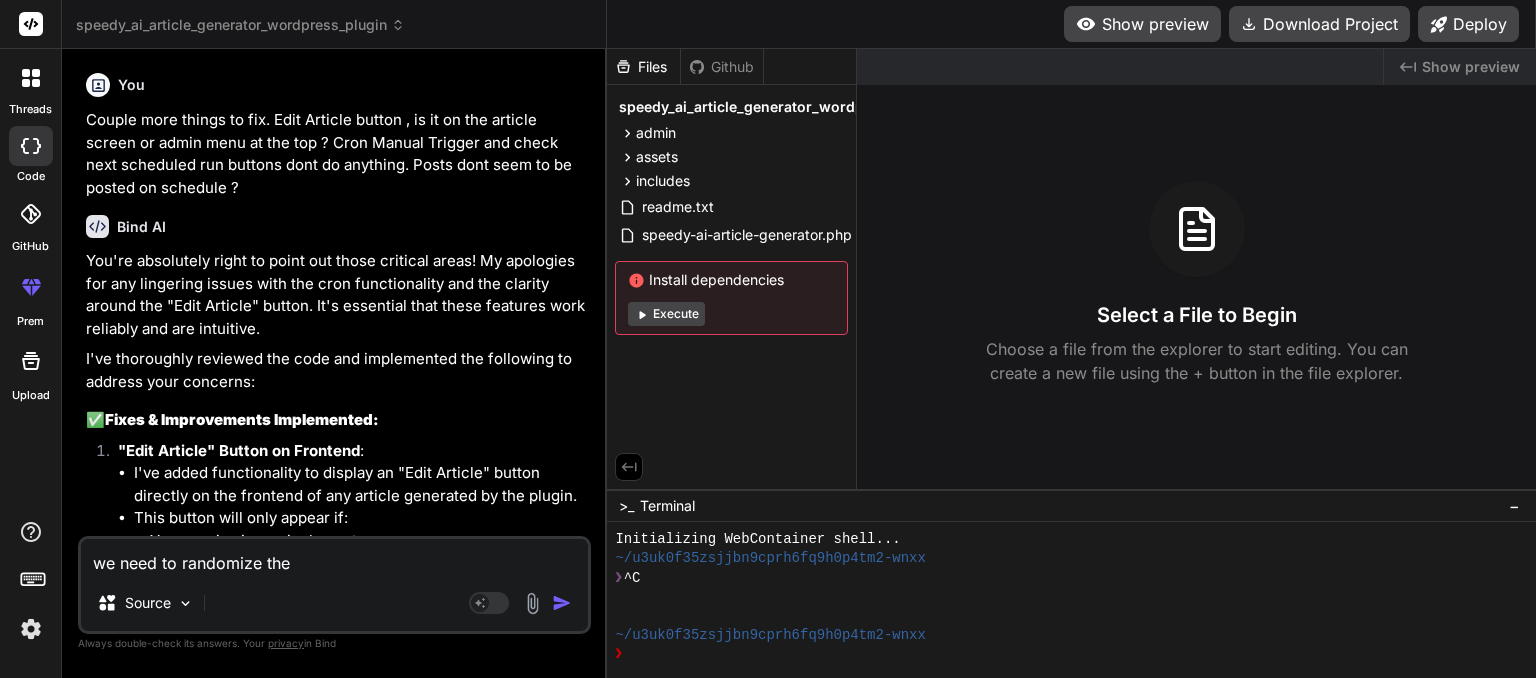 scroll, scrollTop: 0, scrollLeft: 0, axis: both 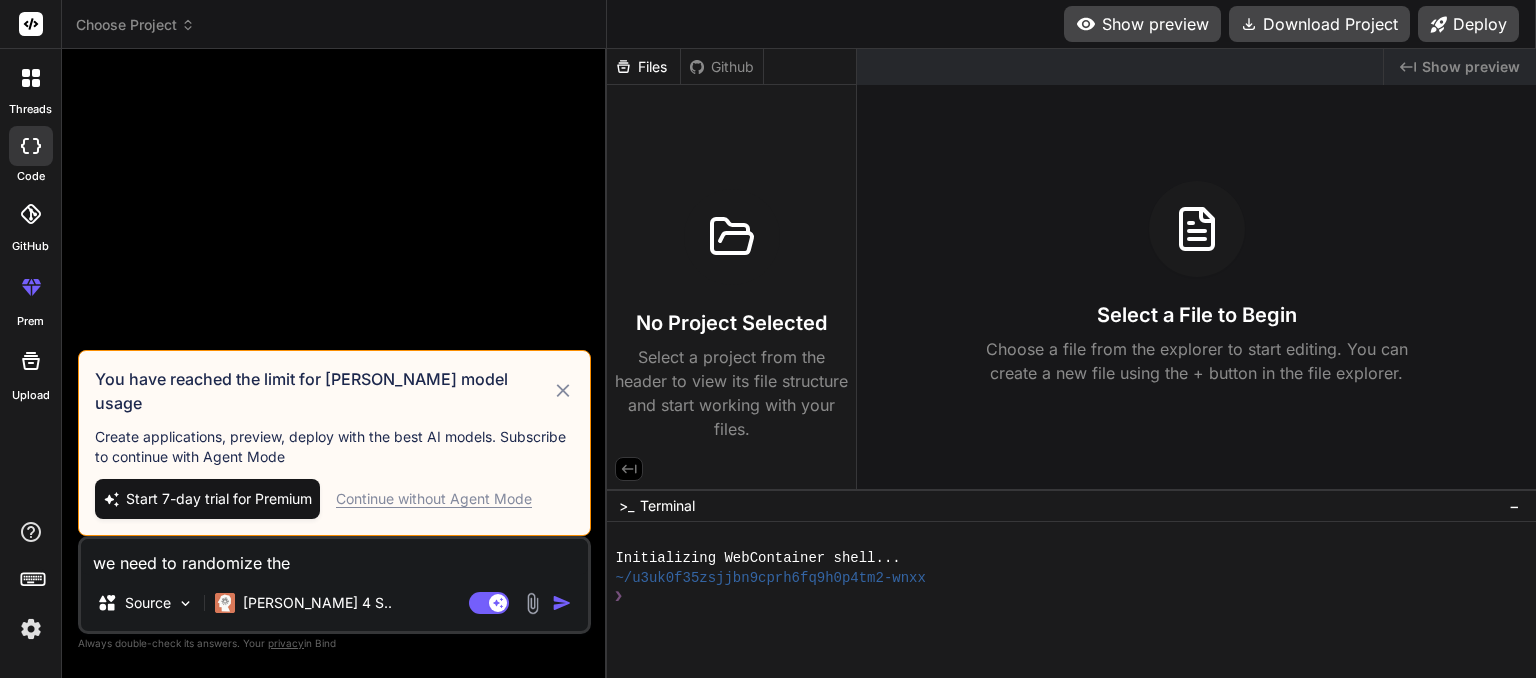 click on "Continue without Agent Mode" at bounding box center [434, 499] 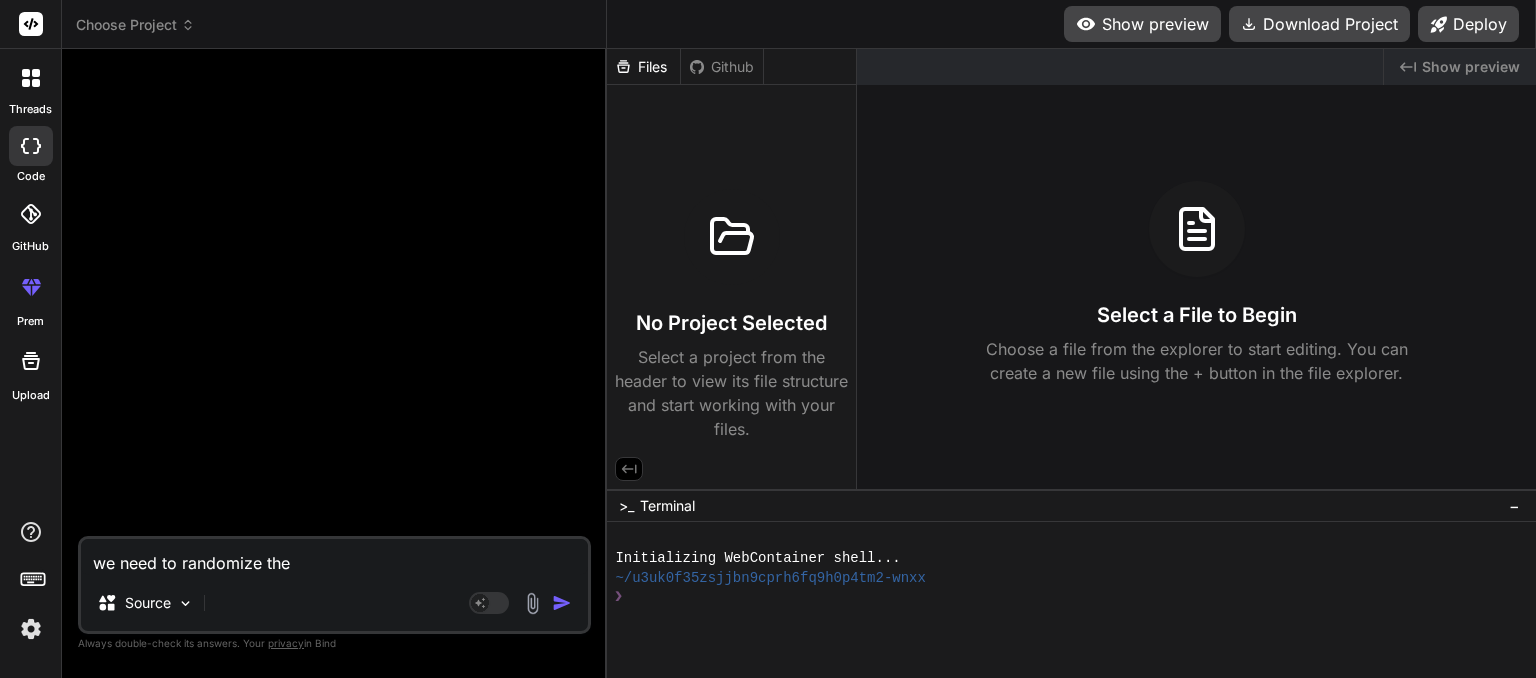 click on "Choose Project Created with Pixso." at bounding box center [334, 24] 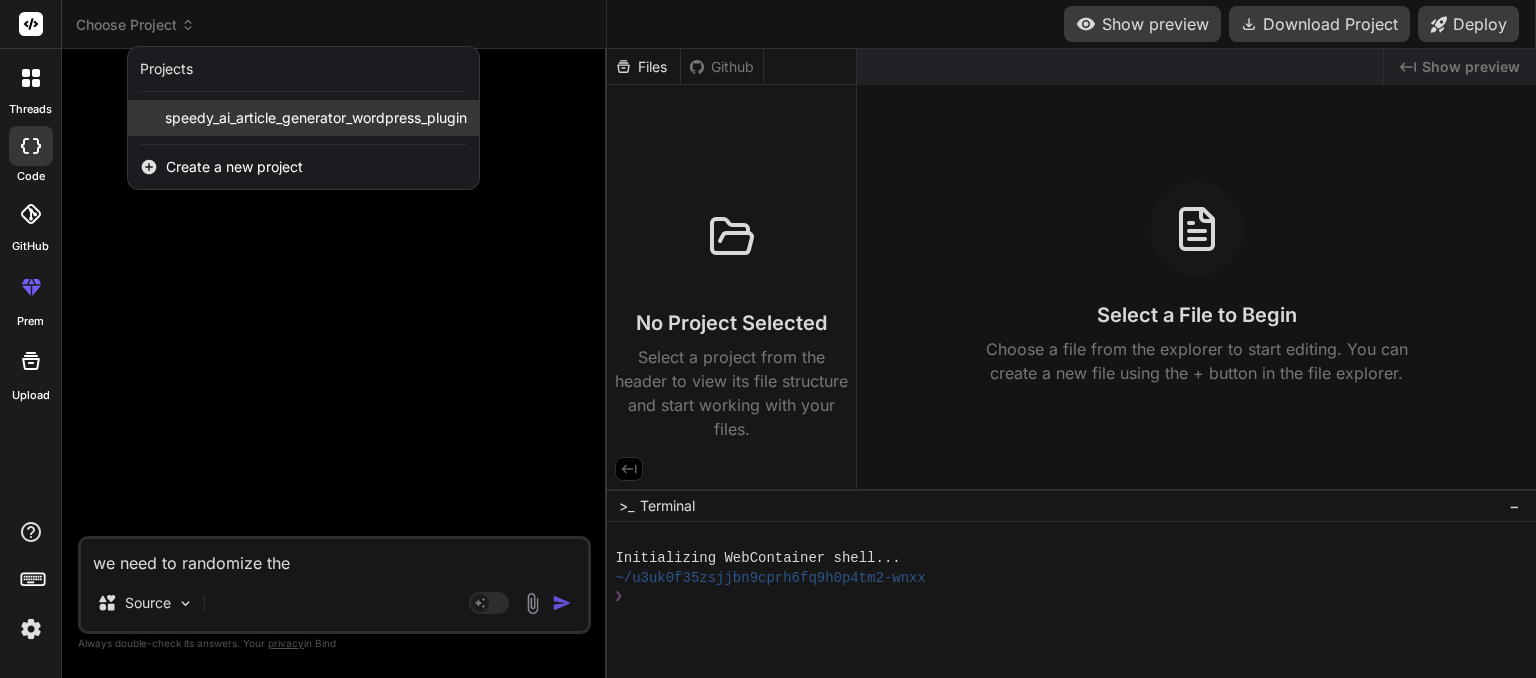 click on "speedy_ai_article_generator_wordpress_plugin" at bounding box center (316, 118) 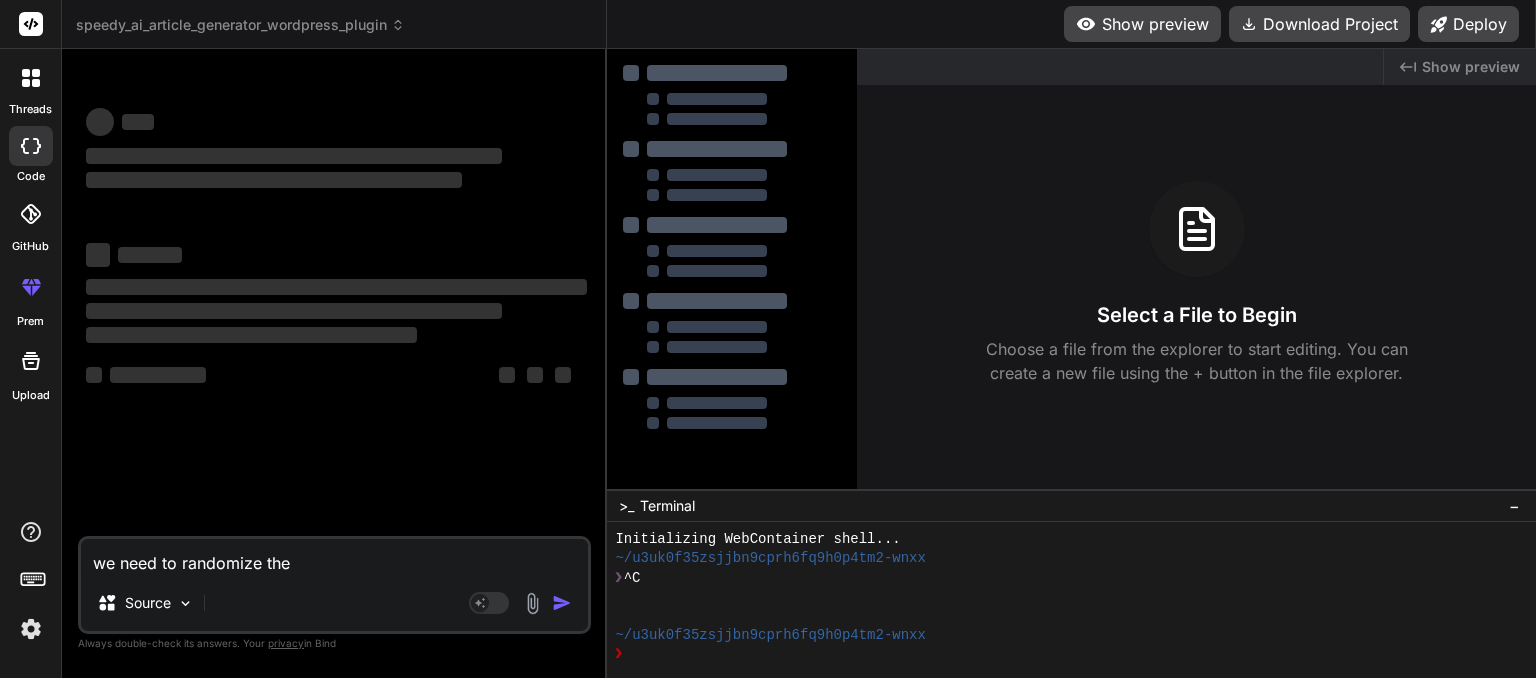 scroll, scrollTop: 19, scrollLeft: 0, axis: vertical 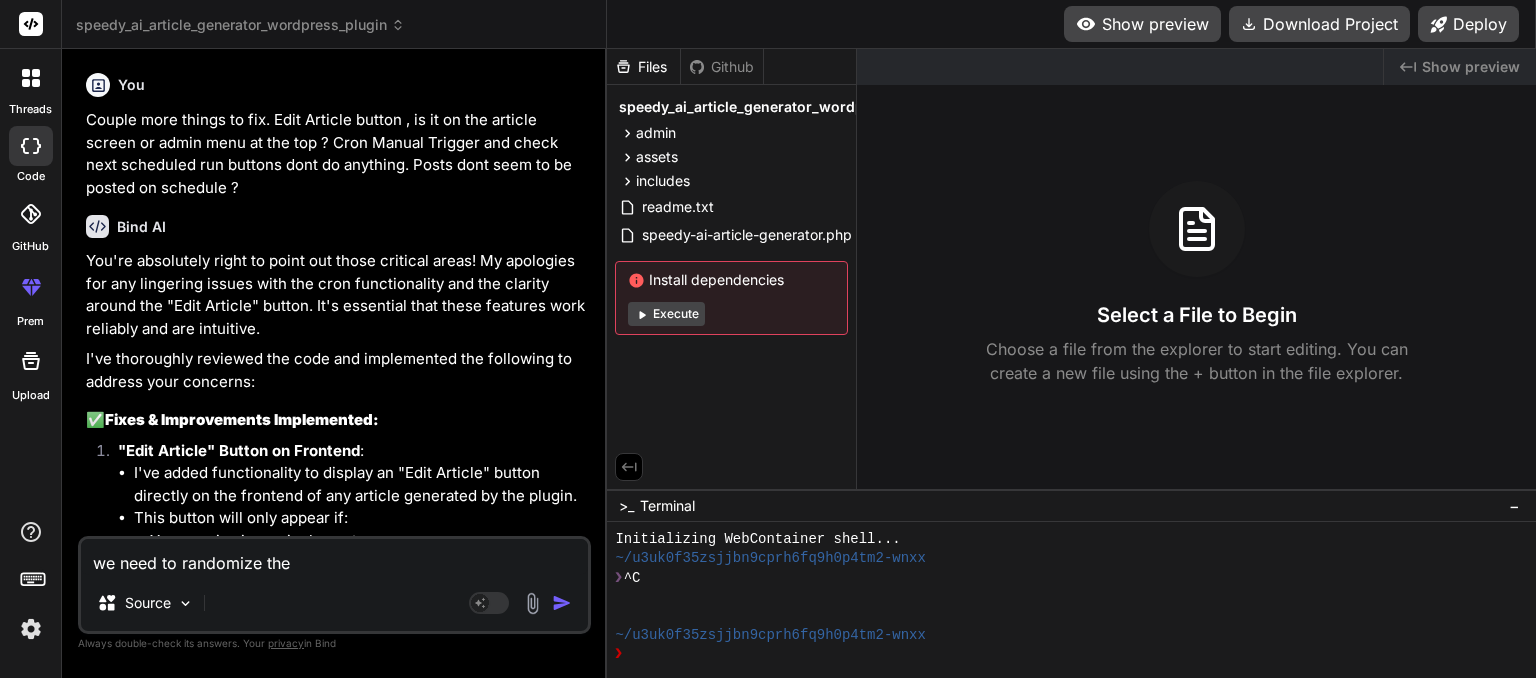 type on "x" 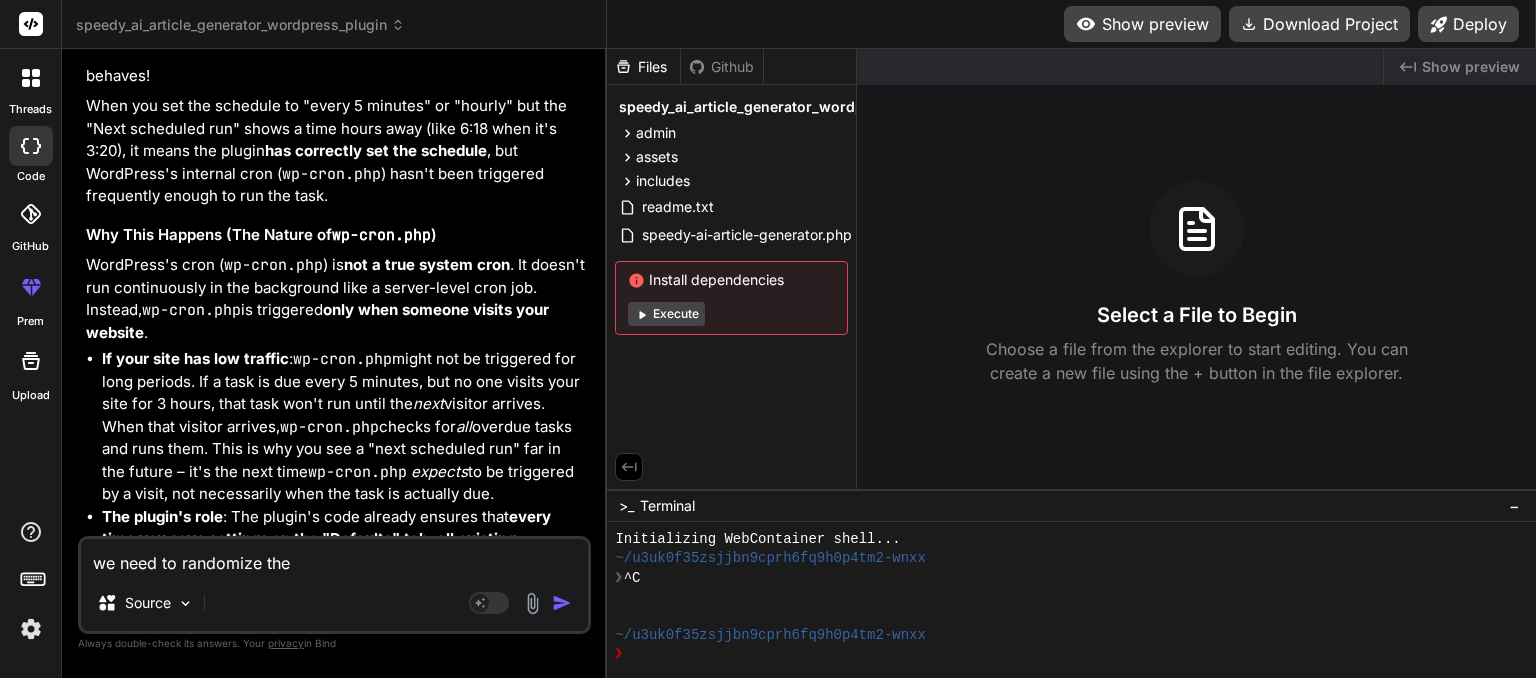 scroll, scrollTop: 15351, scrollLeft: 0, axis: vertical 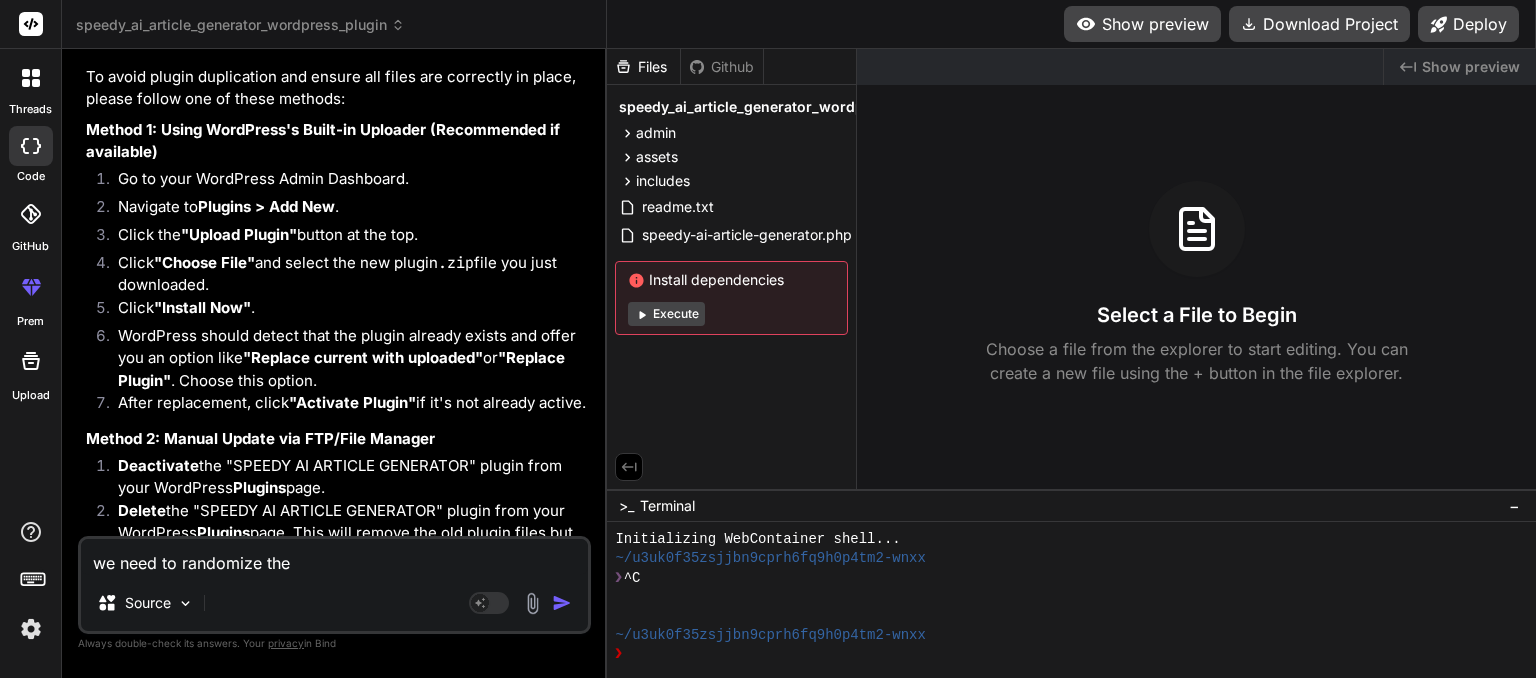 click on "we need to randomize the" at bounding box center [334, 557] 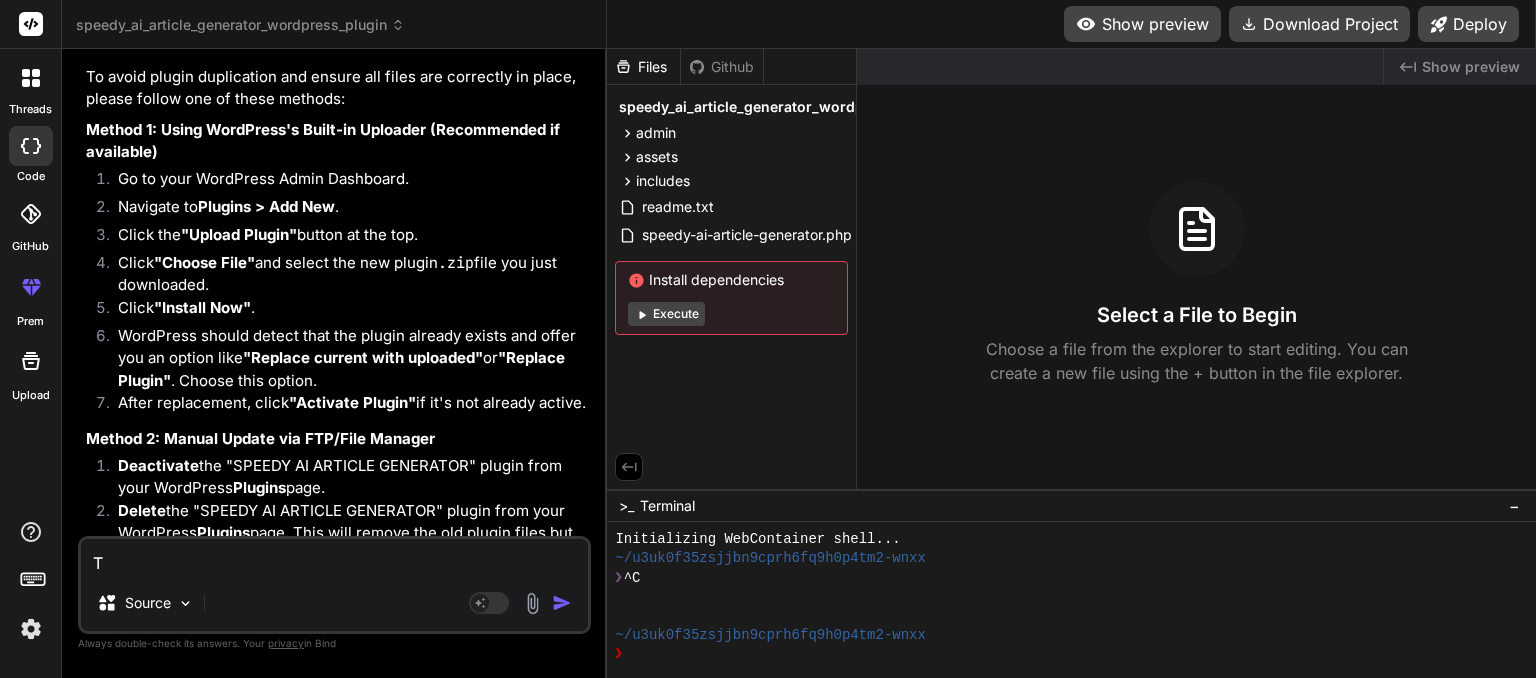 type on "Th" 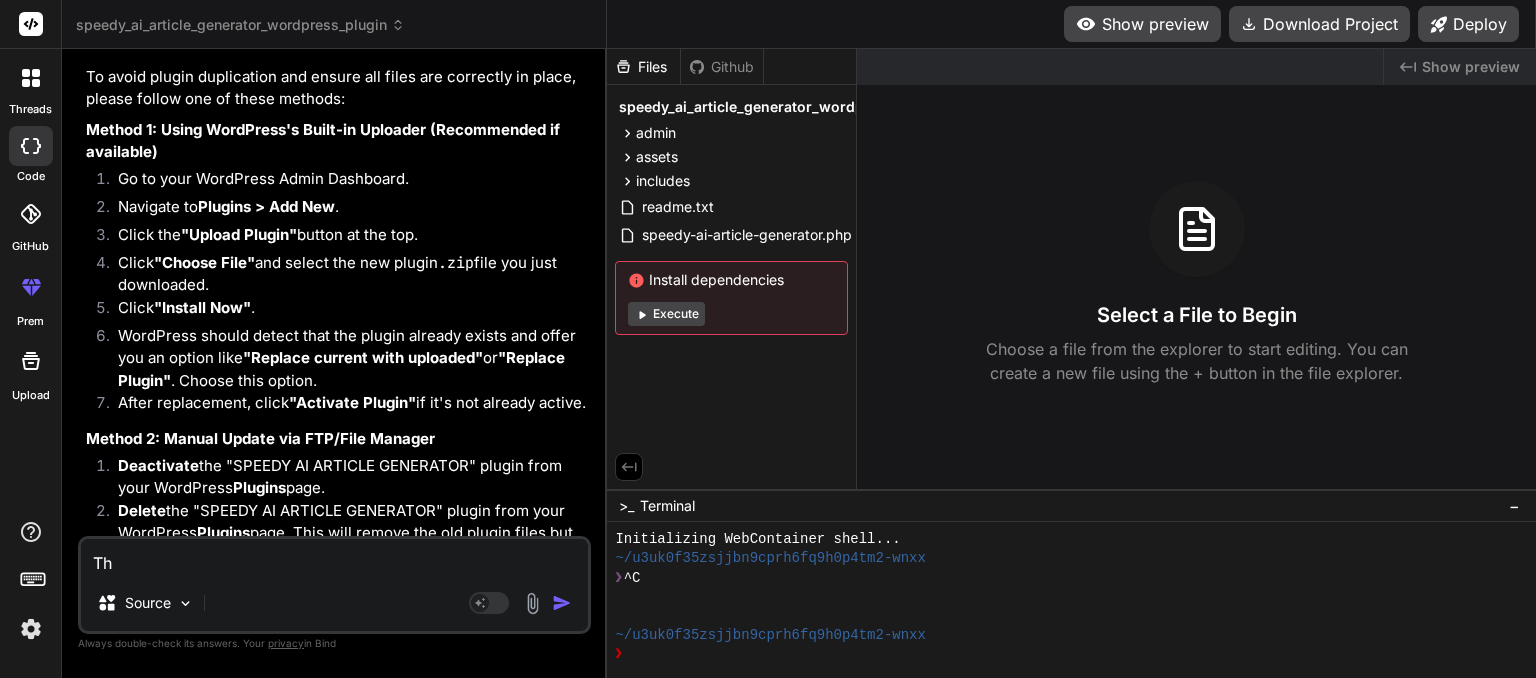 type on "The" 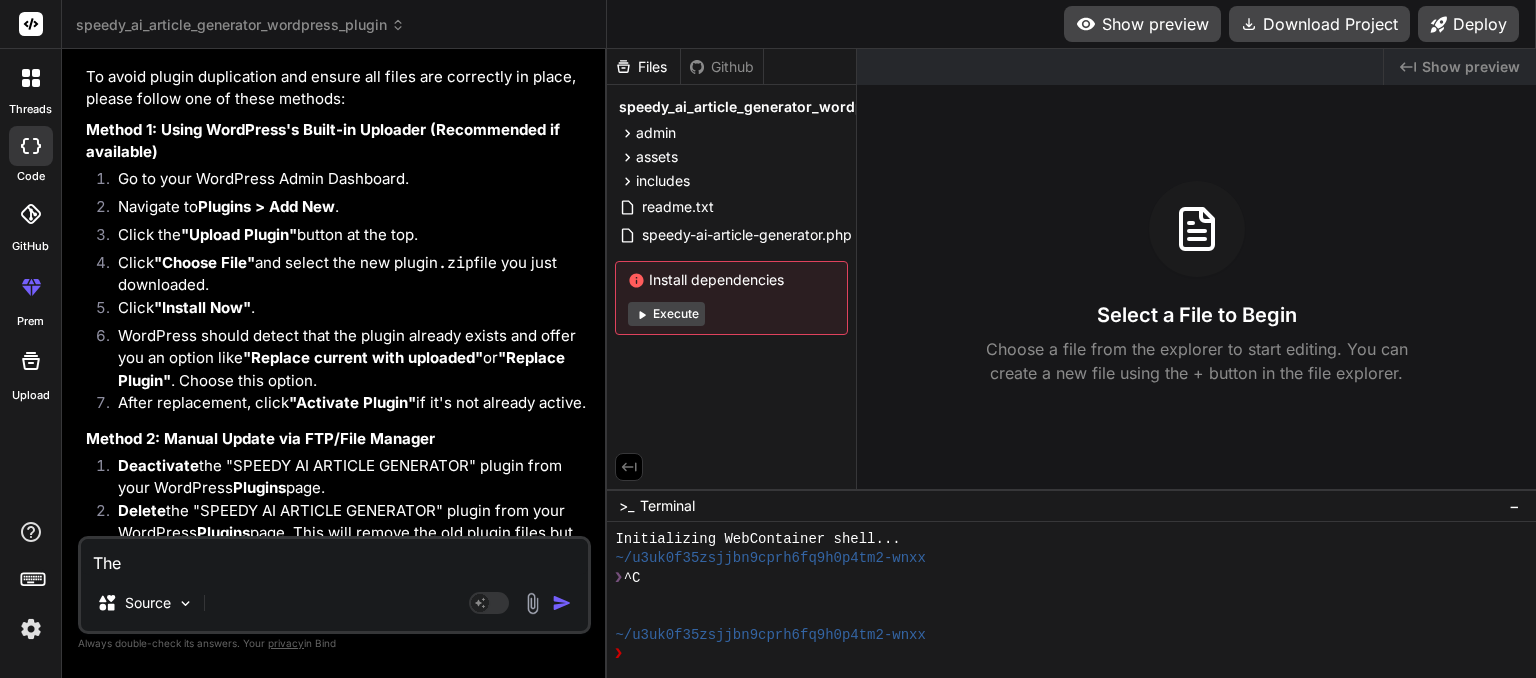 type on "The" 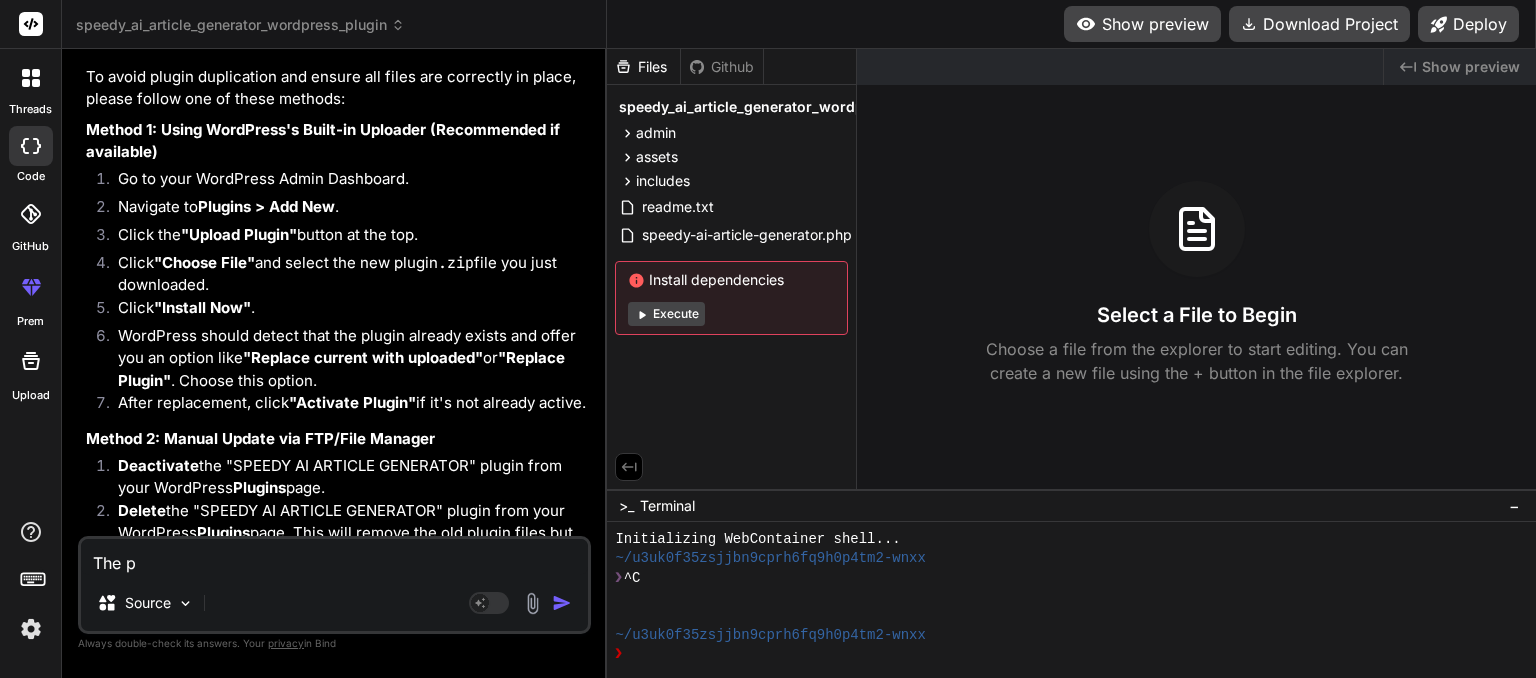 type on "The pl" 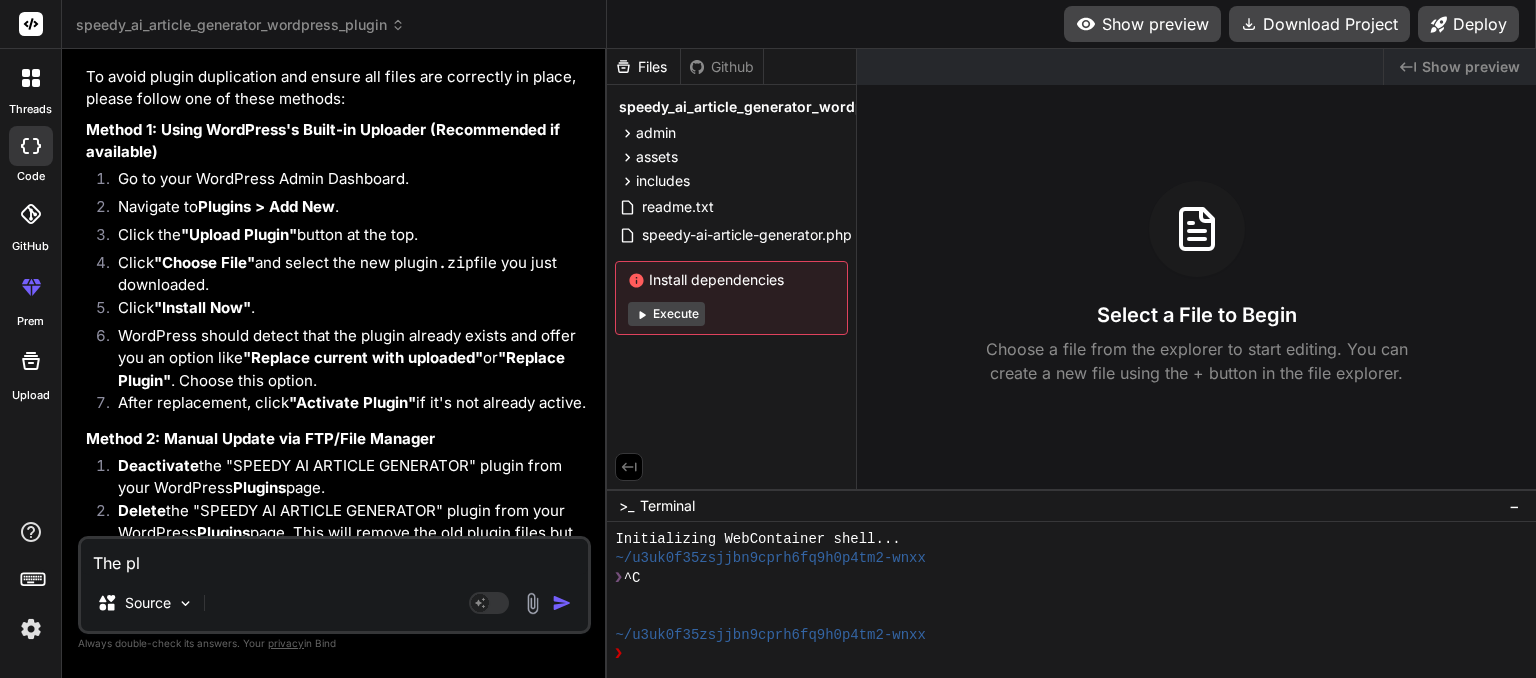 type on "The plu" 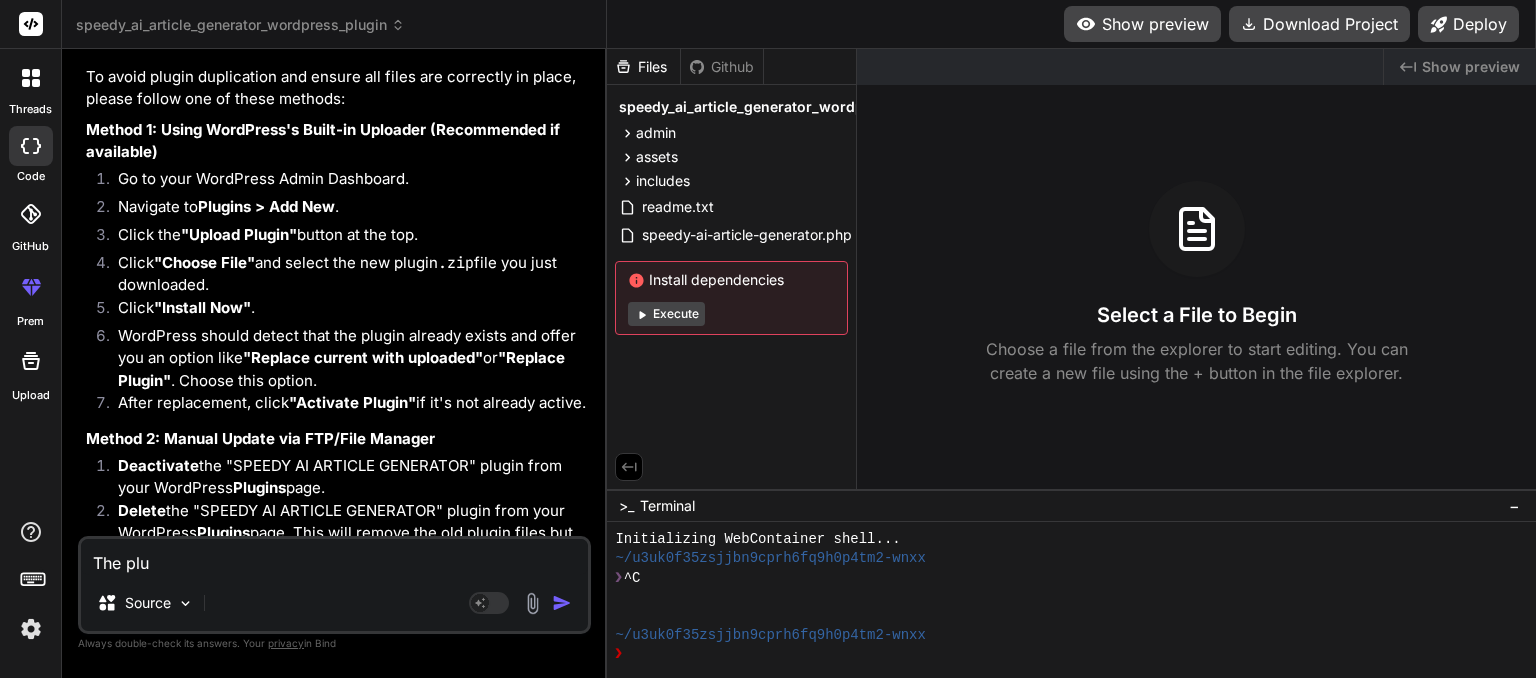 type on "The plug" 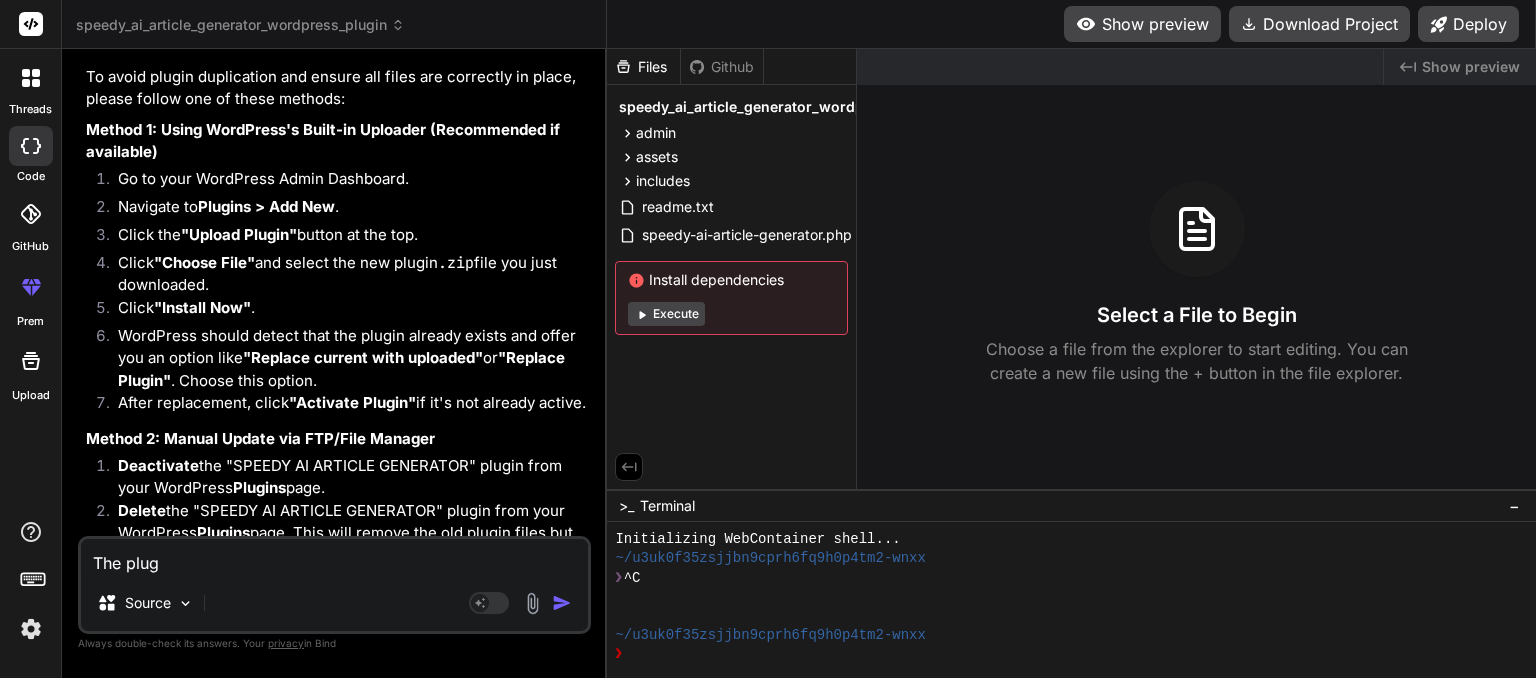 type on "The plugi" 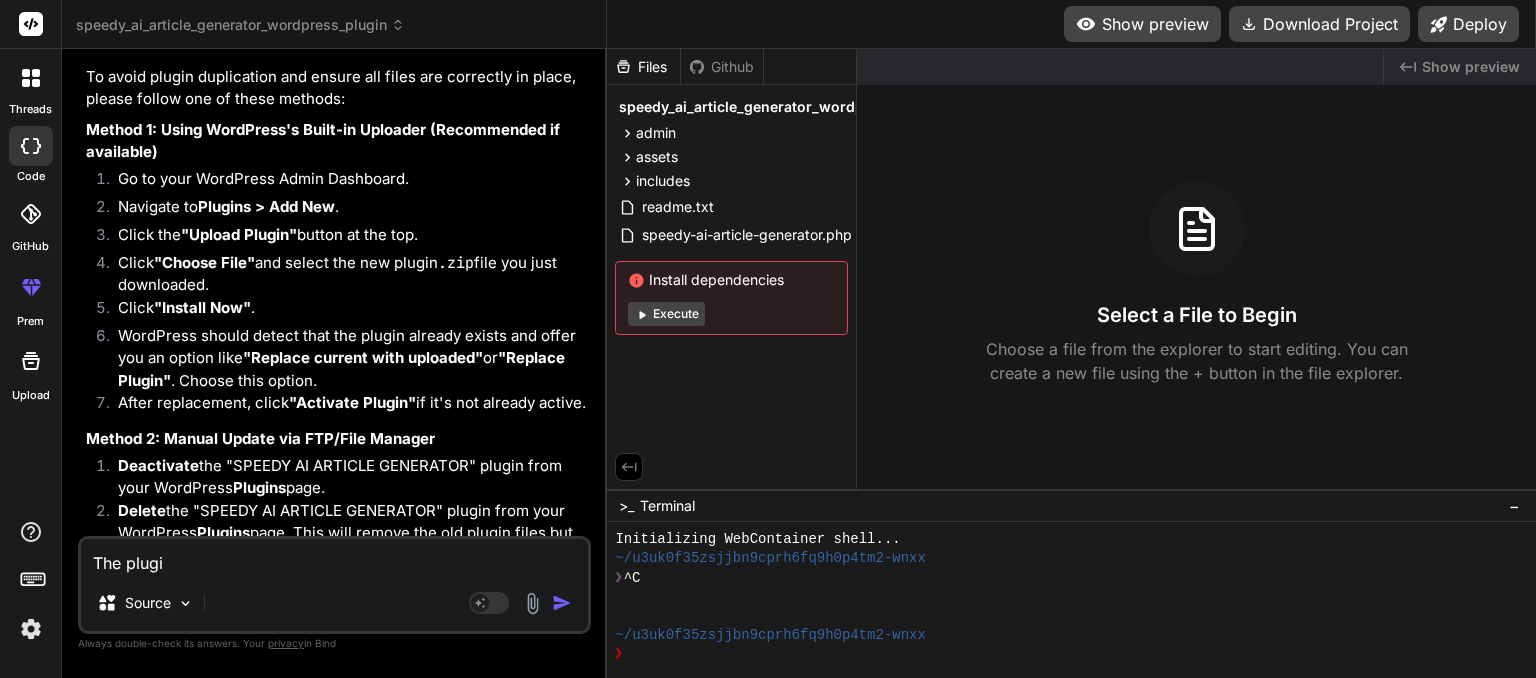 type on "The plugin" 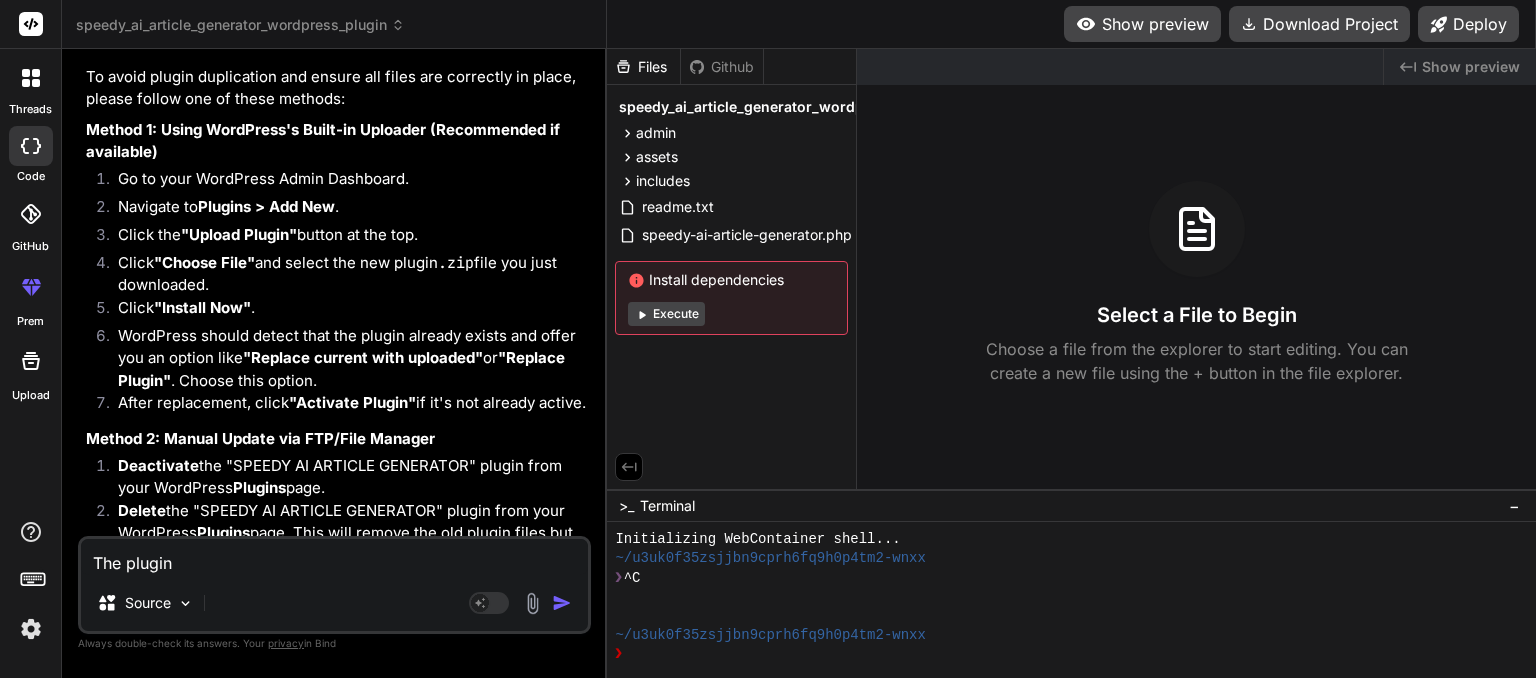 type on "The plugin" 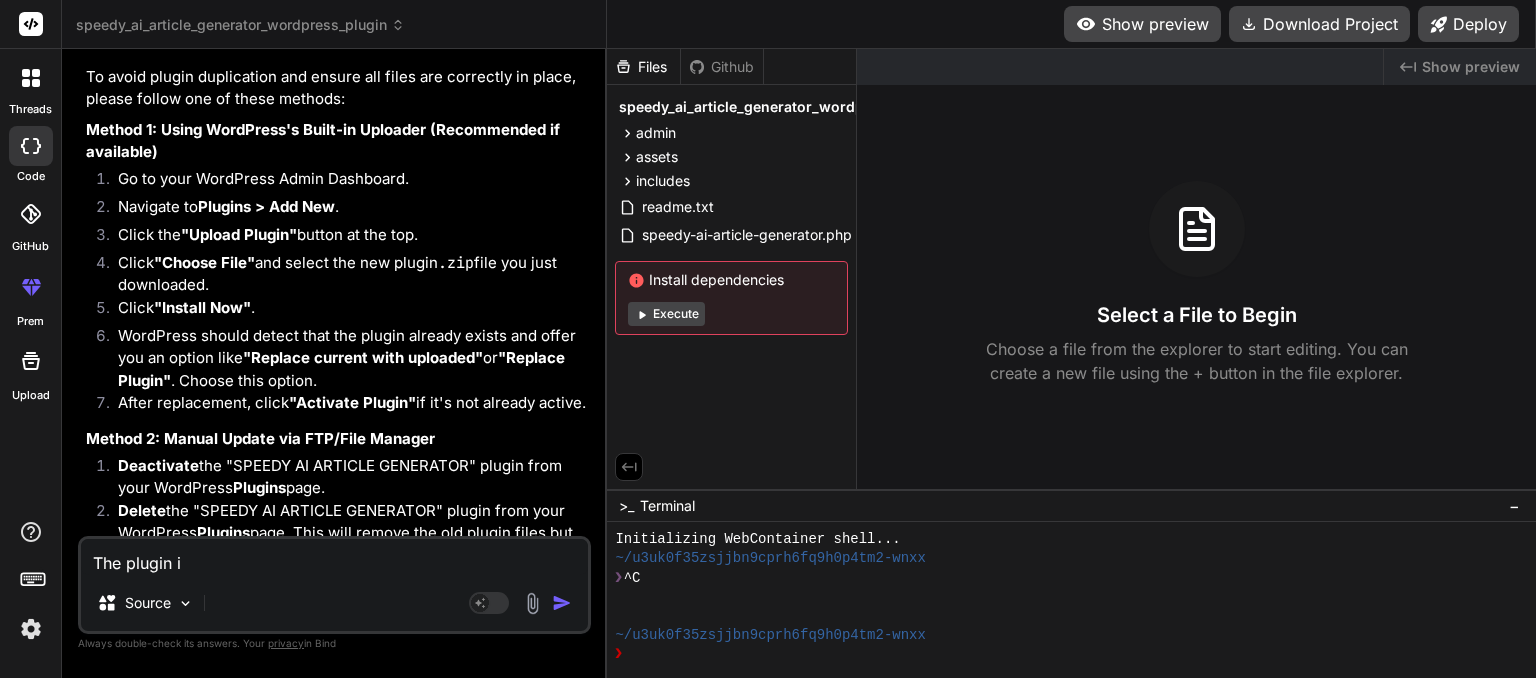 type on "The plugin is" 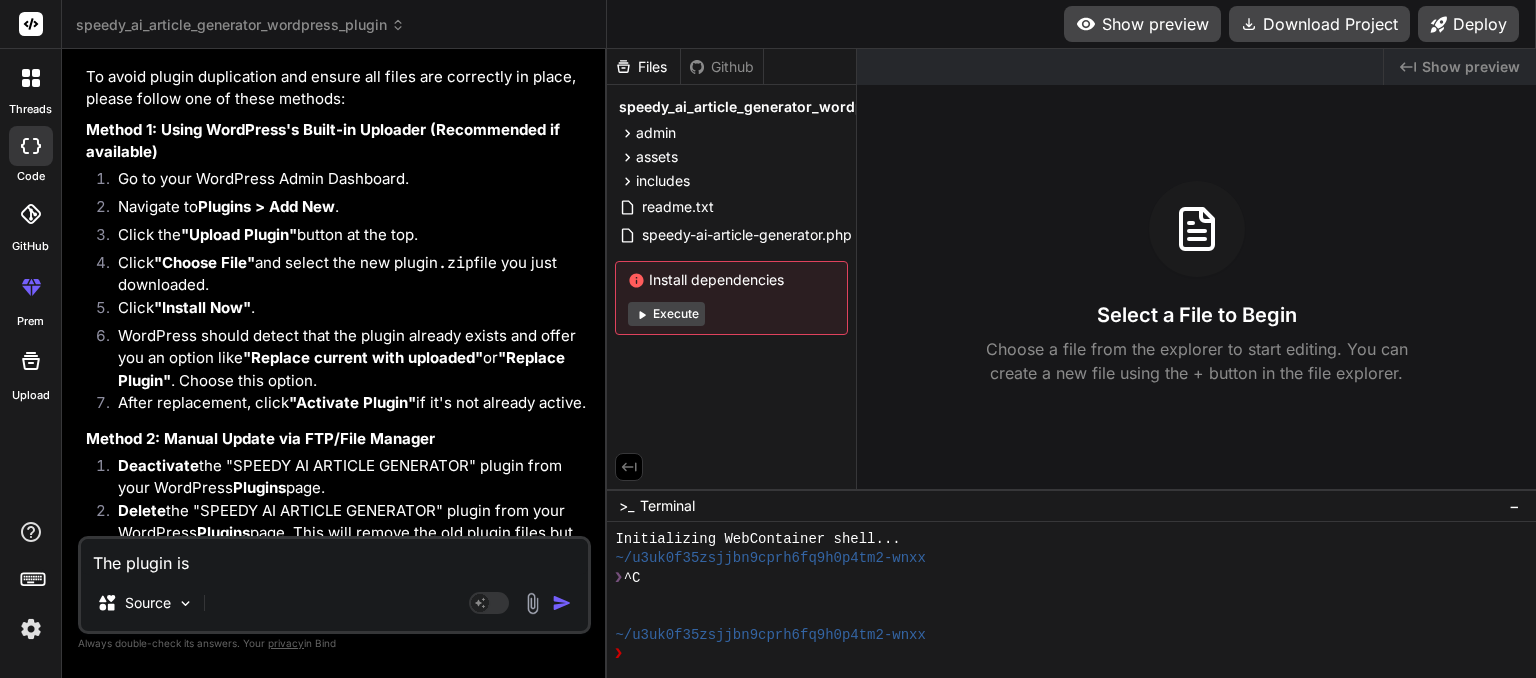 type on "The plugin is" 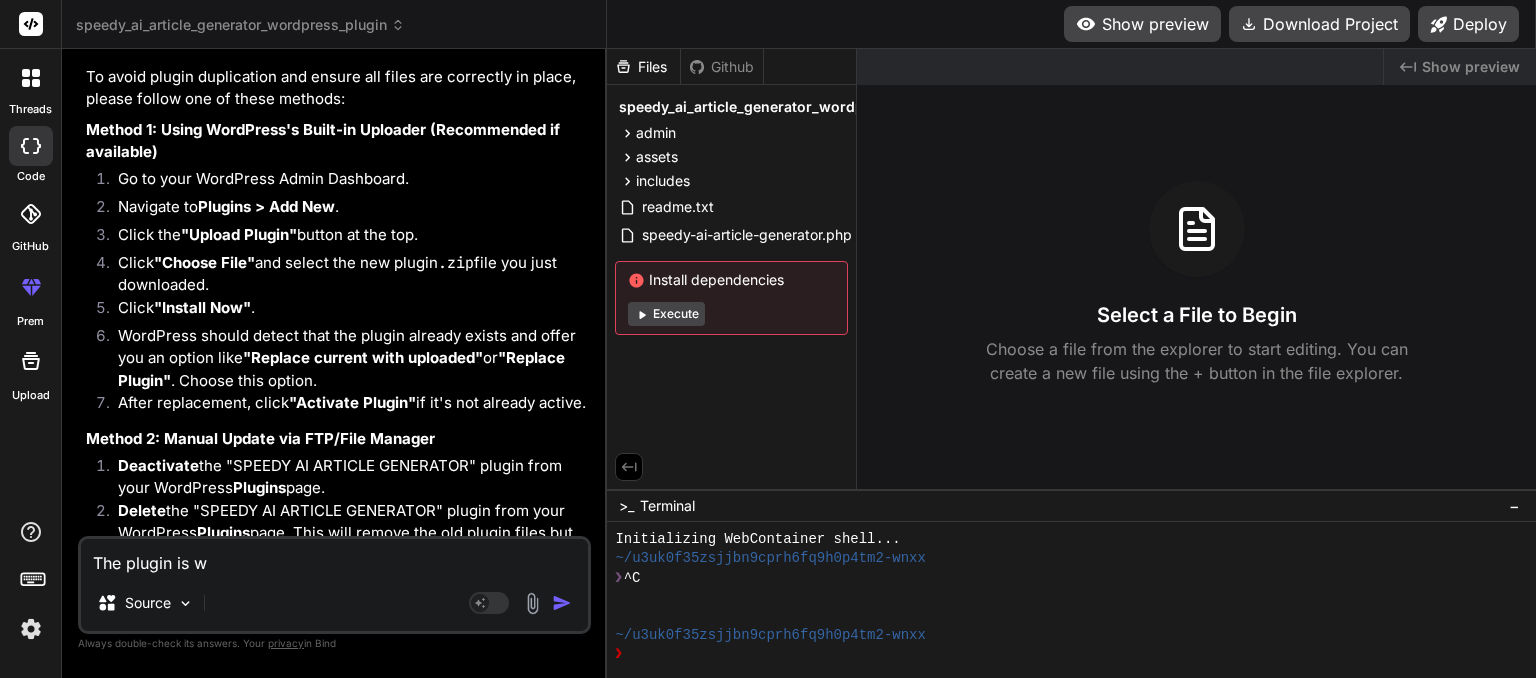 type on "The plugin is wo" 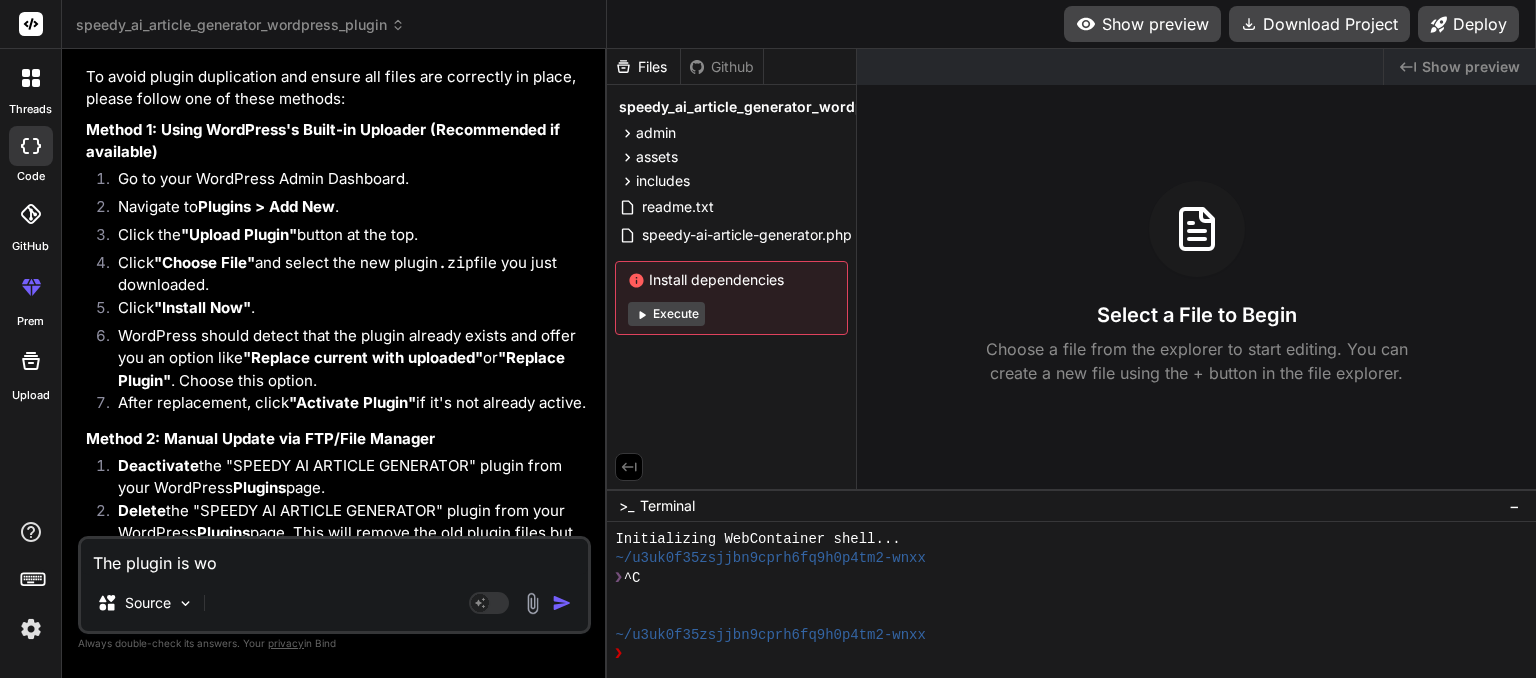 type on "The plugin is wor" 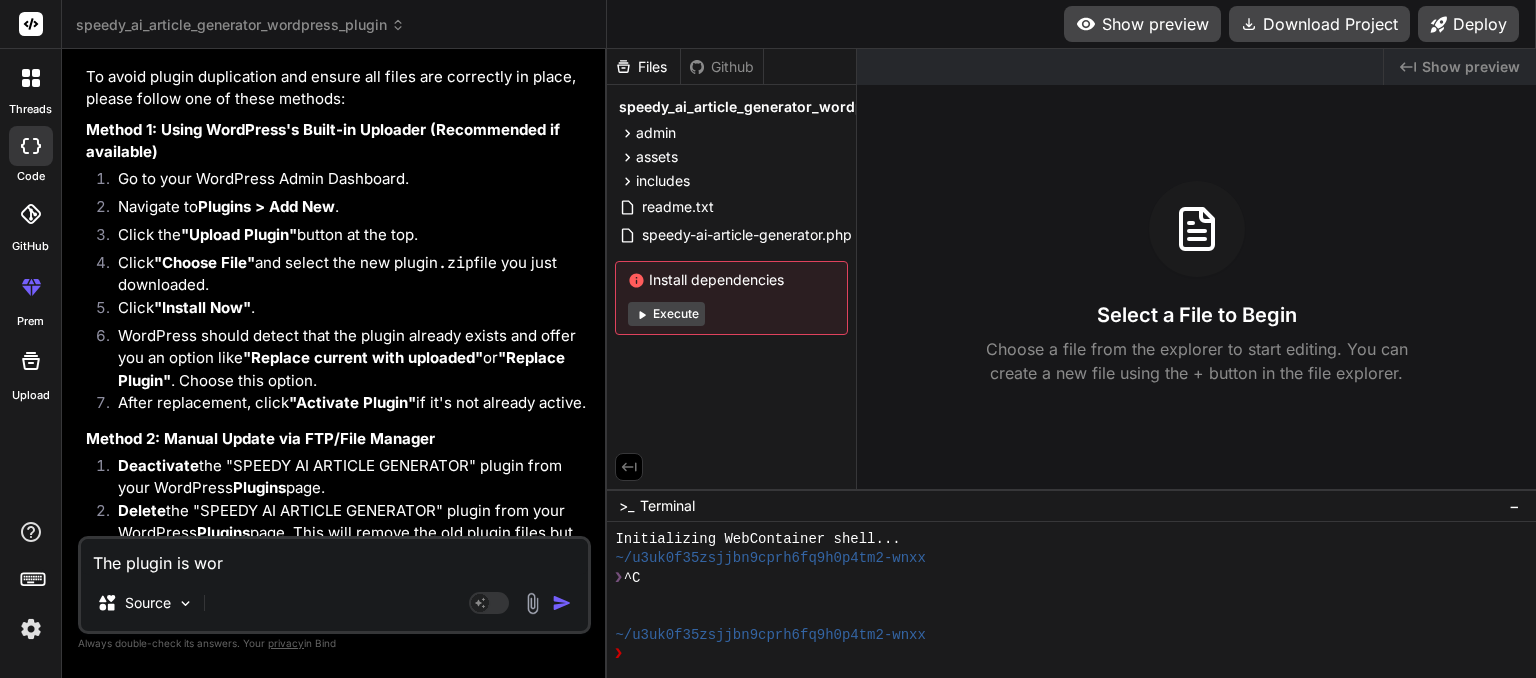 type on "The plugin is work" 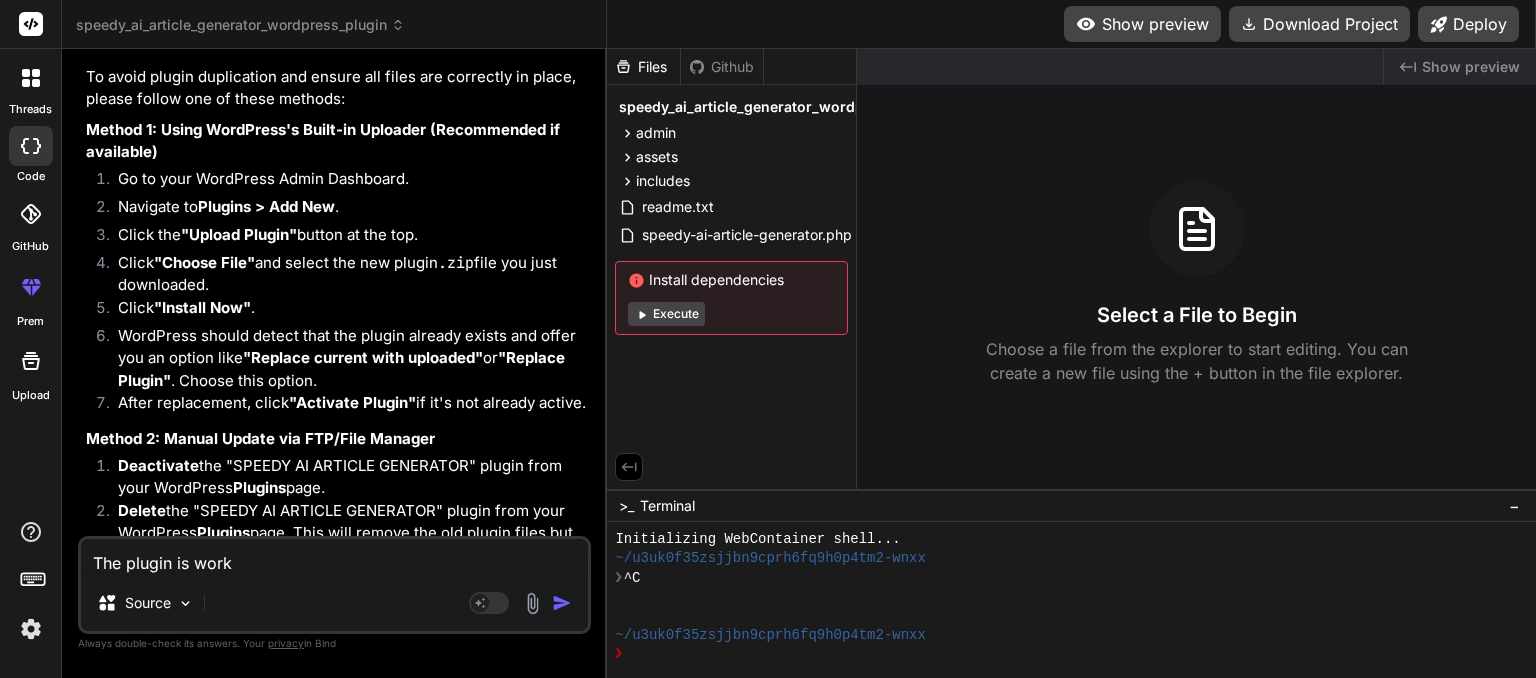 type on "The plugin is worki" 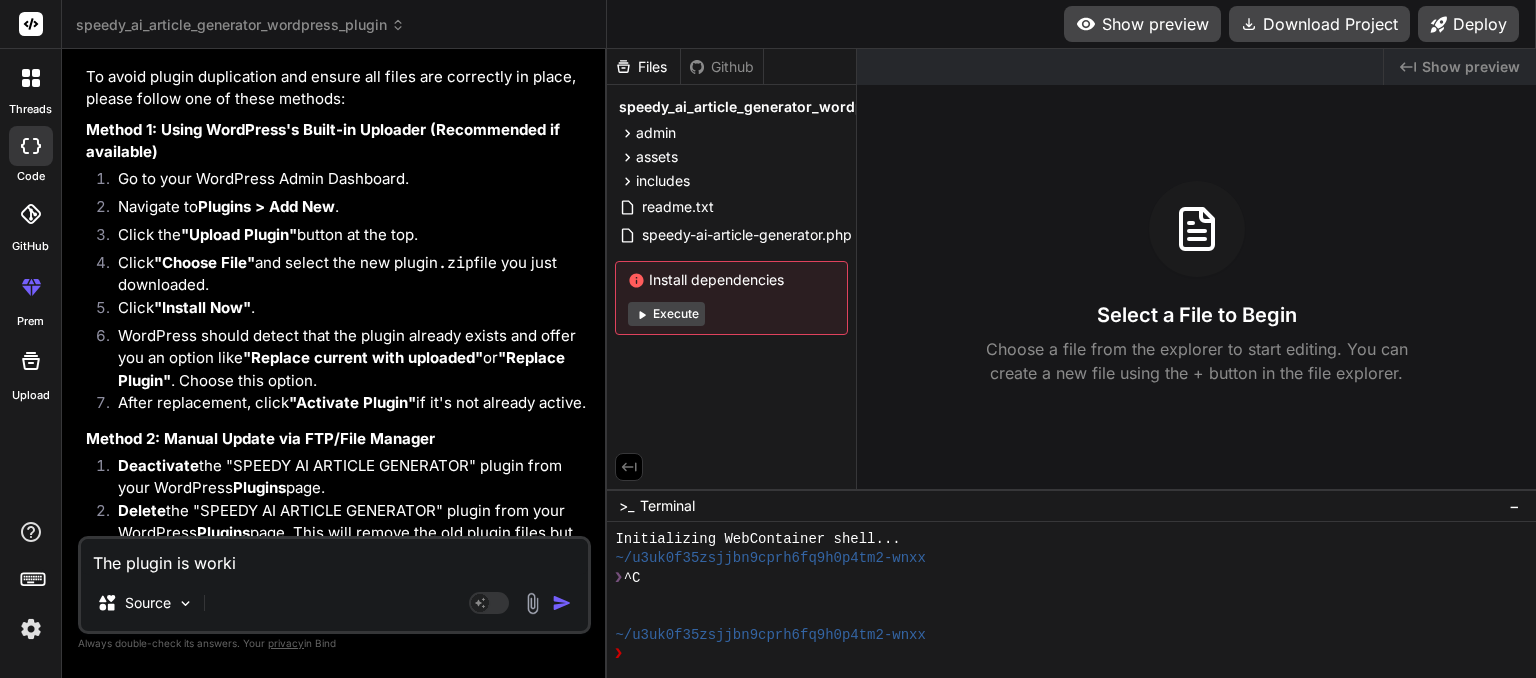 type on "The plugin is workin" 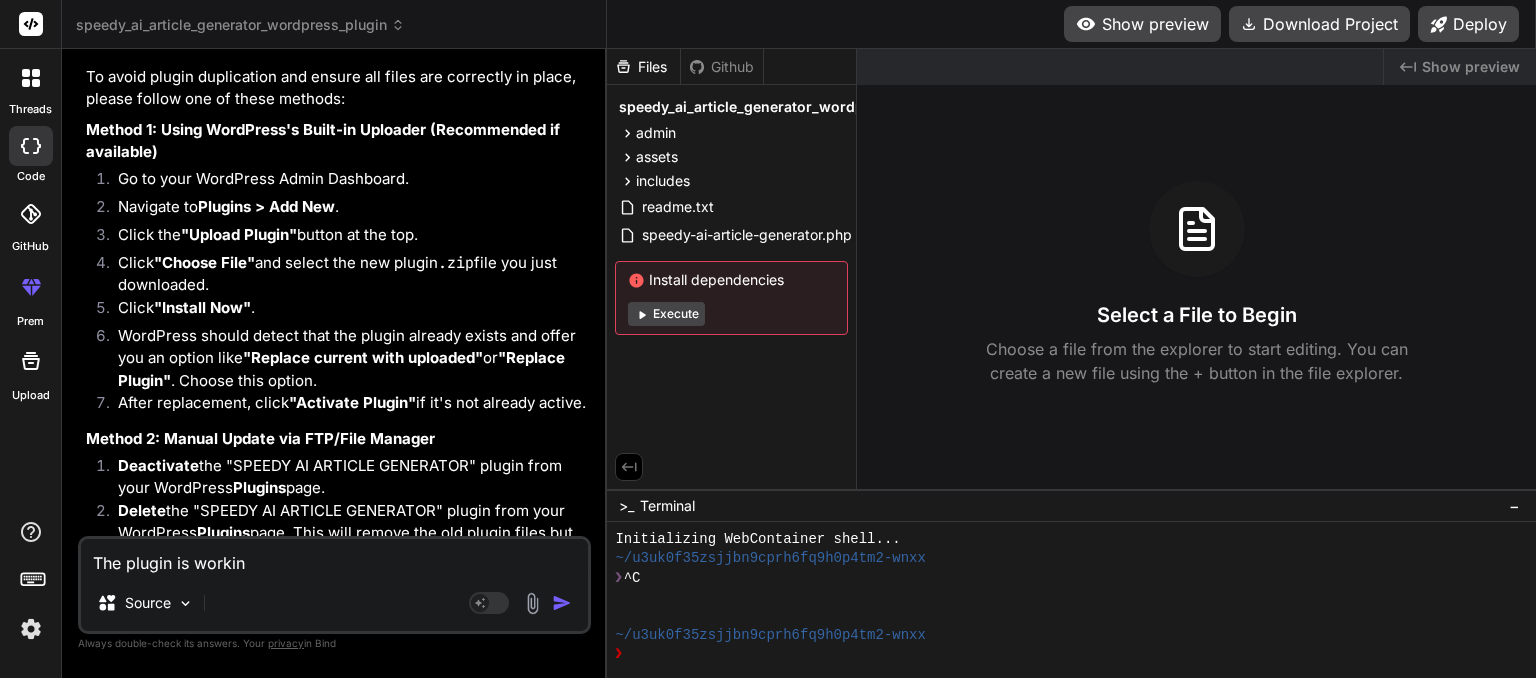 type on "The plugin is working" 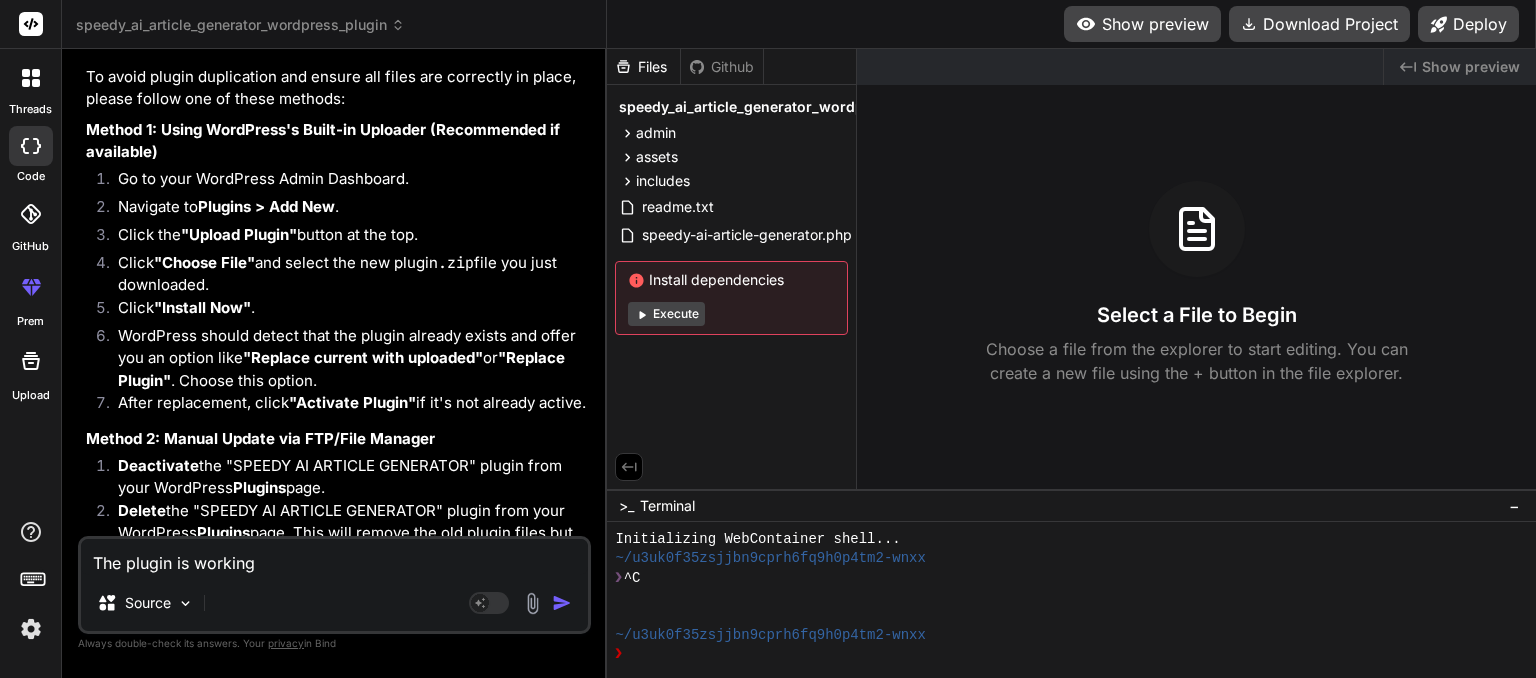 type on "The plugin is working" 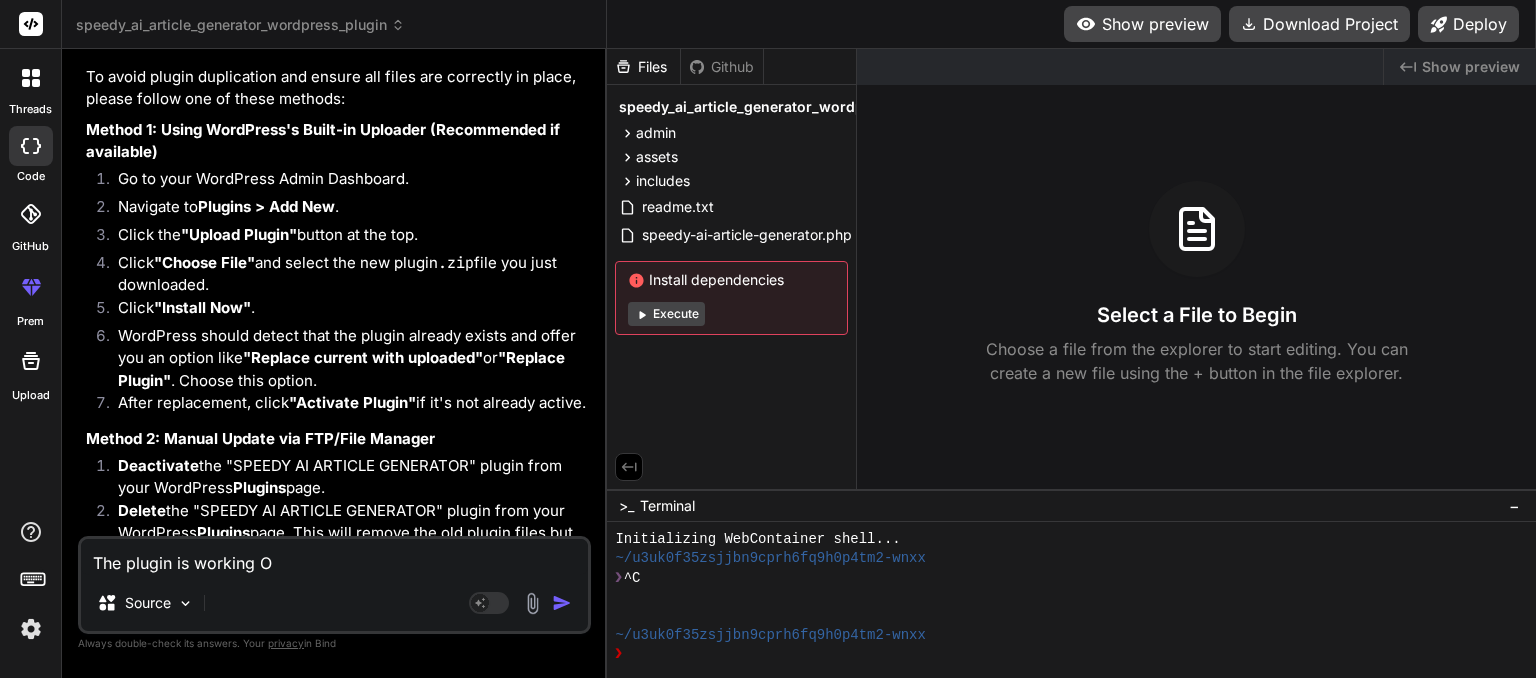 type on "The plugin is working OK" 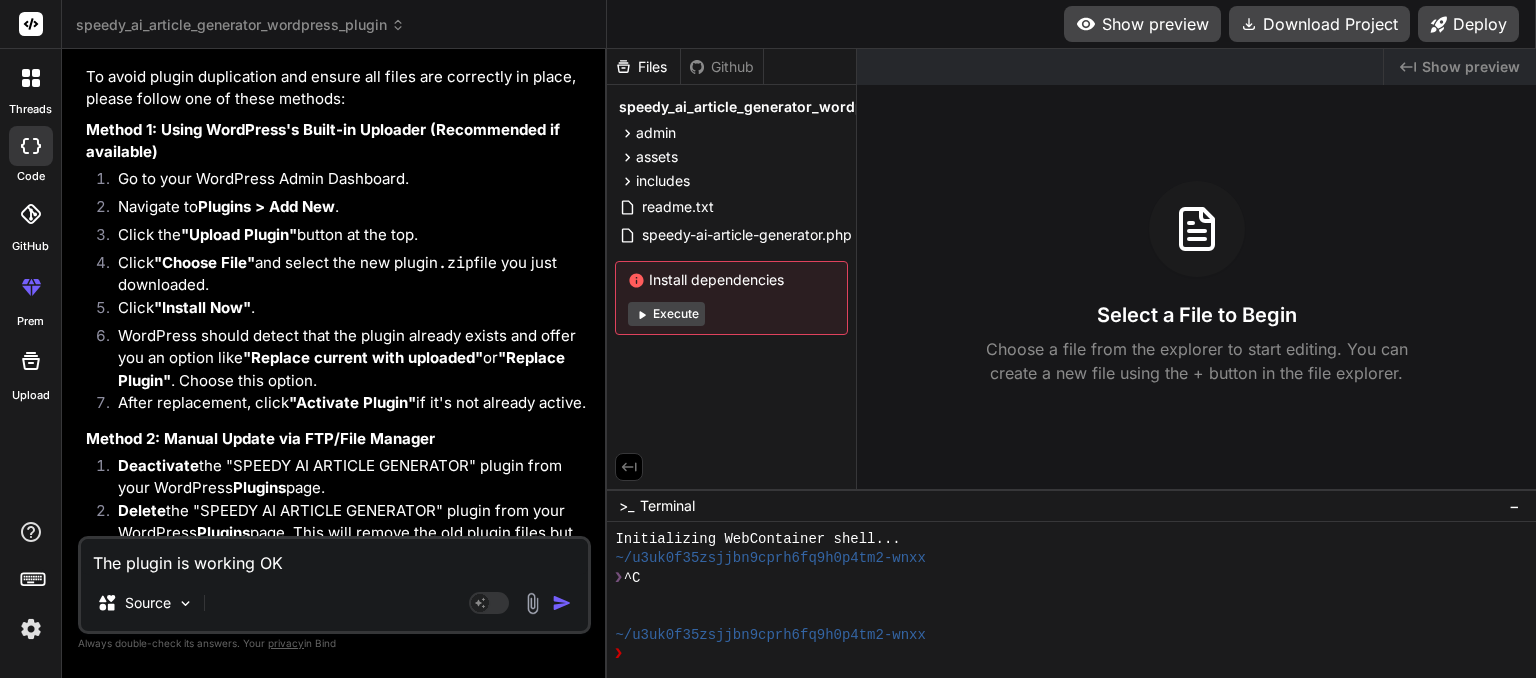 type on "The plugin is working OK" 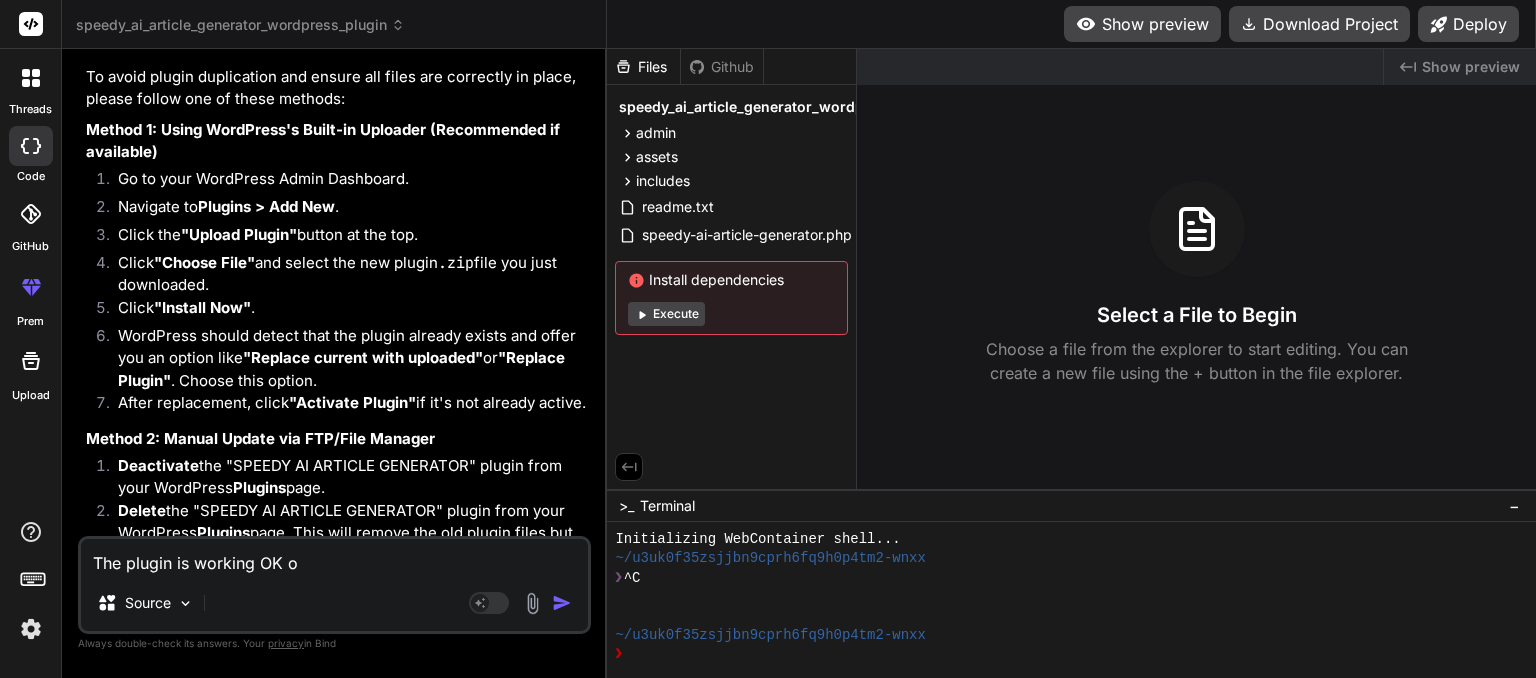 type on "The plugin is working OK on" 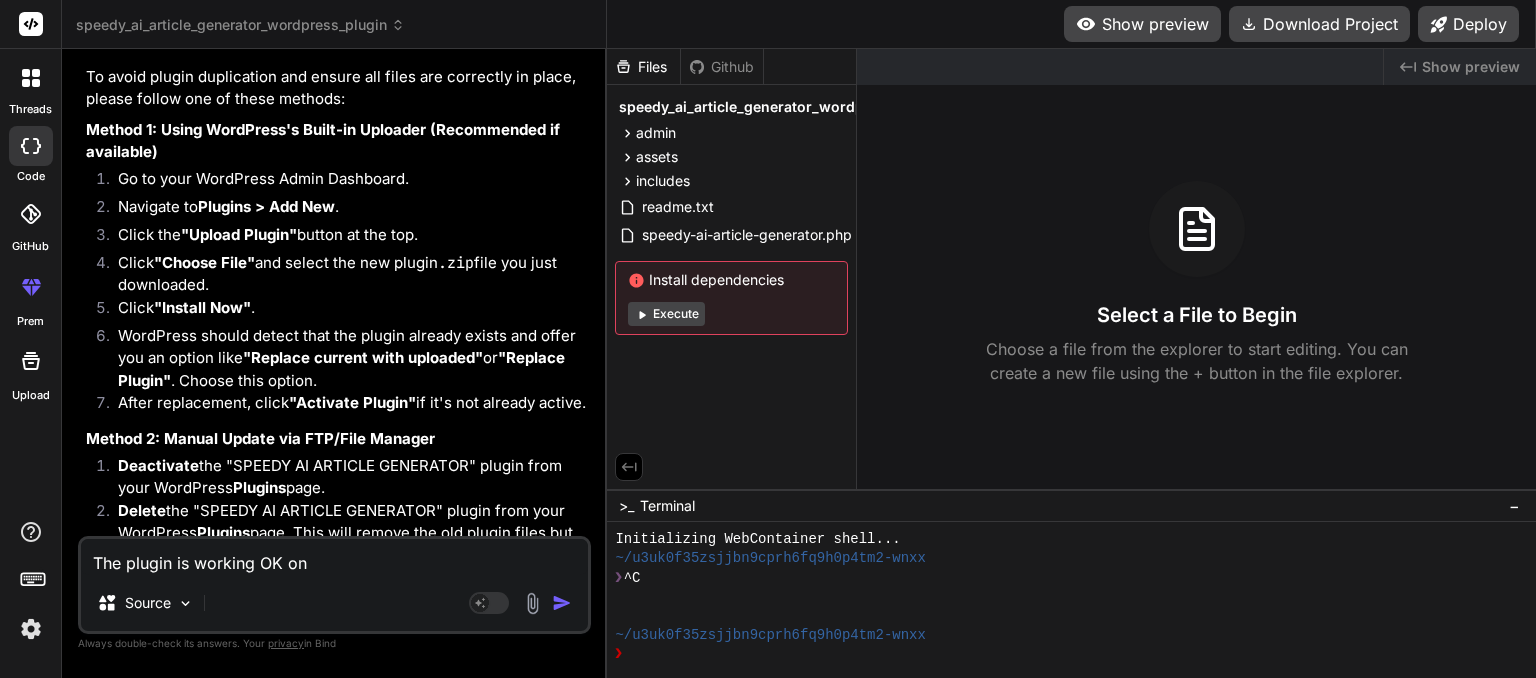 type on "The plugin is working OK on" 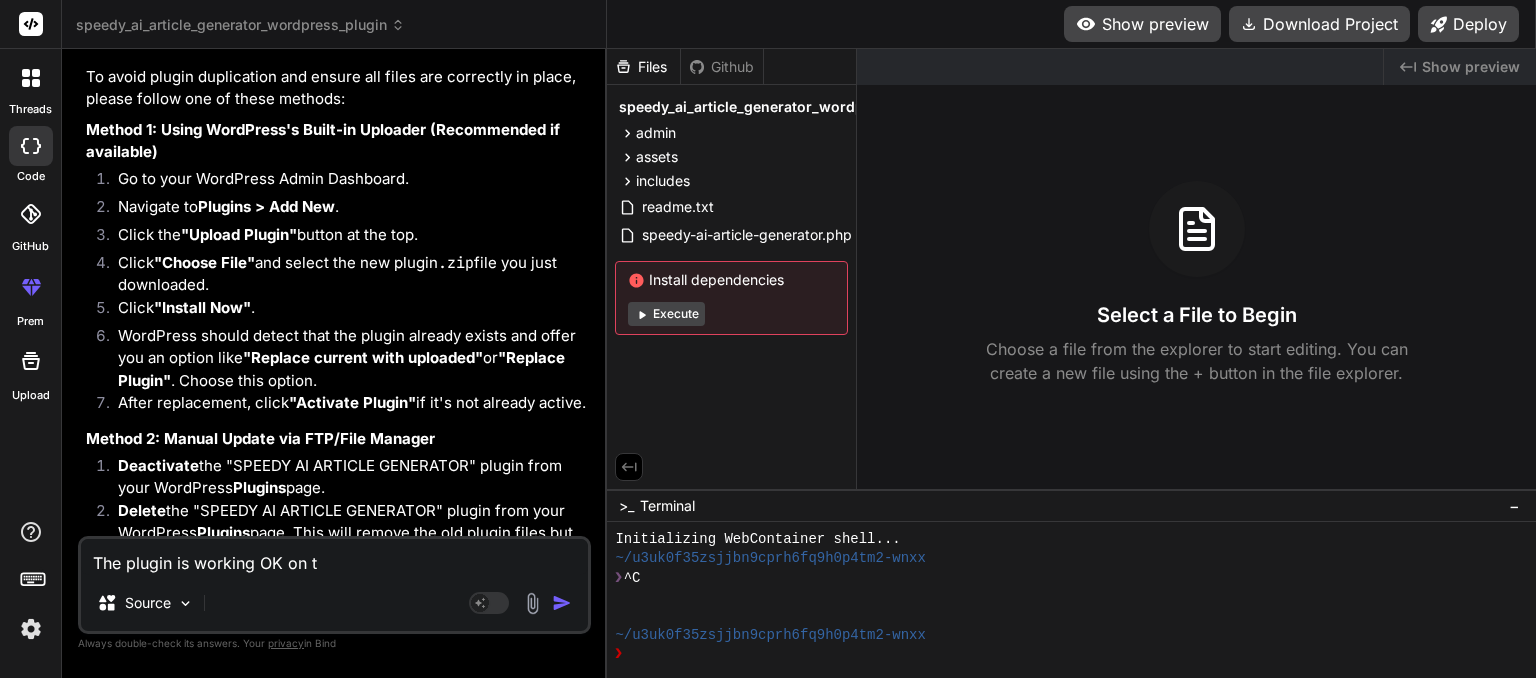 type on "The plugin is working OK on th" 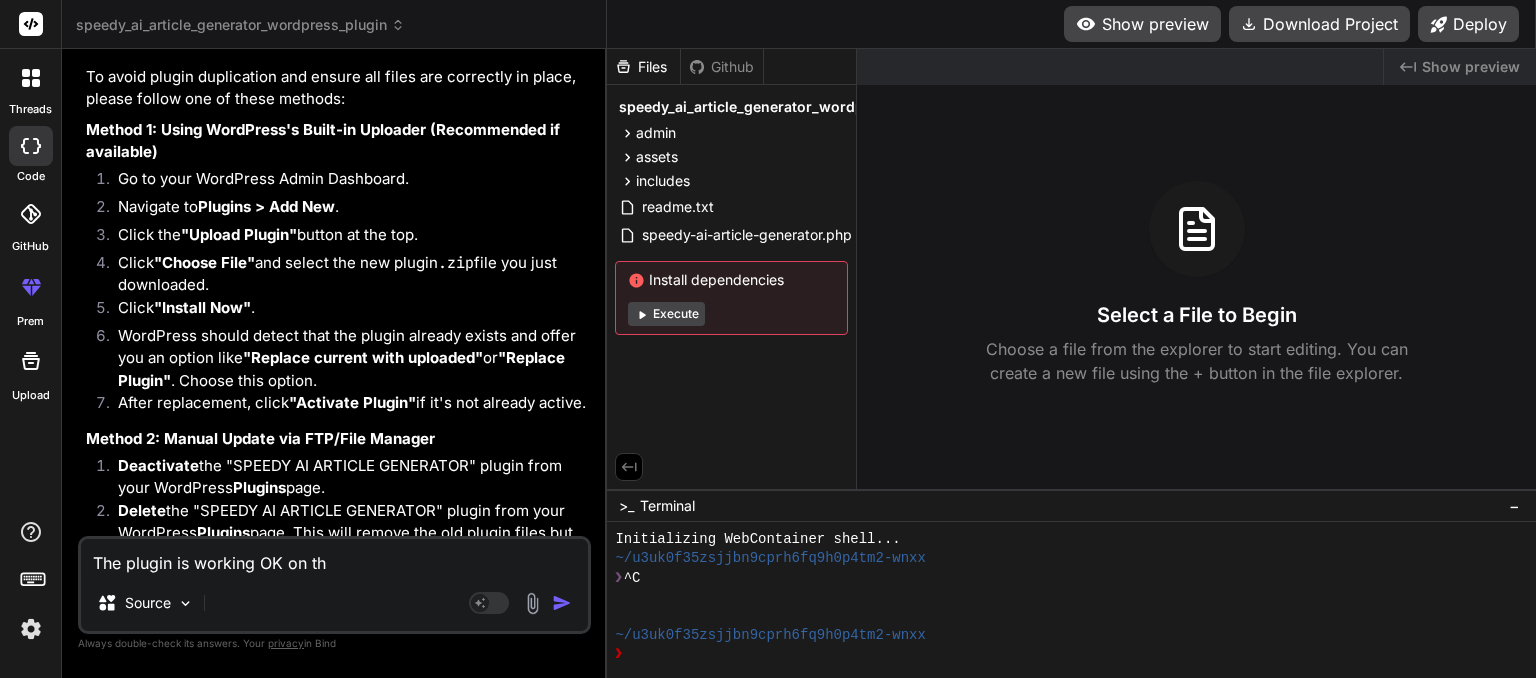 type on "x" 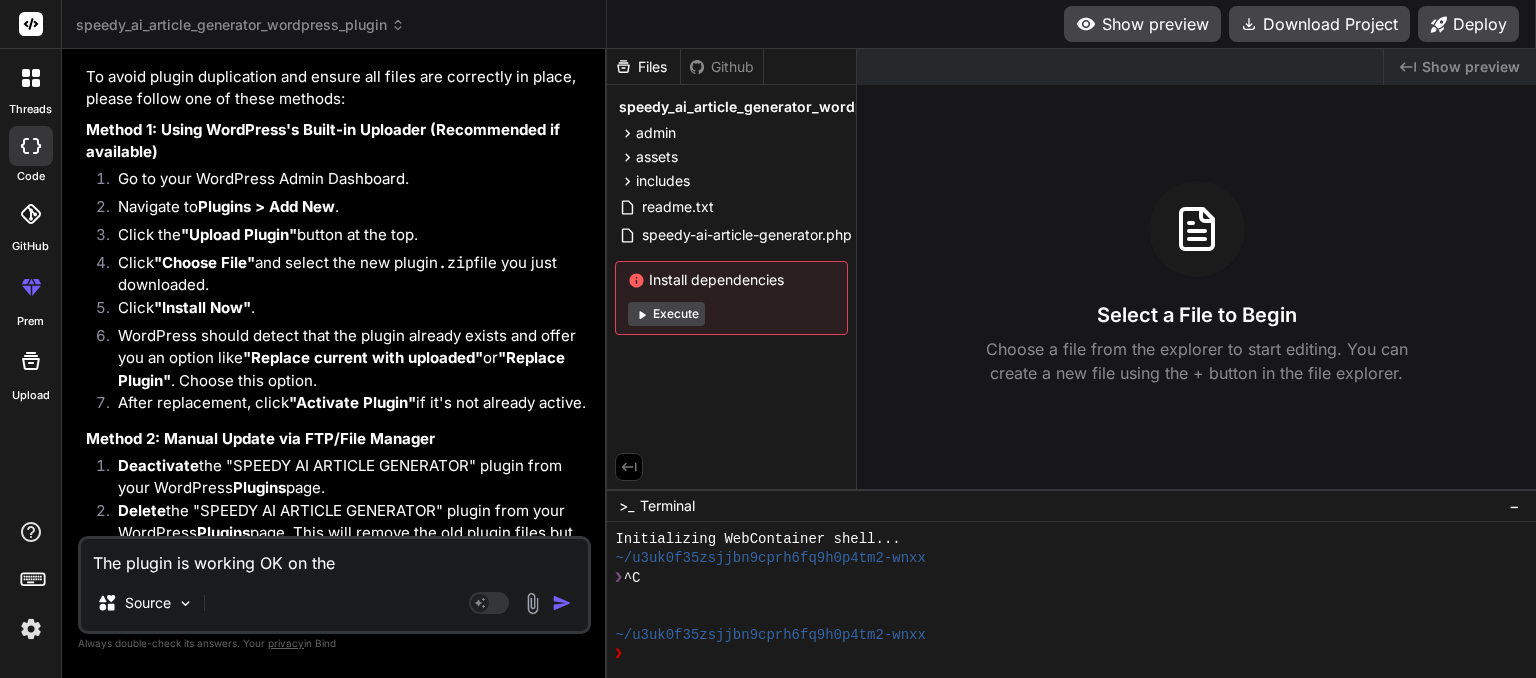 type on "The plugin is working OK on the" 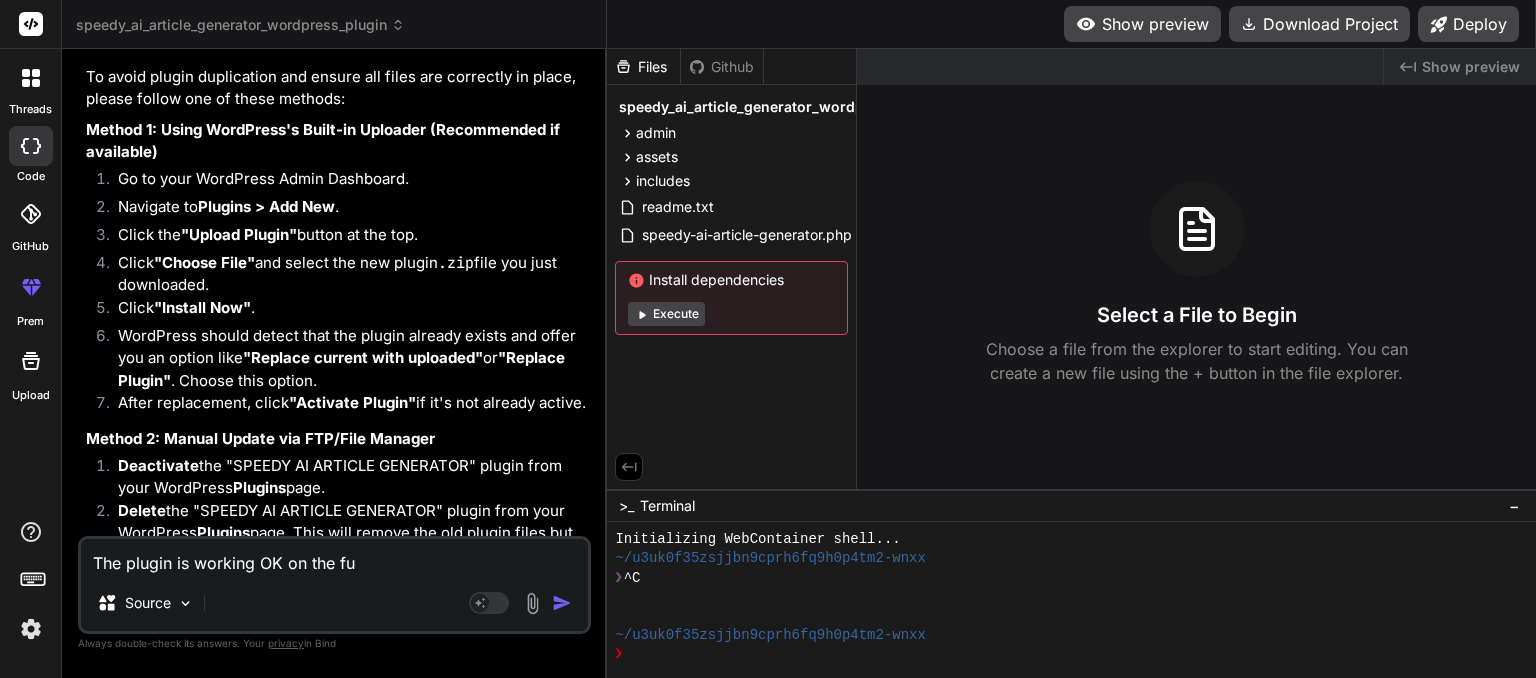type on "The plugin is working OK on the fui" 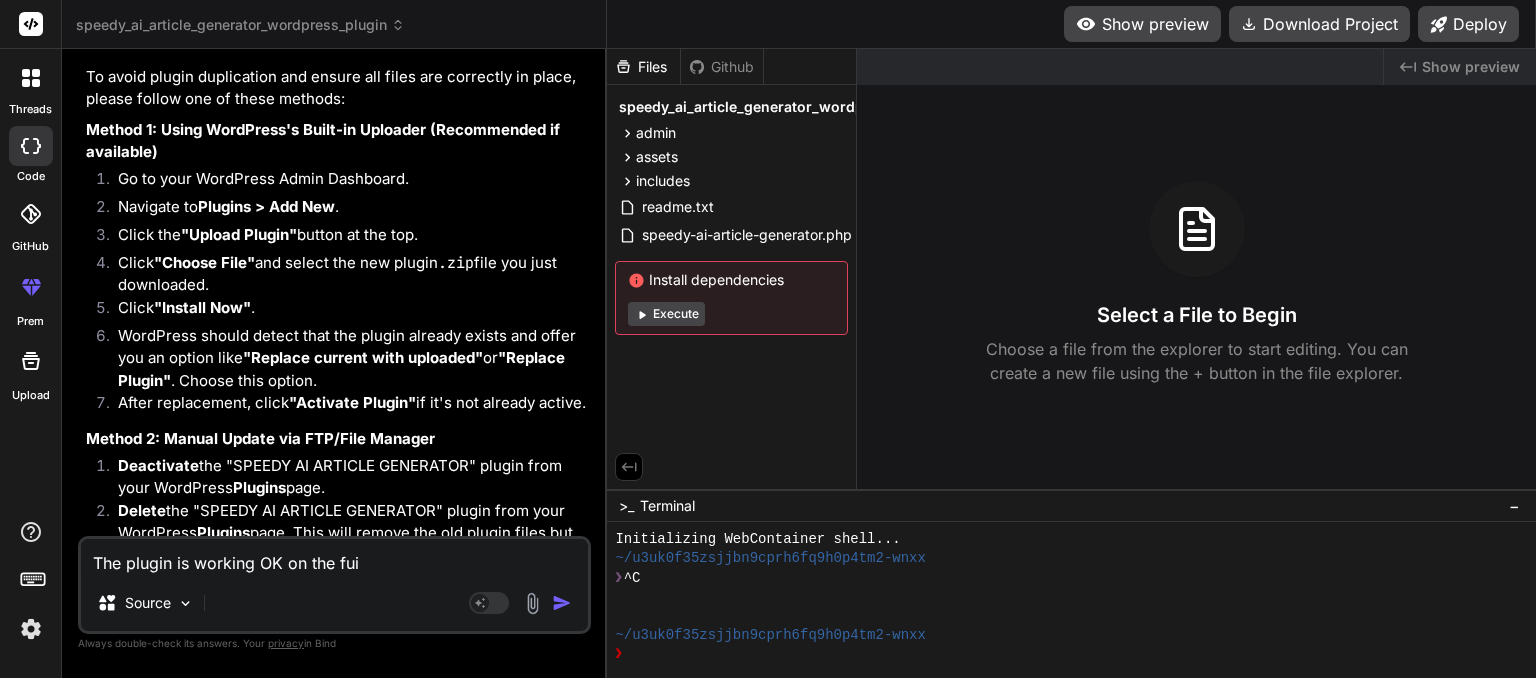 type on "The plugin is working OK on the fu" 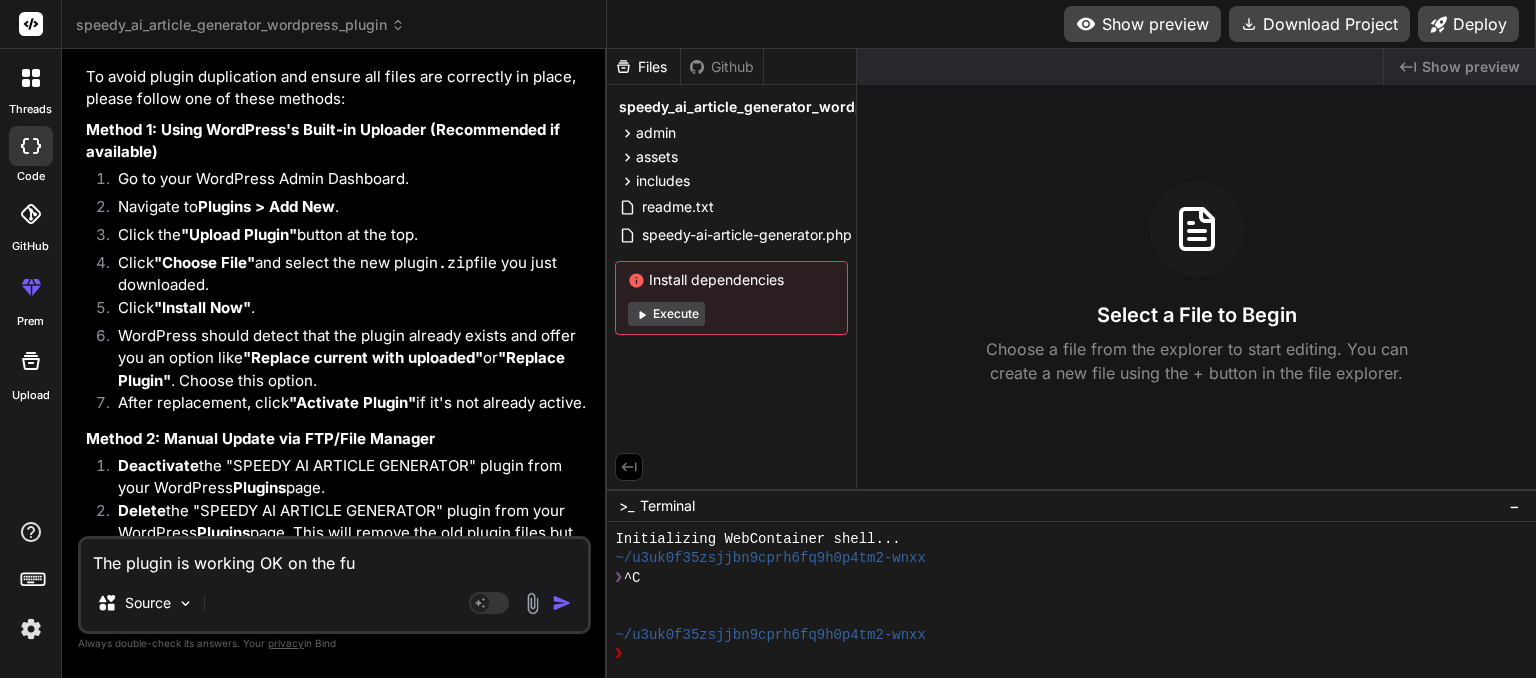 type on "The plugin is working OK on the f" 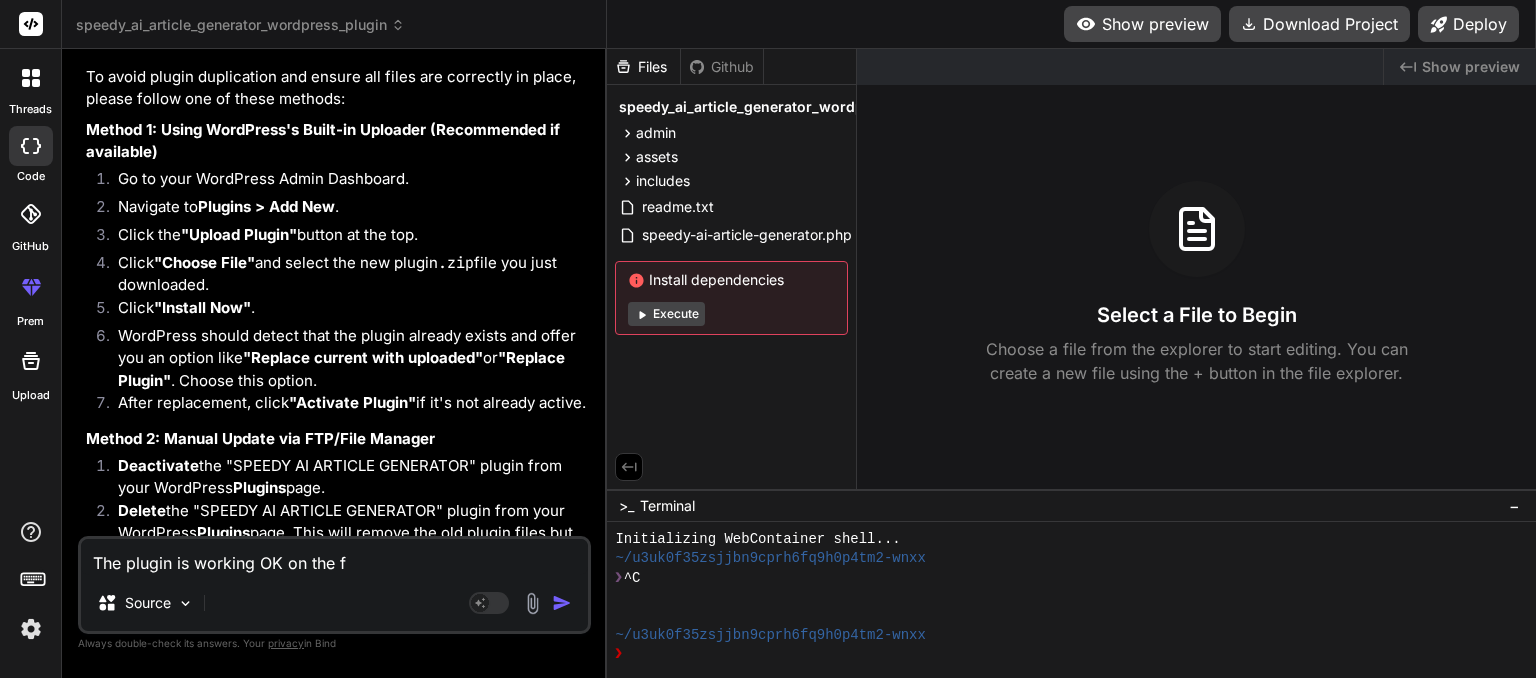 type on "The plugin is working OK on the fi" 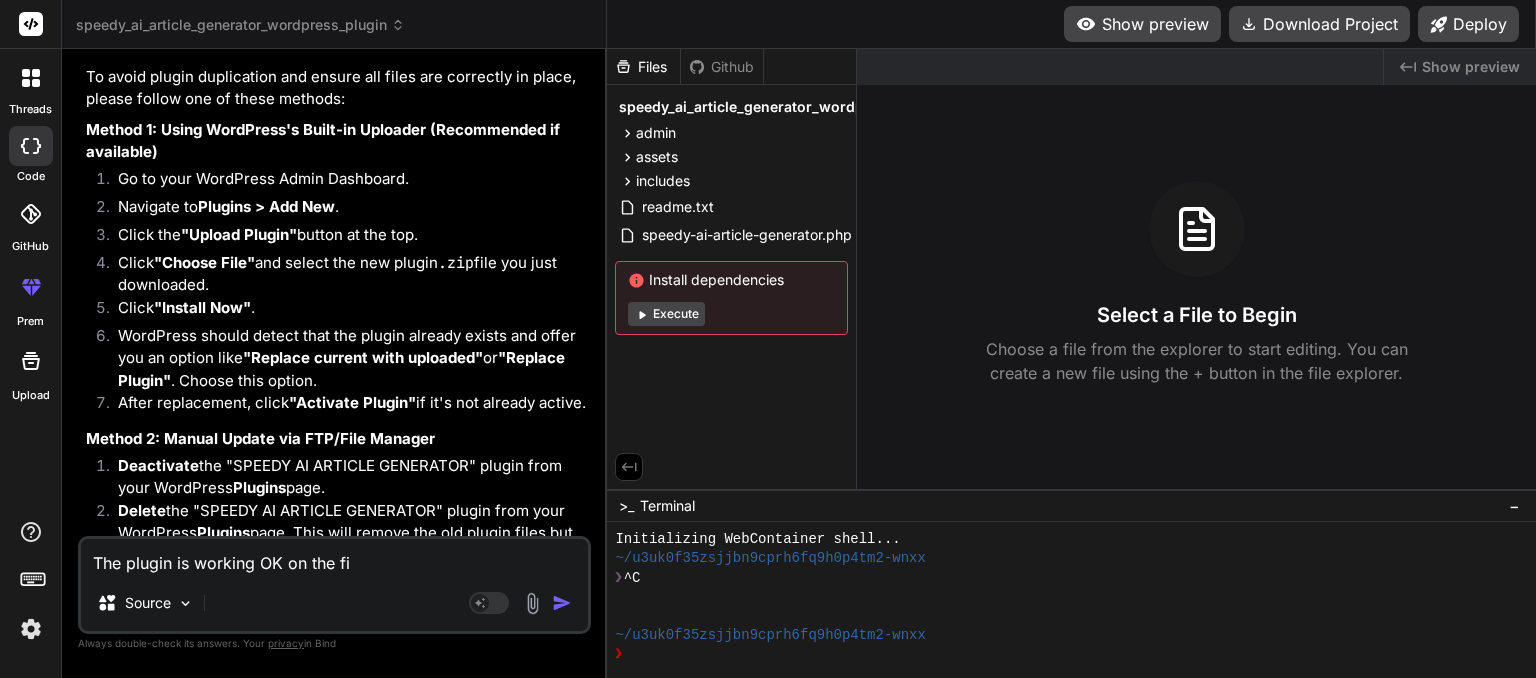 type on "The plugin is working OK on the fir" 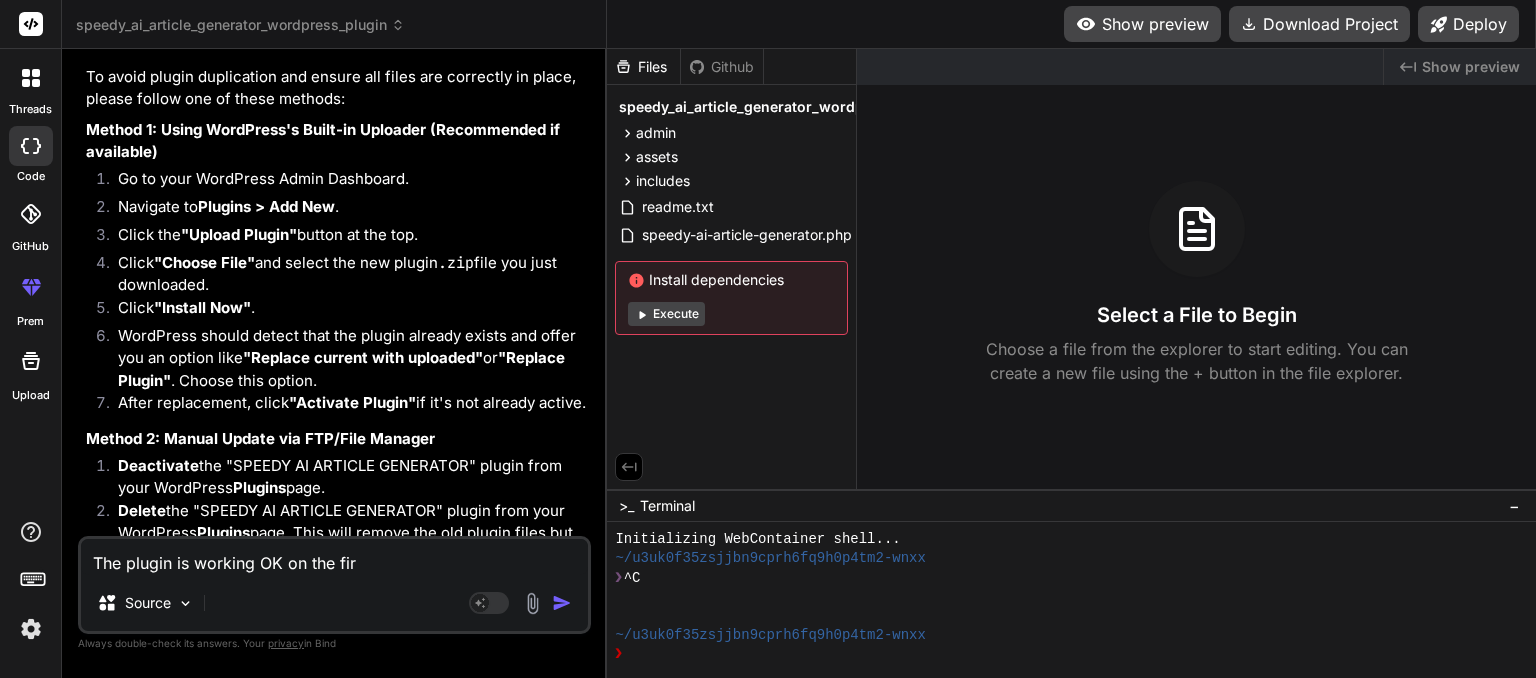 type on "The plugin is working OK on the firs" 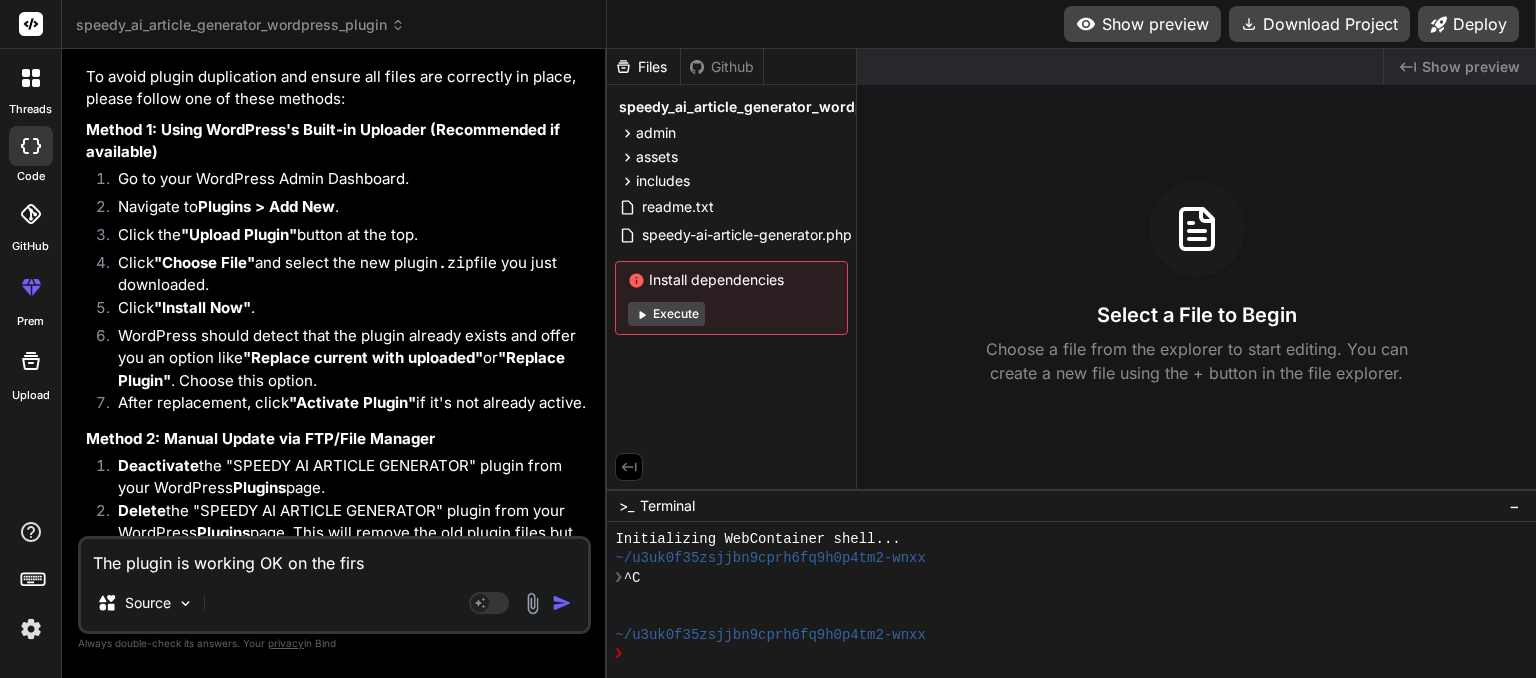 type on "The plugin is working OK on the first" 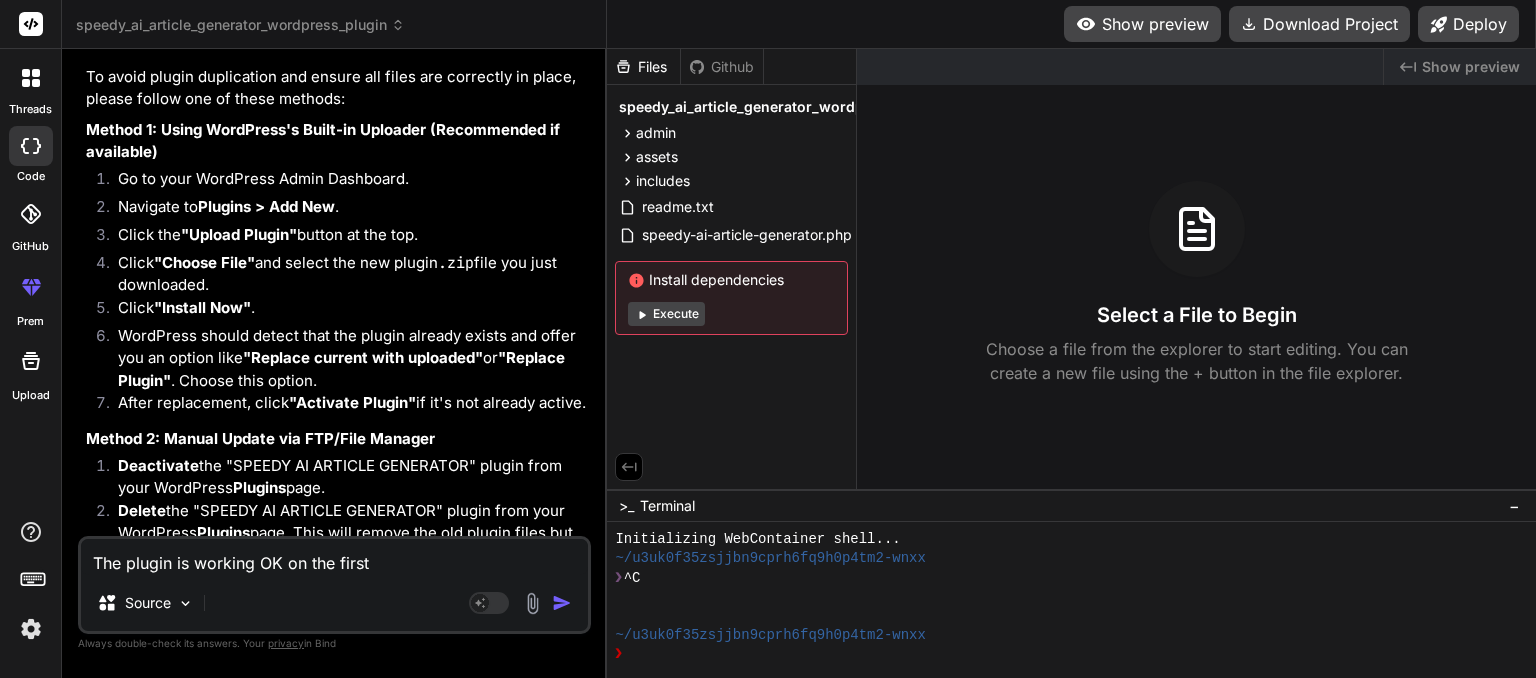 type on "The plugin is working OK on the first" 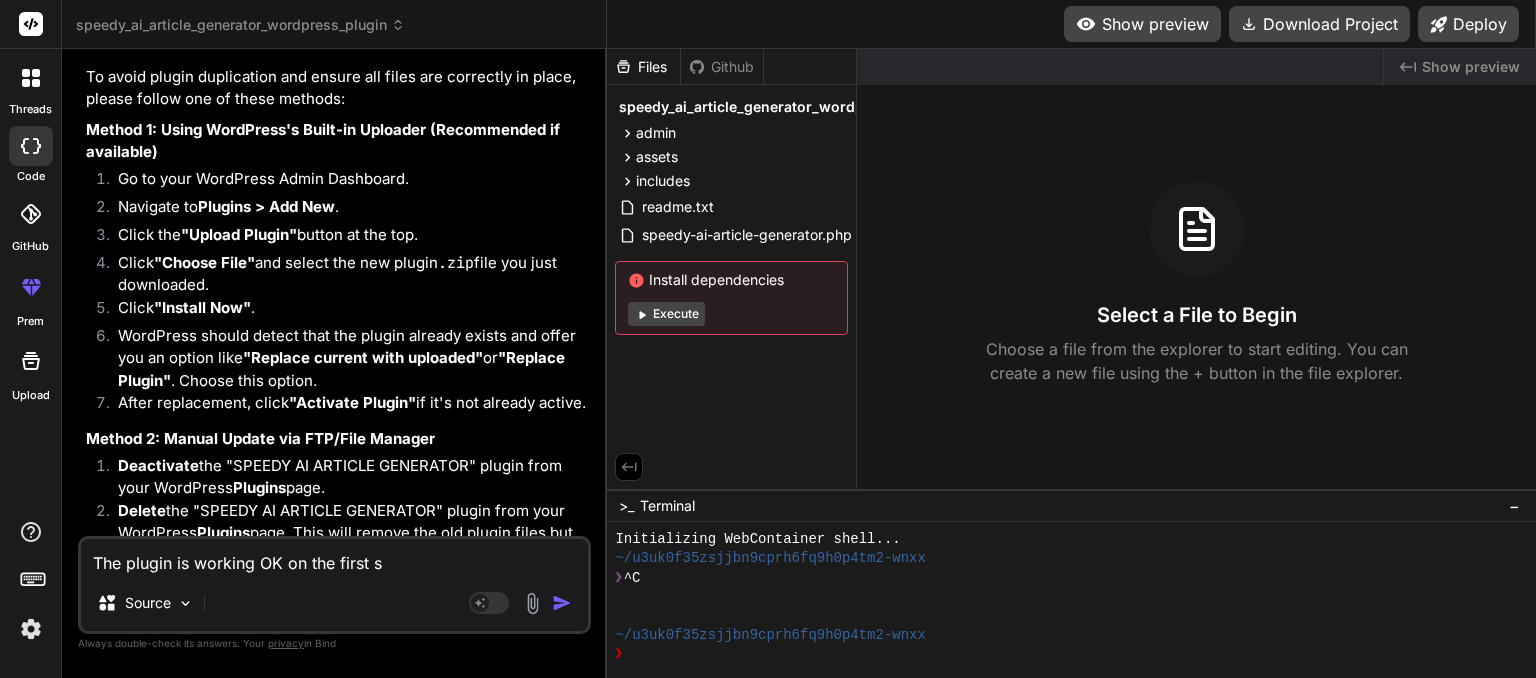 type on "The plugin is working OK on the first si" 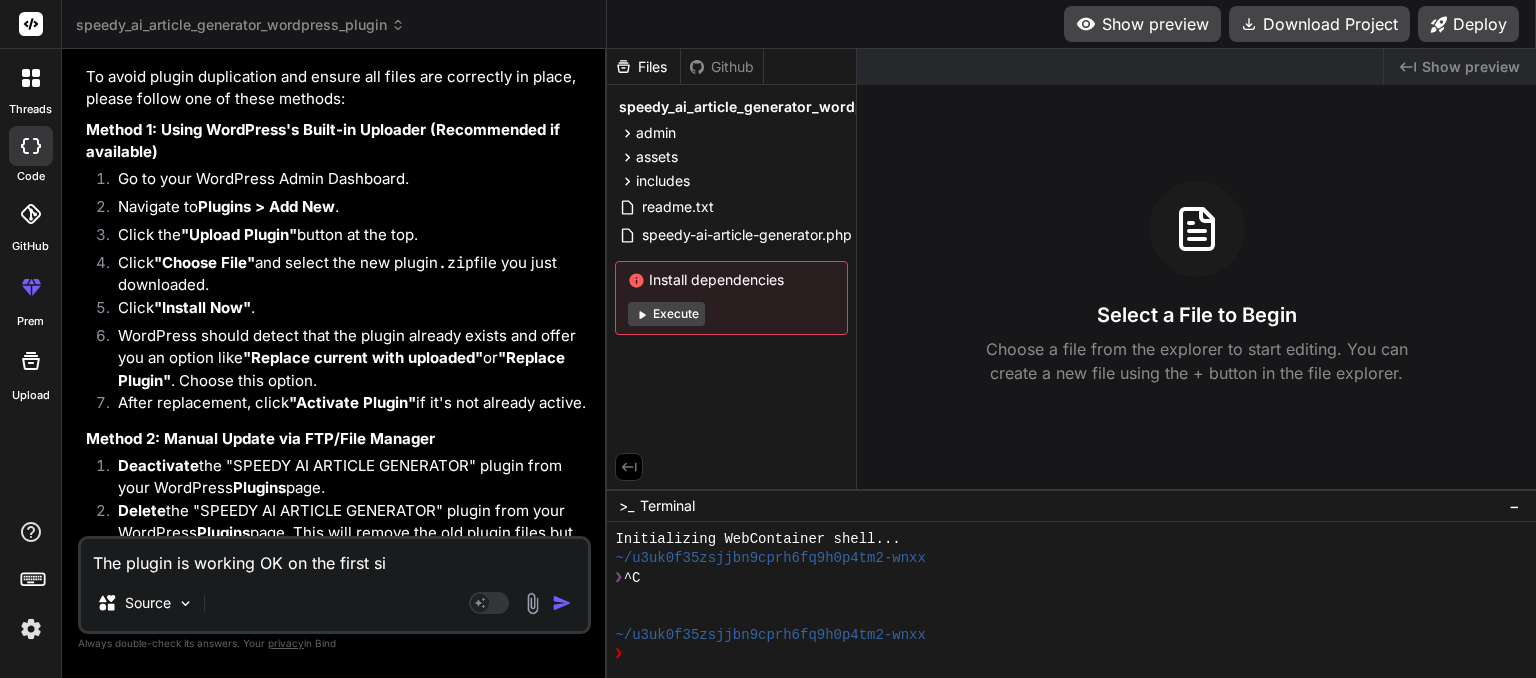 type on "The plugin is working OK on the first sit" 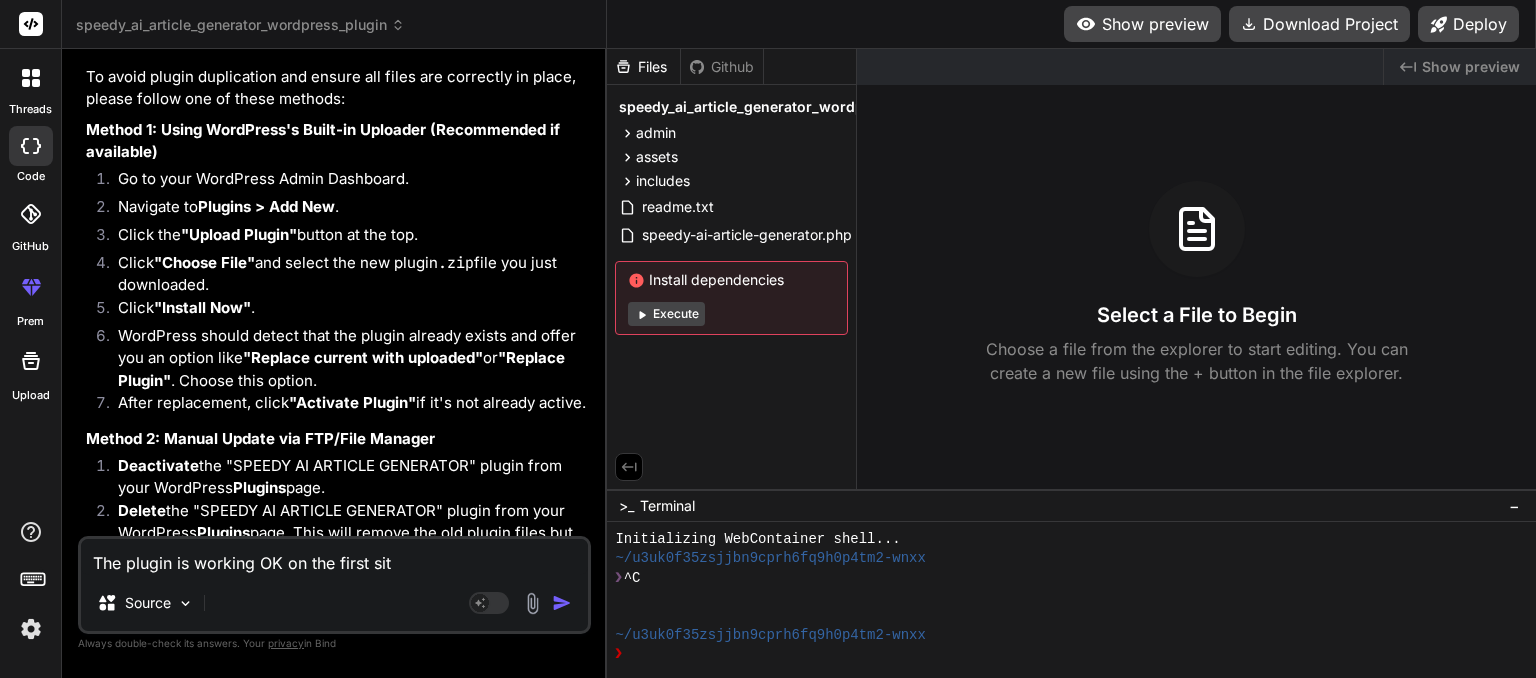 type on "The plugin is working OK on the first site" 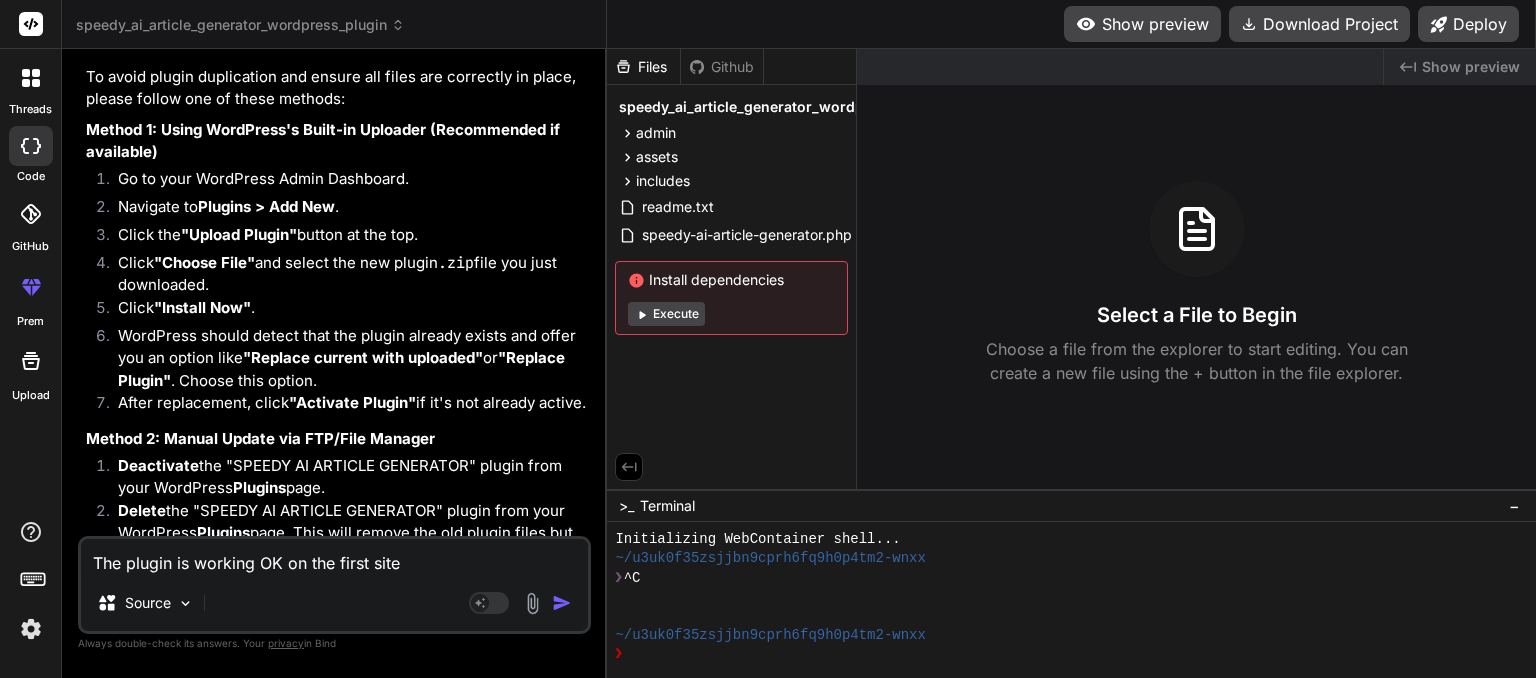 type on "The plugin is working OK on the first site" 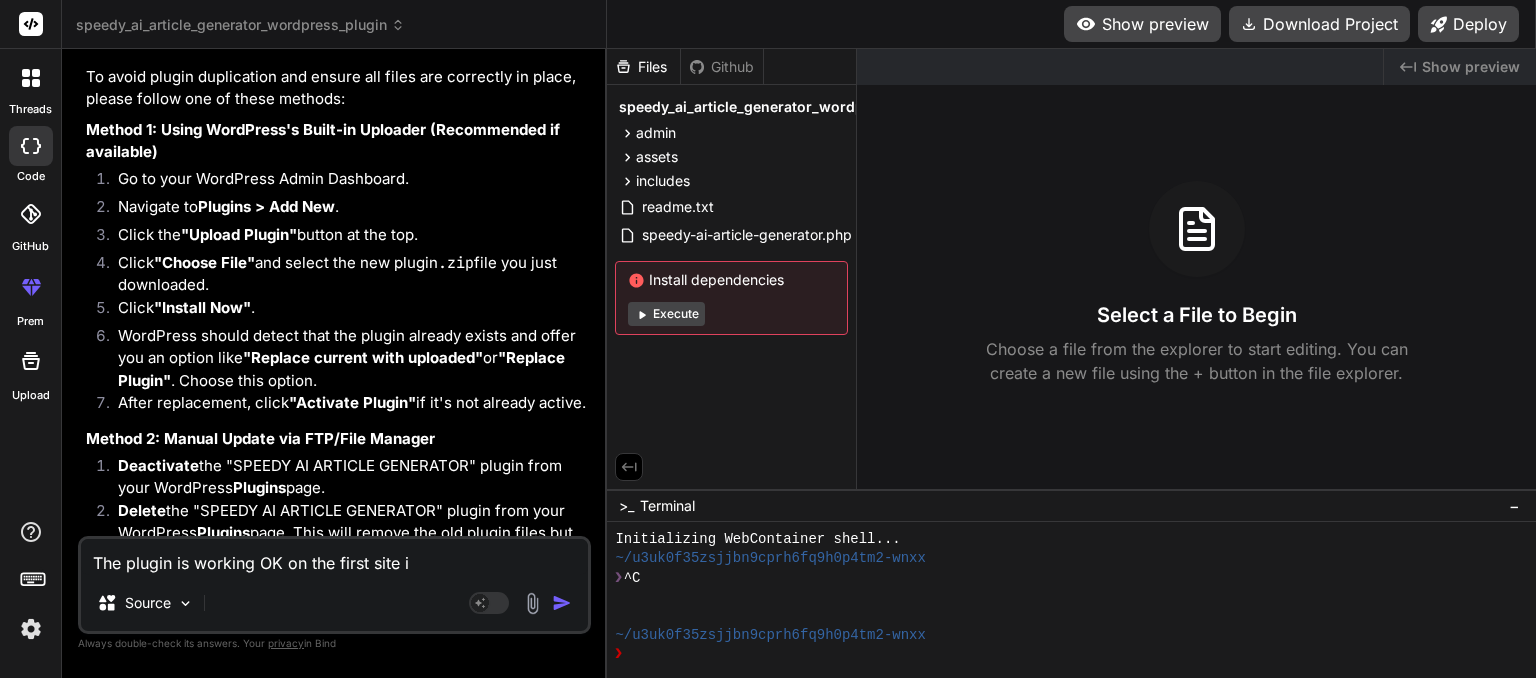 type on "The plugin is working OK on the first site i" 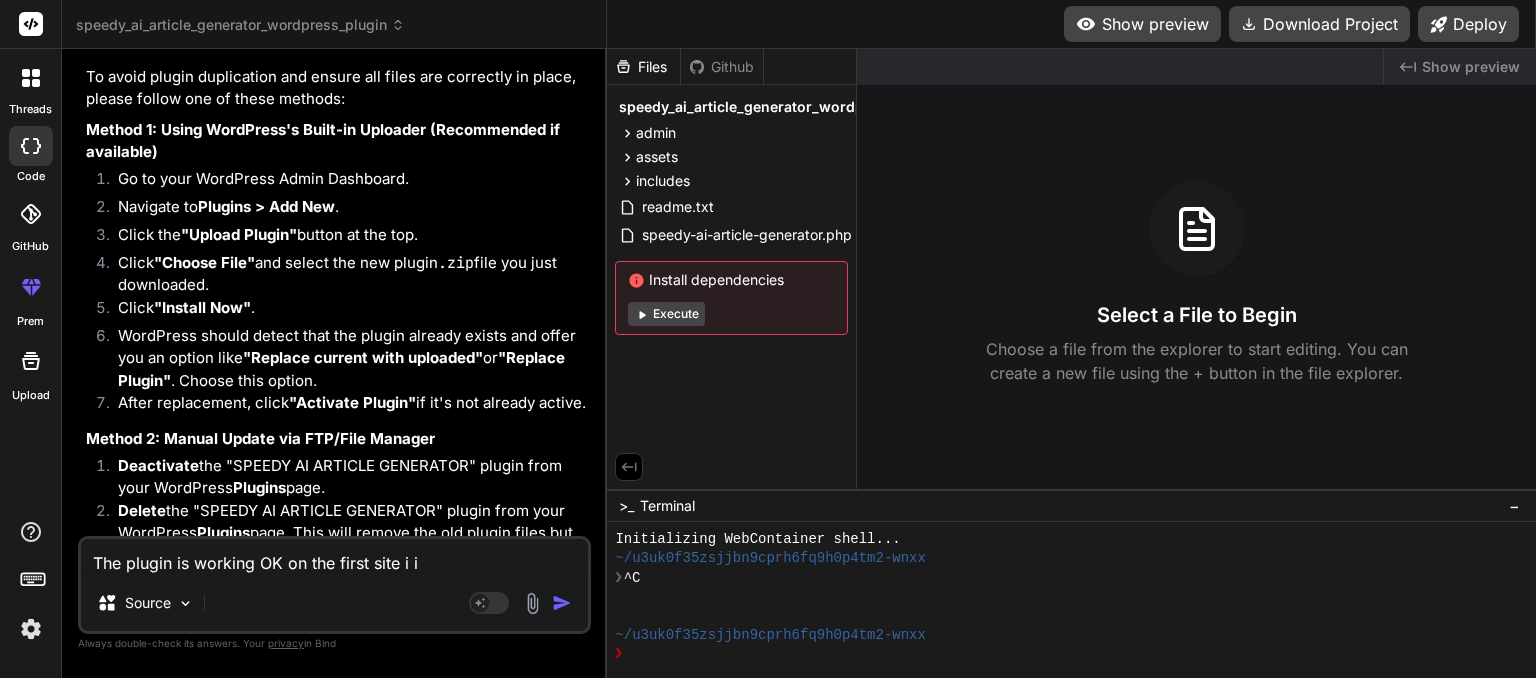 type on "The plugin is working OK on the first site i in" 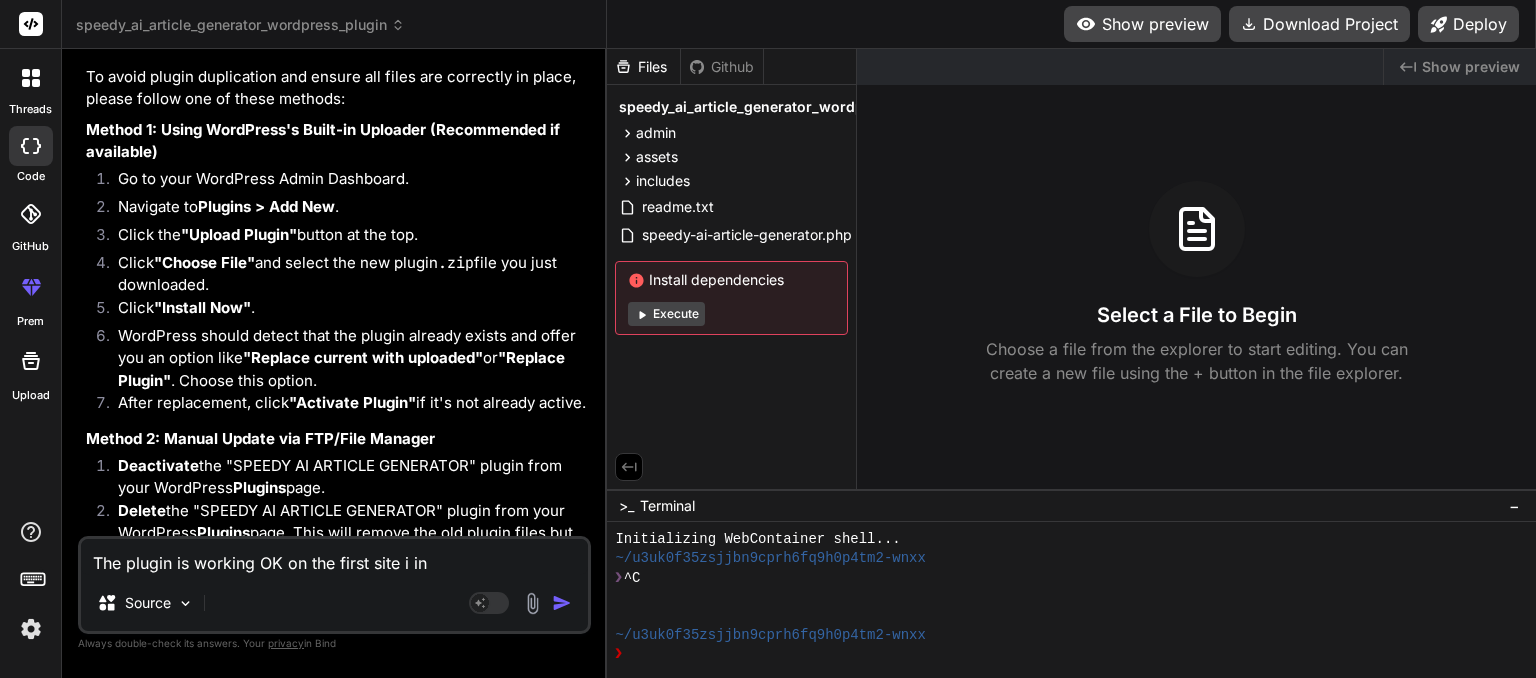 type on "The plugin is working OK on the first site i ins" 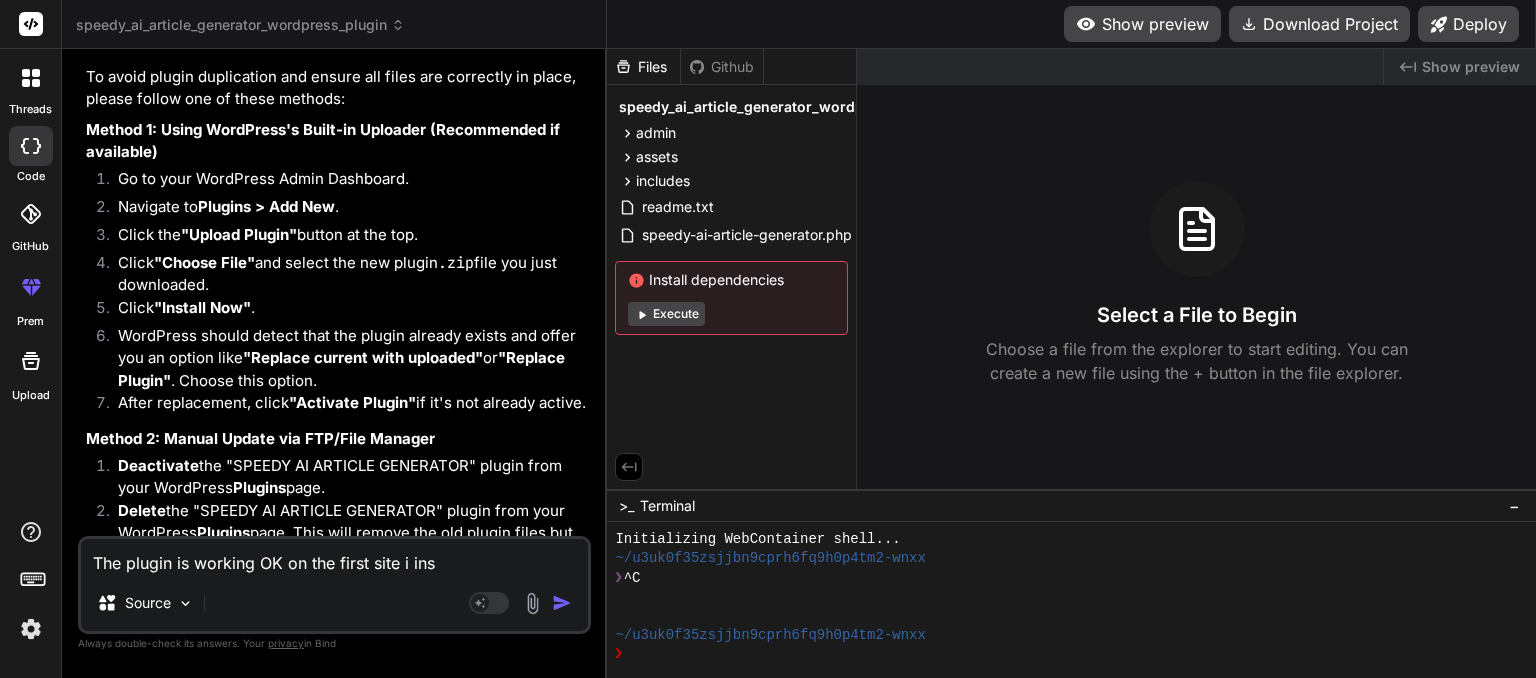 type on "The plugin is working OK on the first site i inst" 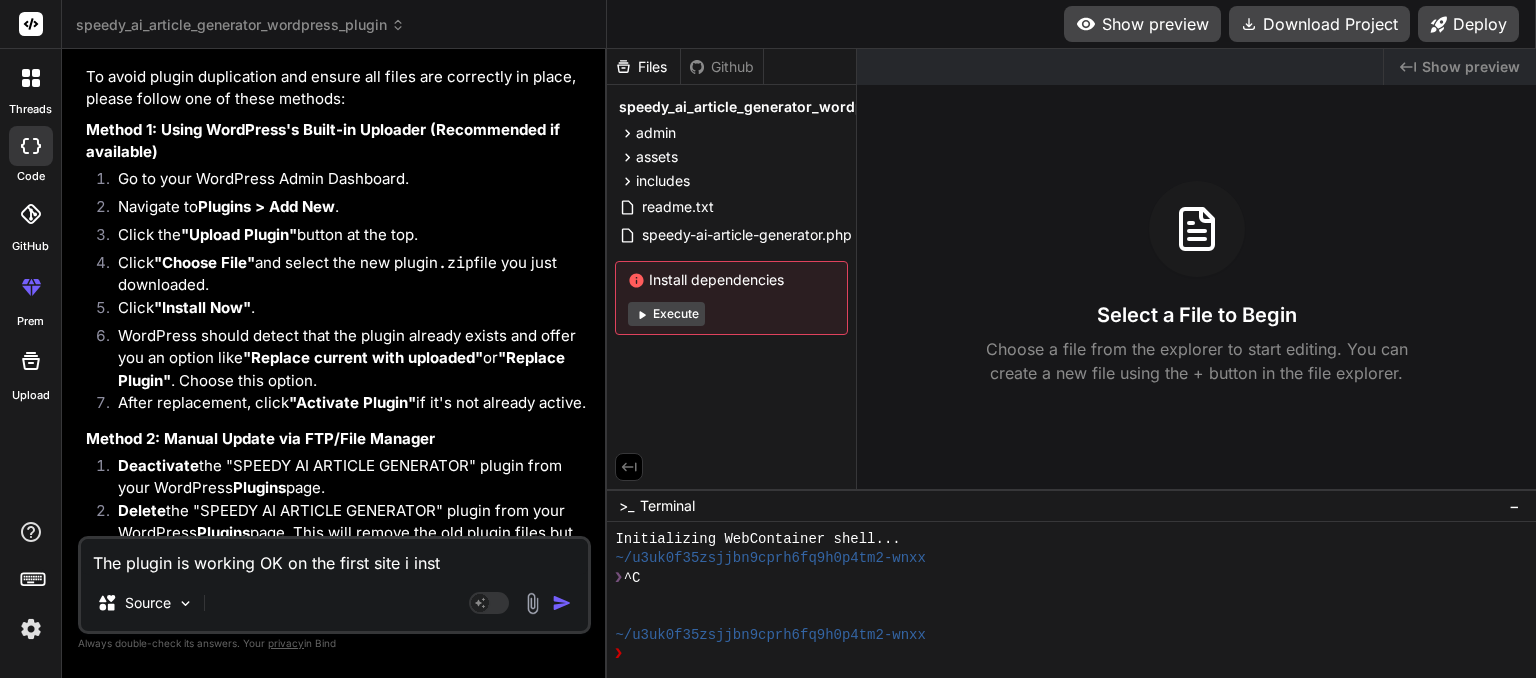 type on "The plugin is working OK on the first site i insta" 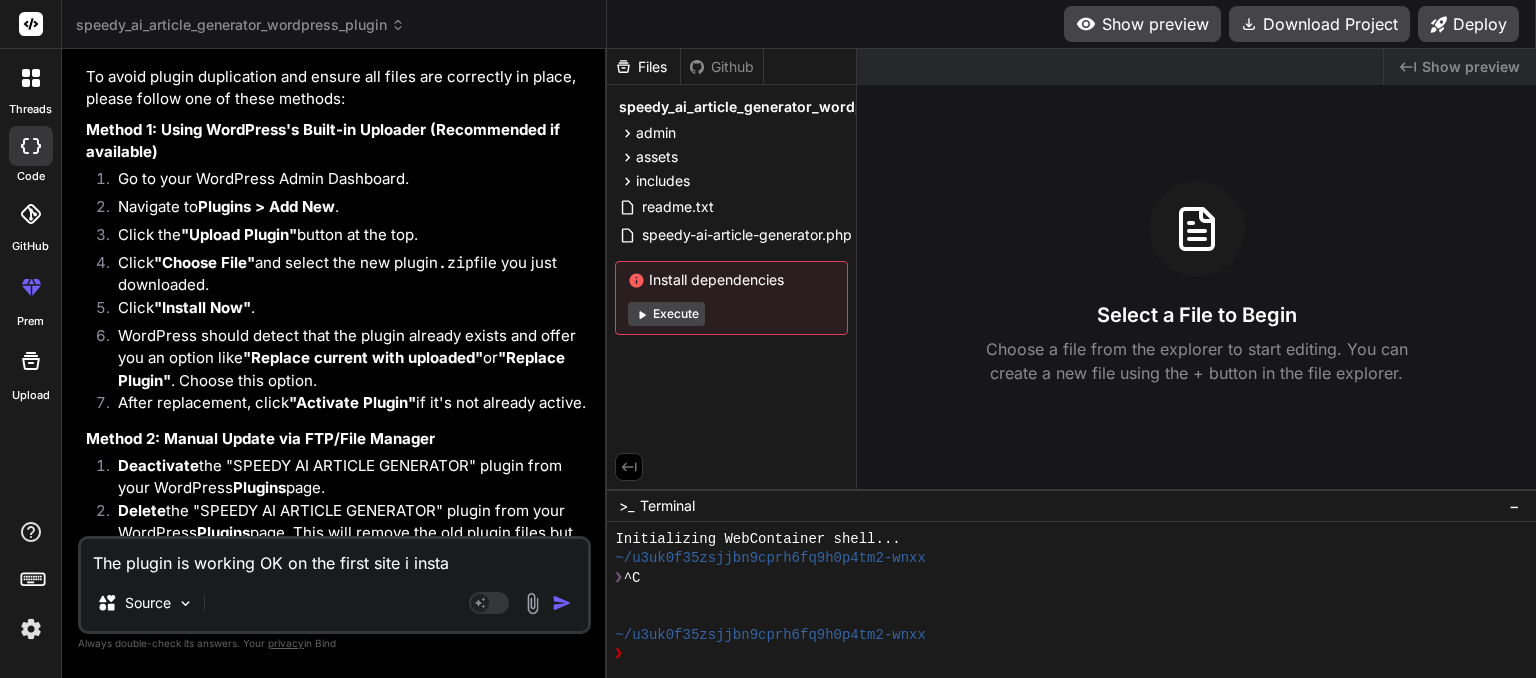 type on "The plugin is working OK on the first site i instal" 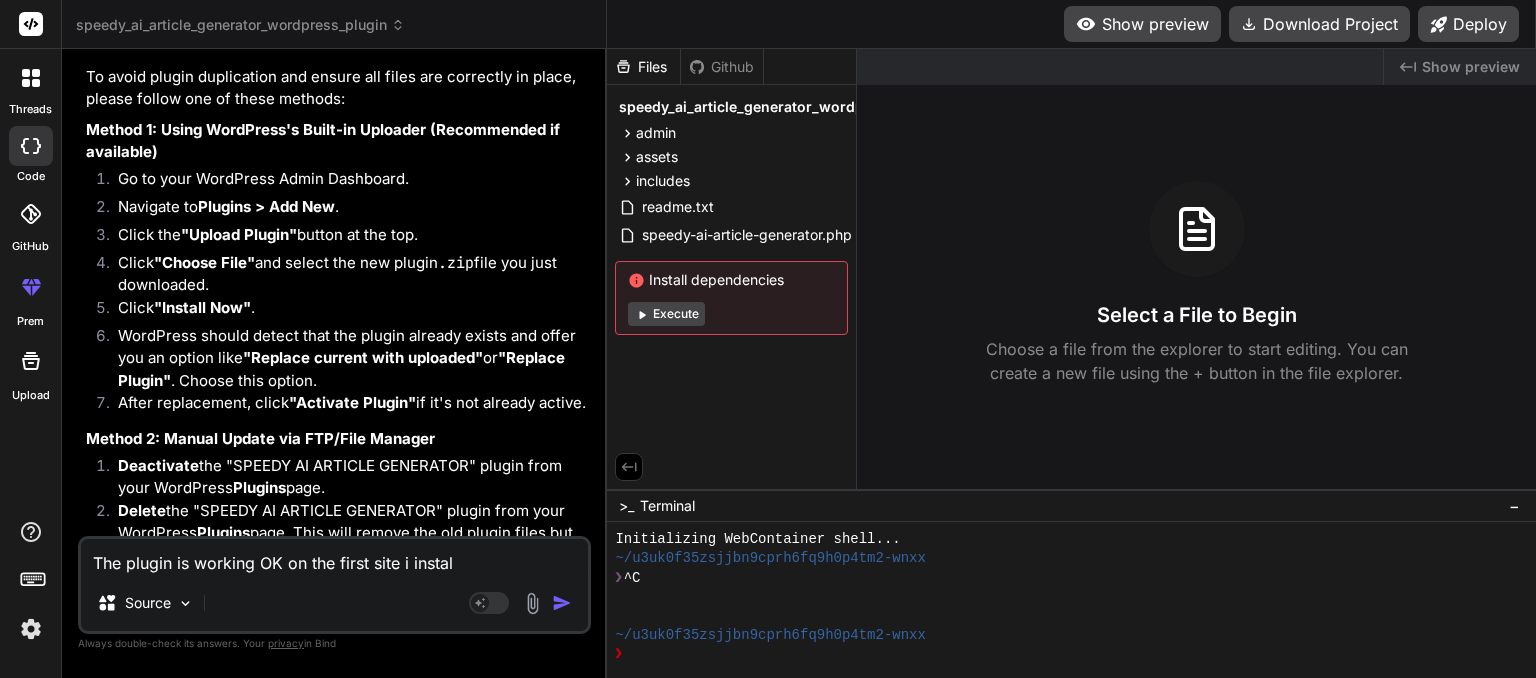 type on "The plugin is working OK on the first site i install" 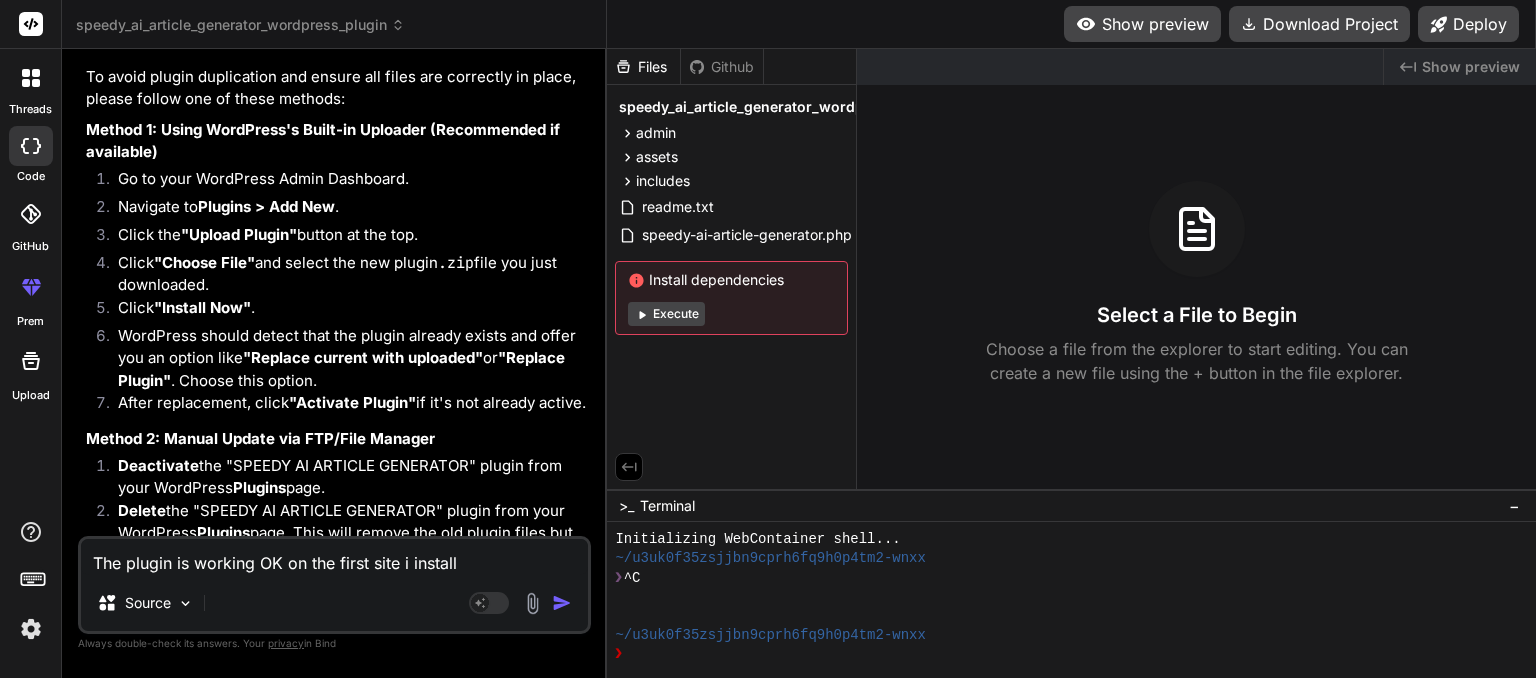 type on "The plugin is working OK on the first site i installe" 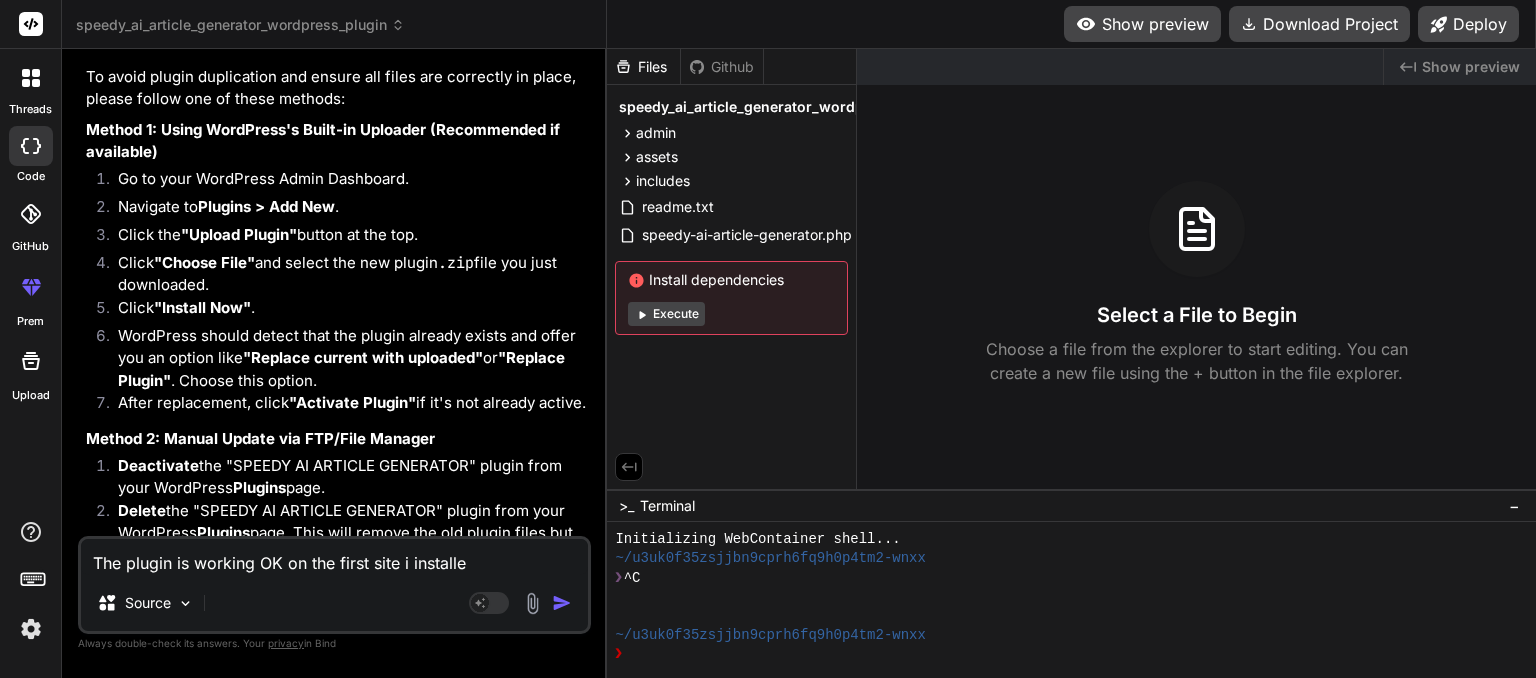 type on "The plugin is working OK on the first site i installed" 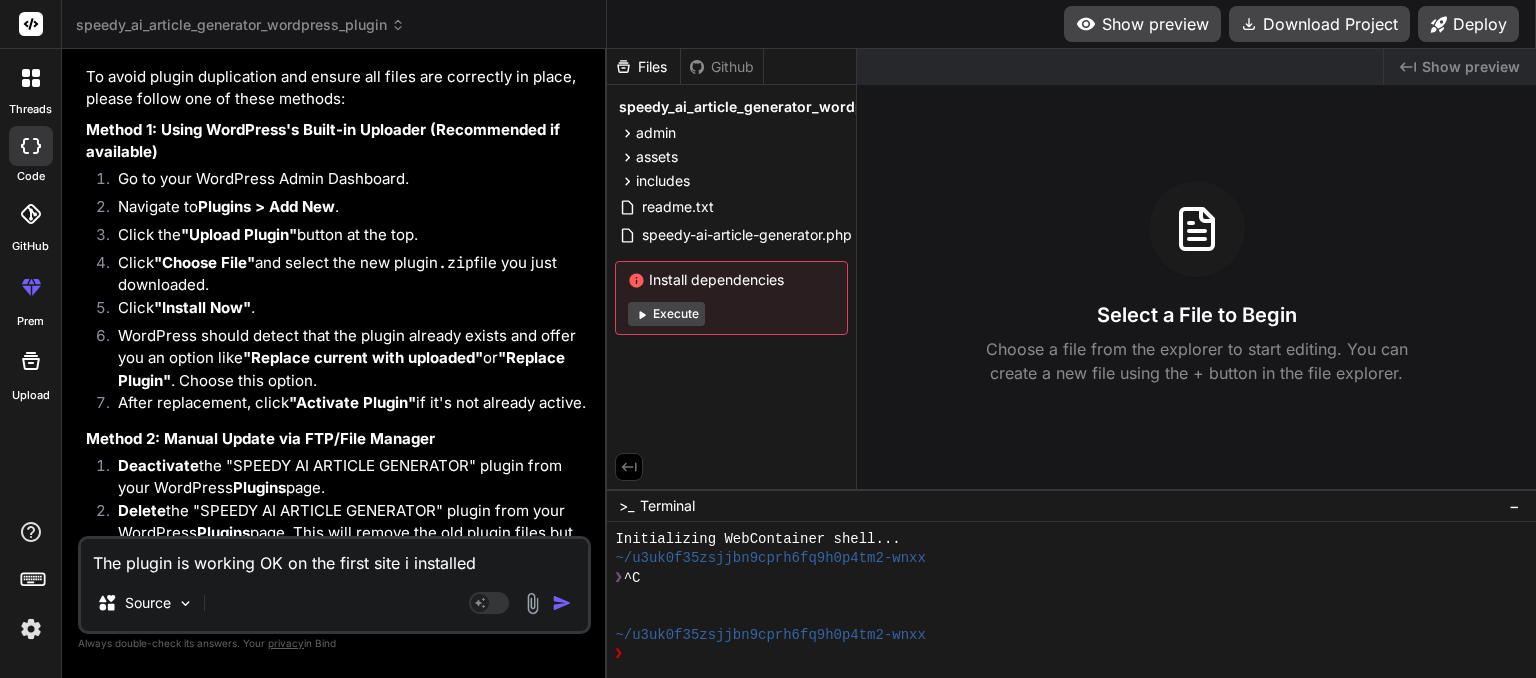 type on "The plugin is working OK on the first site i installed" 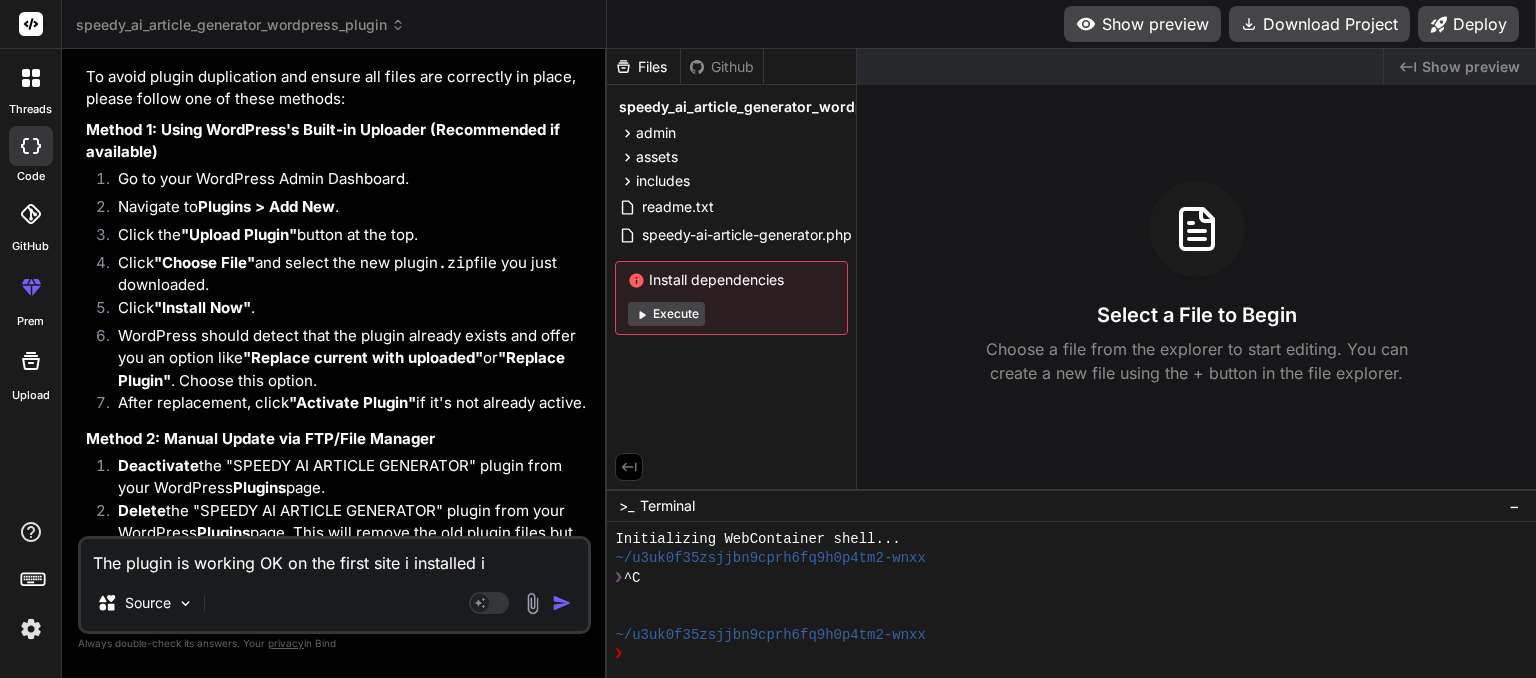type on "The plugin is working OK on the first site i installed it" 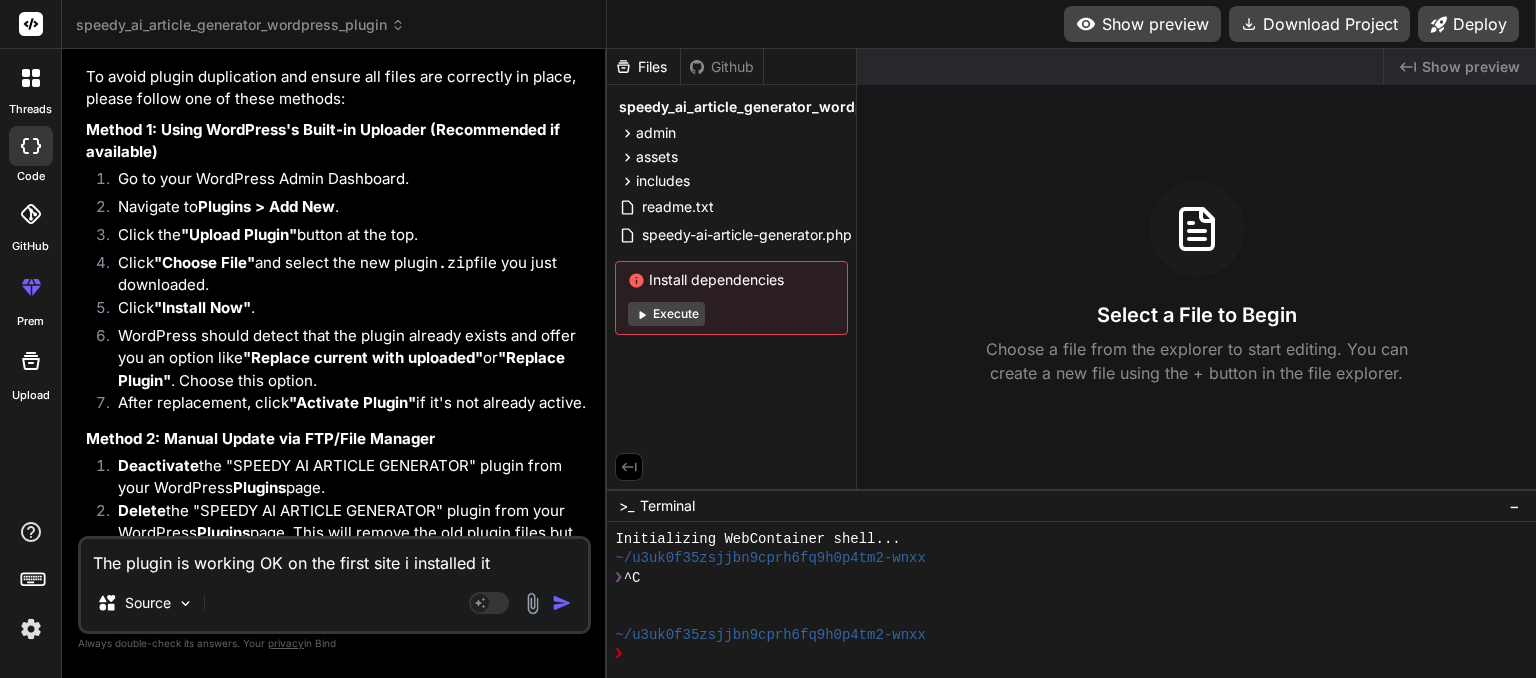 type on "The plugin is working OK on the first site i installed it" 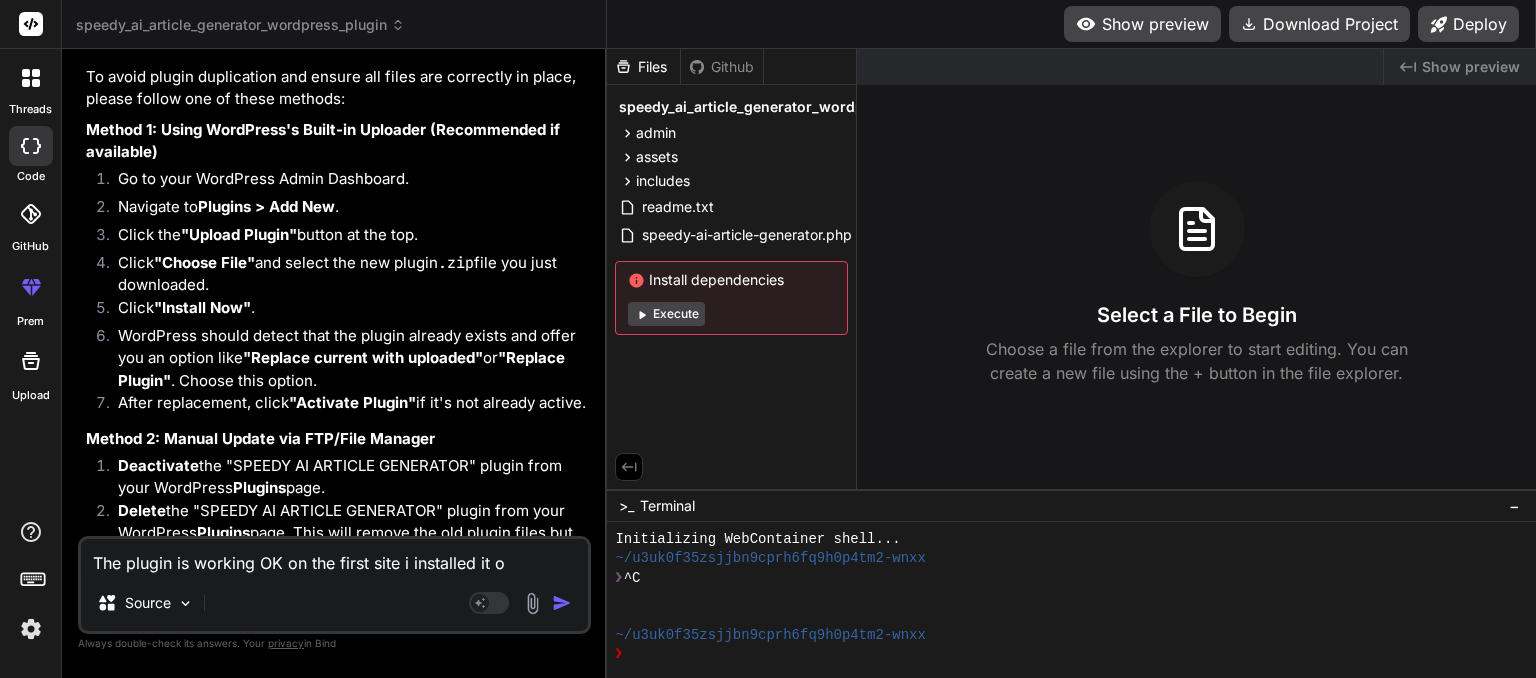 type on "The plugin is working OK on the first site i installed it on" 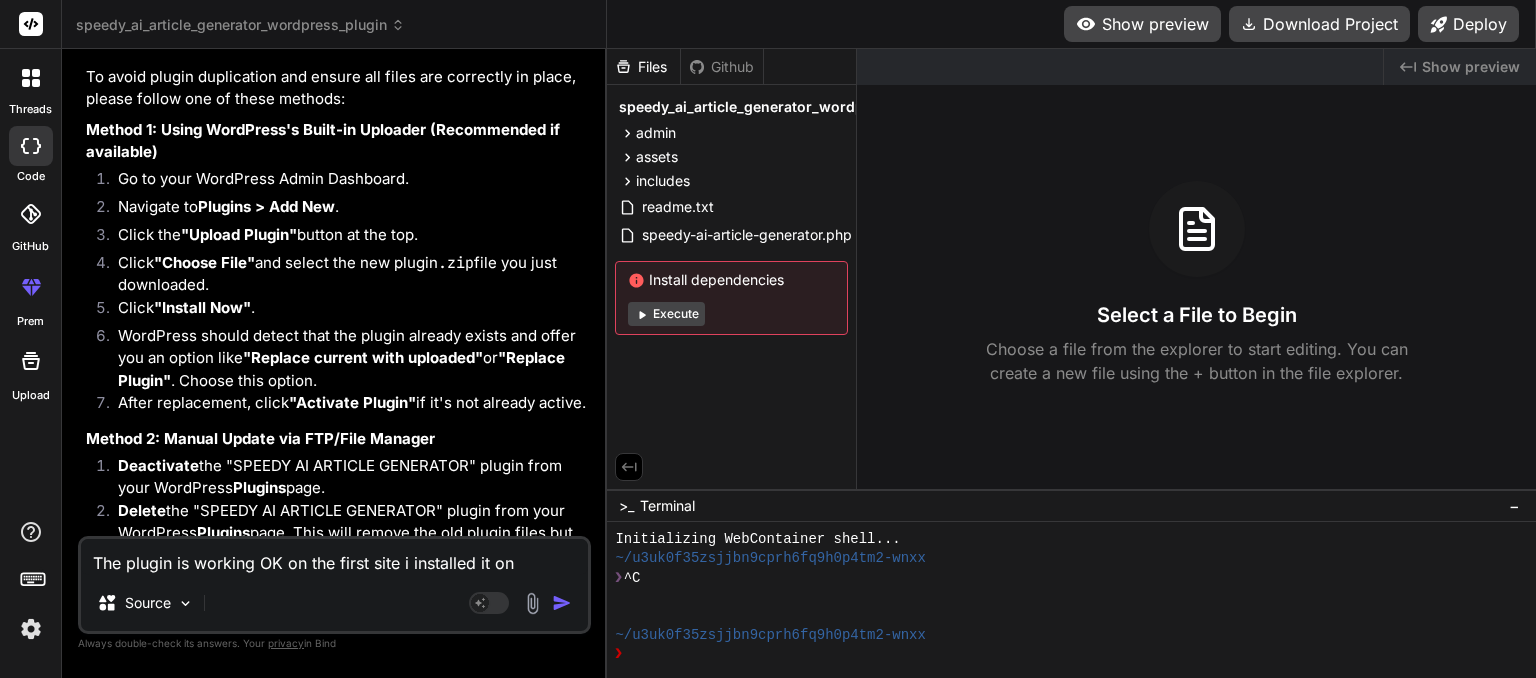 type on "The plugin is working OK on the first site i installed it on." 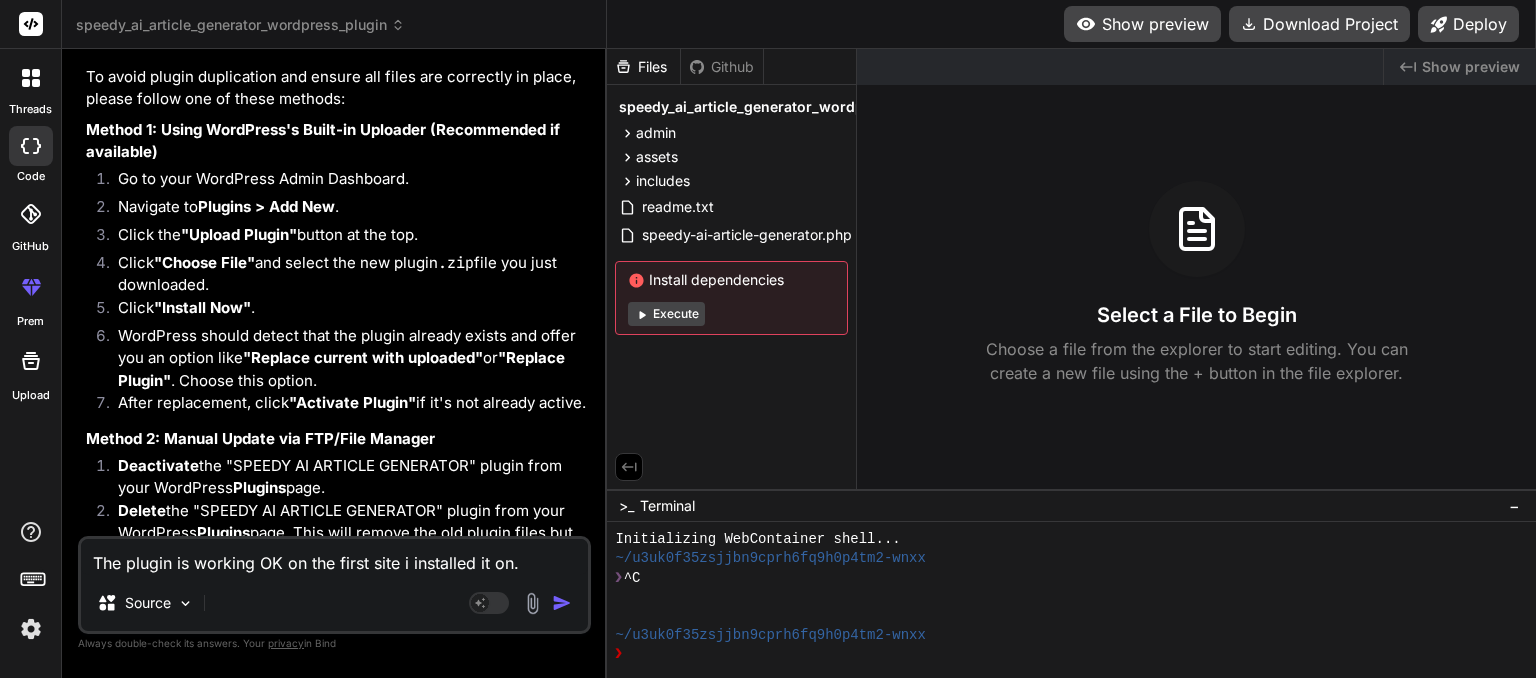 type on "x" 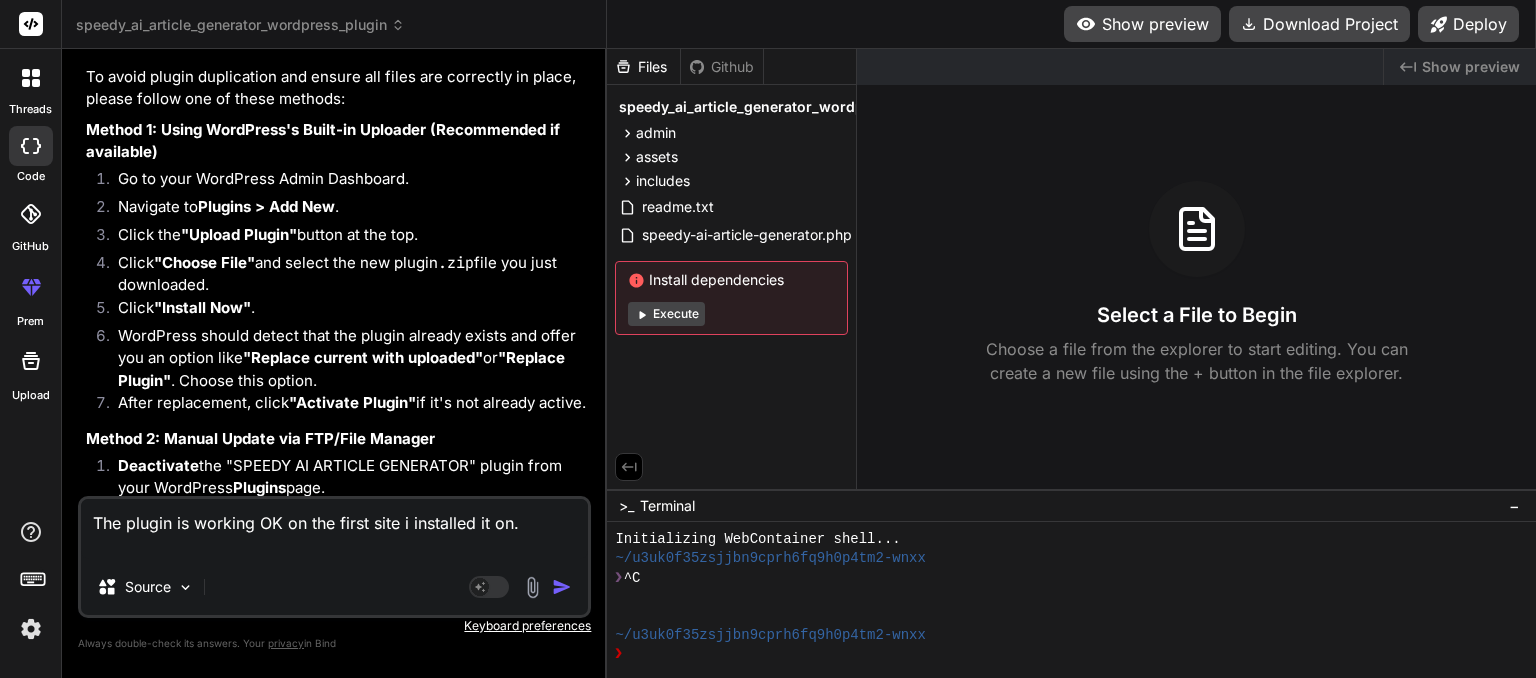 type on "The plugin is working OK on the first site i installed it on.
N" 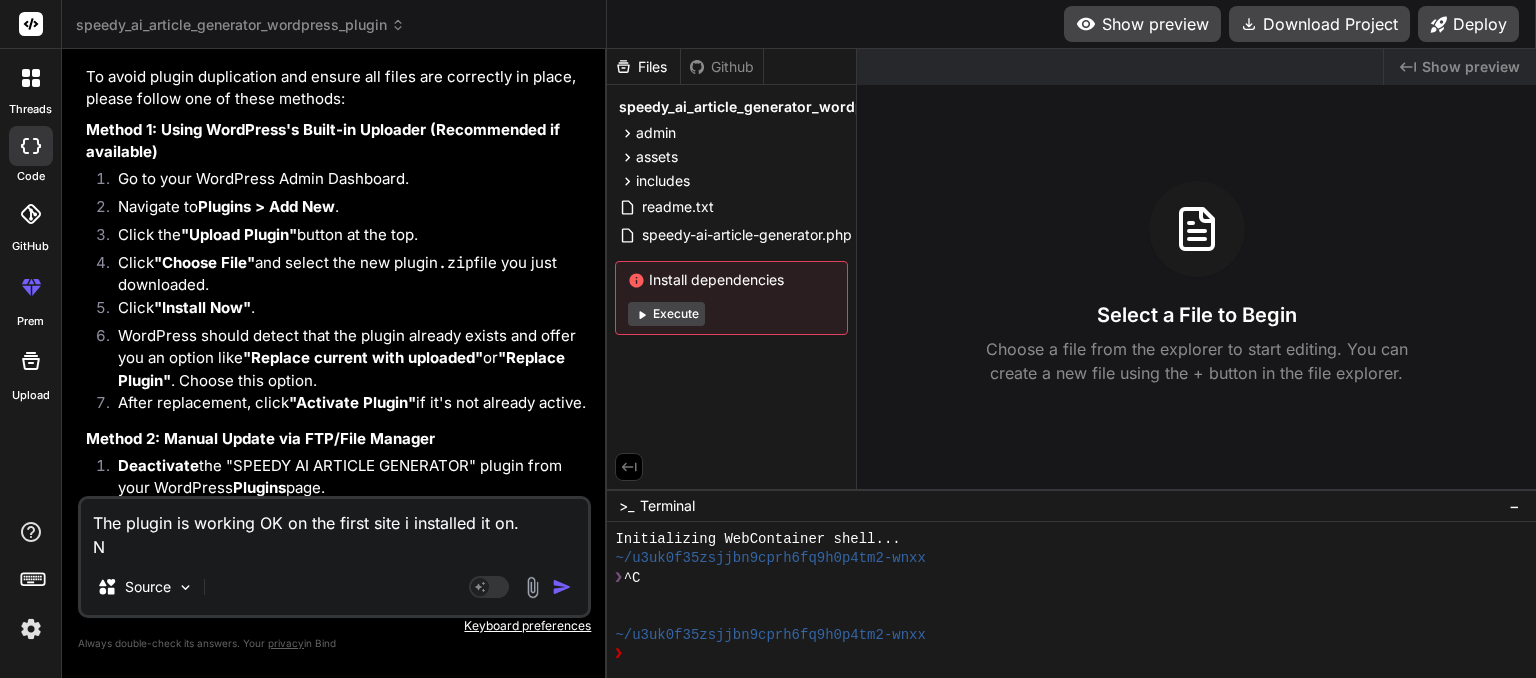 type on "The plugin is working OK on the first site i installed it on.
No" 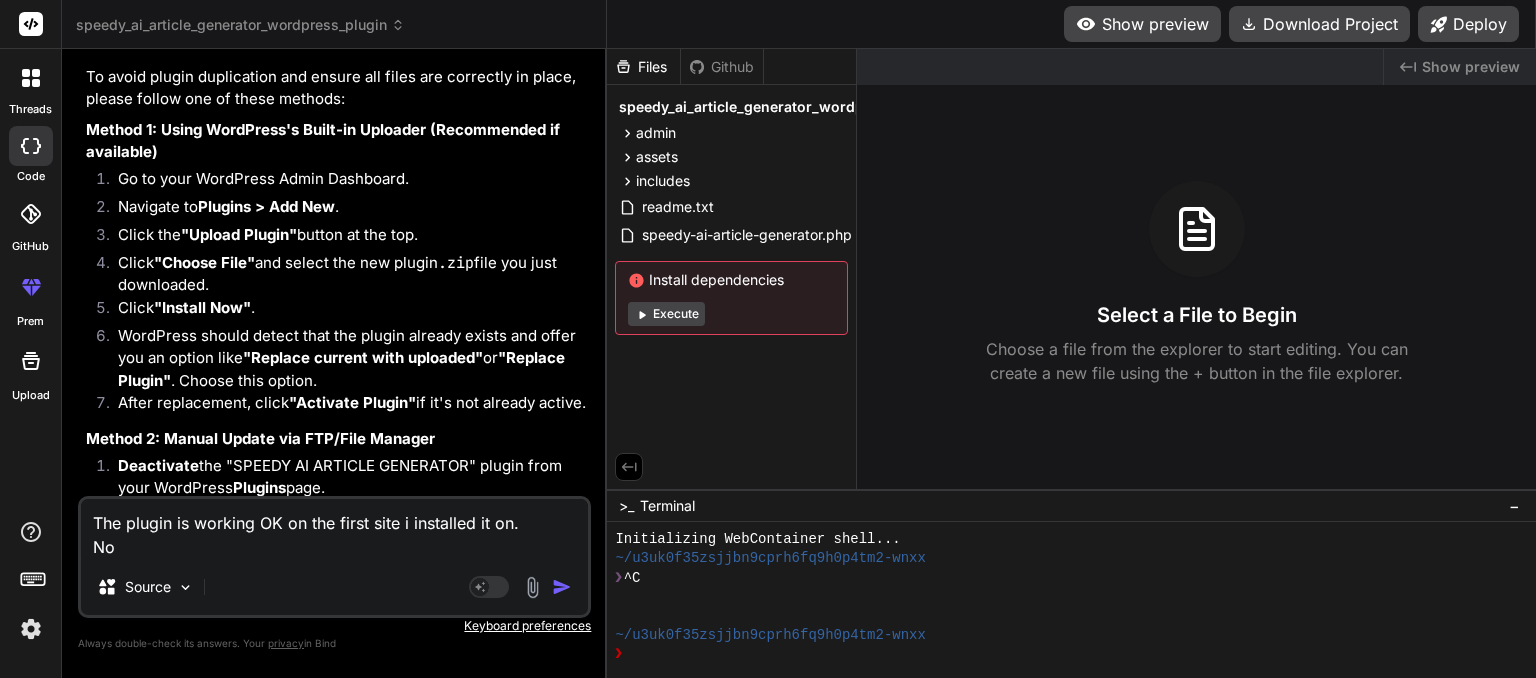 type on "The plugin is working OK on the first site i installed it on.
Now" 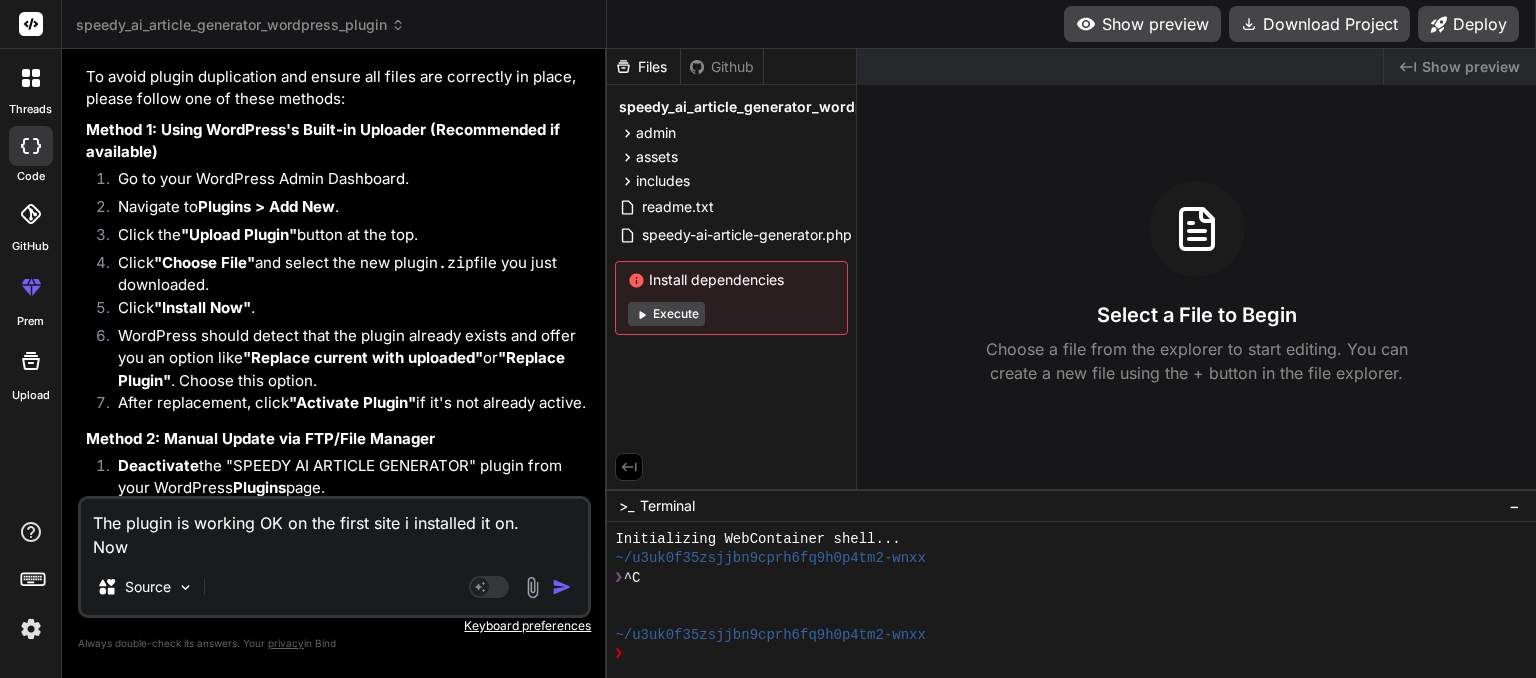 type on "The plugin is working OK on the first site i installed it on.
Now" 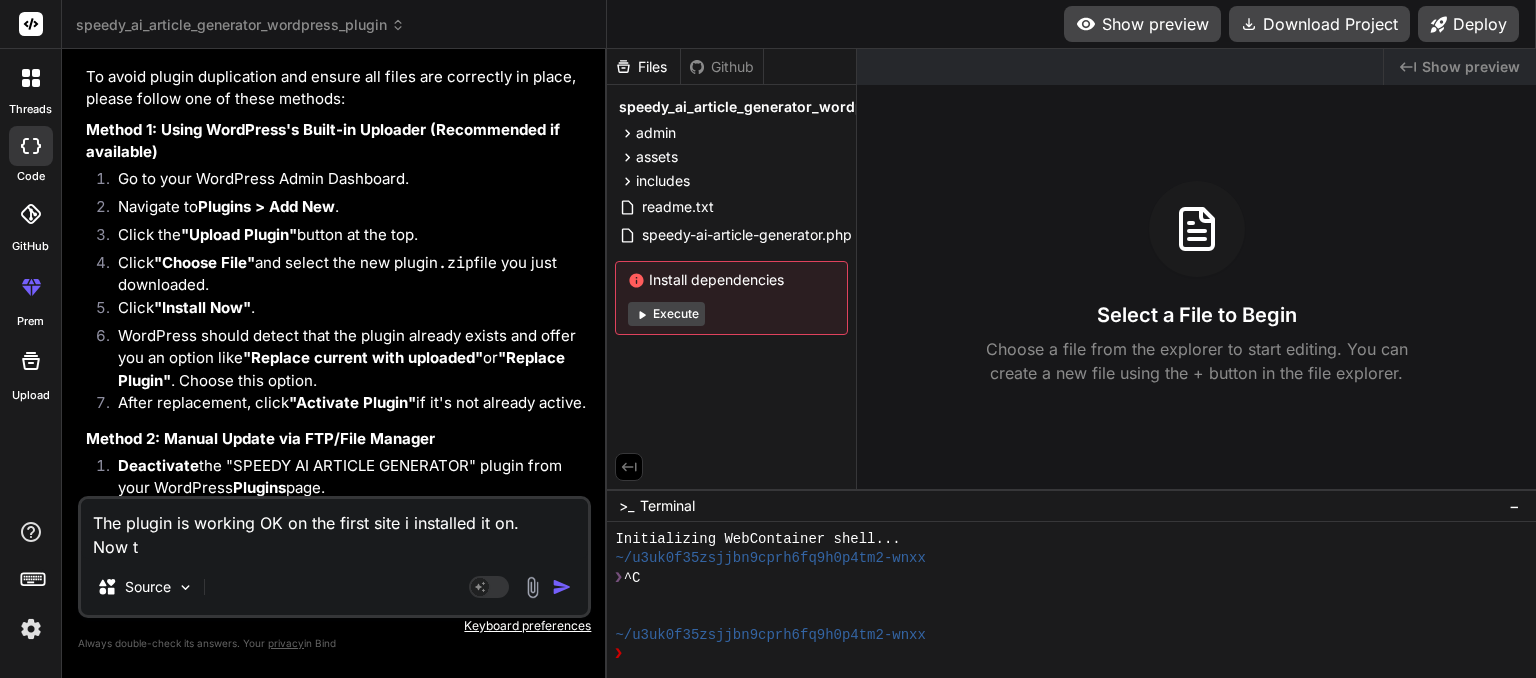 type on "The plugin is working OK on the first site i installed it on.
Now th" 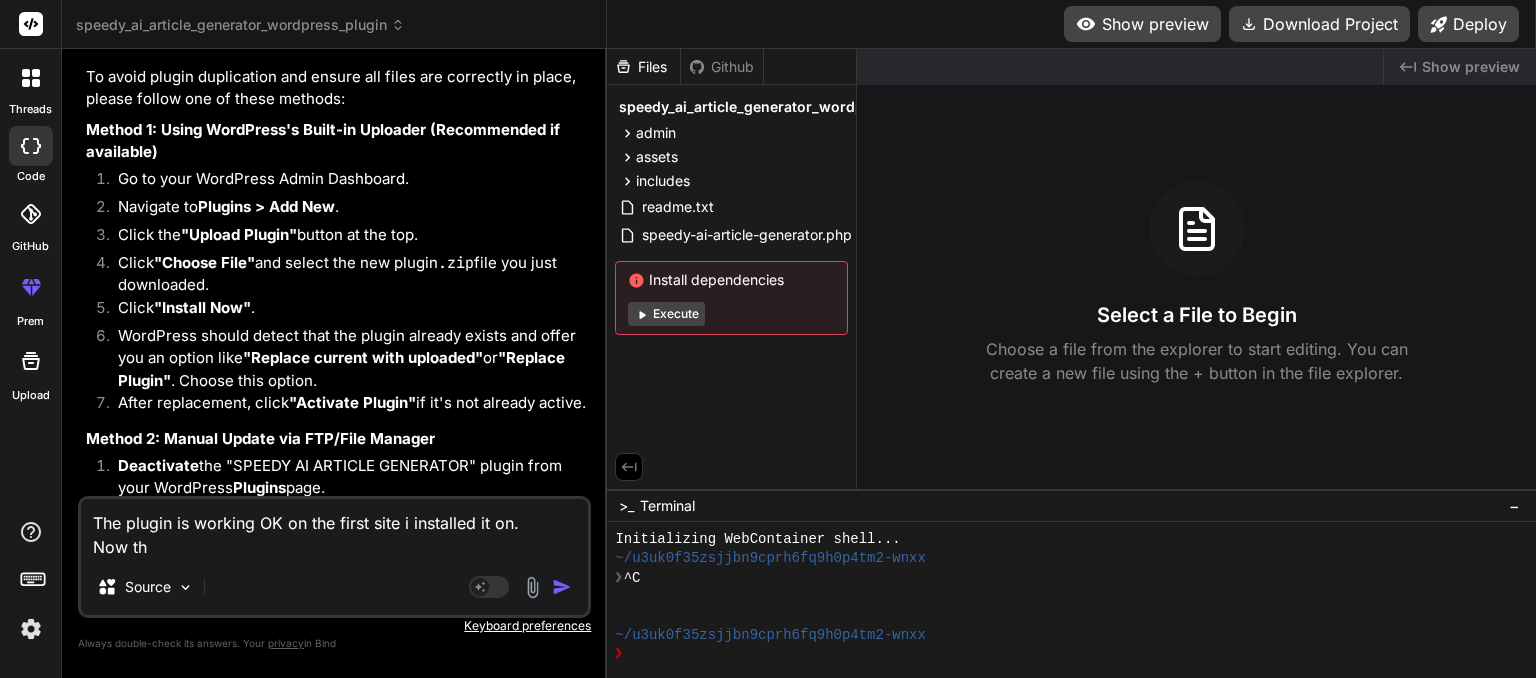 type on "The plugin is working OK on the first site i installed it on.
Now the" 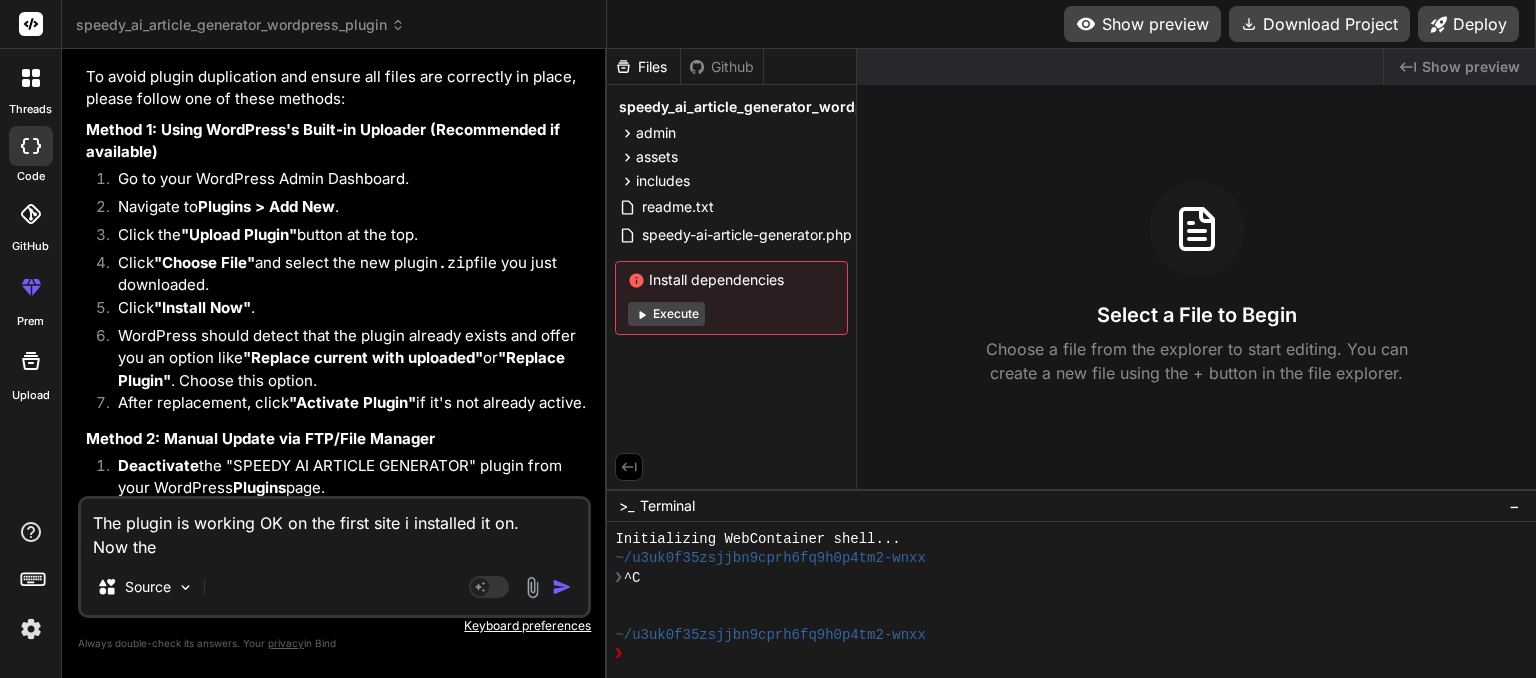 type on "The plugin is working OK on the first site i installed it on.
Now the" 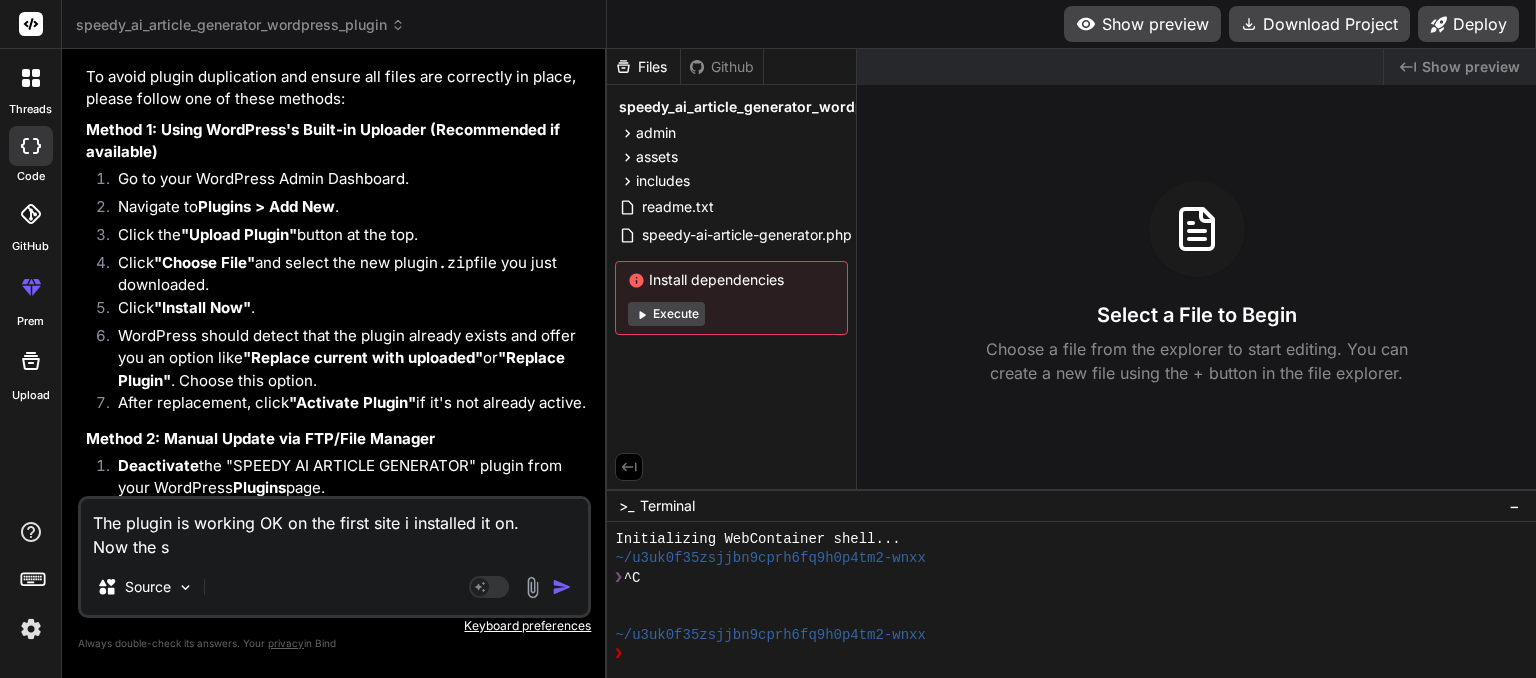 type on "The plugin is working OK on the first site i installed it on.
Now the se" 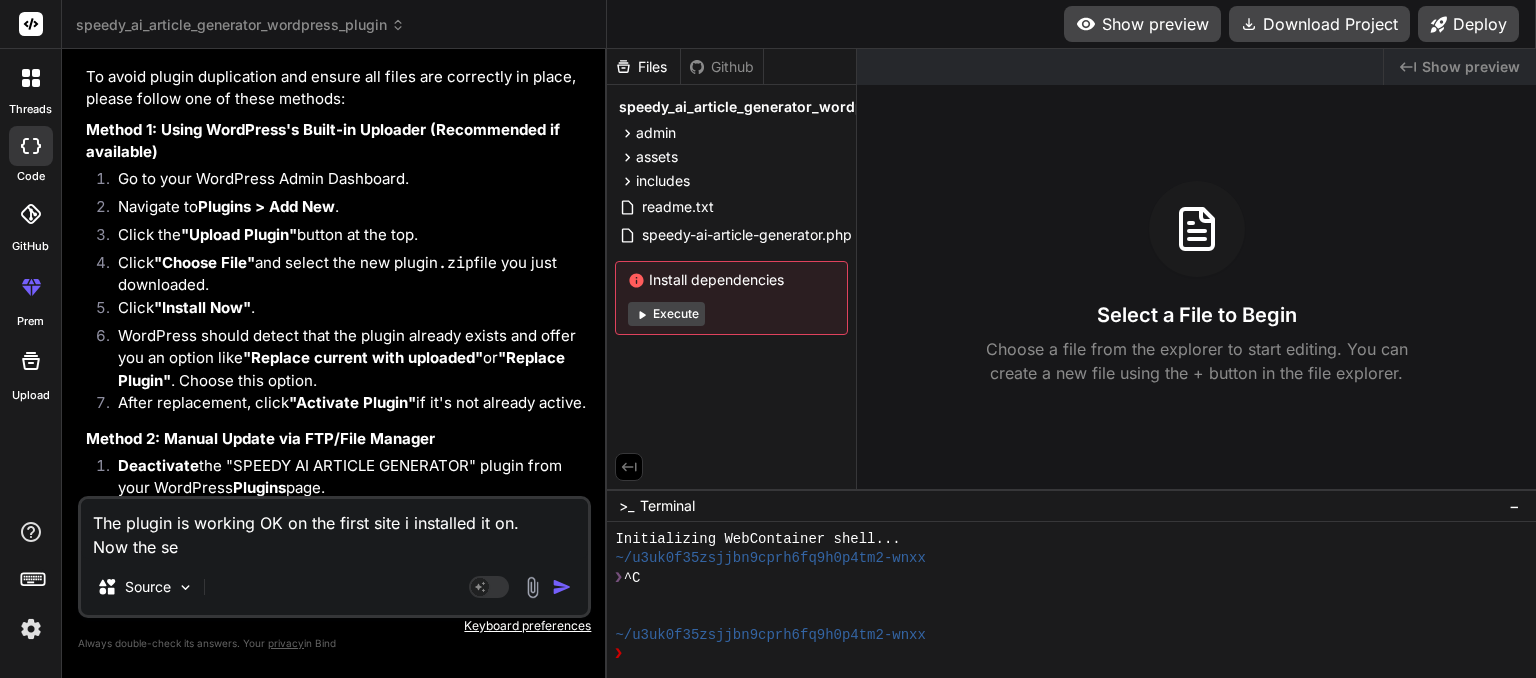 type on "The plugin is working OK on the first site i installed it on.
Now the sec" 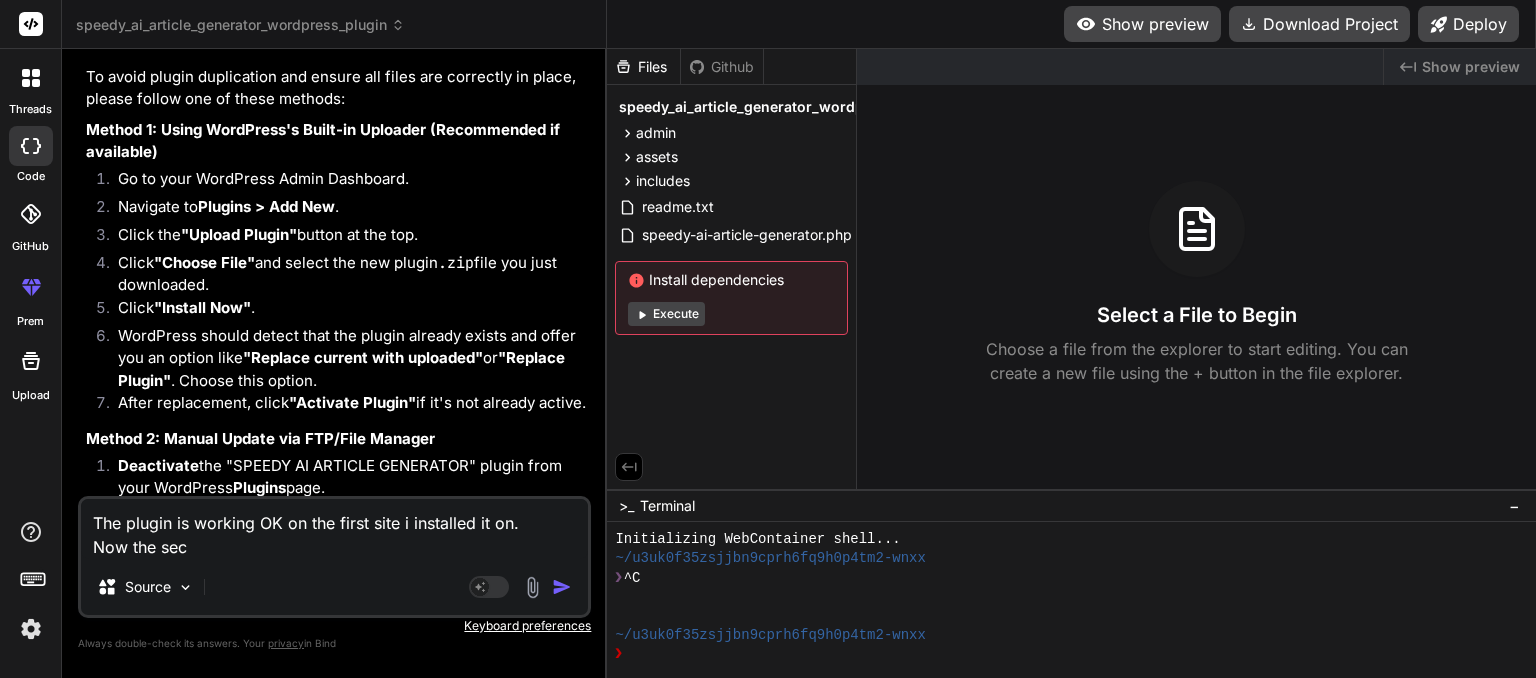 type on "The plugin is working OK on the first site i installed it on.
Now the seco" 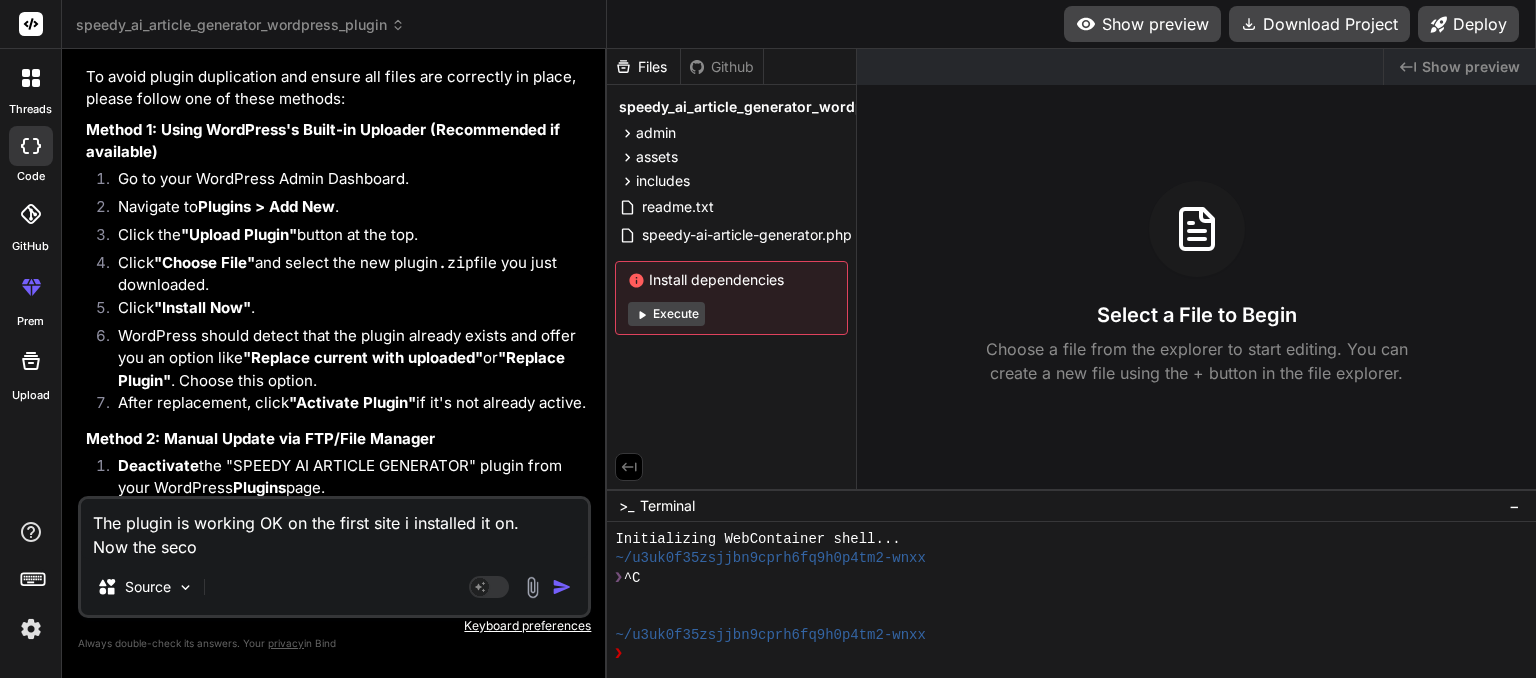 type on "The plugin is working OK on the first site i installed it on.
Now the secon" 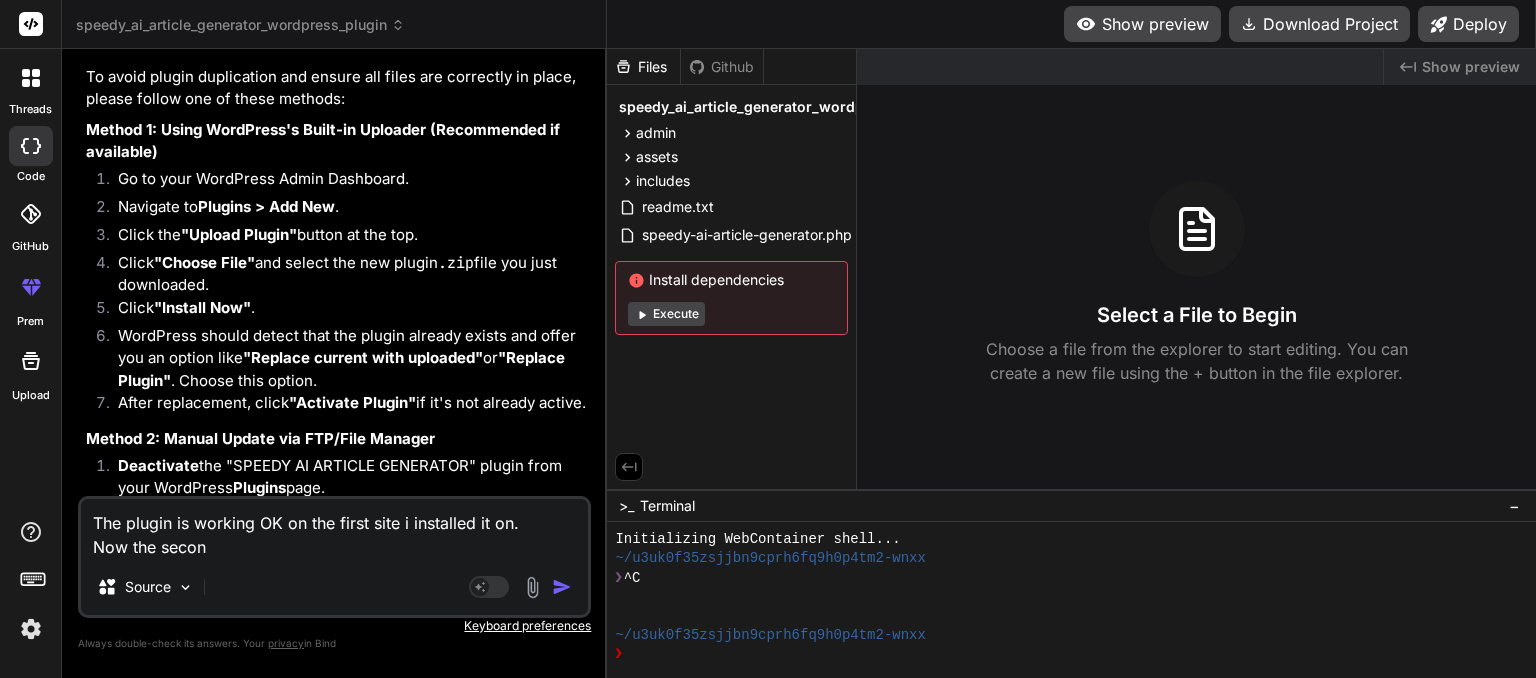 type on "The plugin is working OK on the first site i installed it on.
Now the second" 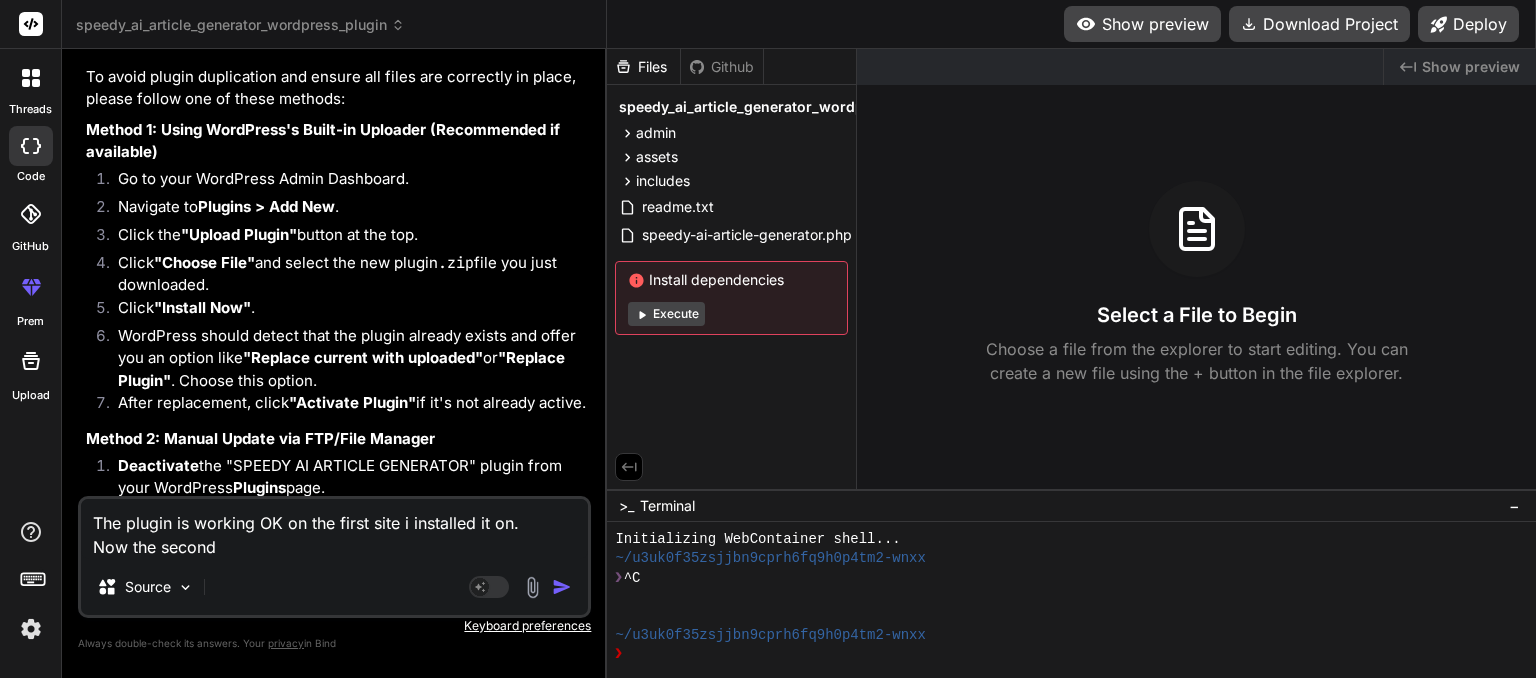 type on "The plugin is working OK on the first site i installed it on.
Now the second" 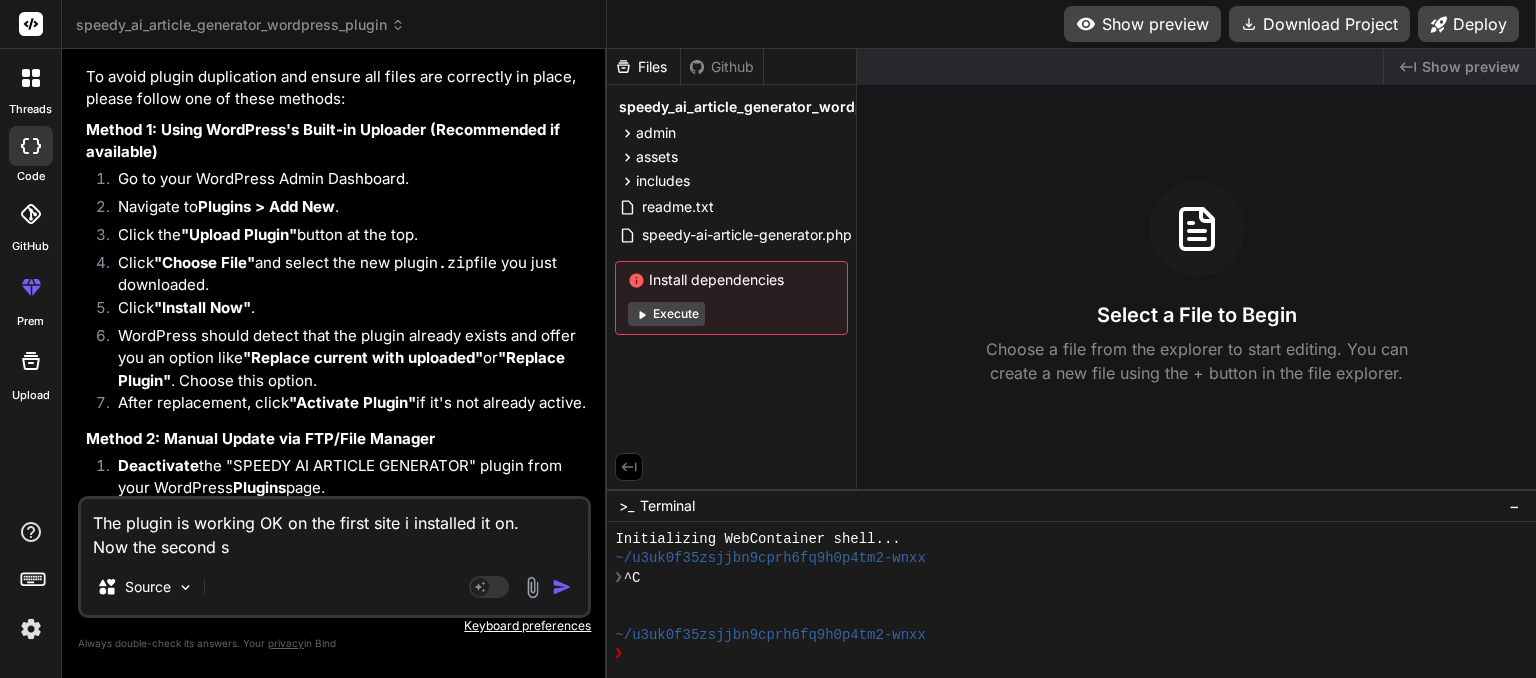 type on "The plugin is working OK on the first site i installed it on.
Now the second si" 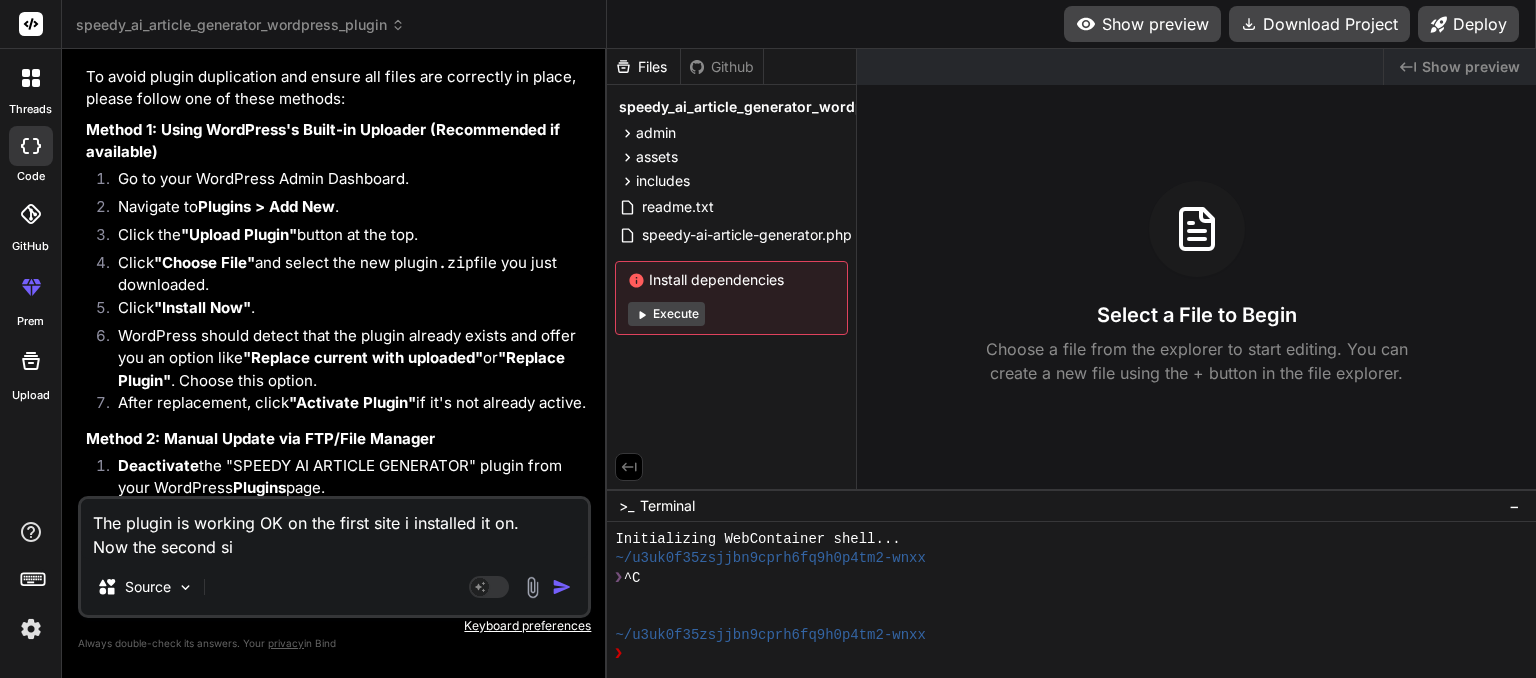 type on "The plugin is working OK on the first site i installed it on.
Now the second sit" 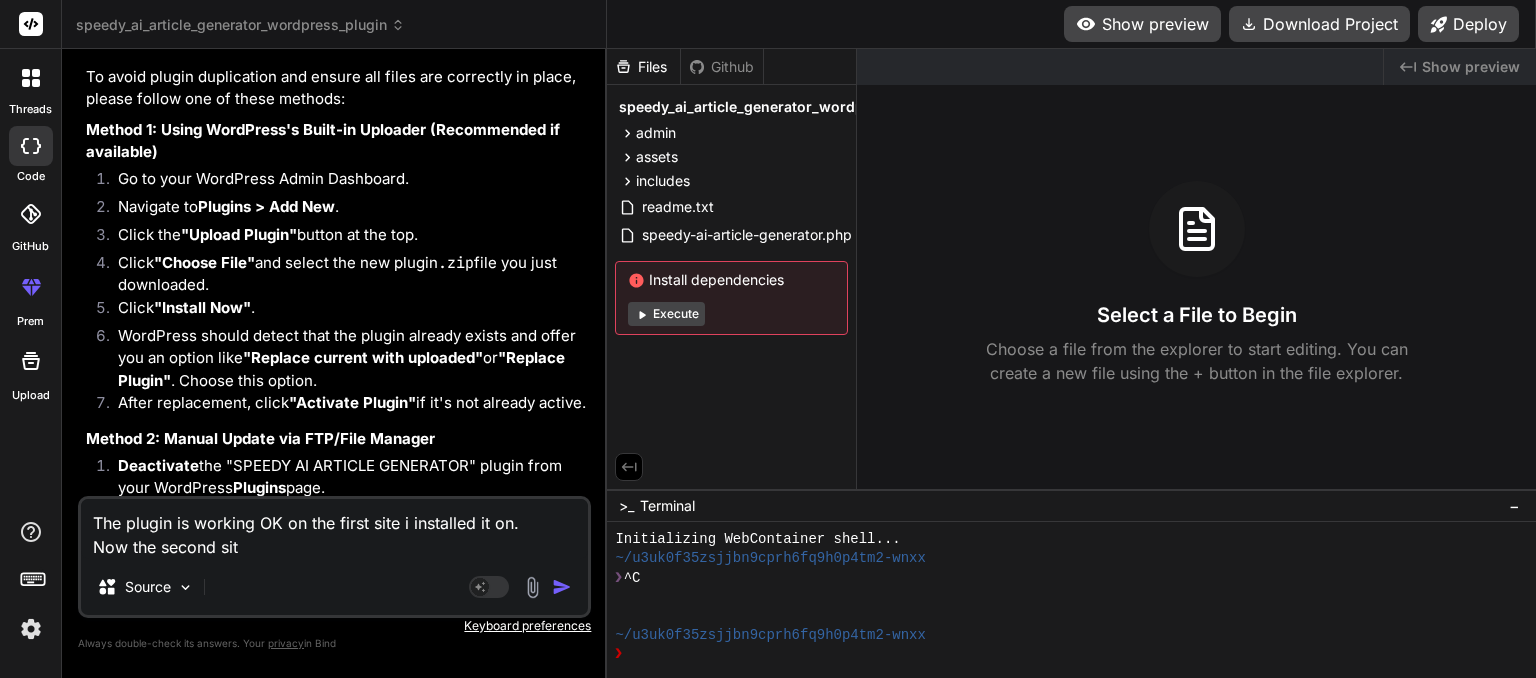 type on "The plugin is working OK on the first site i installed it on.
Now the second site" 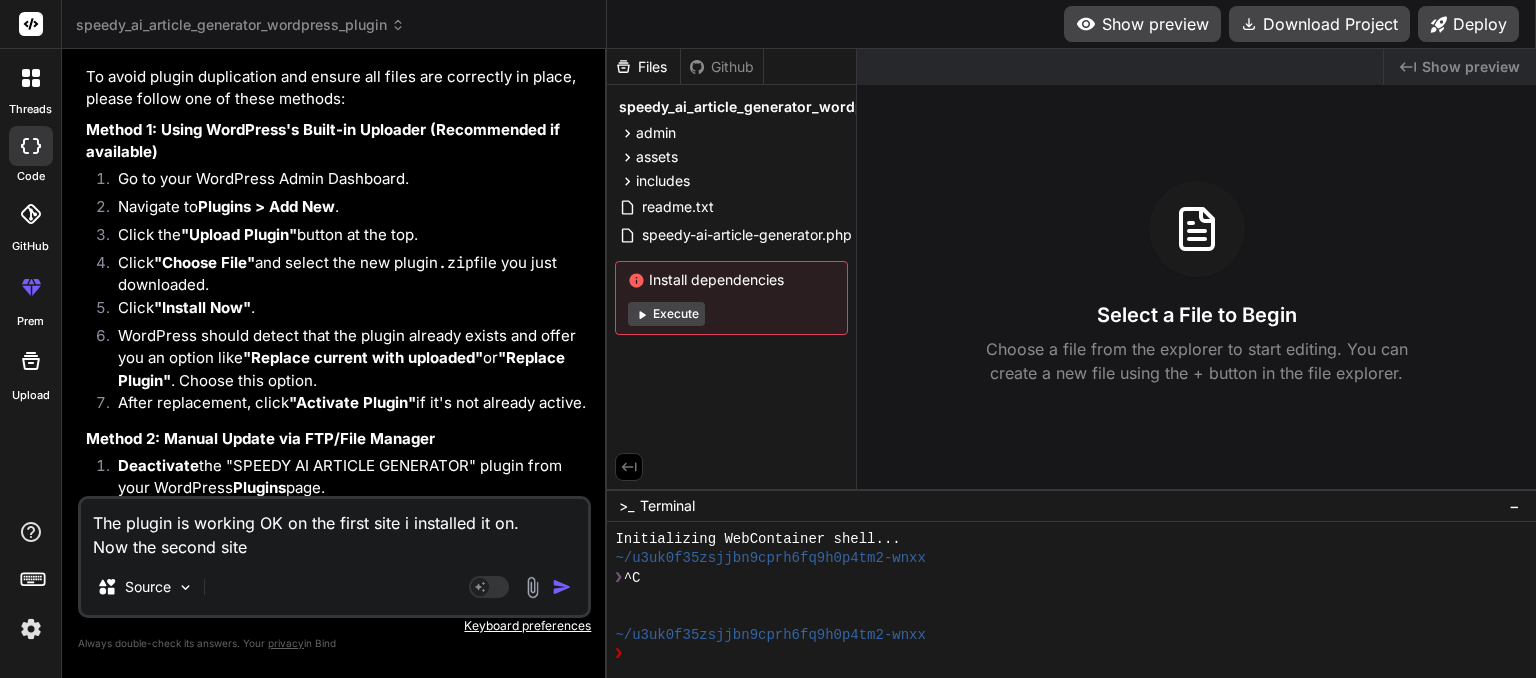 type on "The plugin is working OK on the first site i installed it on.
Now the second site" 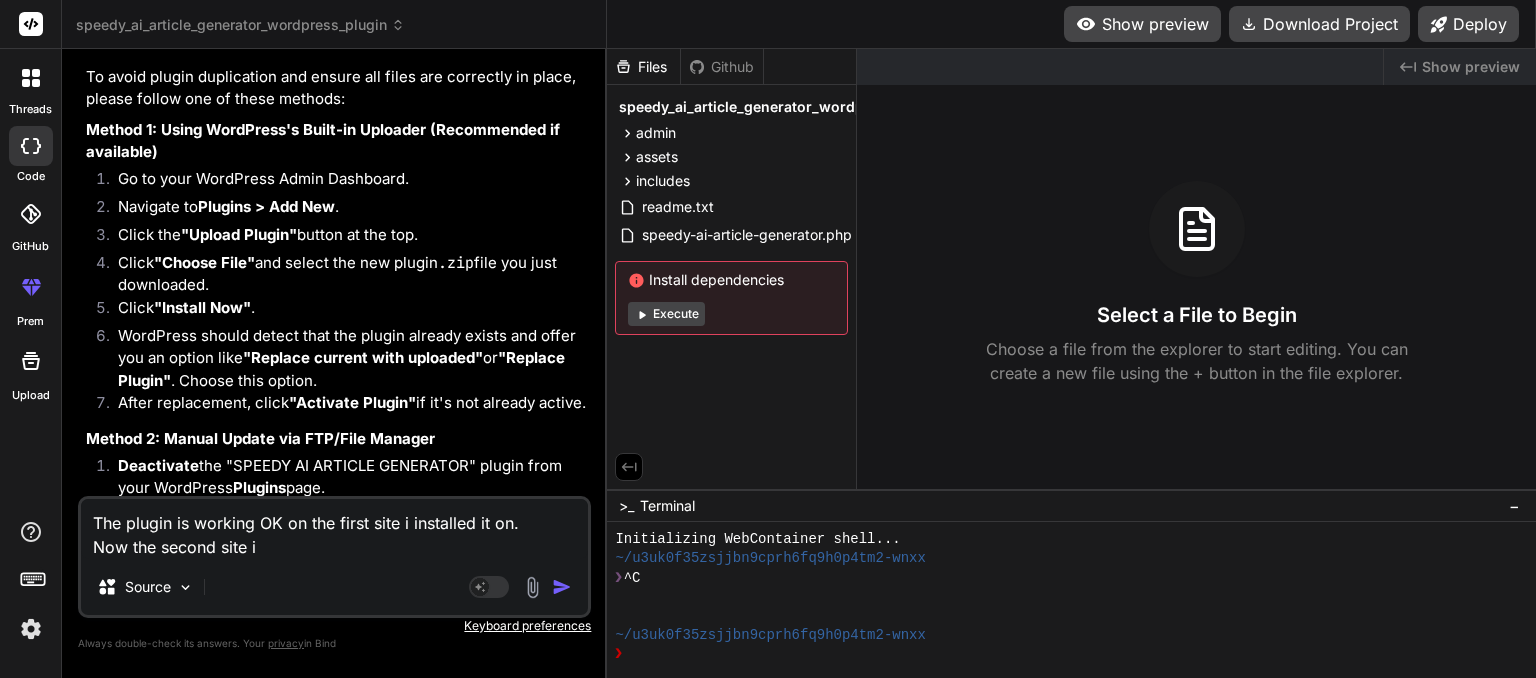type on "The plugin is working OK on the first site i installed it on.
Now the second site it" 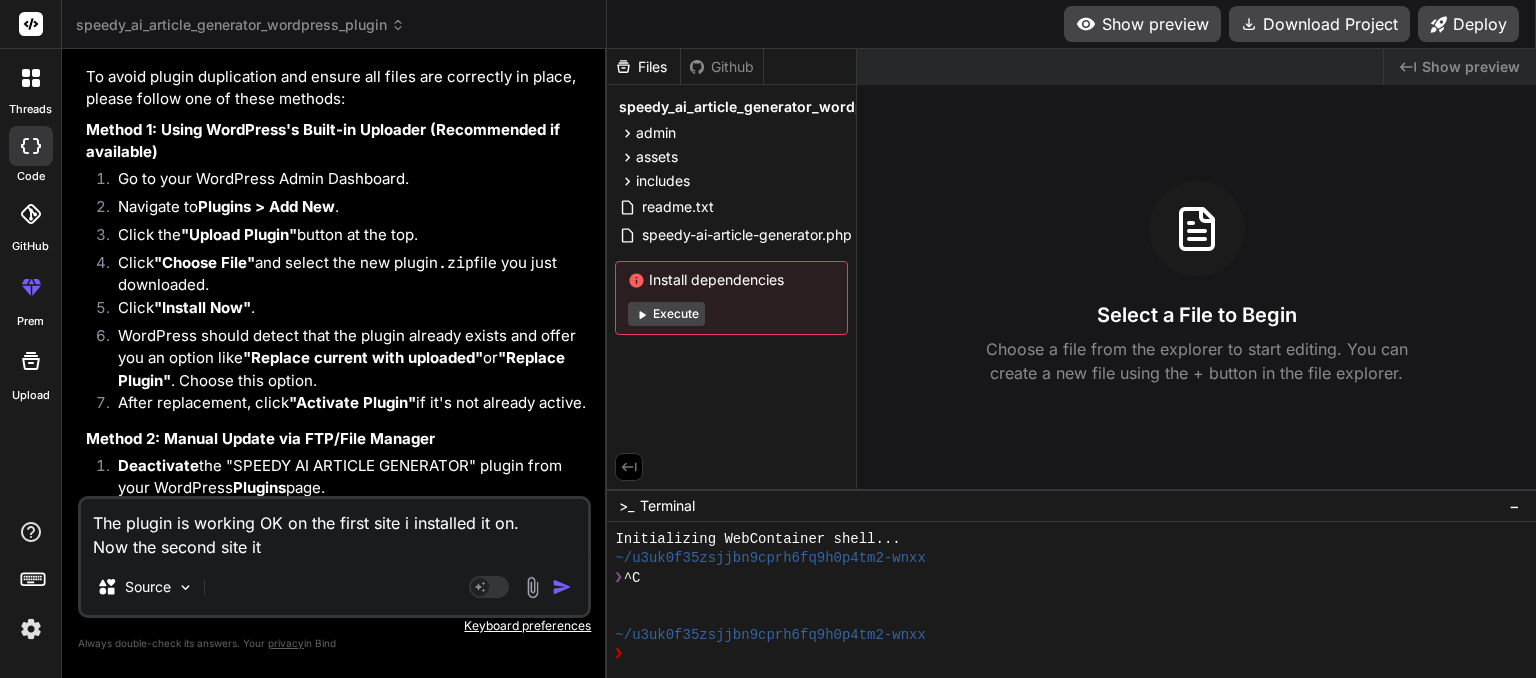 type on "The plugin is working OK on the first site i installed it on.
Now the second site its" 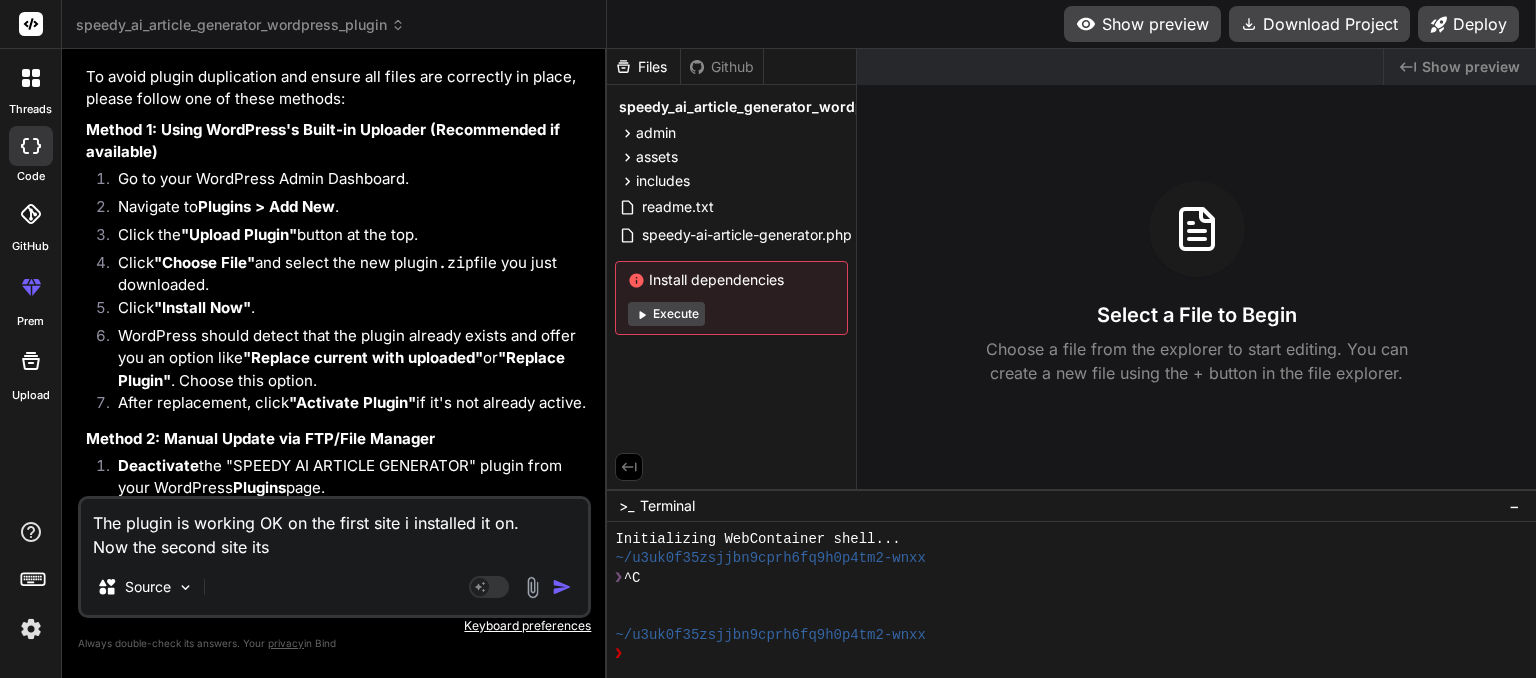 type on "The plugin is working OK on the first site i installed it on.
Now the second site its" 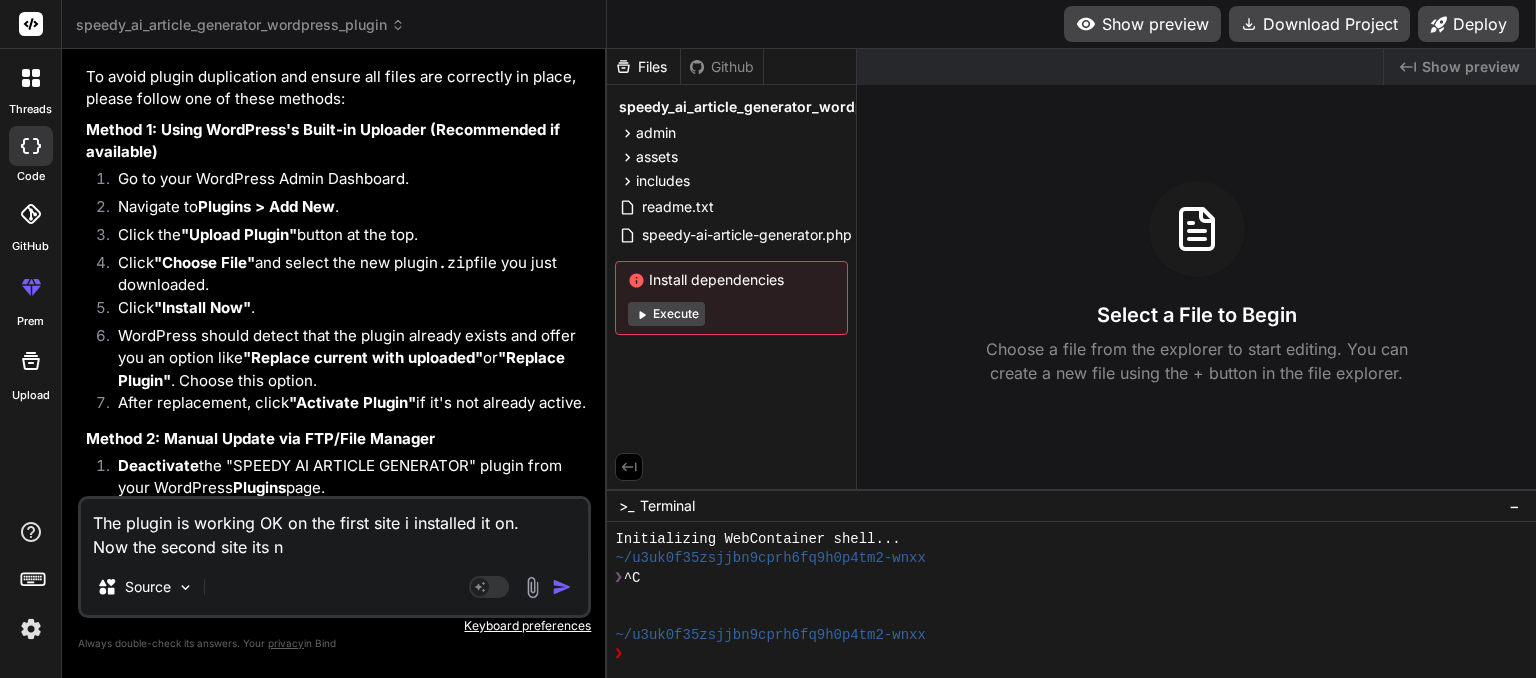 type on "The plugin is working OK on the first site i installed it on.
Now the second site its no" 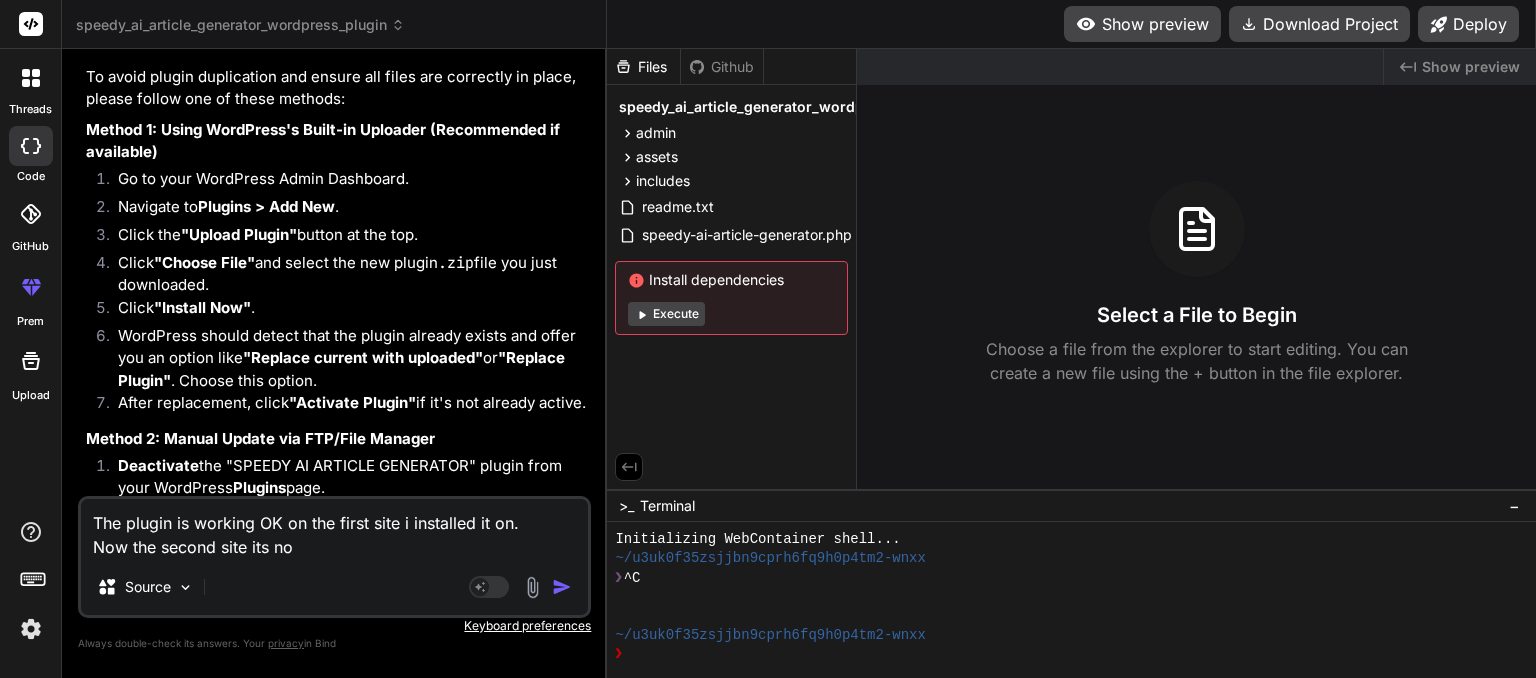 type on "The plugin is working OK on the first site i installed it on.
Now the second site its not" 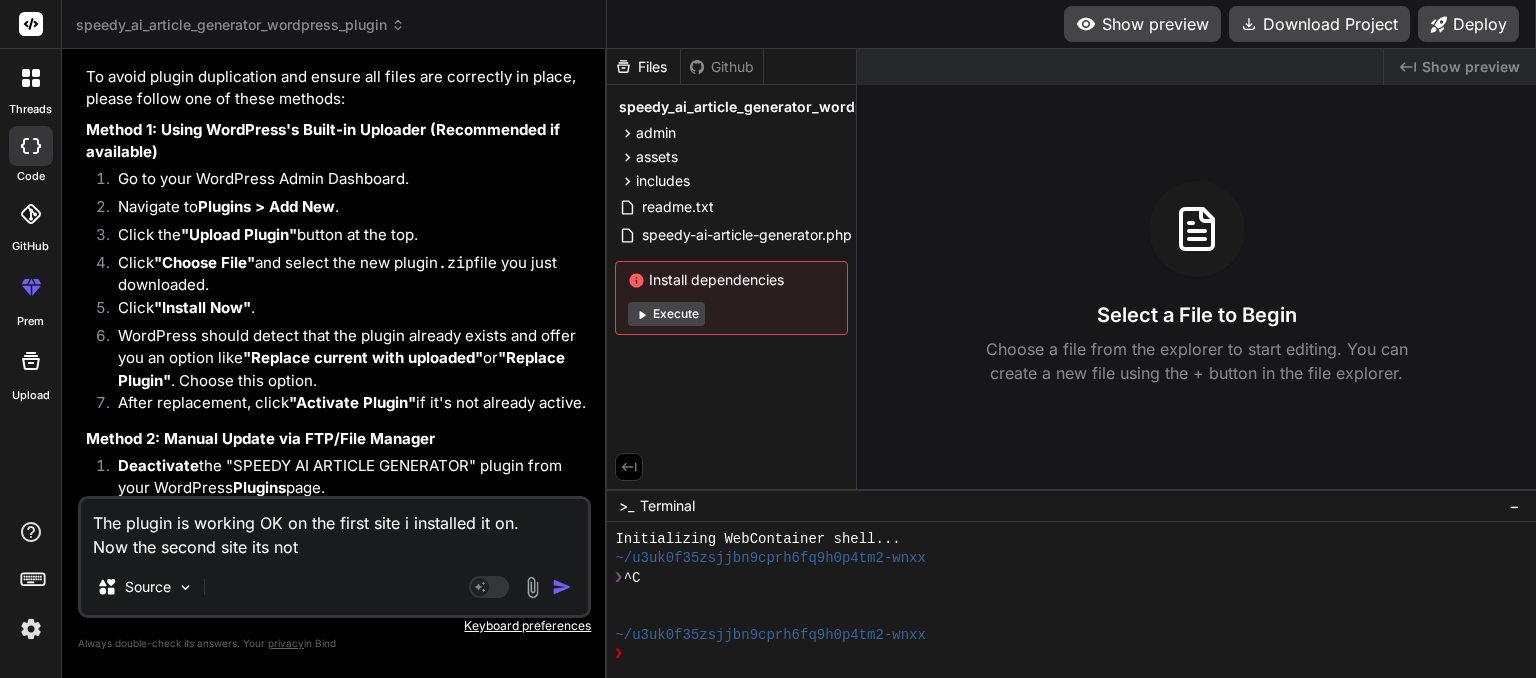 type on "The plugin is working OK on the first site i installed it on.
Now the second site its not" 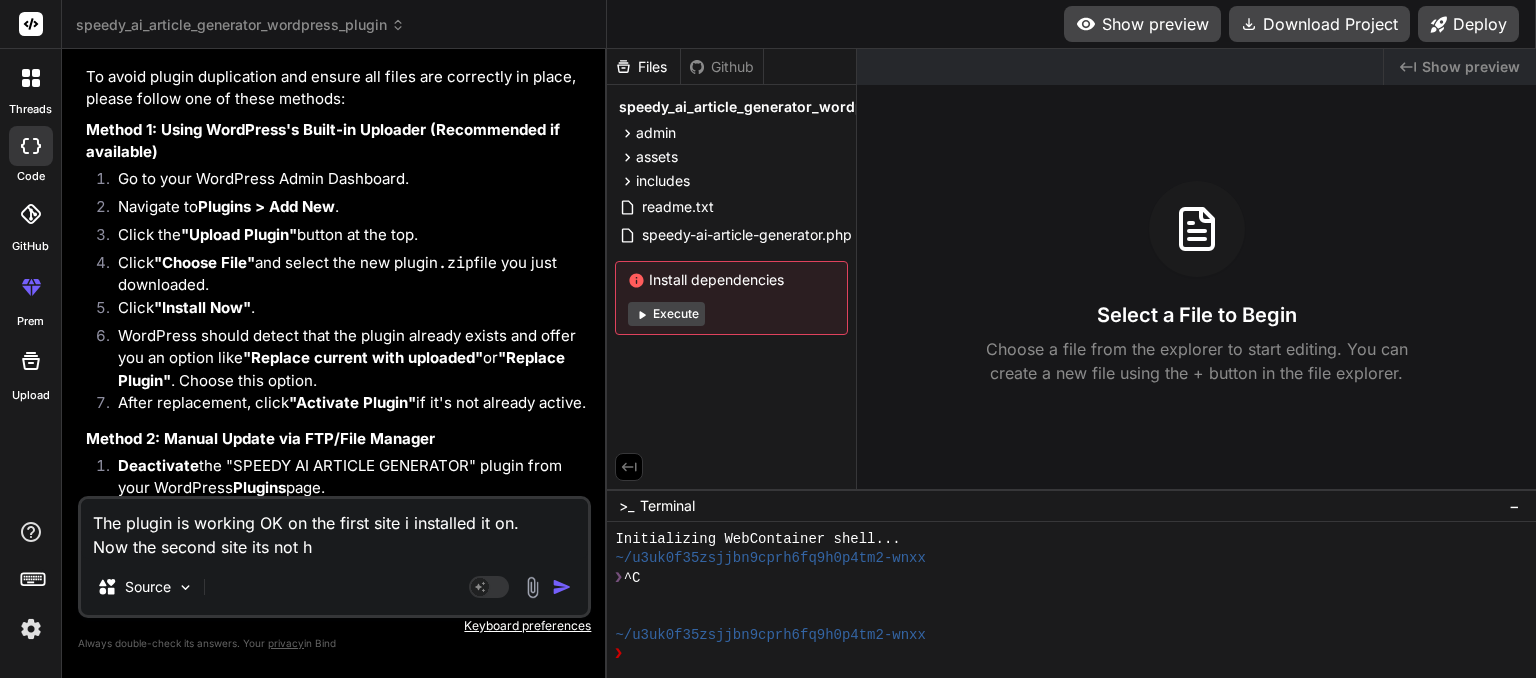 type on "The plugin is working OK on the first site i installed it on.
Now the second site its not ha" 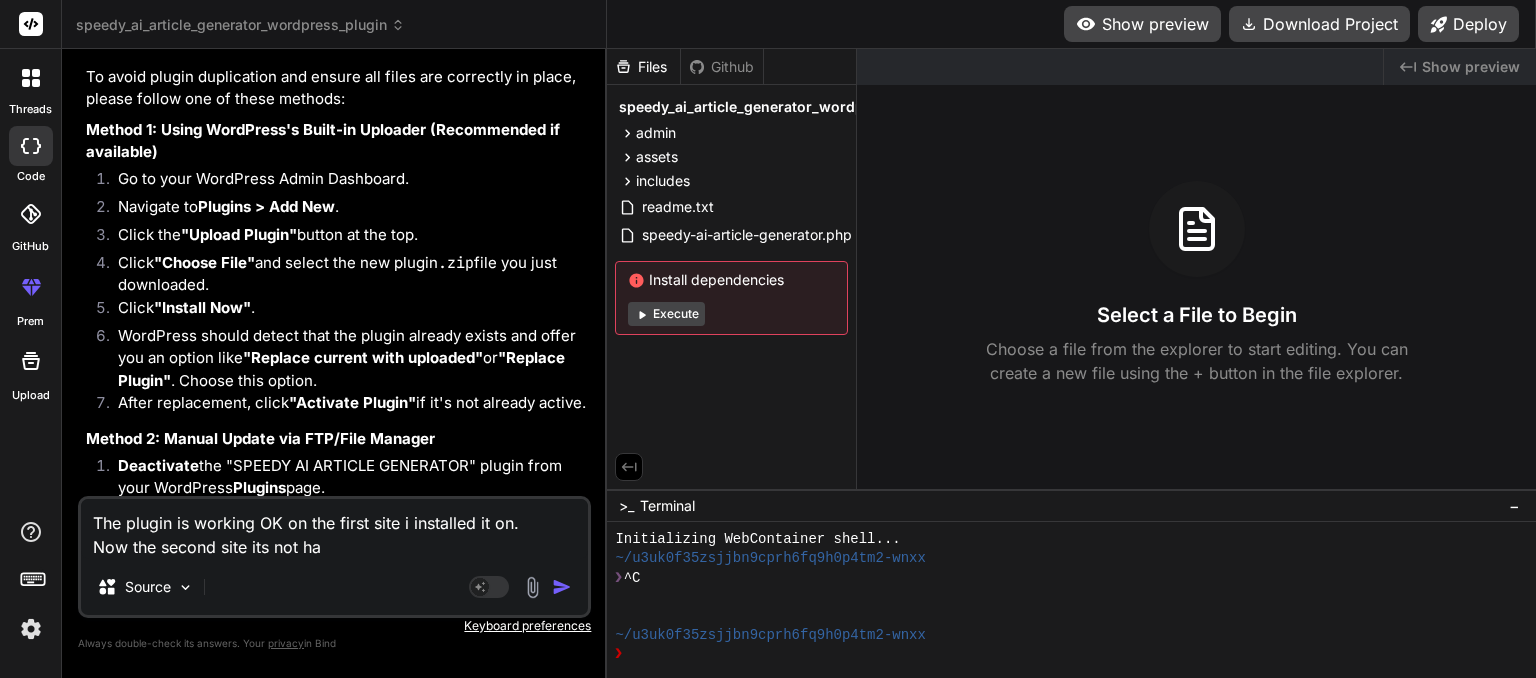 type on "The plugin is working OK on the first site i installed it on.
Now the second site its not hal" 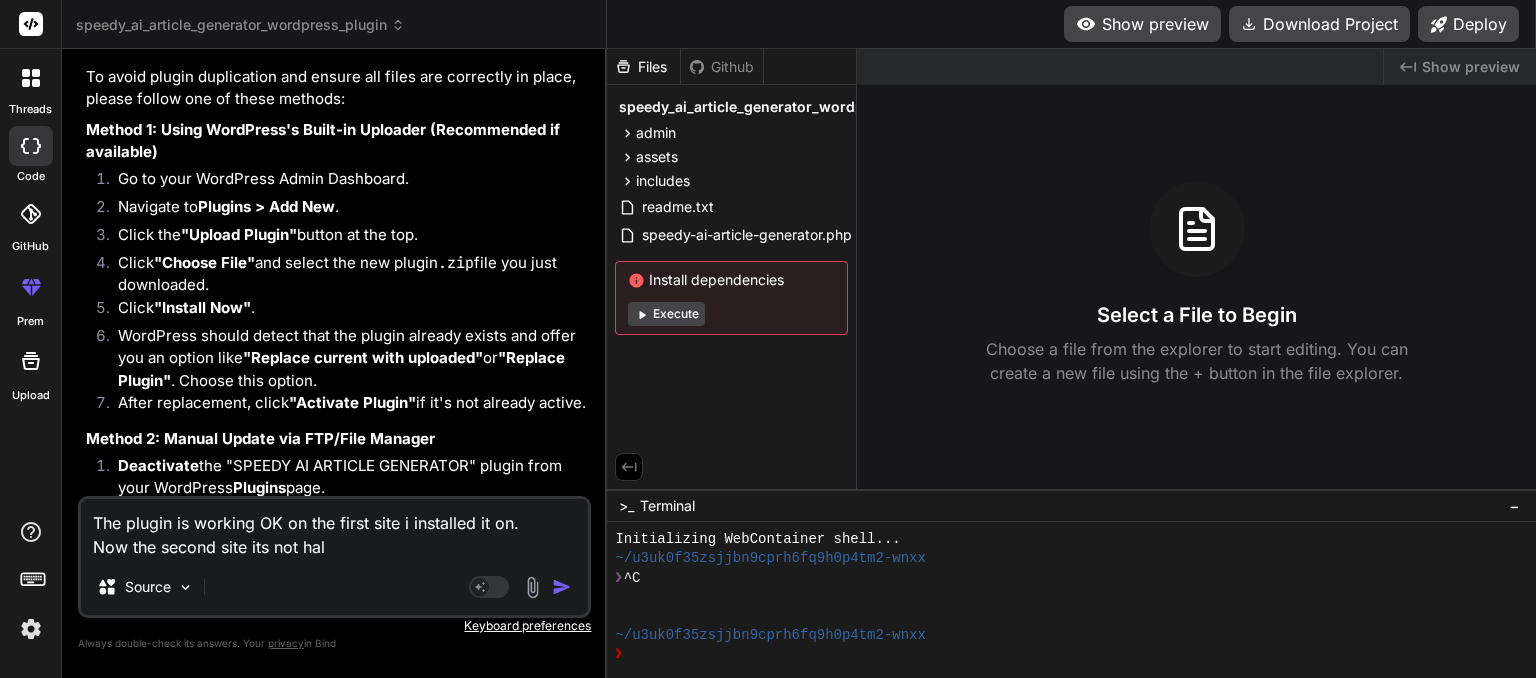type on "The plugin is working OK on the first site i installed it on.
Now the second site its not hald" 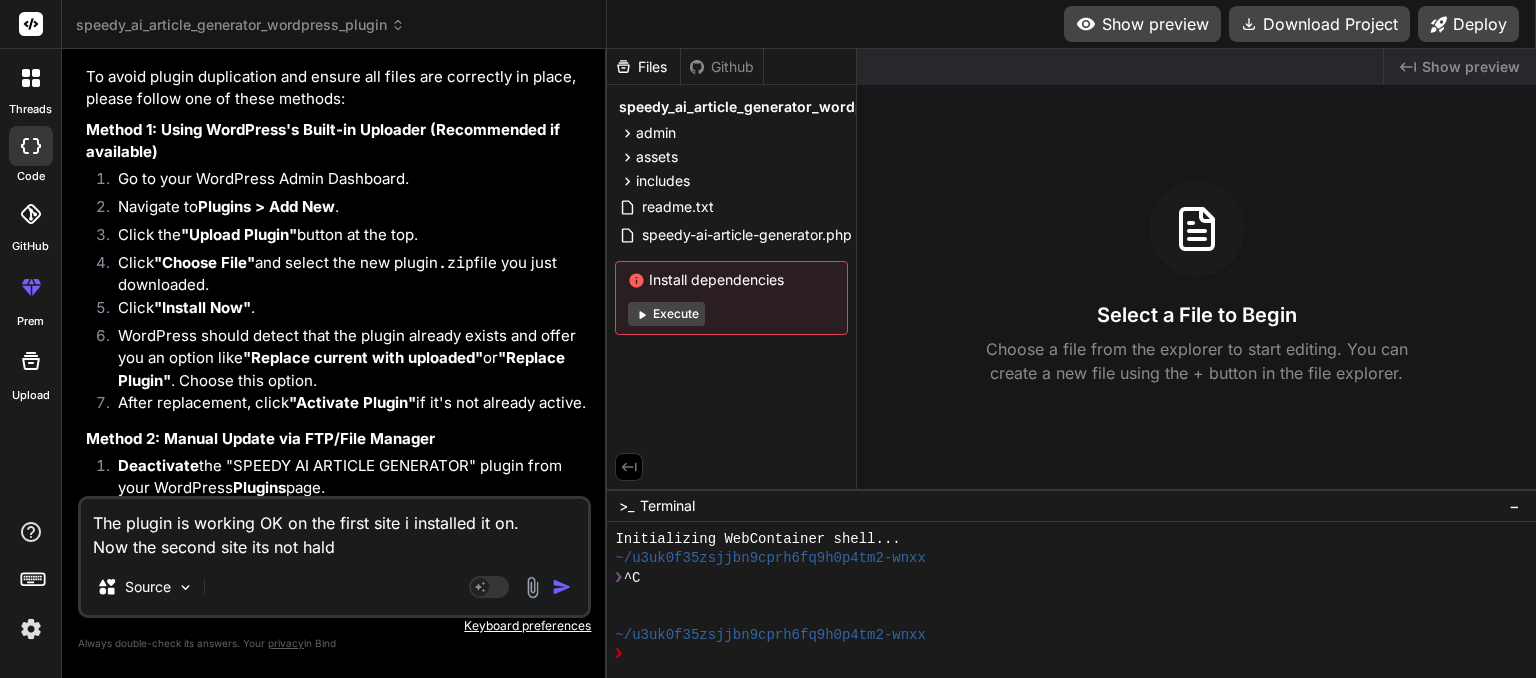 type on "The plugin is working OK on the first site i installed it on.
Now the second site its not haldi" 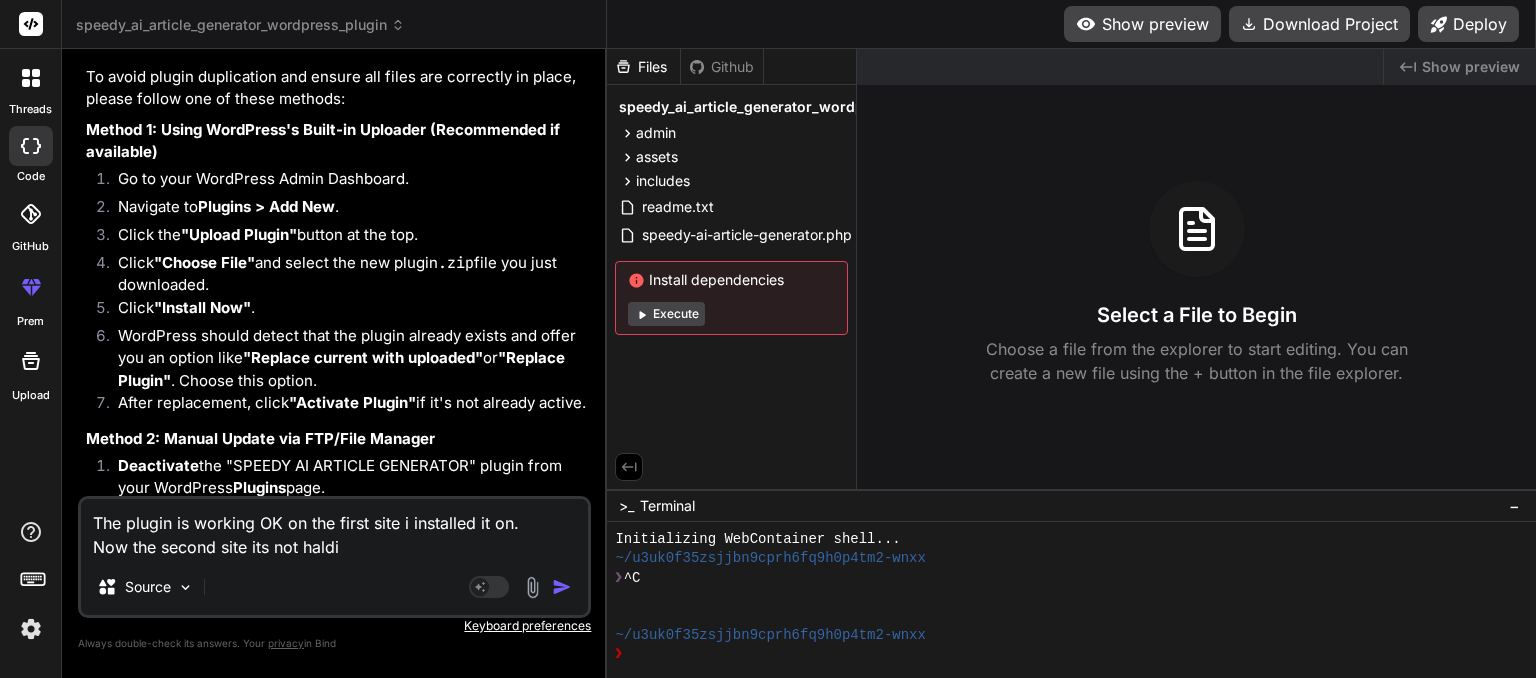 type on "The plugin is working OK on the first site i installed it on.
Now the second site its not haldin" 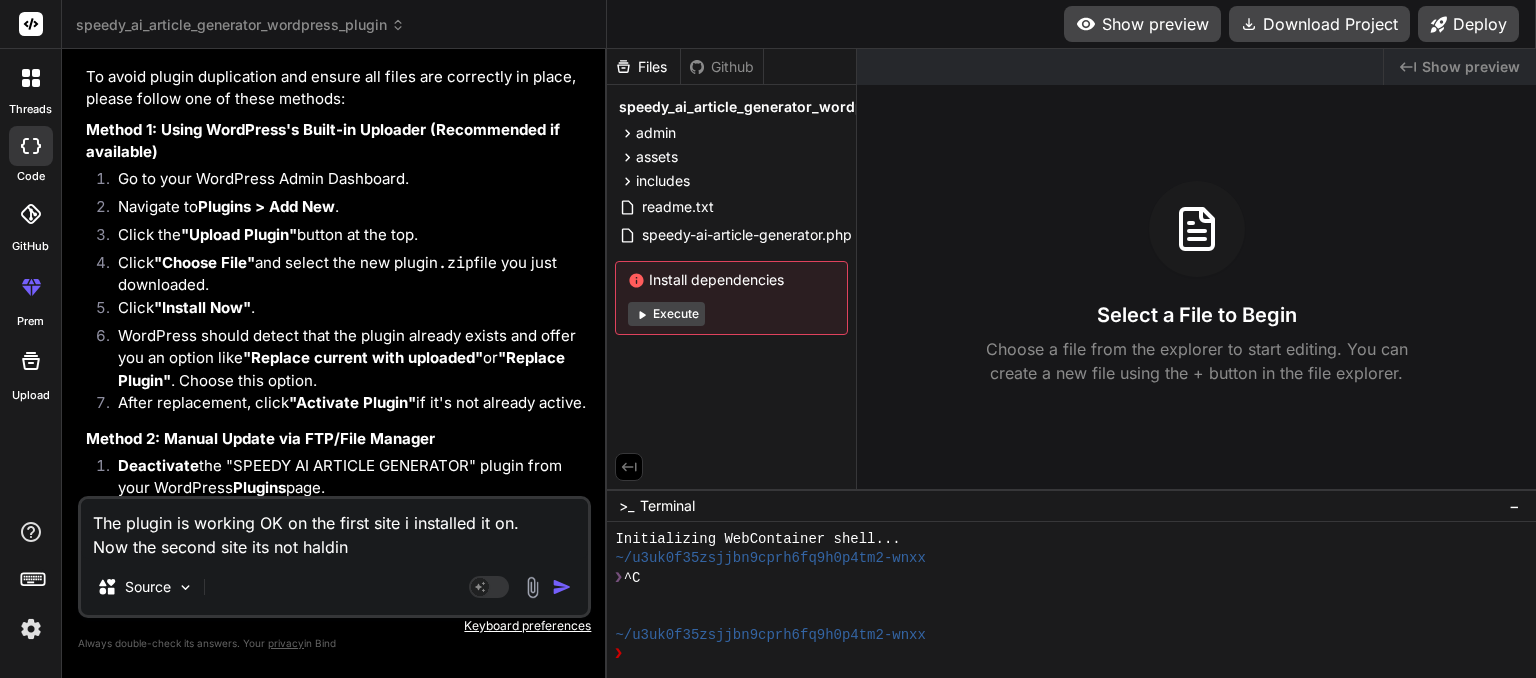 type on "The plugin is working OK on the first site i installed it on.
Now the second site its not halding" 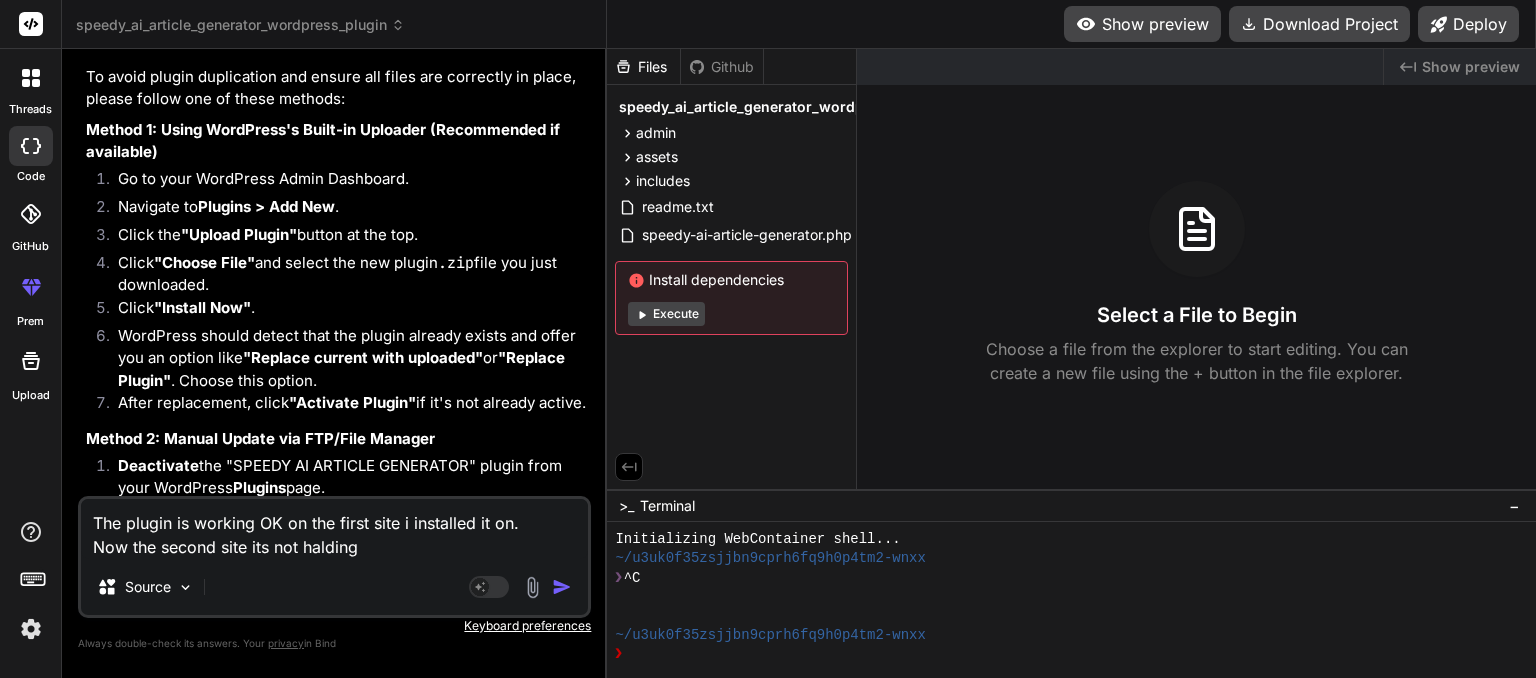 type on "The plugin is working OK on the first site i installed it on.
Now the second site its not halding" 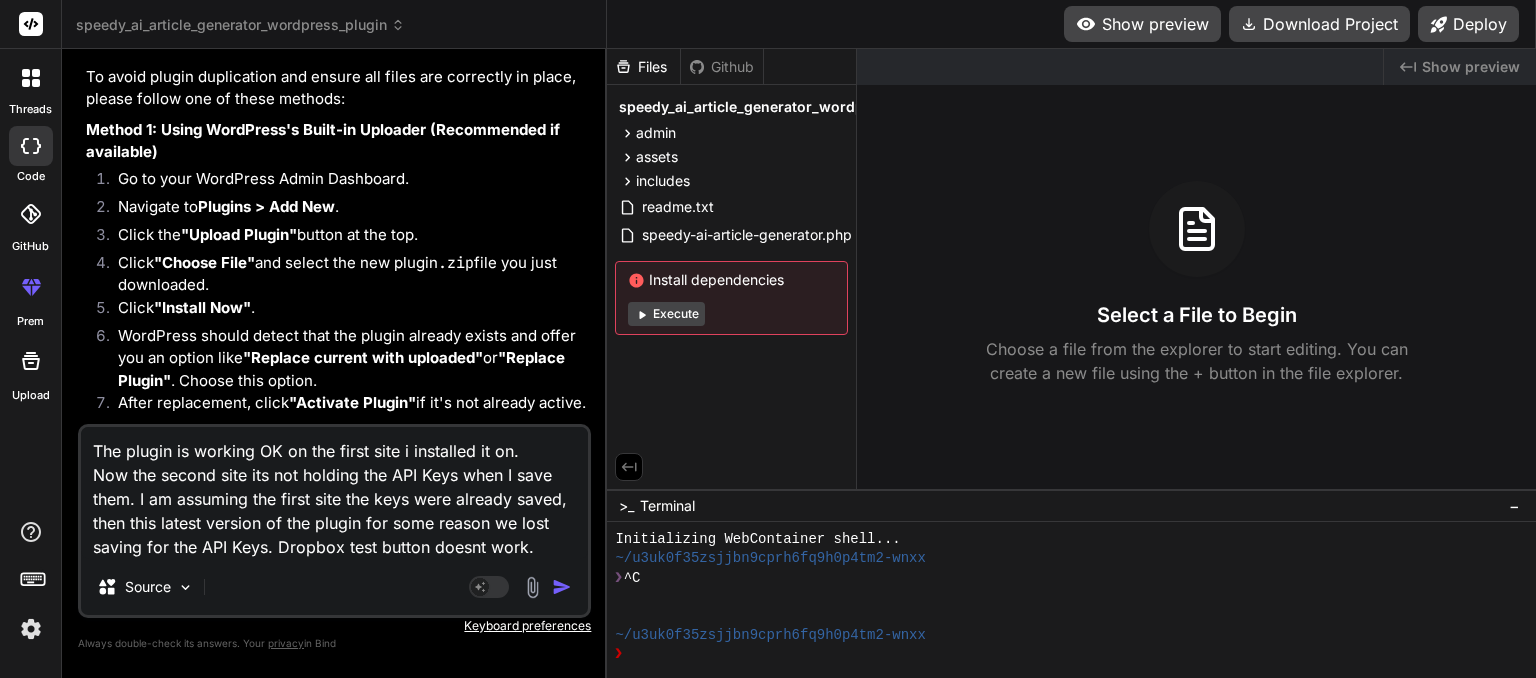 click on "The plugin is working OK on the first site i installed it on.
Now the second site its not holding the API Keys when I save them. I am assuming the first site the keys were already saved, then this latest version of the plugin for some reason we lost saving for the API Keys. Dropbox test button doesnt work." at bounding box center [334, 493] 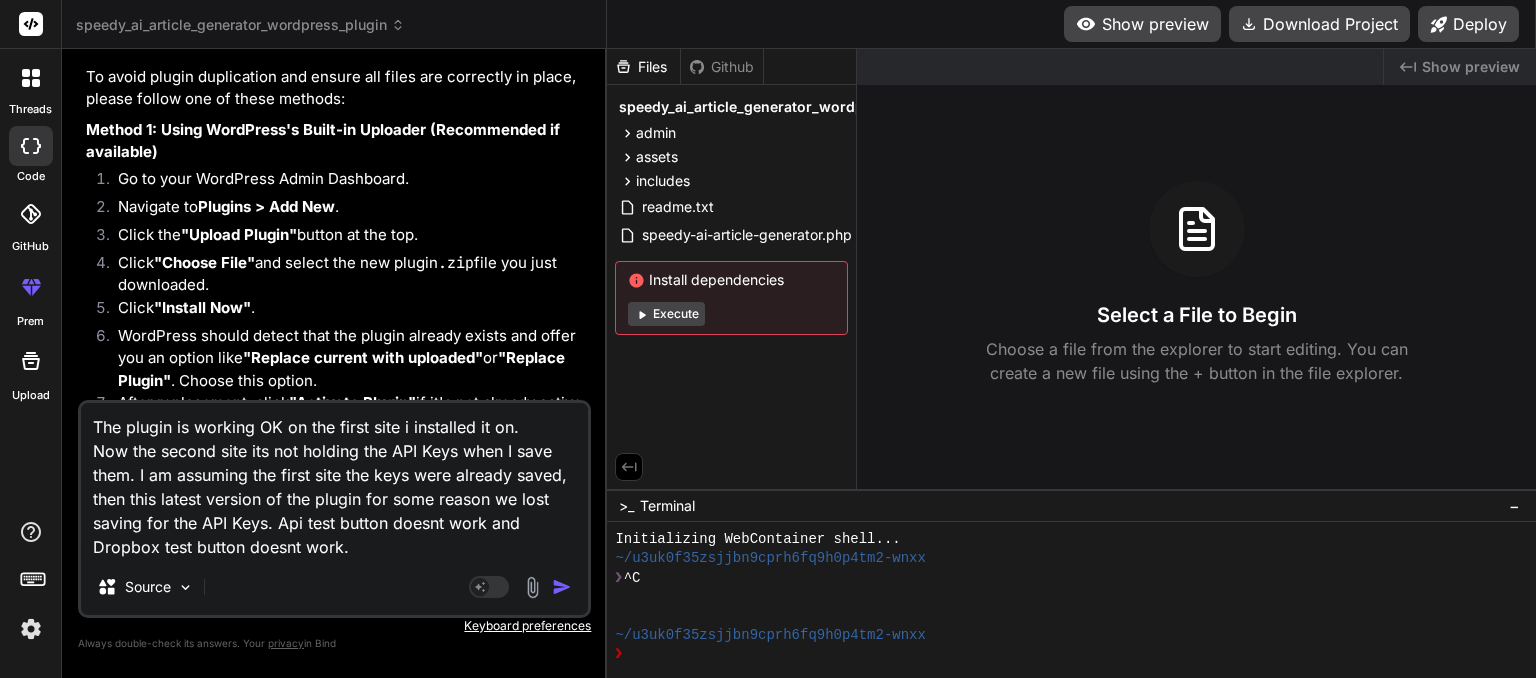 click on "The plugin is working OK on the first site i installed it on.
Now the second site its not holding the API Keys when I save them. I am assuming the first site the keys were already saved, then this latest version of the plugin for some reason we lost saving for the API Keys. Api test button doesnt work and Dropbox test button doesnt work." at bounding box center (334, 481) 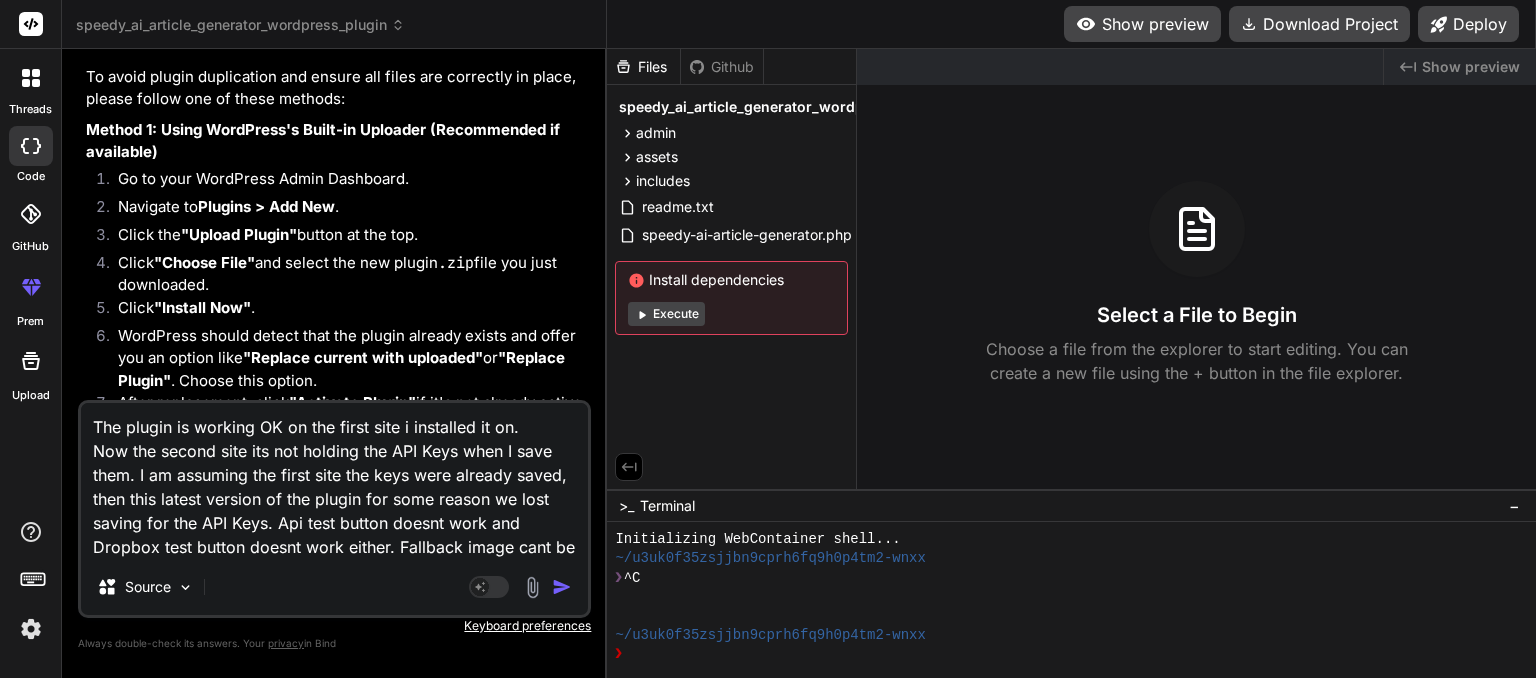 click at bounding box center (562, 587) 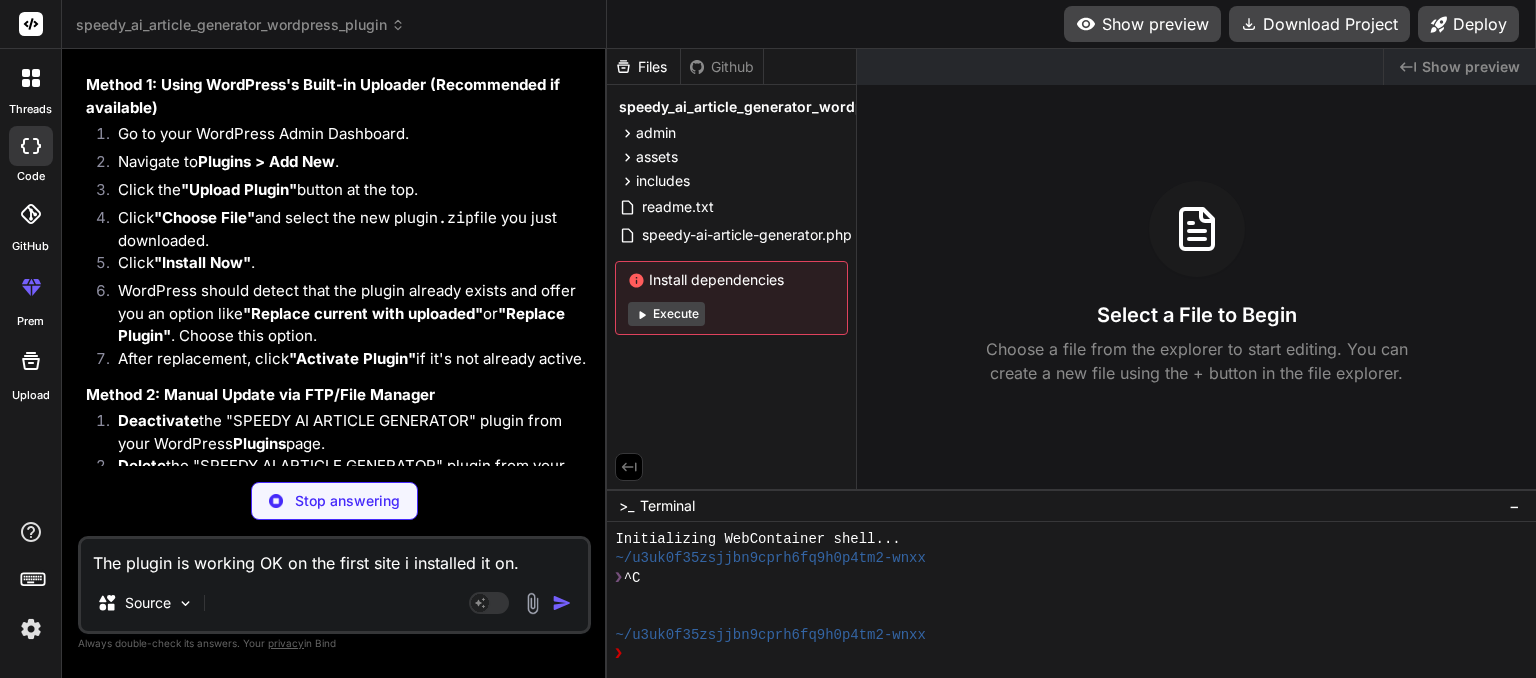 scroll, scrollTop: 18367, scrollLeft: 0, axis: vertical 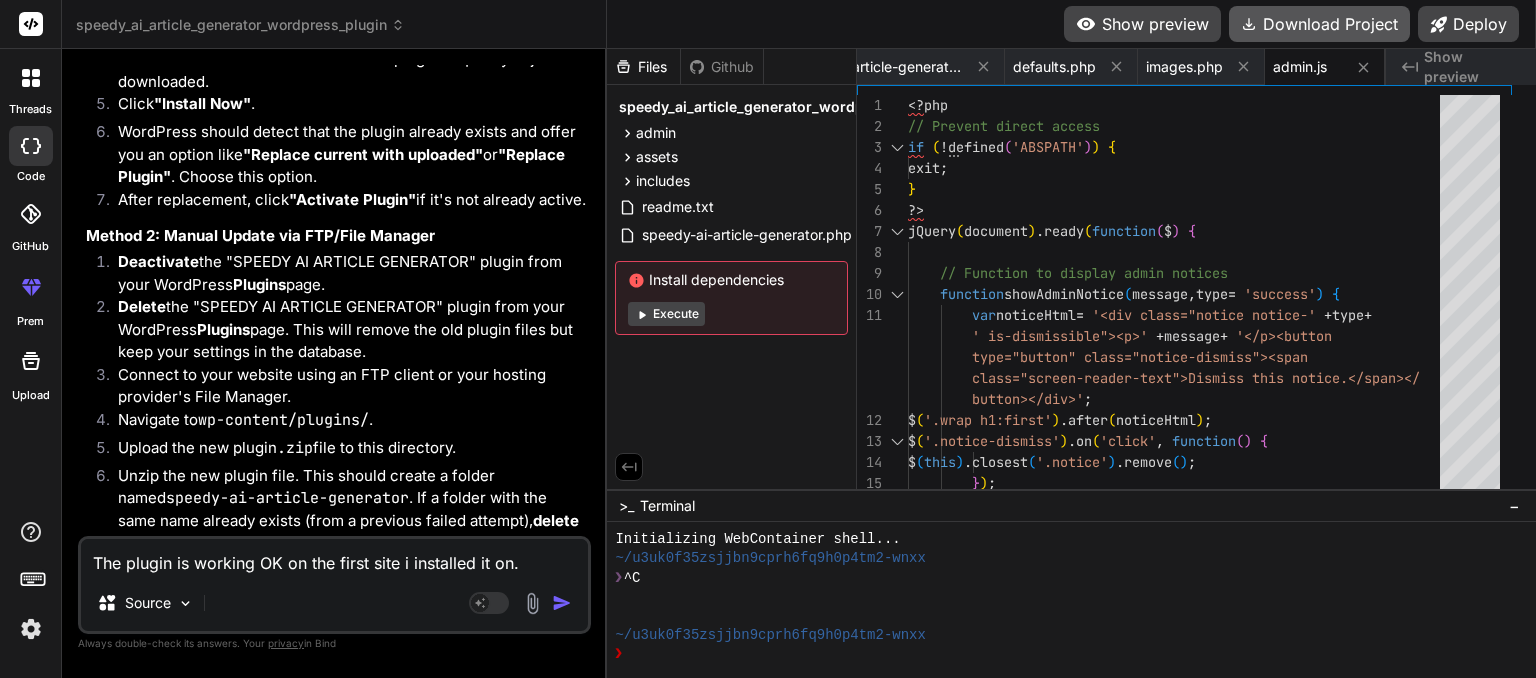 click on "Download Project" at bounding box center [1319, 24] 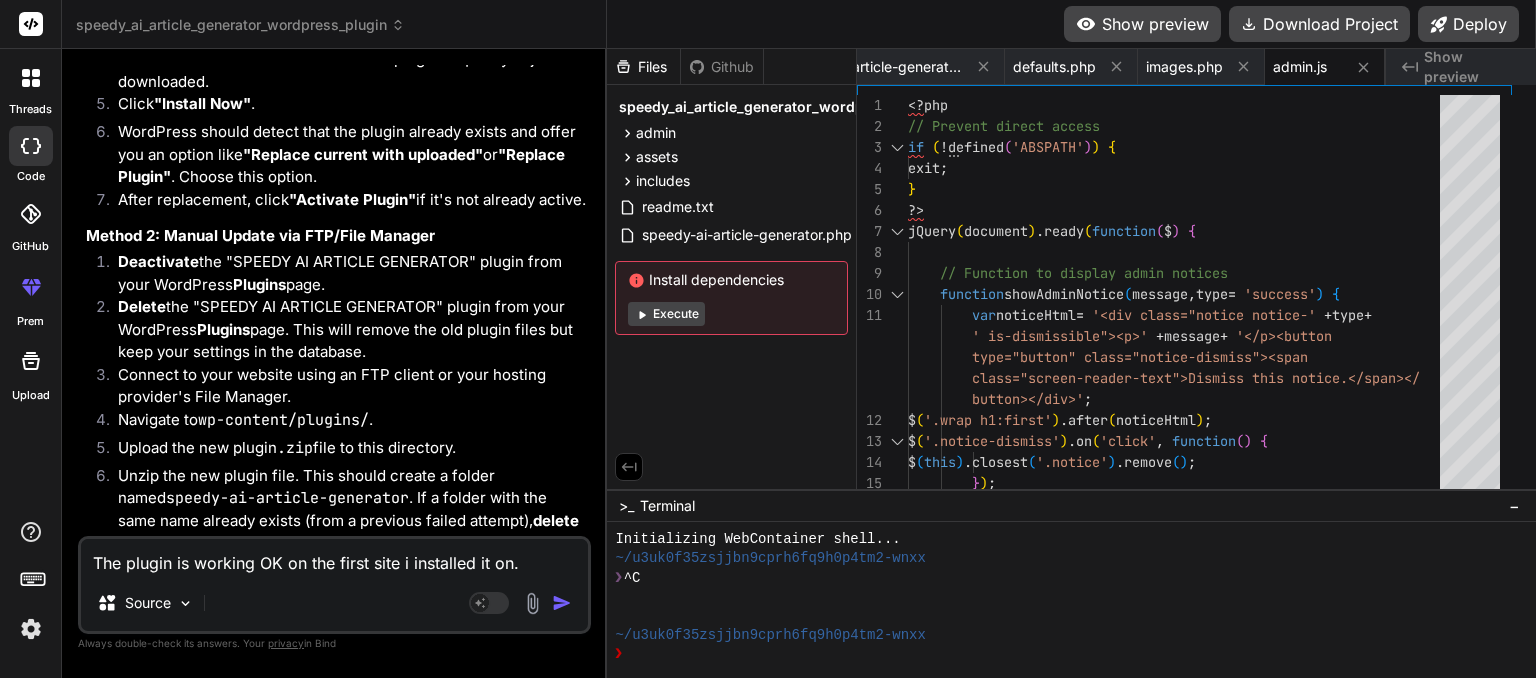 scroll, scrollTop: 0, scrollLeft: 833, axis: horizontal 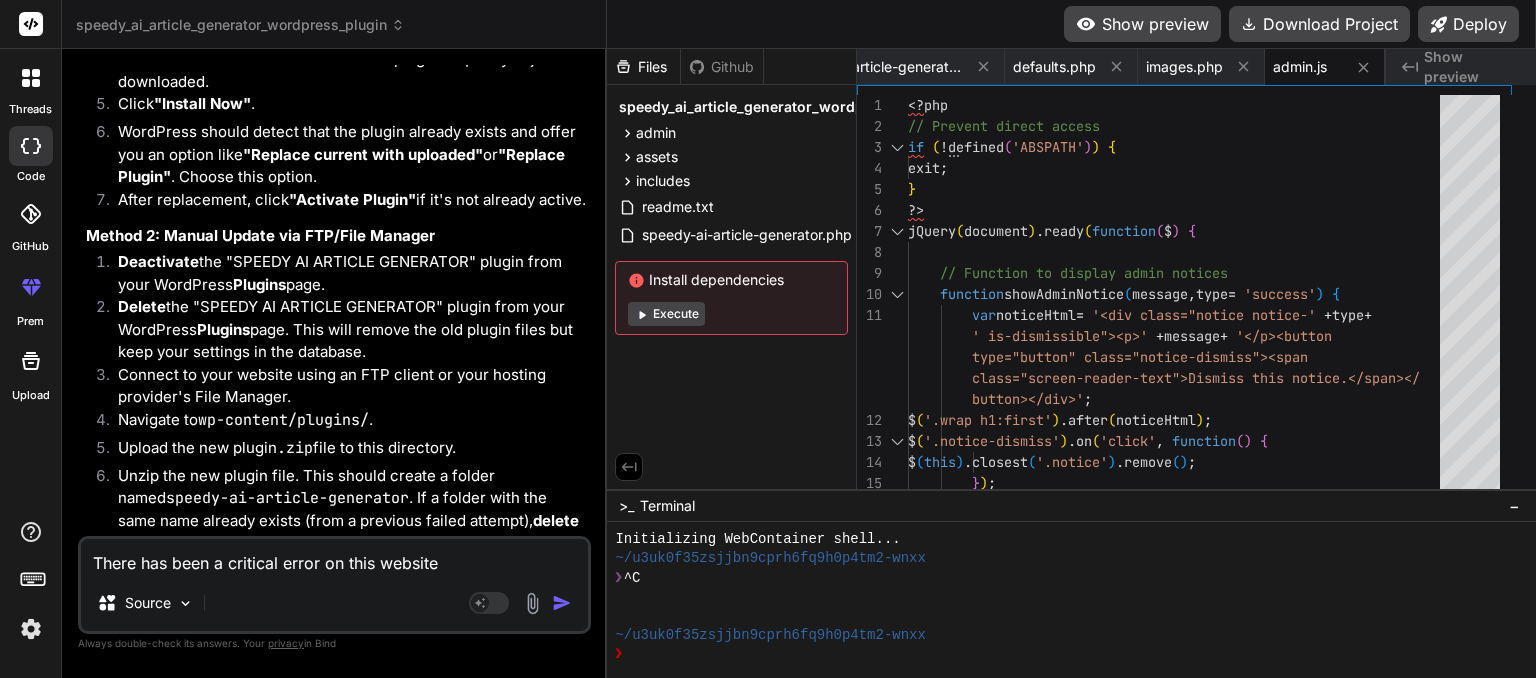 click at bounding box center [562, 603] 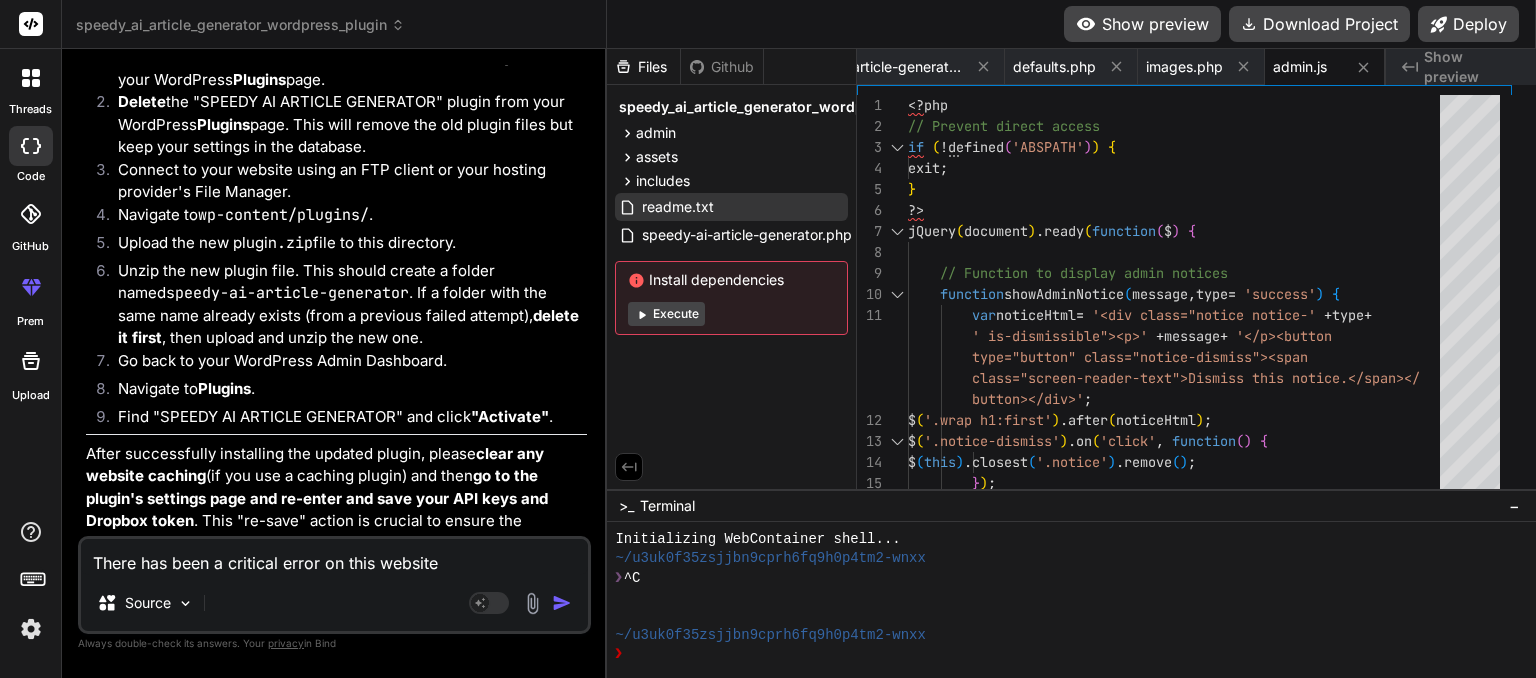 scroll, scrollTop: 18715, scrollLeft: 0, axis: vertical 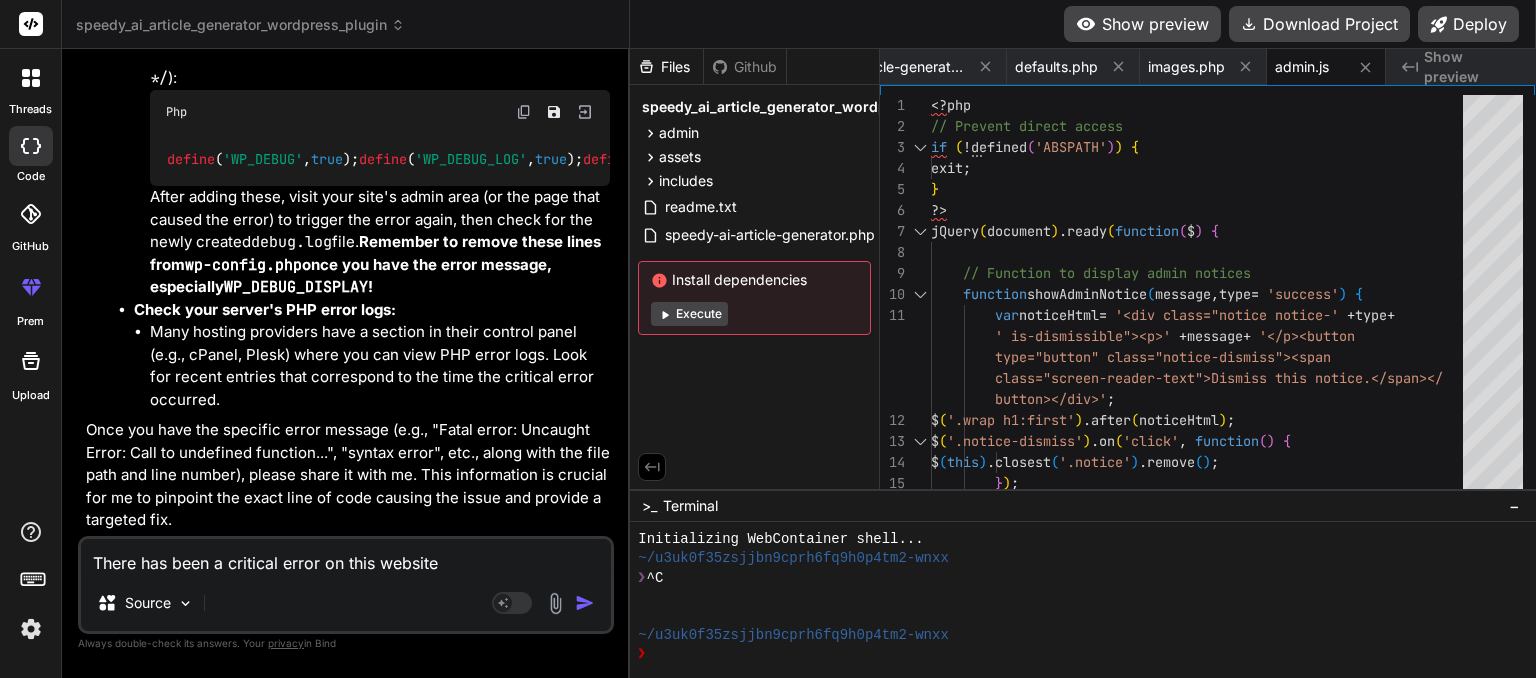 paste on "[[DATE] 07:05:15 UTC] Cron reschedule event error for hook: blc_cron_check_links, Error code: invalid_schedule, Error message: Event schedule does not exist., Data: {"schedule":"10min","args":[],"interval":600}
[[DATE] 07:05:15 UTC] Cron reschedule event error for hook: rsssl_every_five_minutes_hook, Error code: invalid_schedule, Error message: Event schedule does not exist., Data: {"schedule":"rsssl_five_minutes","args":[],"interval":300}
[[DATE] 07:05:22 UTC] PHP Parse error:  Unclosed '{' on line 124 does not match ')' in /home/paintestimator/public_html/wp-content/plugins/speedy_ai_article_generator_wordpress_plugin/includes/class-image-generator.php on line 126" 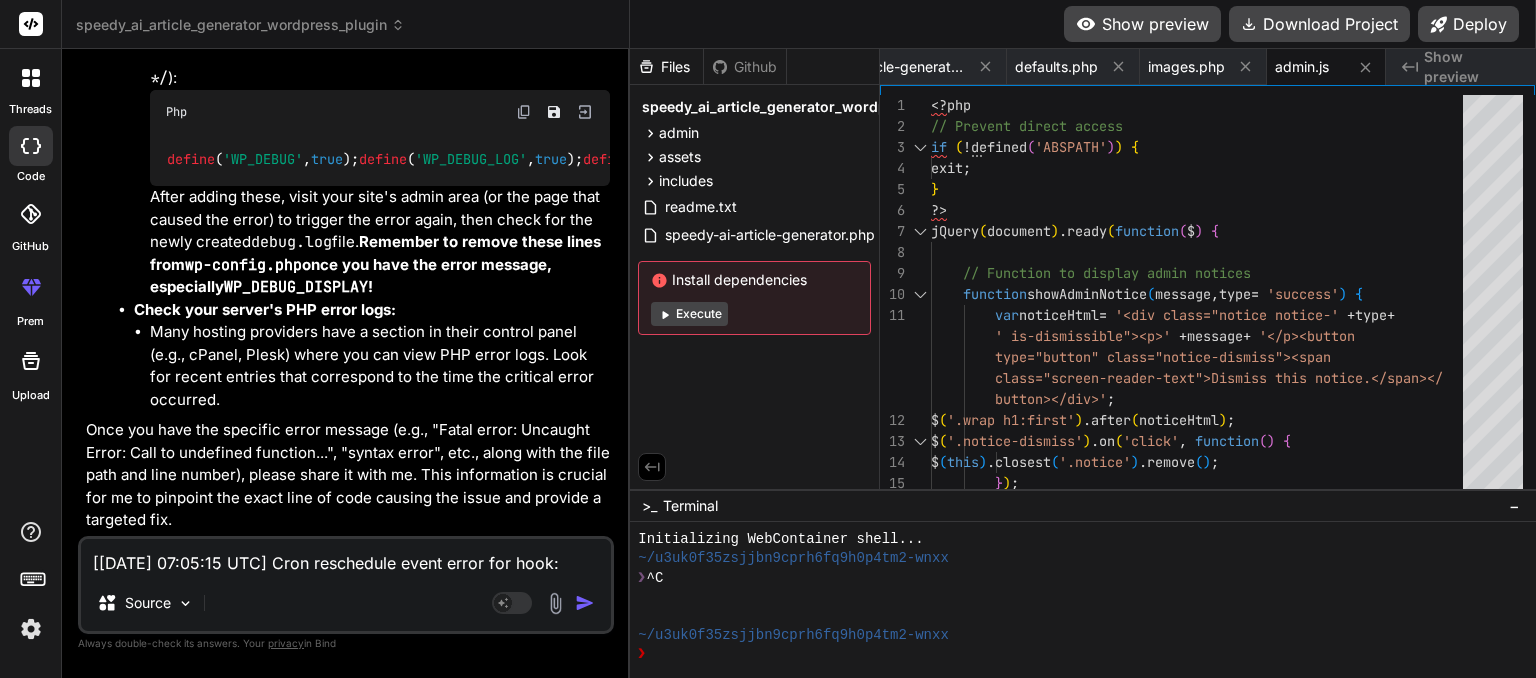 scroll, scrollTop: 76, scrollLeft: 0, axis: vertical 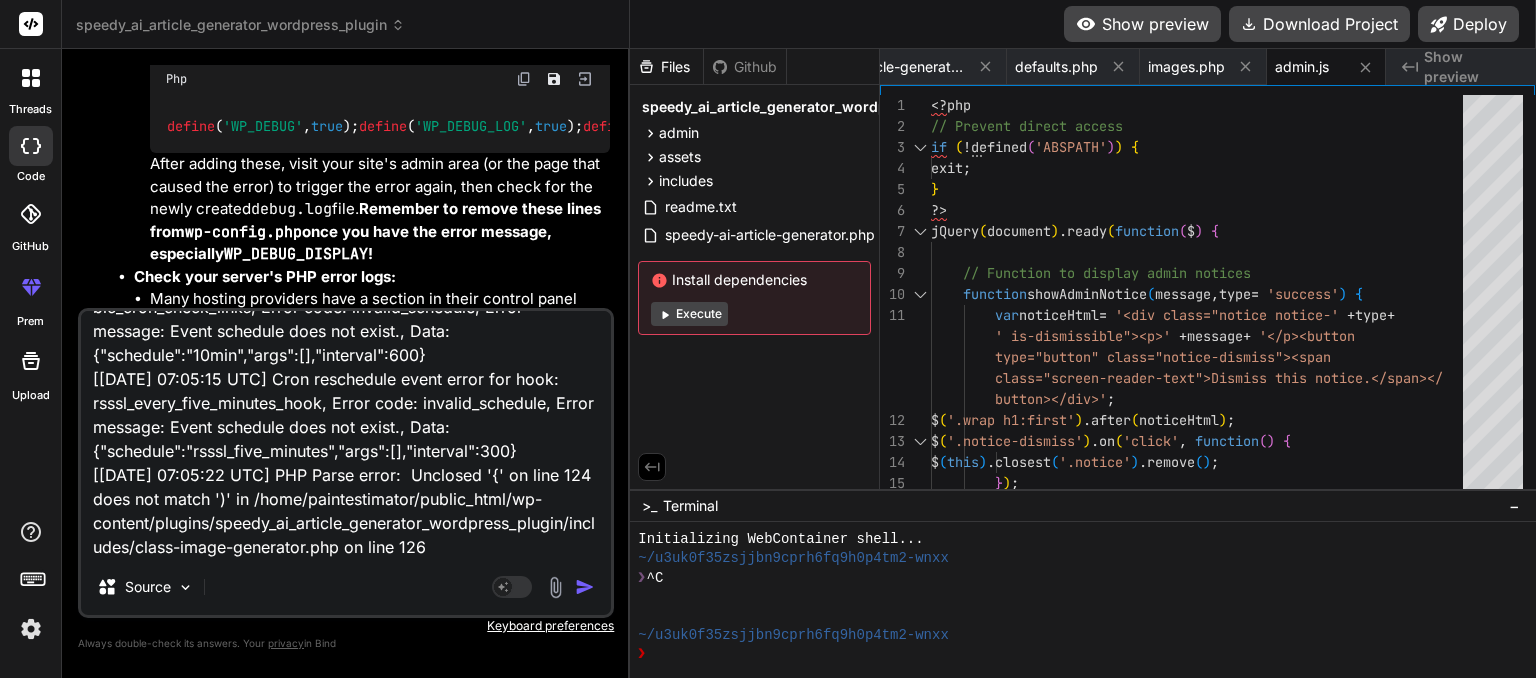 click at bounding box center (585, 587) 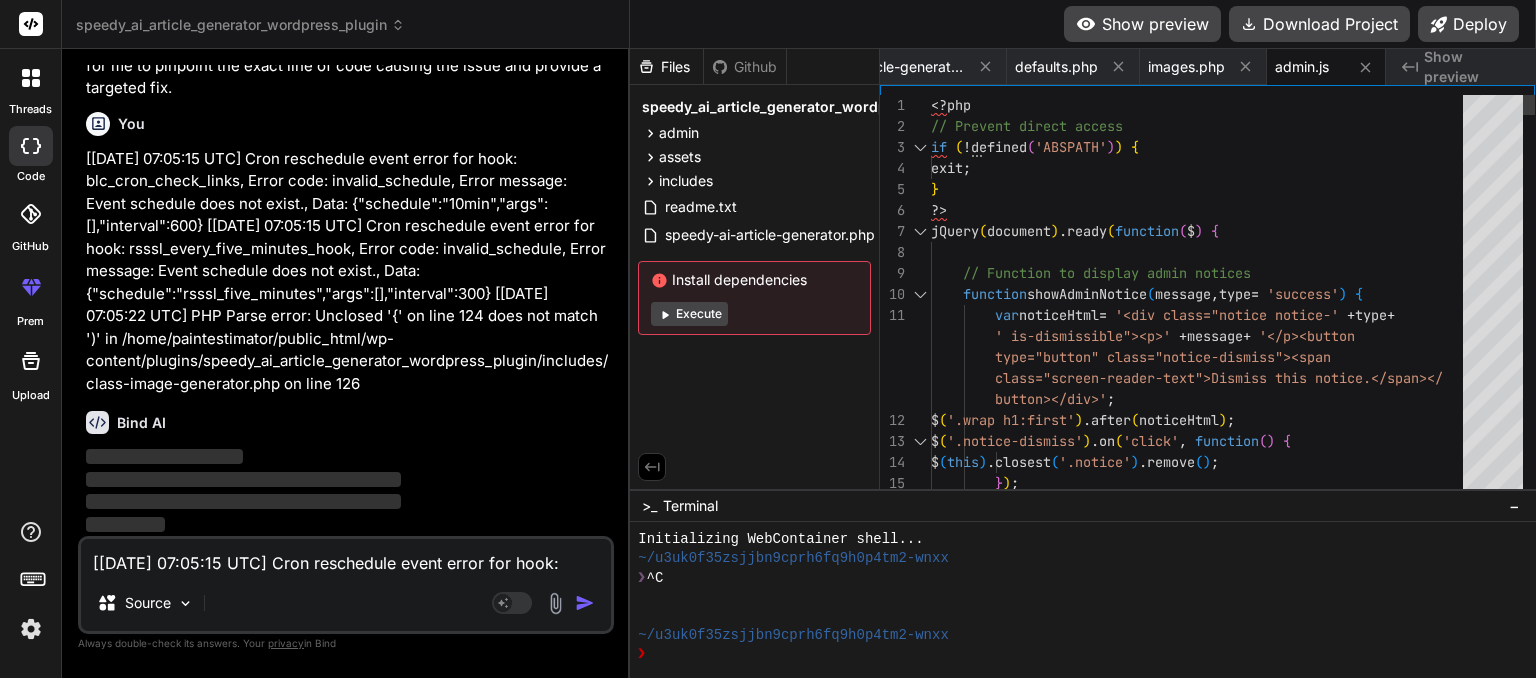 scroll, scrollTop: 20222, scrollLeft: 0, axis: vertical 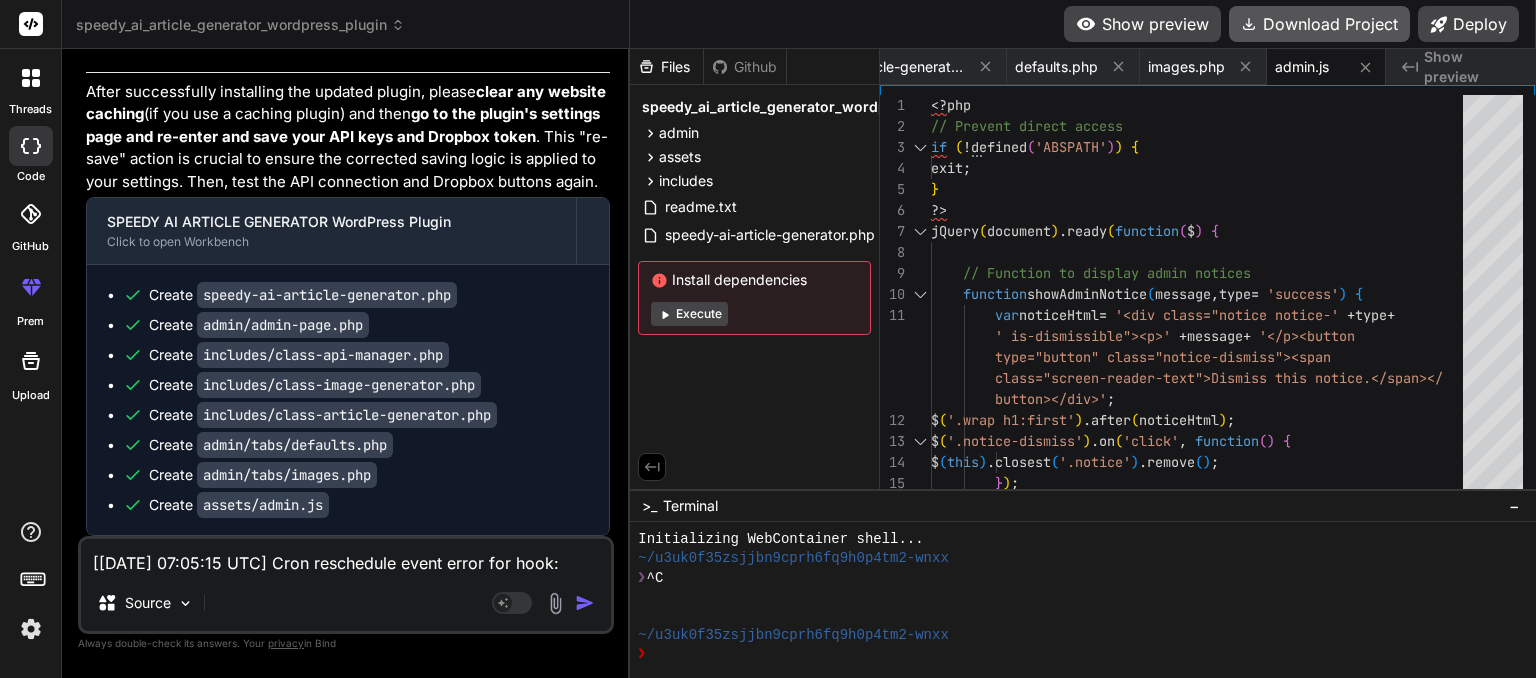 click on "Download Project" at bounding box center (1319, 24) 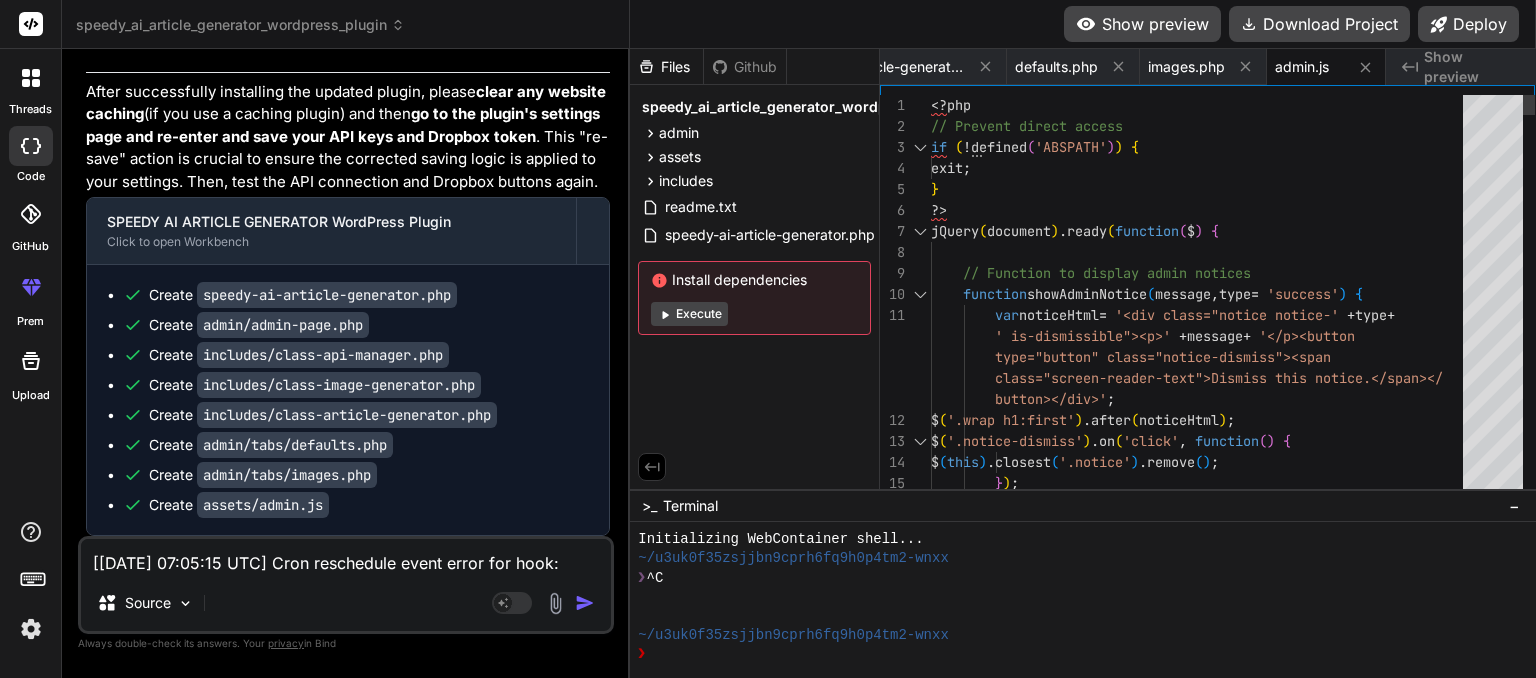 scroll, scrollTop: 0, scrollLeft: 833, axis: horizontal 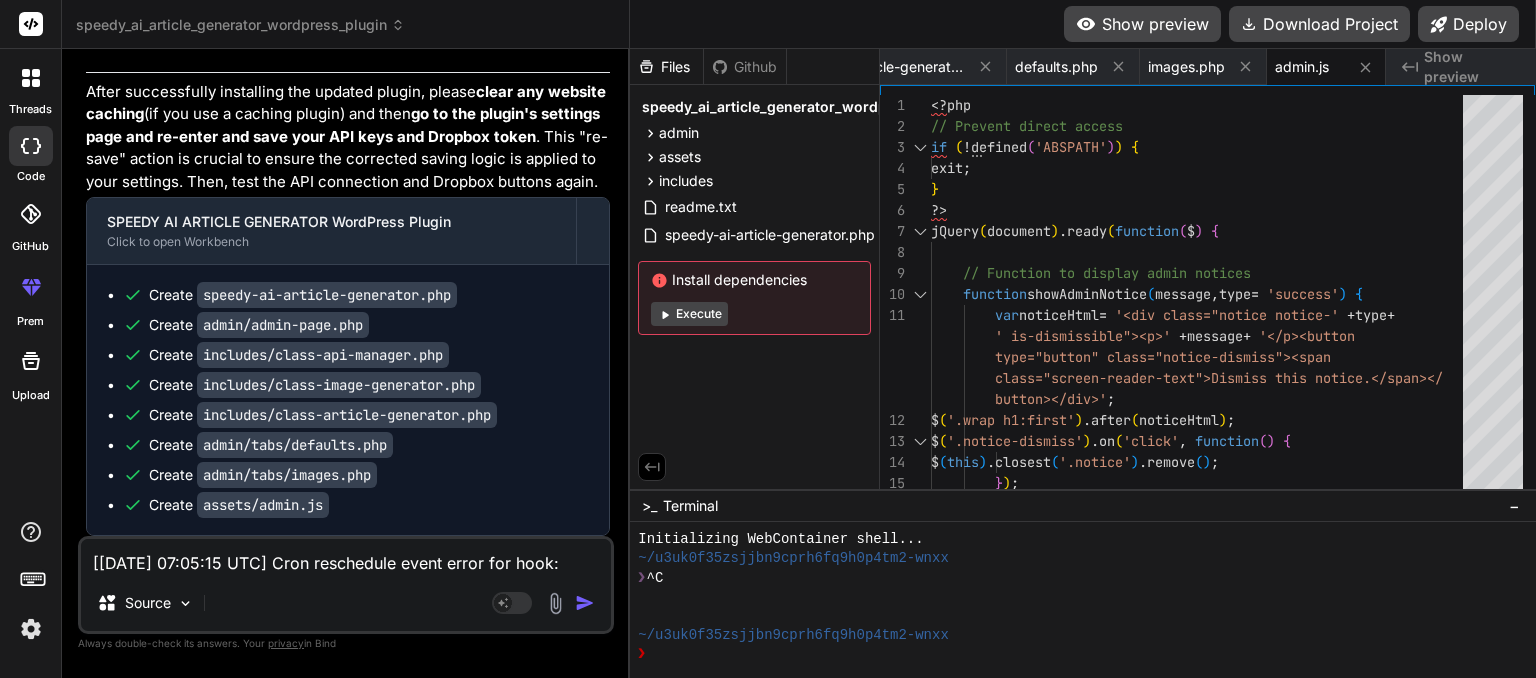 click on "[[DATE] 07:05:15 UTC] Cron reschedule event error for hook: blc_cron_check_links, Error code: invalid_schedule, Error message: Event schedule does not exist., Data: {"schedule":"10min","args":[],"interval":600}
[[DATE] 07:05:15 UTC] Cron reschedule event error for hook: rsssl_every_five_minutes_hook, Error code: invalid_schedule, Error message: Event schedule does not exist., Data: {"schedule":"rsssl_five_minutes","args":[],"interval":300}
[[DATE] 07:05:22 UTC] PHP Parse error:  Unclosed '{' on line 124 does not match ')' in /home/paintestimator/public_html/wp-content/plugins/speedy_ai_article_generator_wordpress_plugin/includes/class-image-generator.php on line 126" at bounding box center (346, 557) 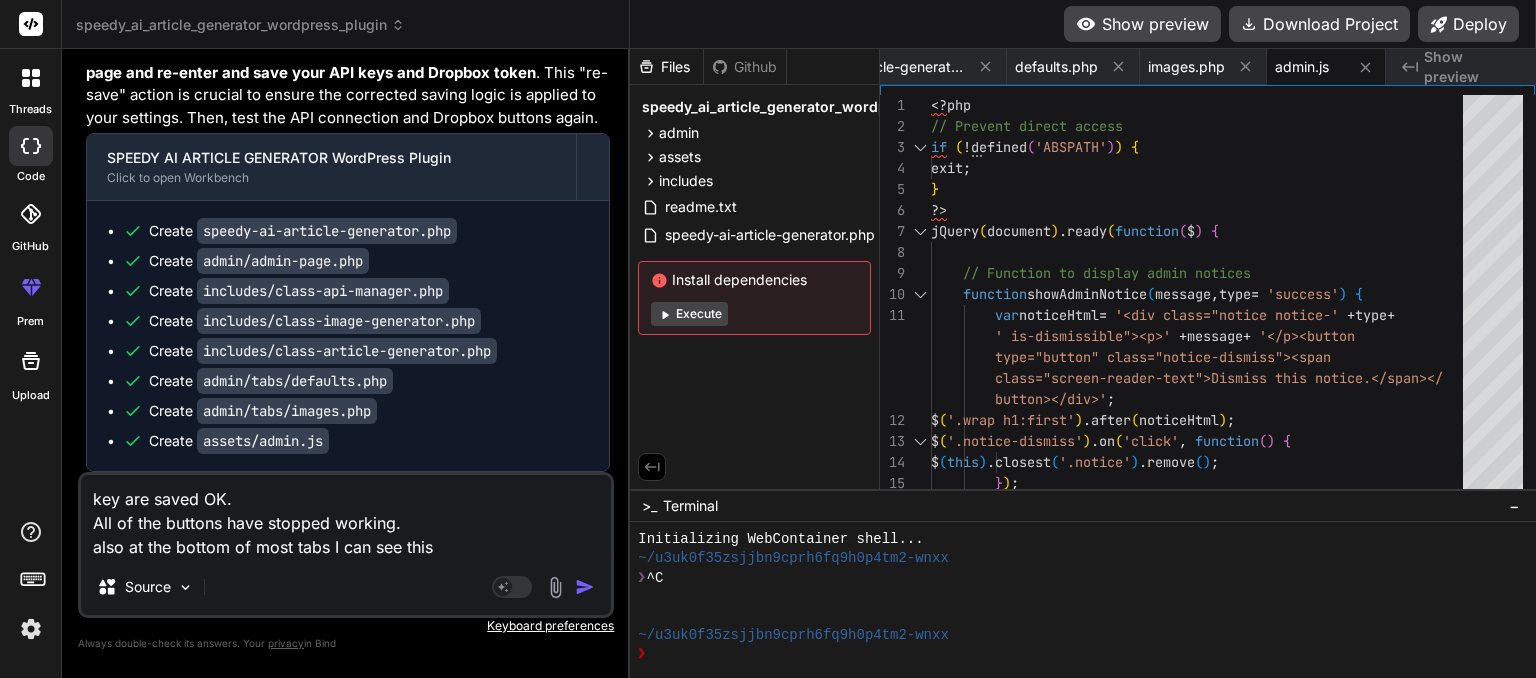 paste on "?>" 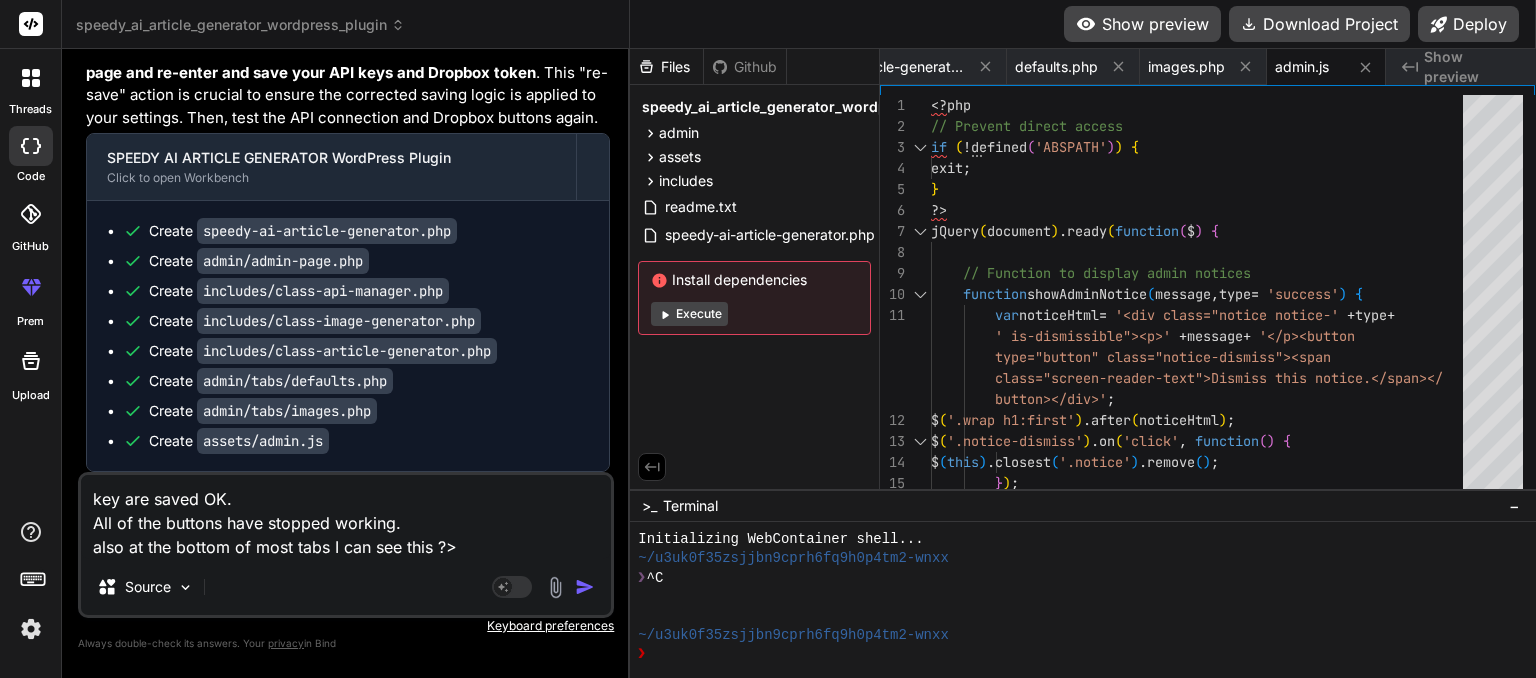 click at bounding box center (585, 587) 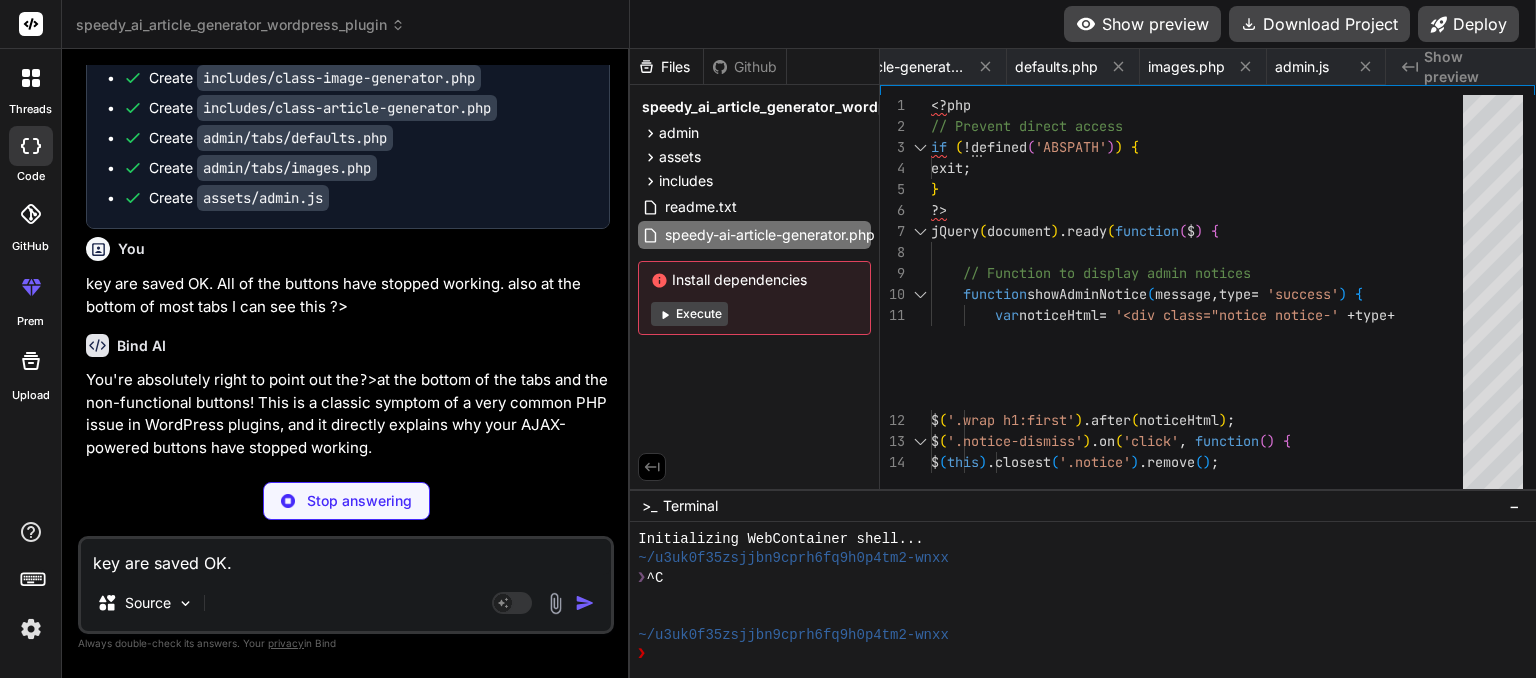 scroll, scrollTop: 22448, scrollLeft: 0, axis: vertical 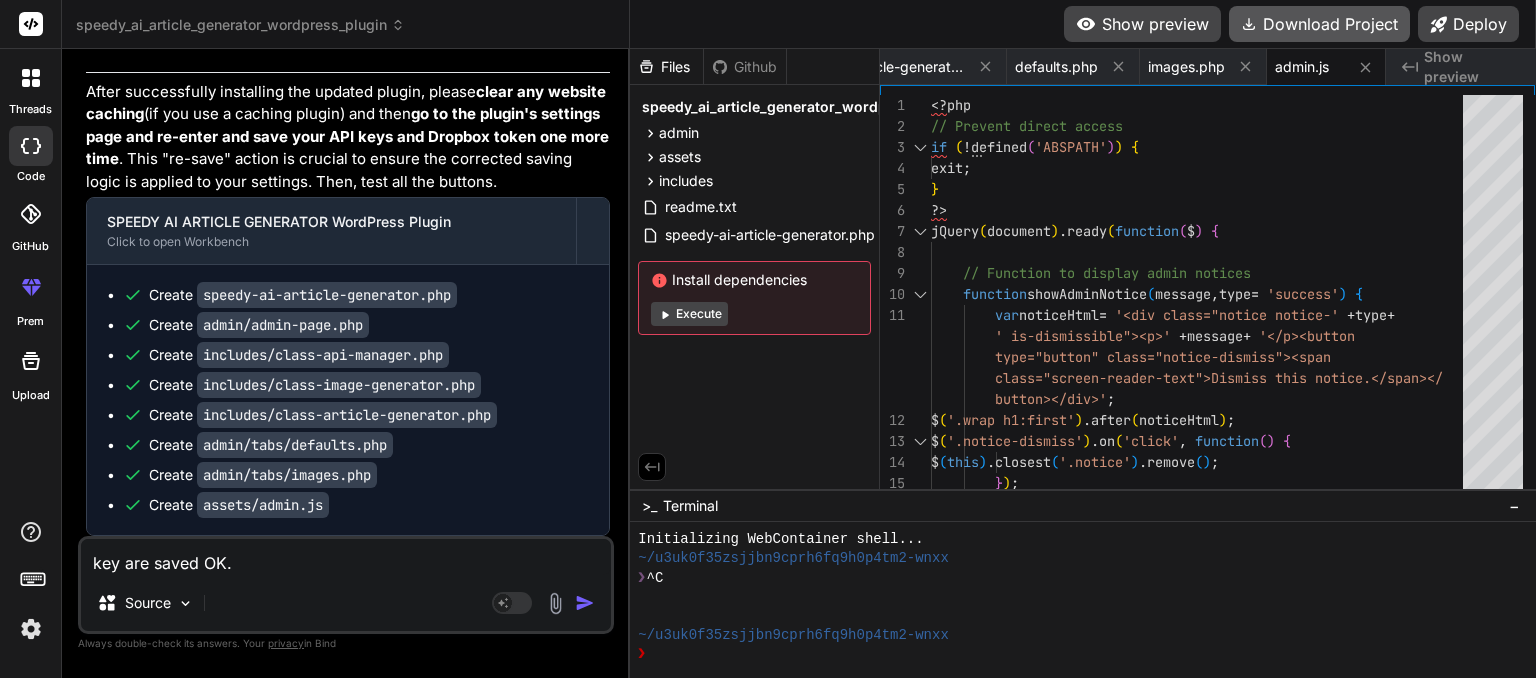 click on "Download Project" at bounding box center (1319, 24) 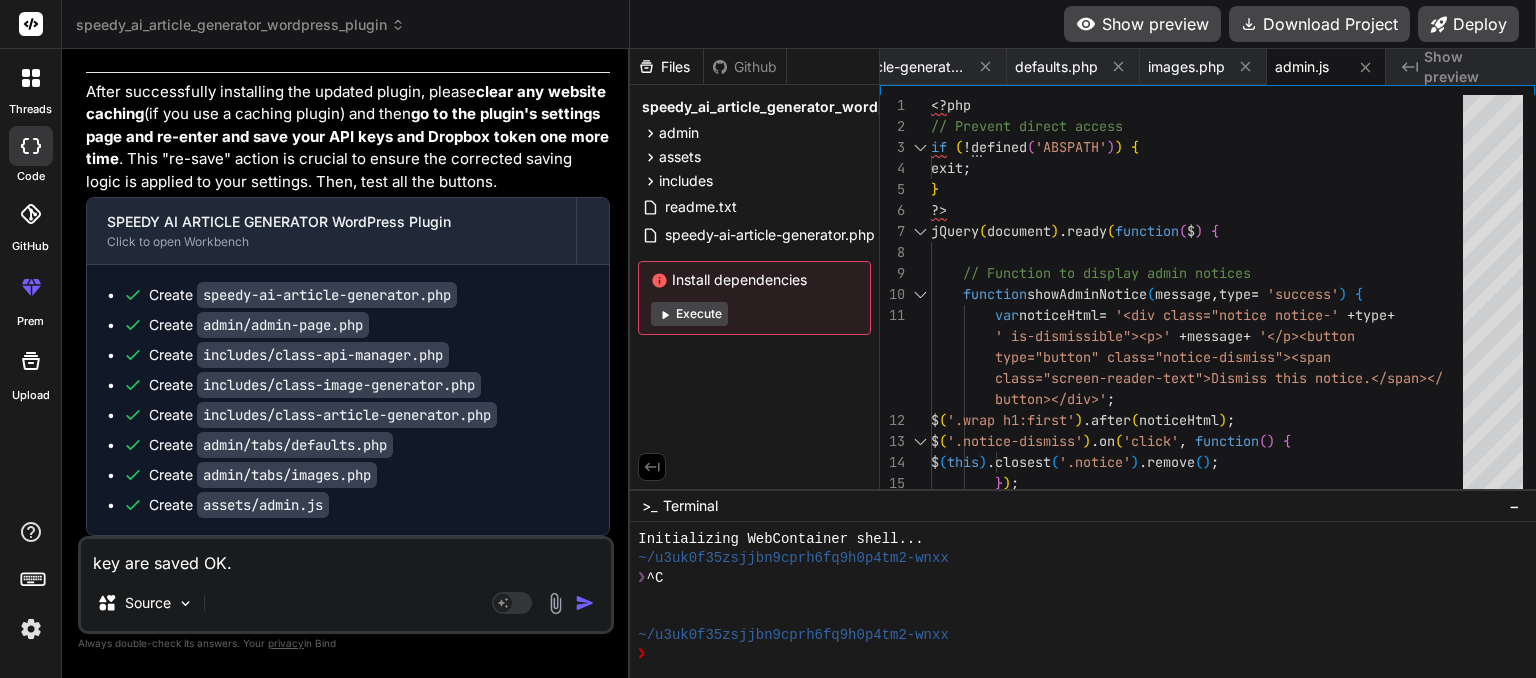 scroll, scrollTop: 0, scrollLeft: 833, axis: horizontal 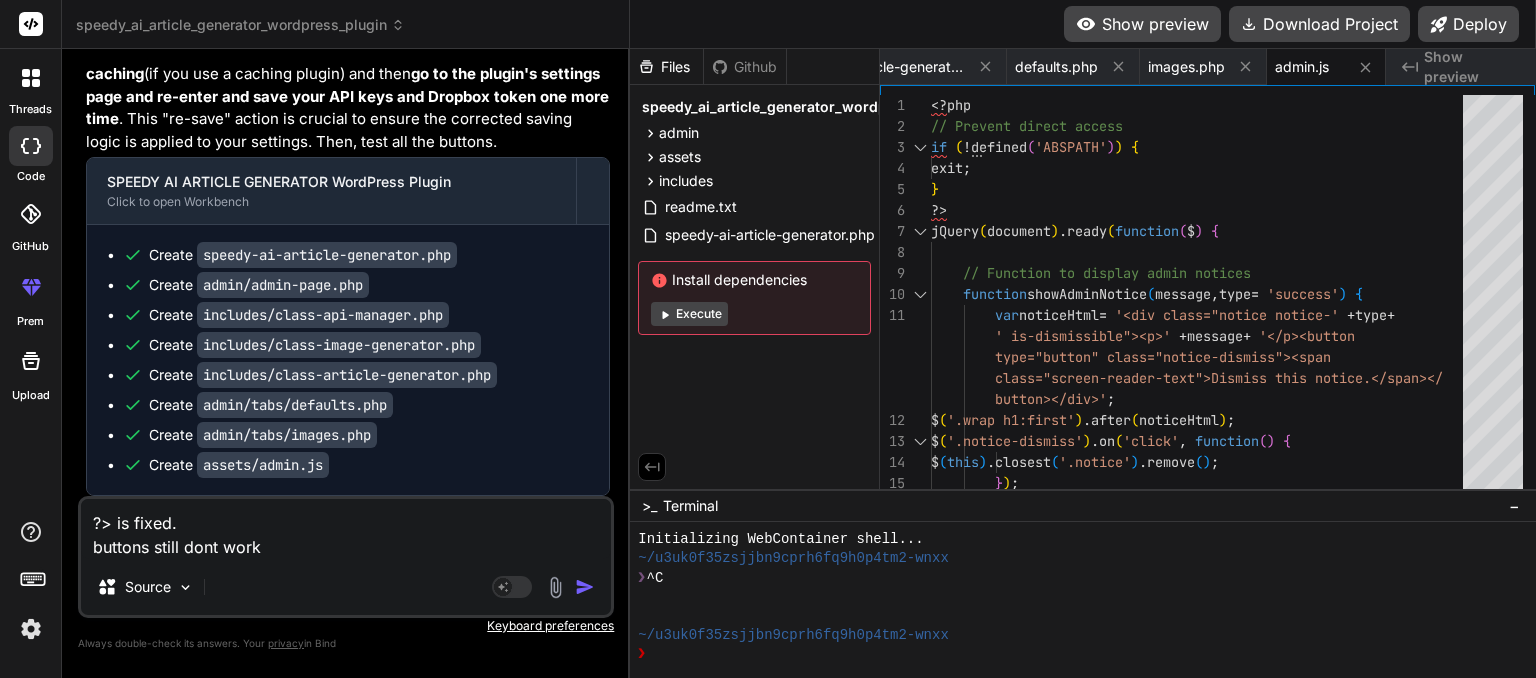 click at bounding box center [585, 587] 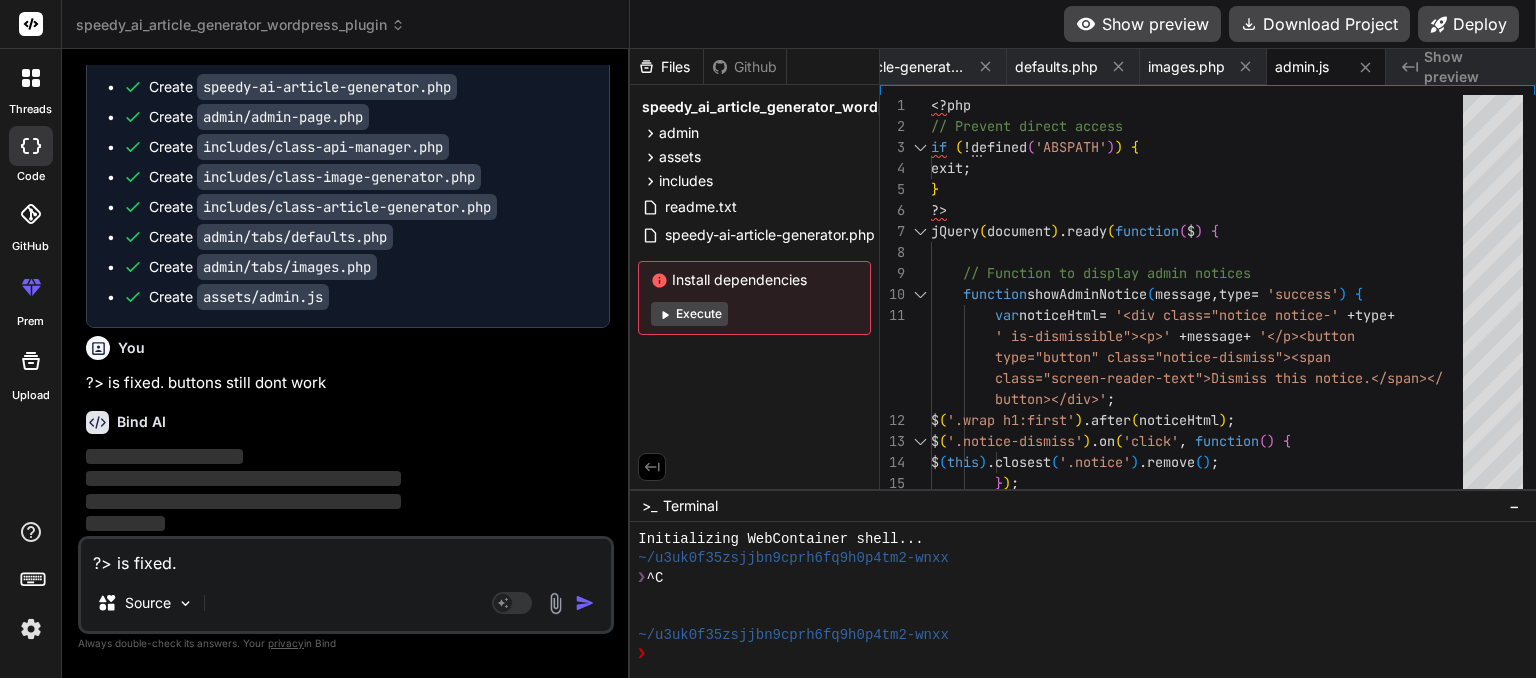 scroll, scrollTop: 24984, scrollLeft: 0, axis: vertical 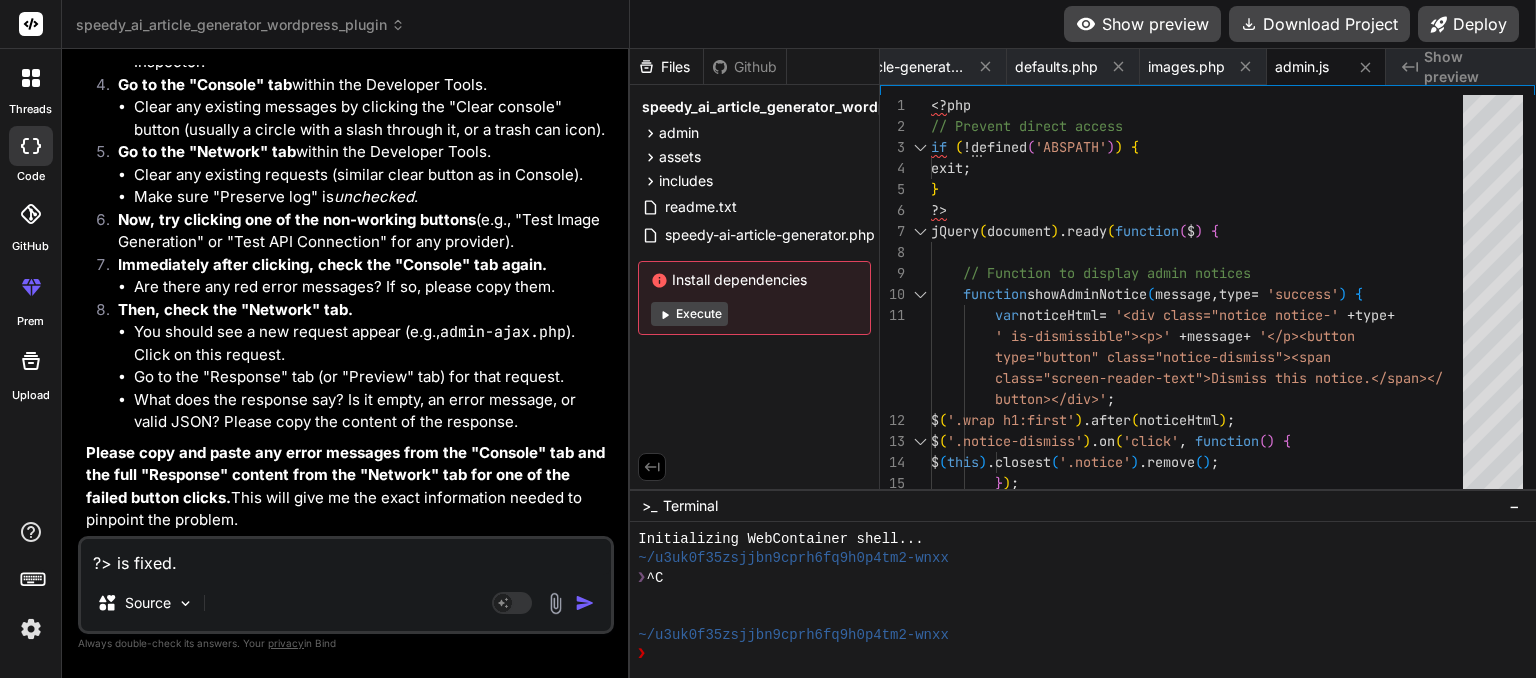 paste on "[[DATE] 07:24:27 UTC] PHP Notice:  Function _load_textdomain_just_in_time was called <strong>incorrectly</strong>. Translation loading for the <code>complianz-terms-conditions</code> domain was triggered too early. This is usually an indicator for some code in the plugin or theme running too early. Translations should be loaded at the <code>init</code> action or later. Please see <a href="[URL][DOMAIN_NAME]">Debugging in WordPress</a> for more information. (This message was added in version 6.7.0.) in /home/paintestimator/public_html/wp-includes/functions.php on line 6121
[[DATE] 07:24:27 UTC] PHP Notice:  Function _load_textdomain_just_in_time was called <strong>incorrectly</strong>. Translation loading for the <code>complianz-gdpr</code> domain was triggered too early. This is usually an indicator for some code in the plugin or theme running too early. Translations should be loaded at the <code>init</code> action or later. Please see <..." 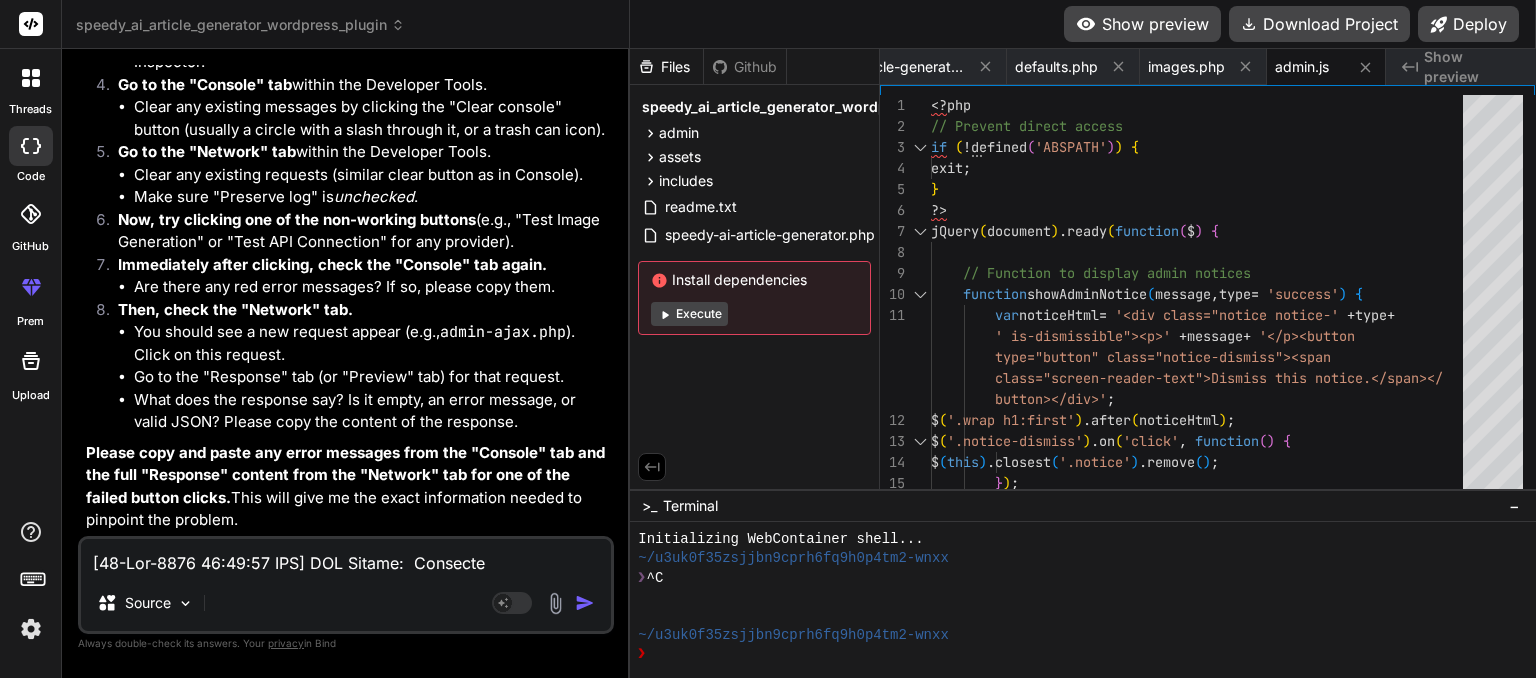 scroll, scrollTop: 388, scrollLeft: 0, axis: vertical 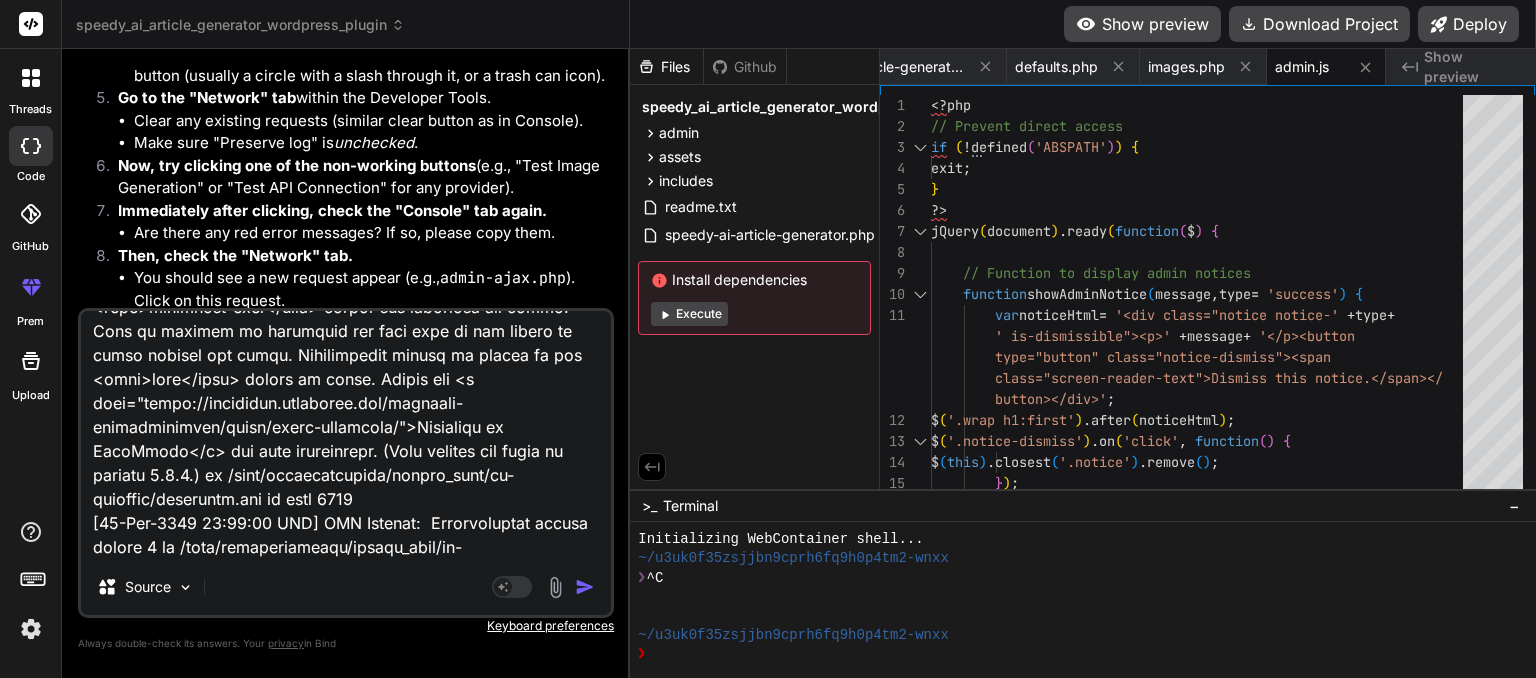 click at bounding box center [585, 587] 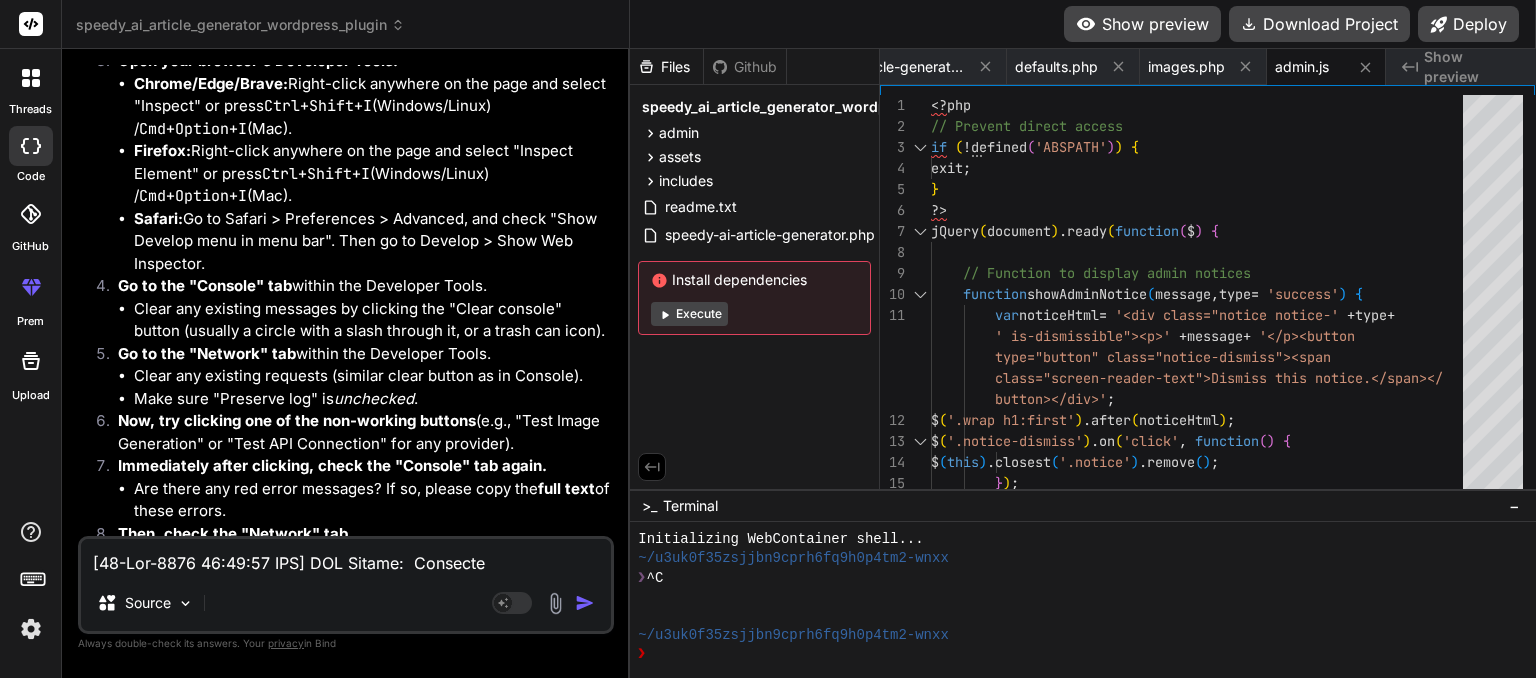 scroll, scrollTop: 27898, scrollLeft: 0, axis: vertical 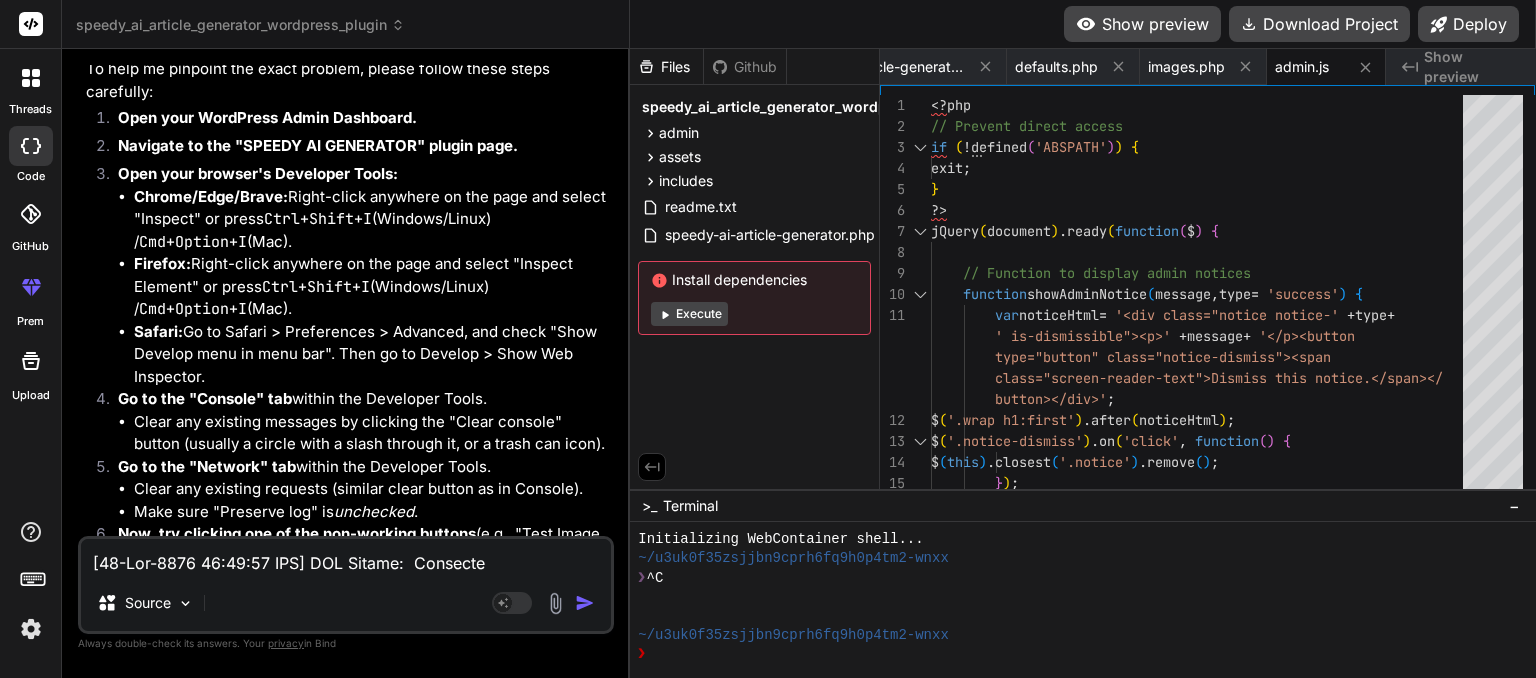 paste on "Uncaught SyntaxError: expected expression, got '<'" 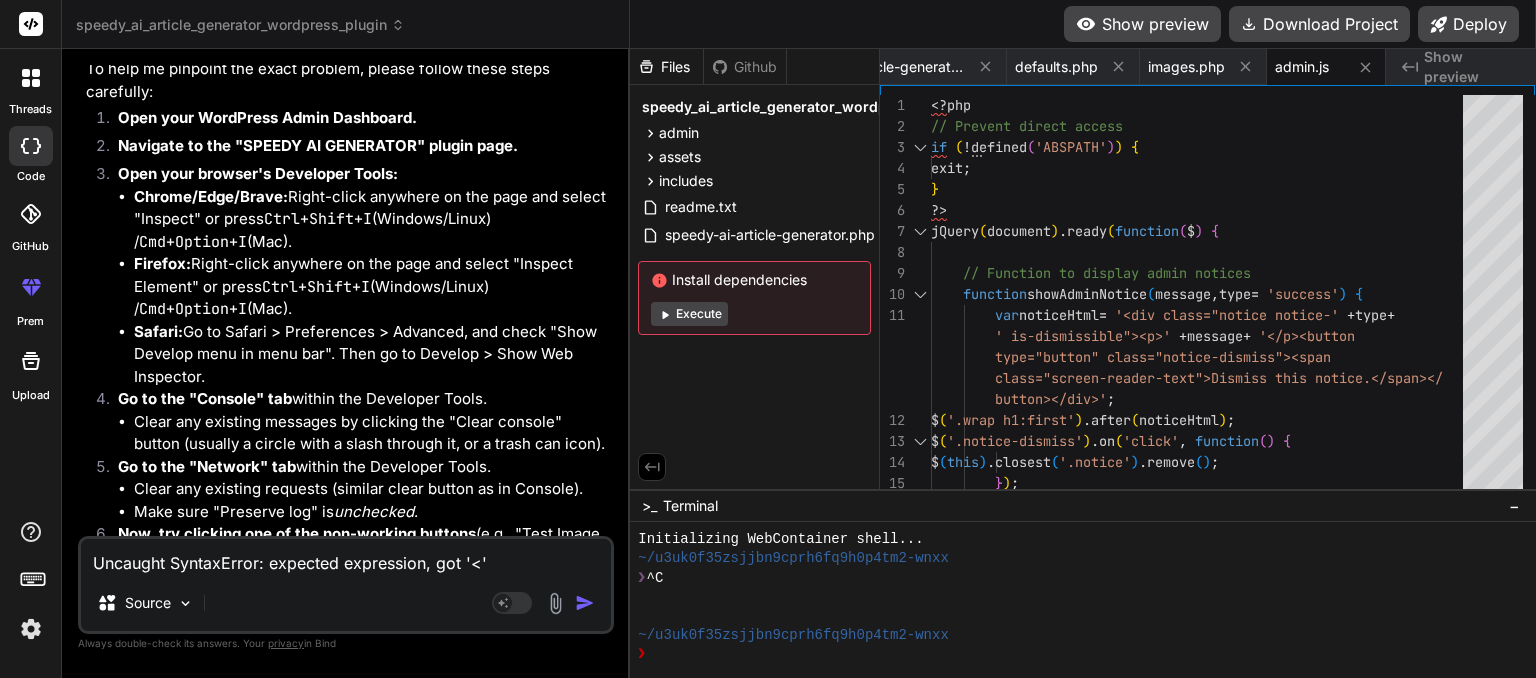 click at bounding box center (585, 603) 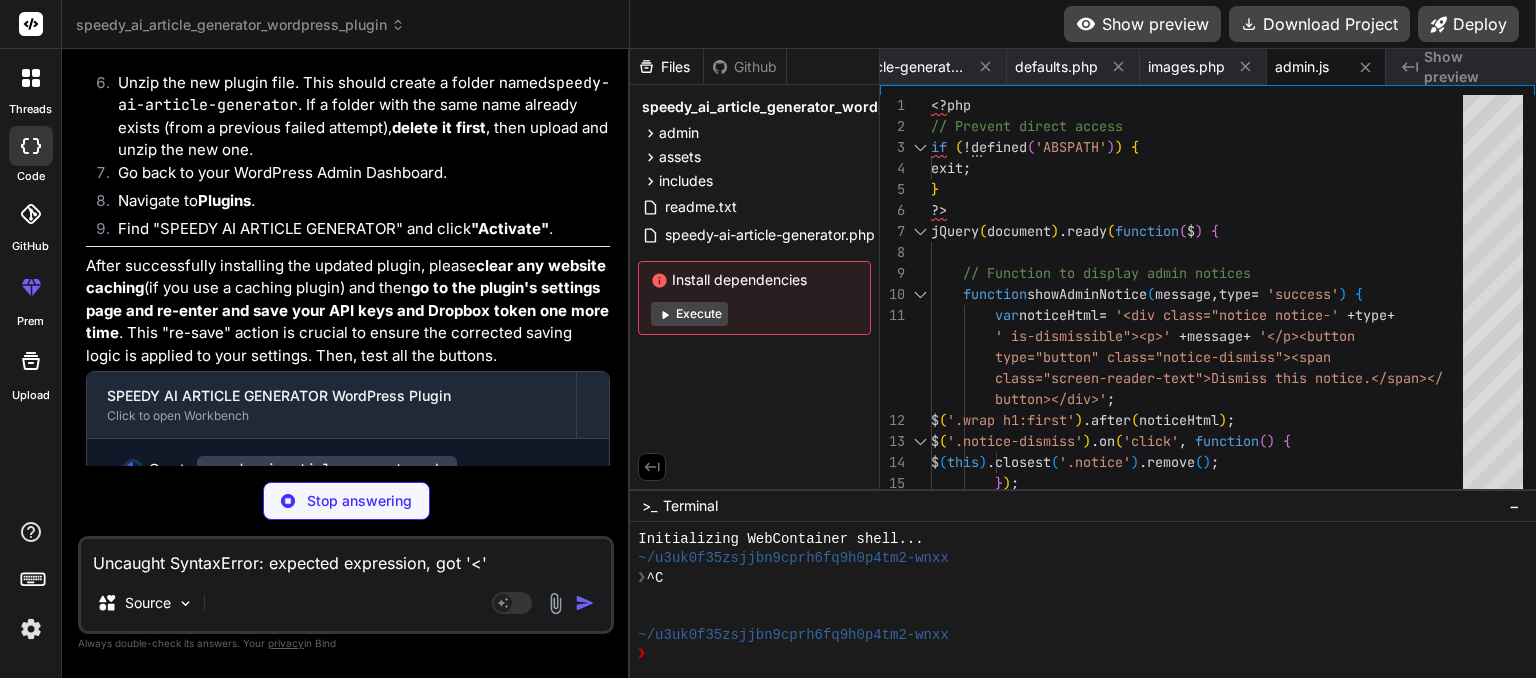scroll, scrollTop: 29976, scrollLeft: 0, axis: vertical 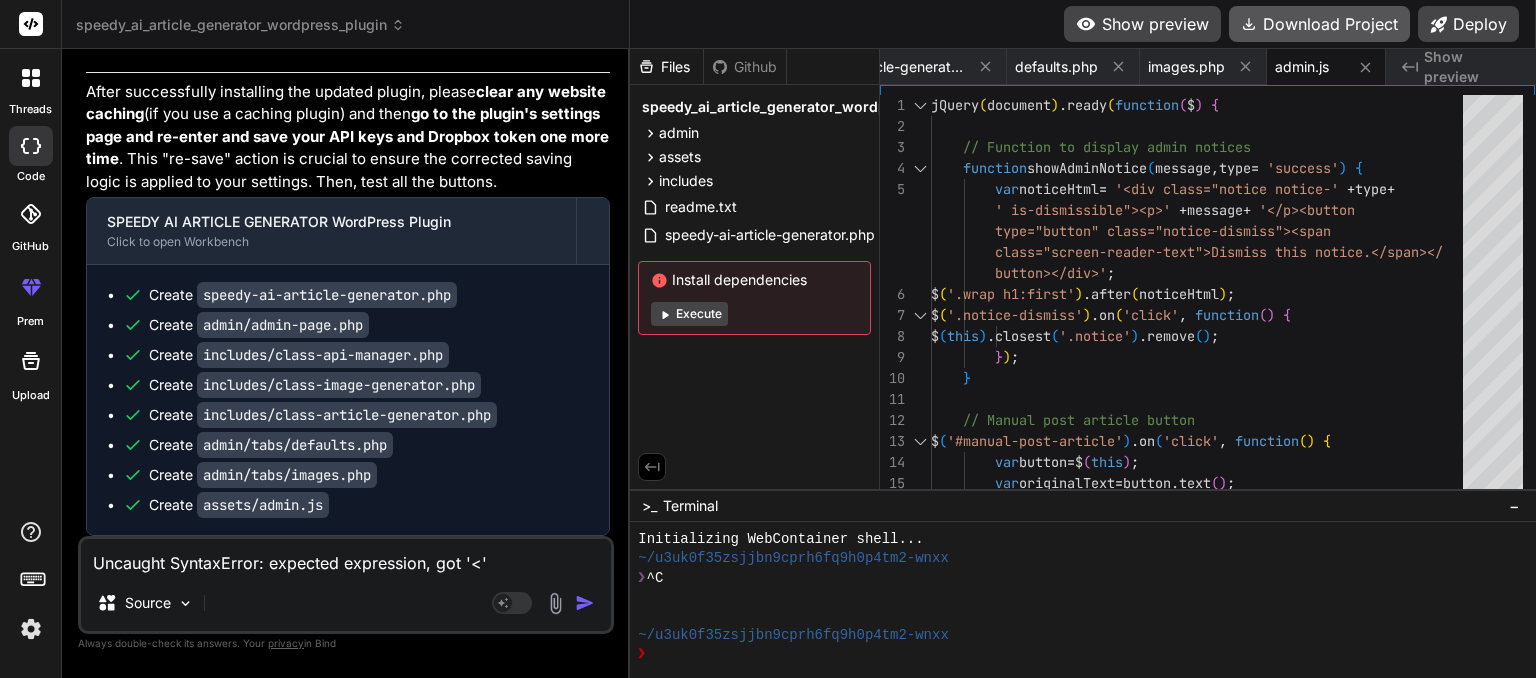 click on "Download Project" at bounding box center [1319, 24] 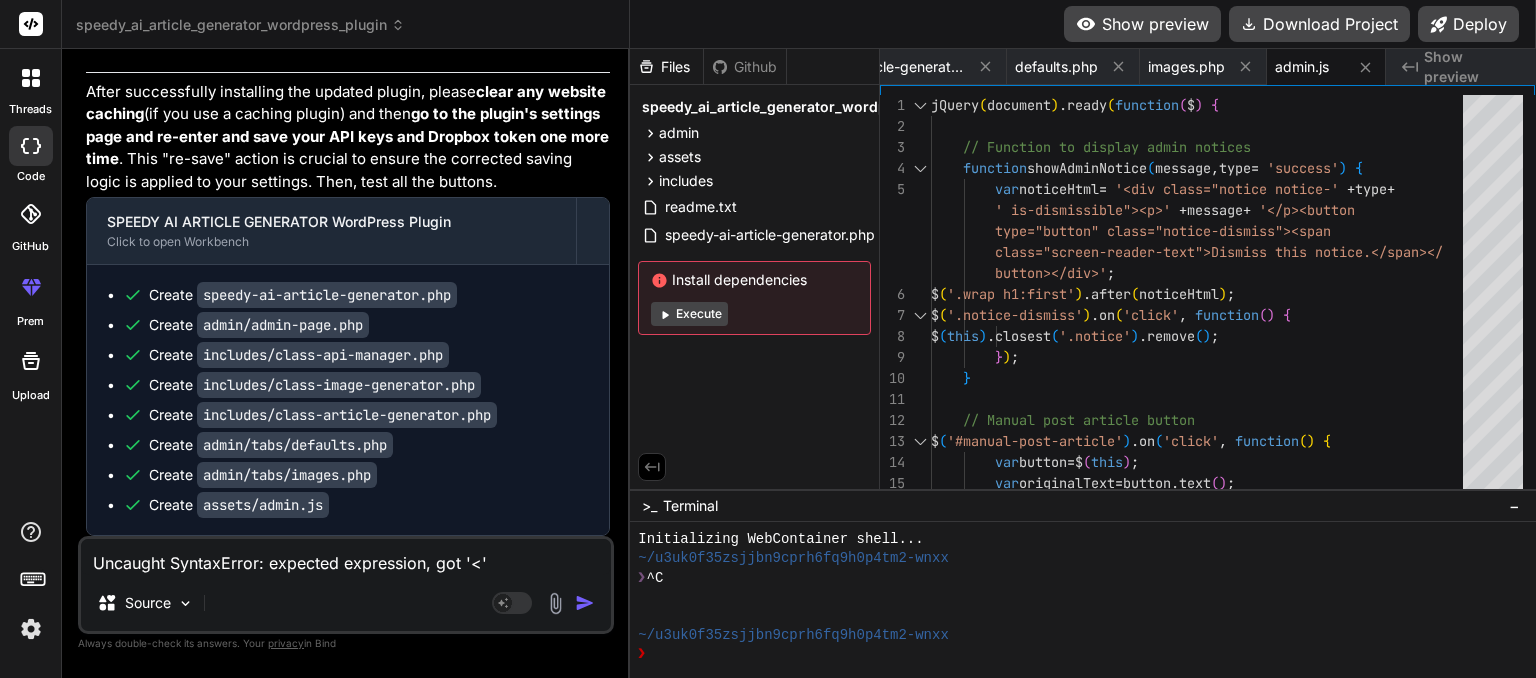 scroll, scrollTop: 0, scrollLeft: 833, axis: horizontal 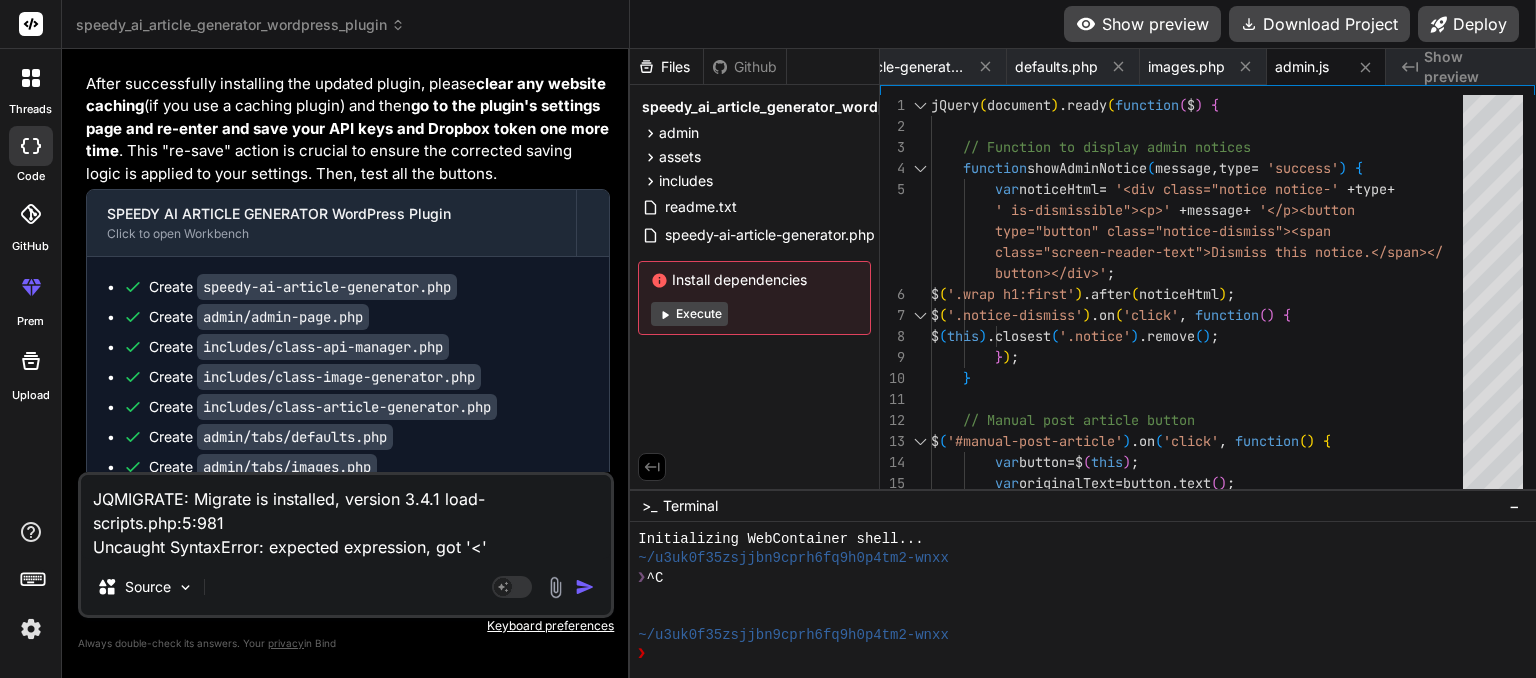click at bounding box center (585, 587) 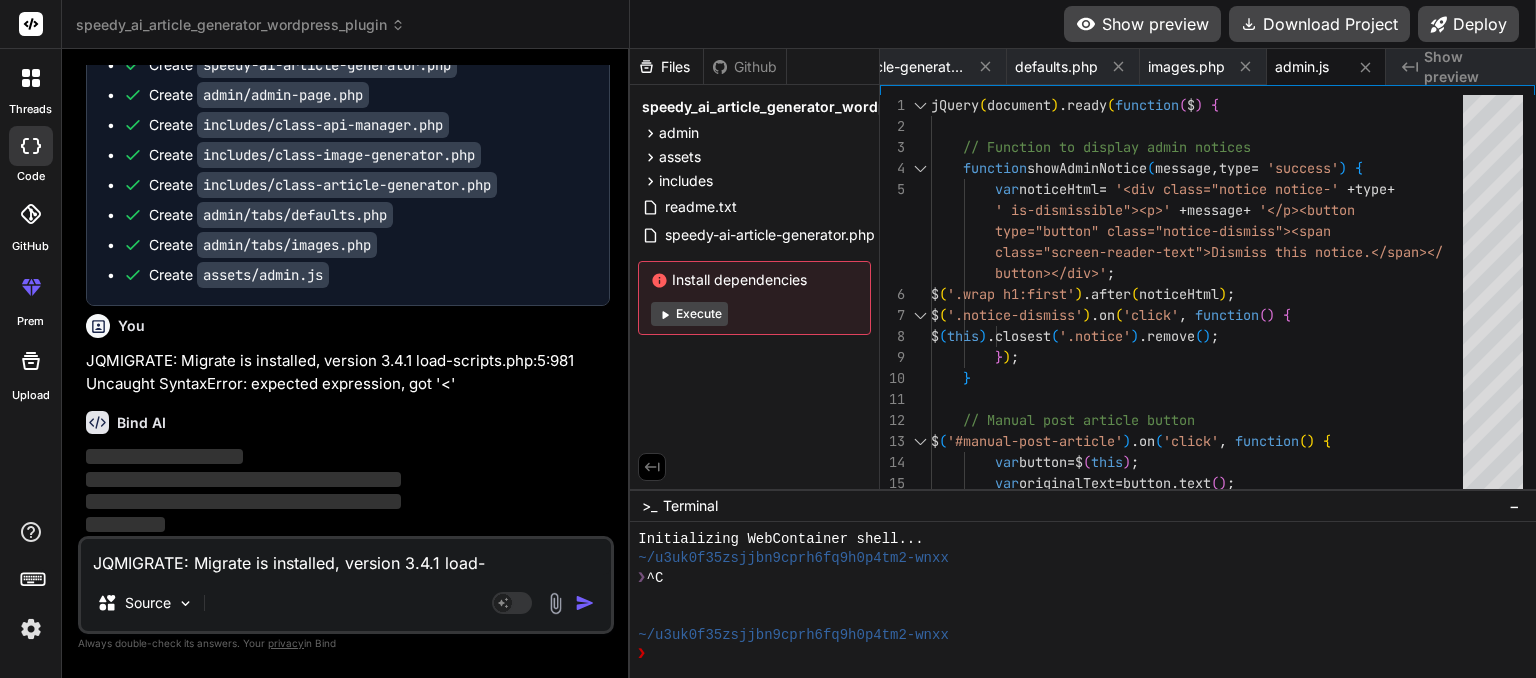 scroll, scrollTop: 30347, scrollLeft: 0, axis: vertical 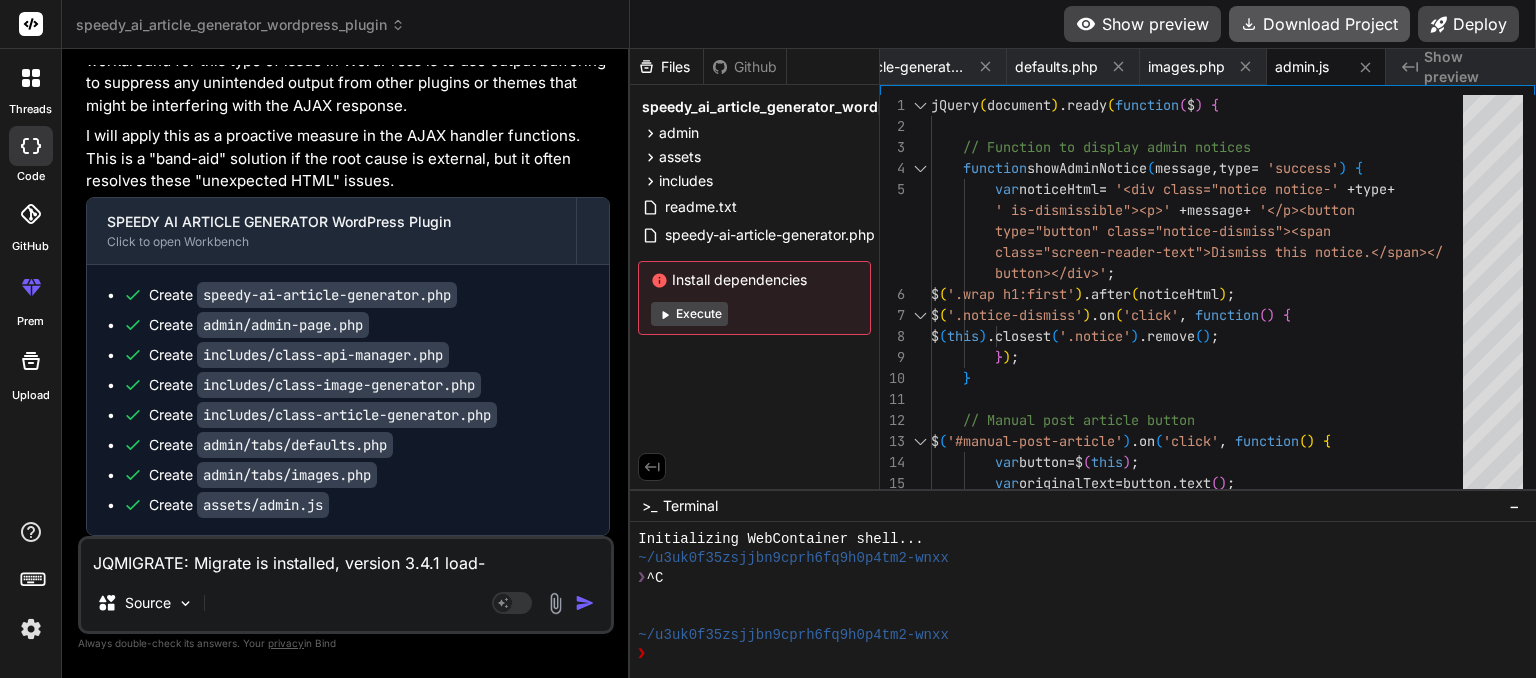 click on "Download Project" at bounding box center [1319, 24] 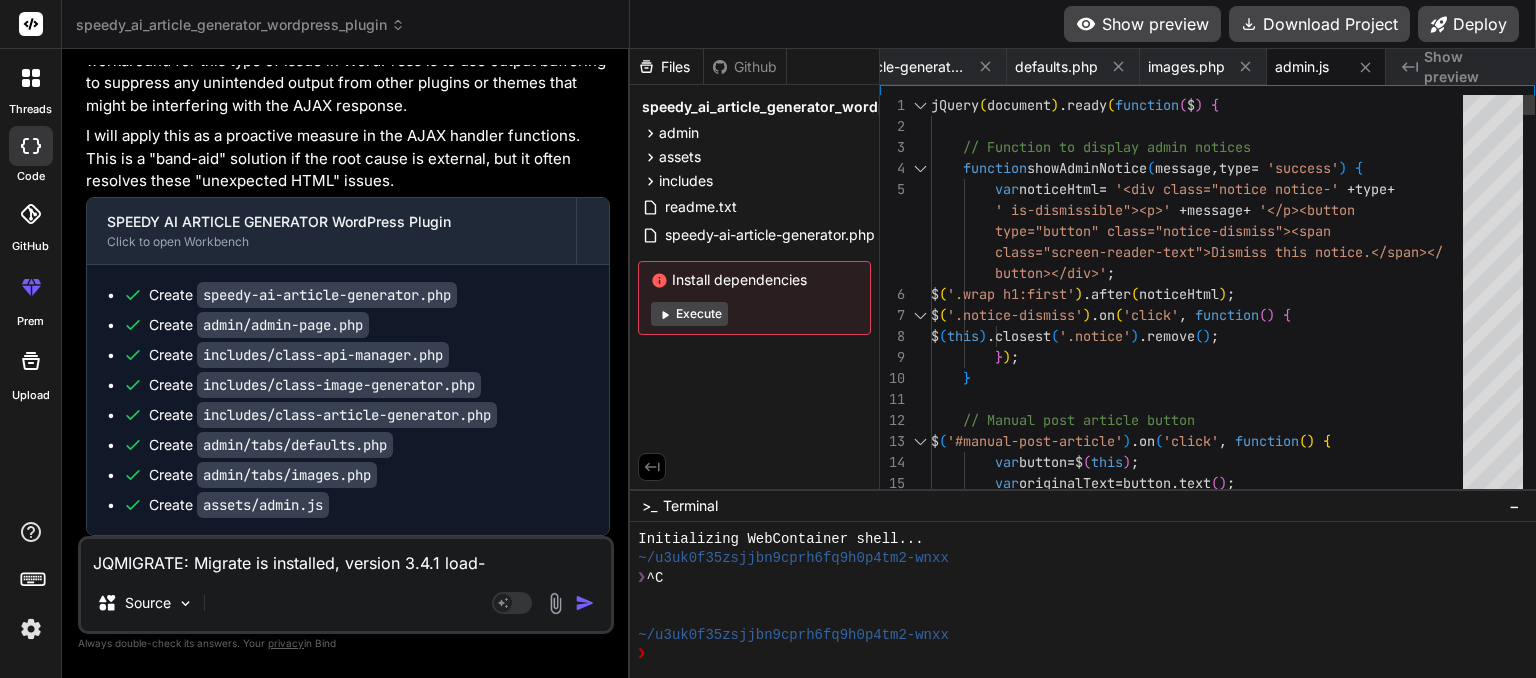 scroll, scrollTop: 0, scrollLeft: 833, axis: horizontal 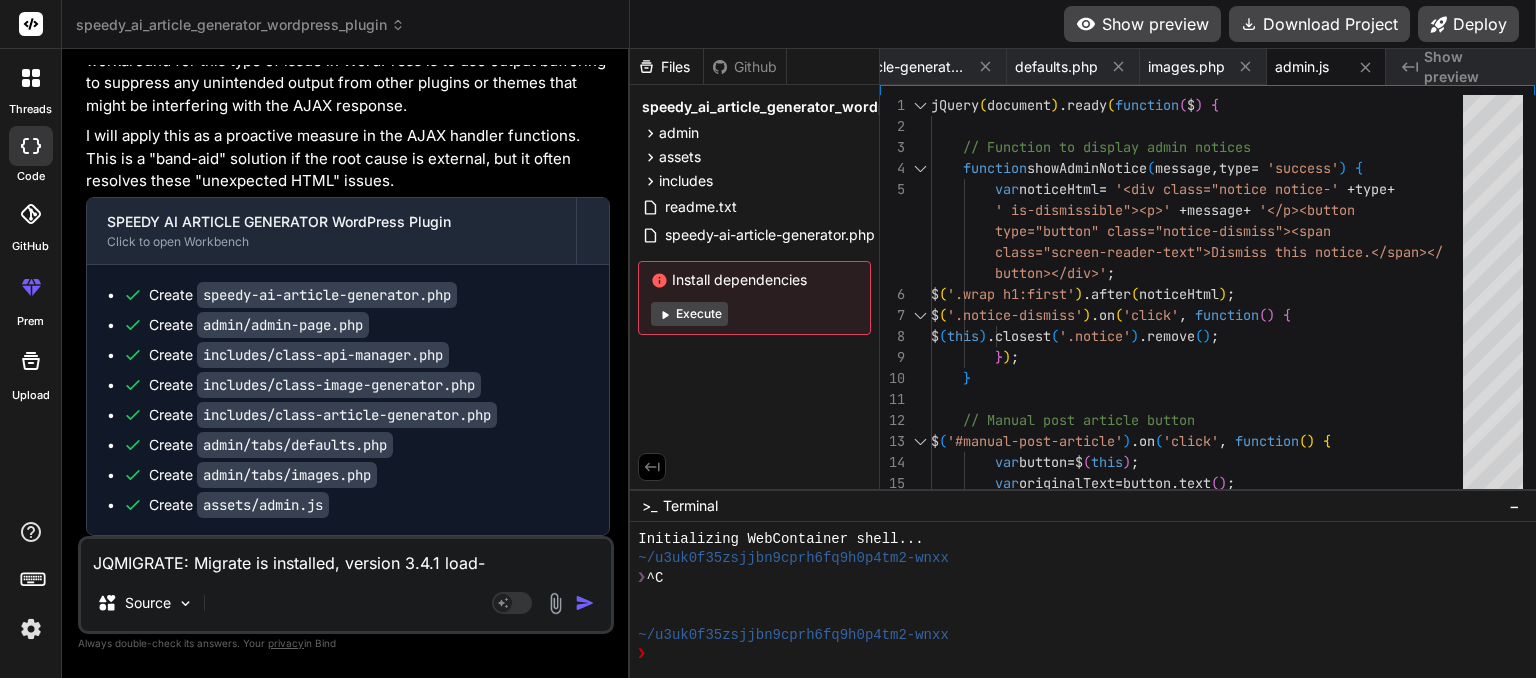 click on "JQMIGRATE: Migrate is installed, version 3.4.1 load-scripts.php:5:981
Uncaught SyntaxError: expected expression, got '<'" at bounding box center [346, 557] 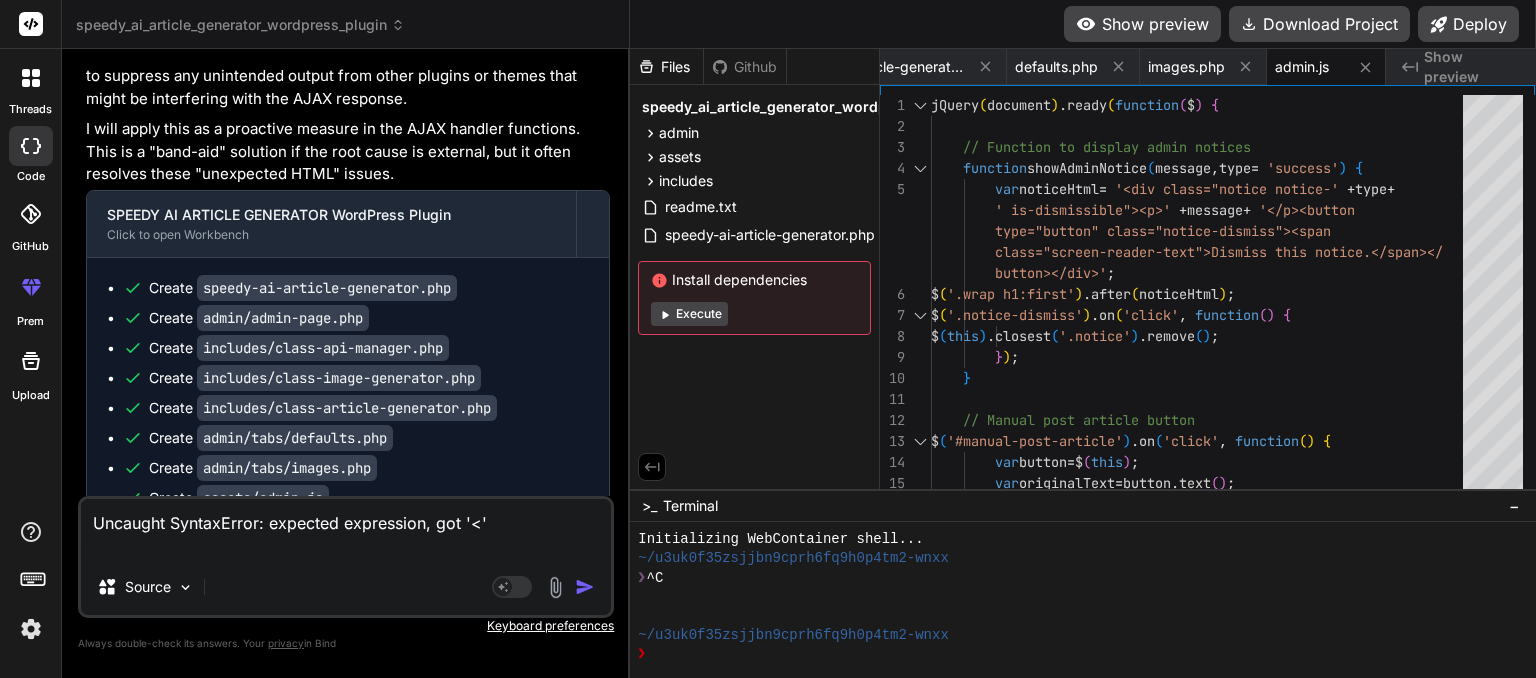 scroll, scrollTop: 0, scrollLeft: 833, axis: horizontal 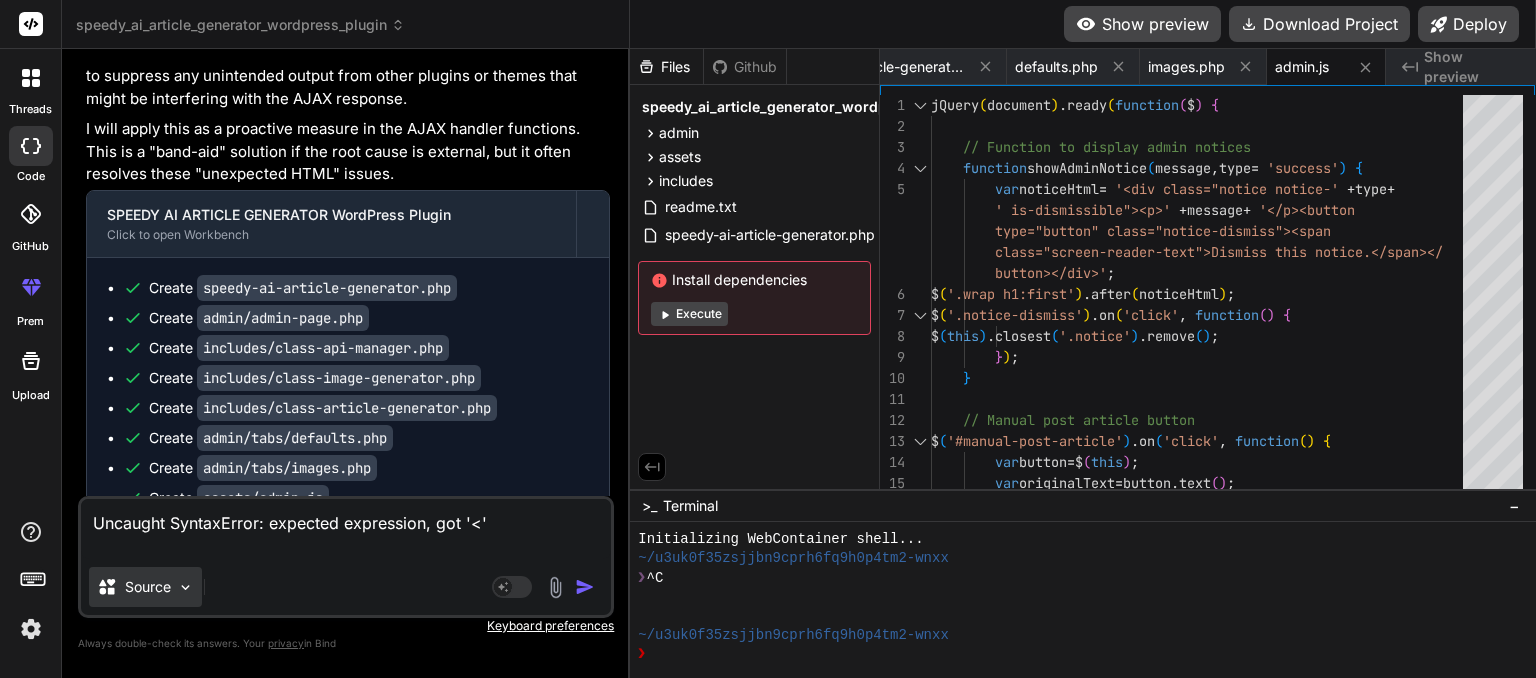 paste on "MouseEvent.mozInputSource is deprecated. Use PointerEvent.pointerType instead." 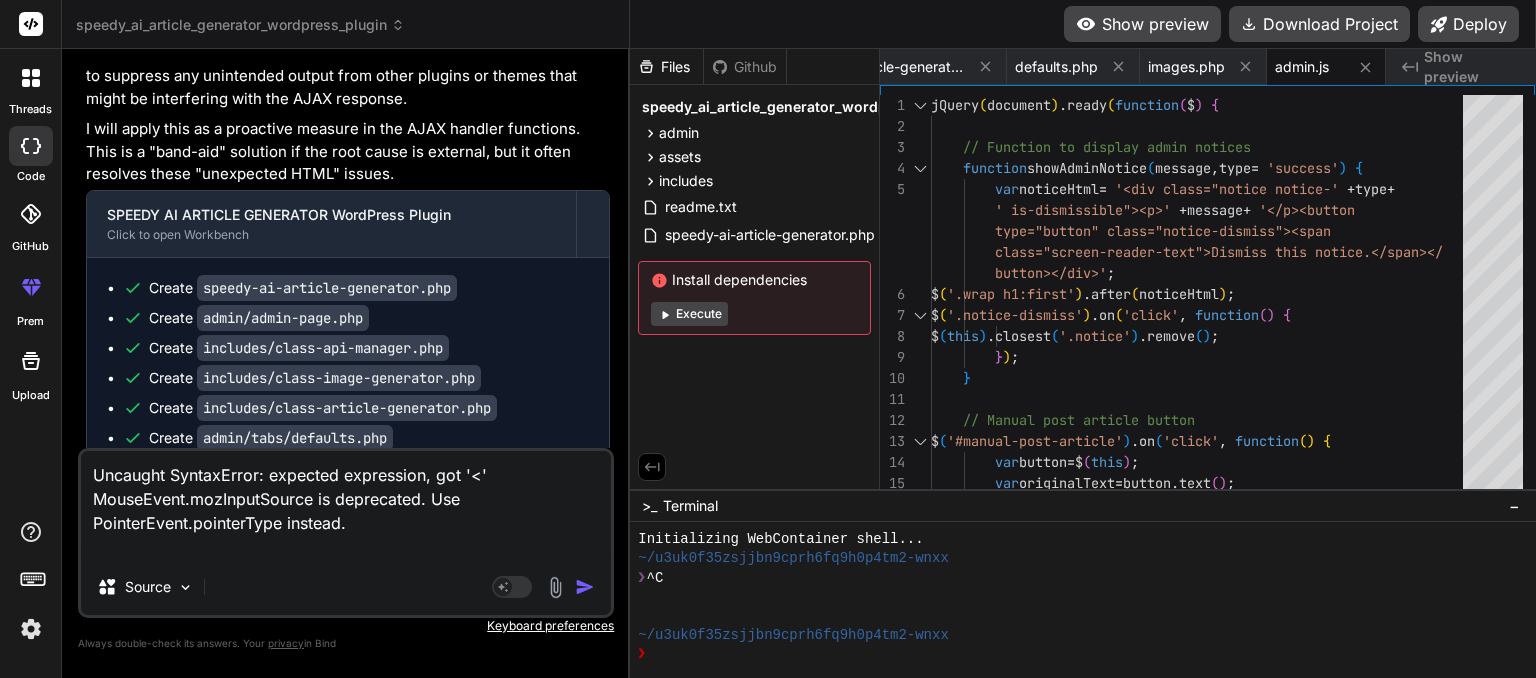 paste on "MouseEvent.mozPressure is deprecated. Use PointerEvent.pressure instead." 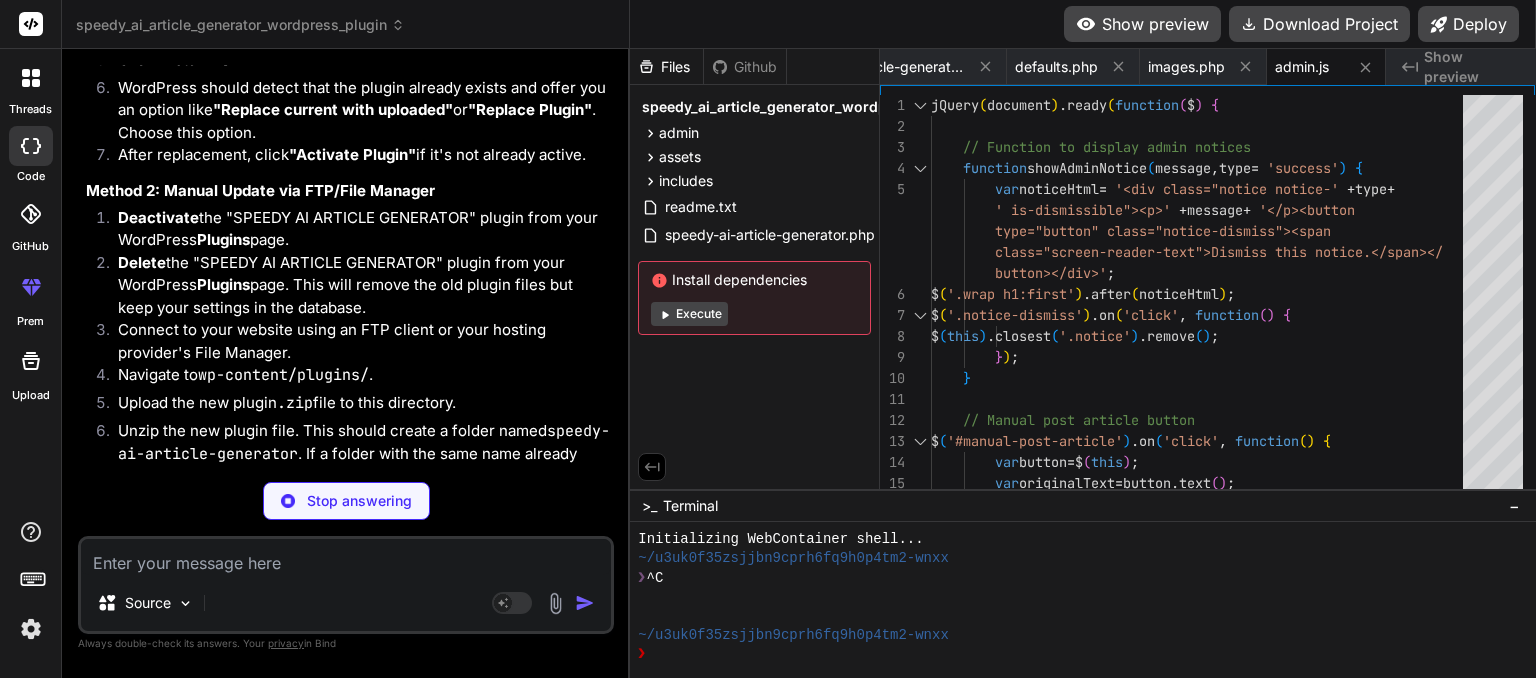 scroll, scrollTop: 34423, scrollLeft: 0, axis: vertical 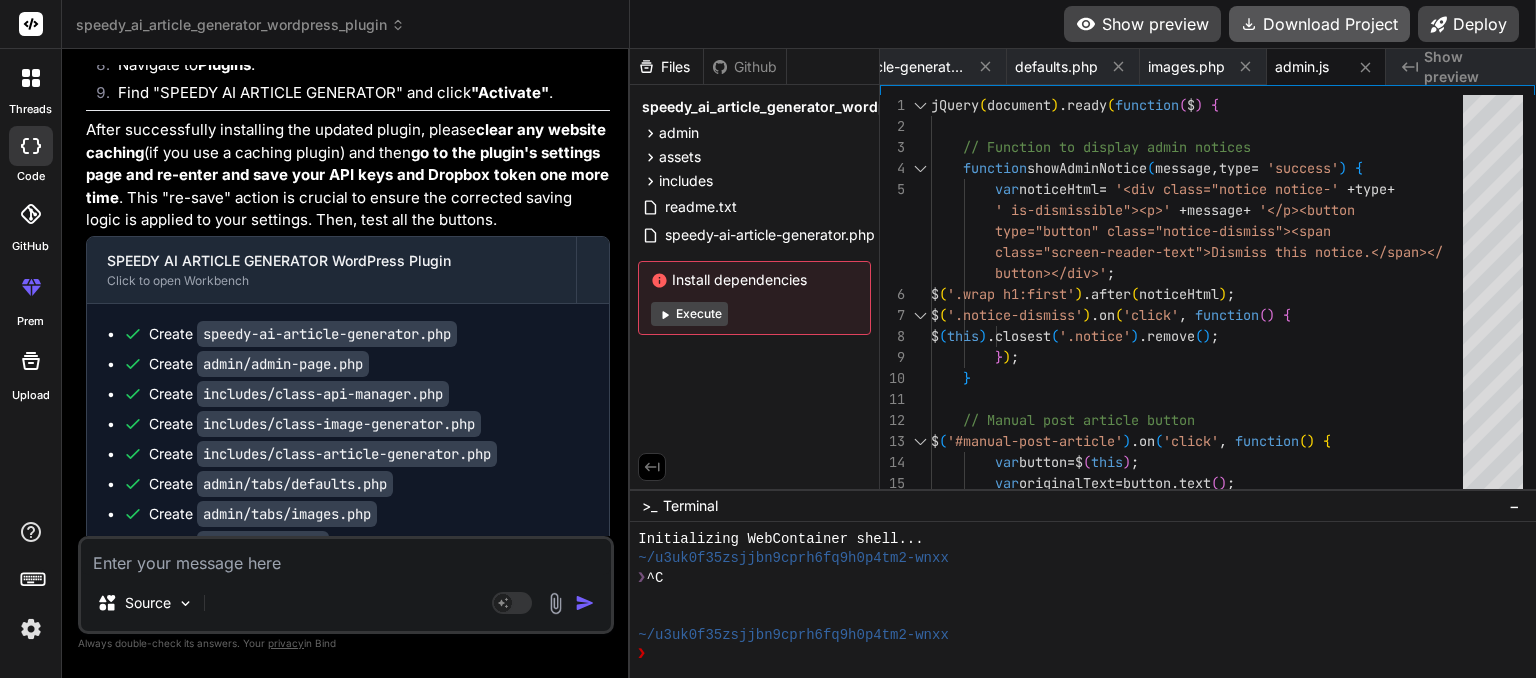 click on "Download Project" at bounding box center [1319, 24] 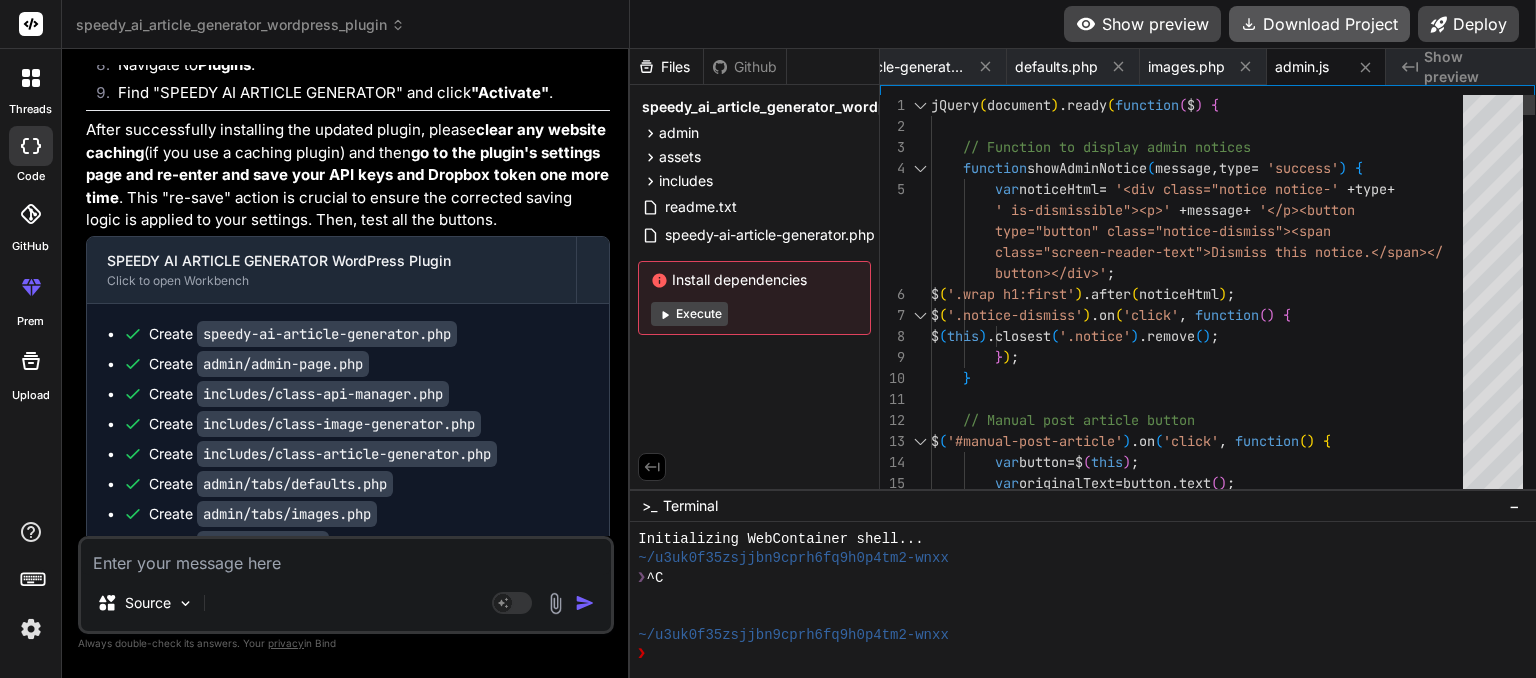 scroll, scrollTop: 0, scrollLeft: 833, axis: horizontal 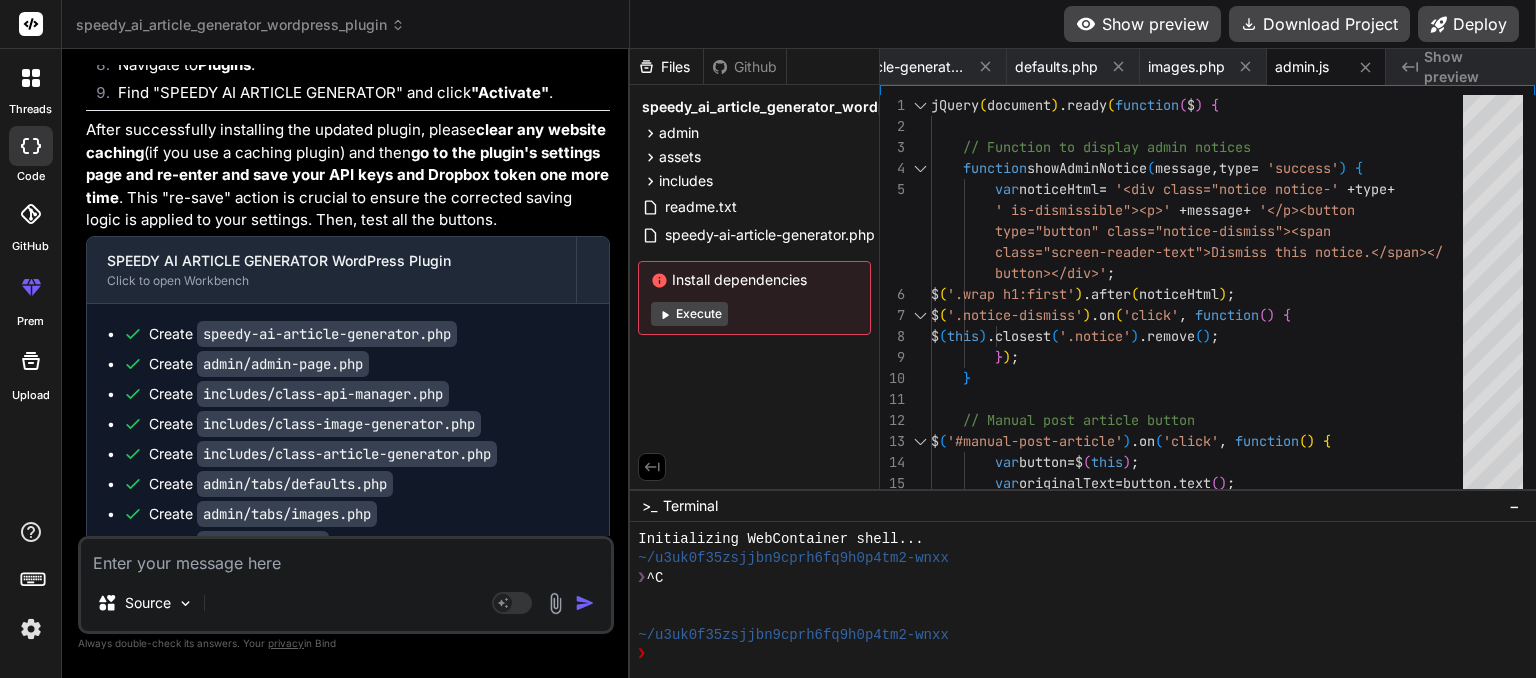 click at bounding box center [346, 557] 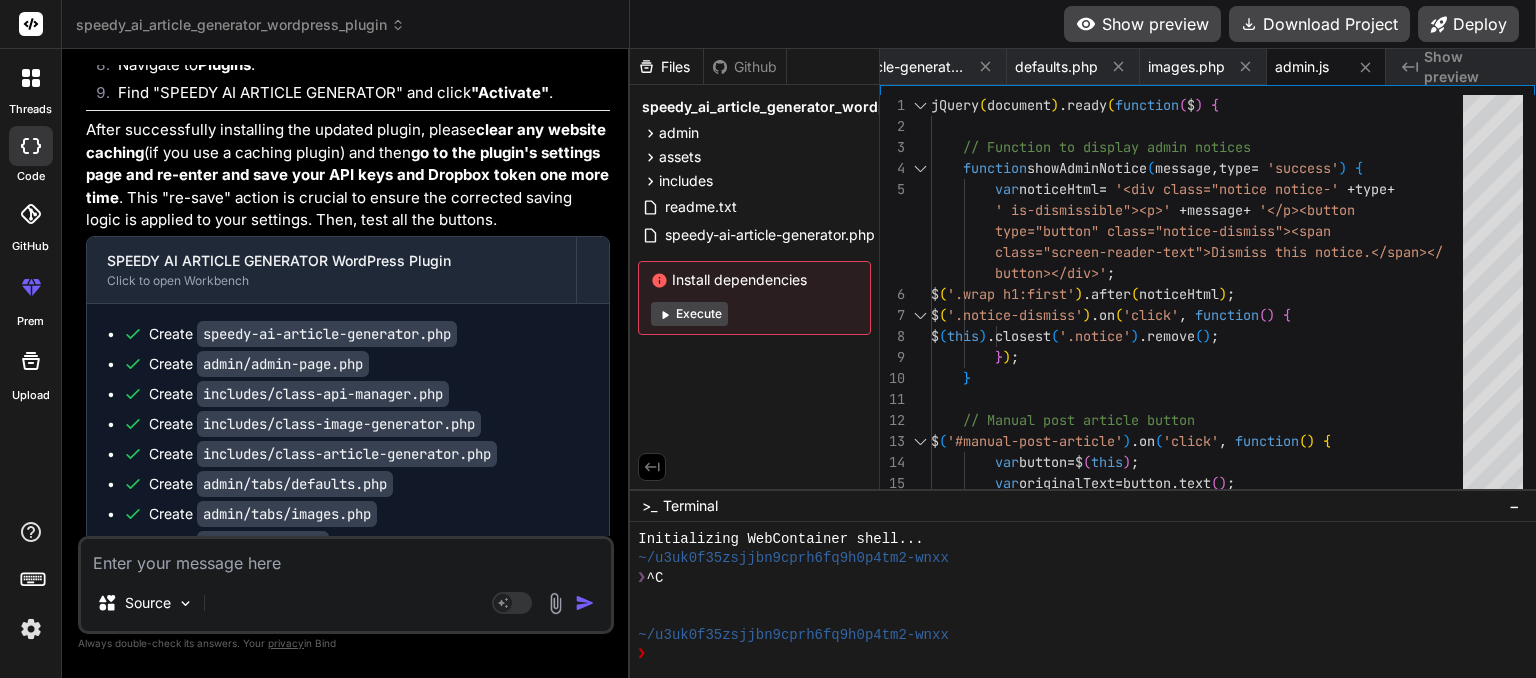 paste on "Uncaught SyntaxError: expected expression, got '<'" 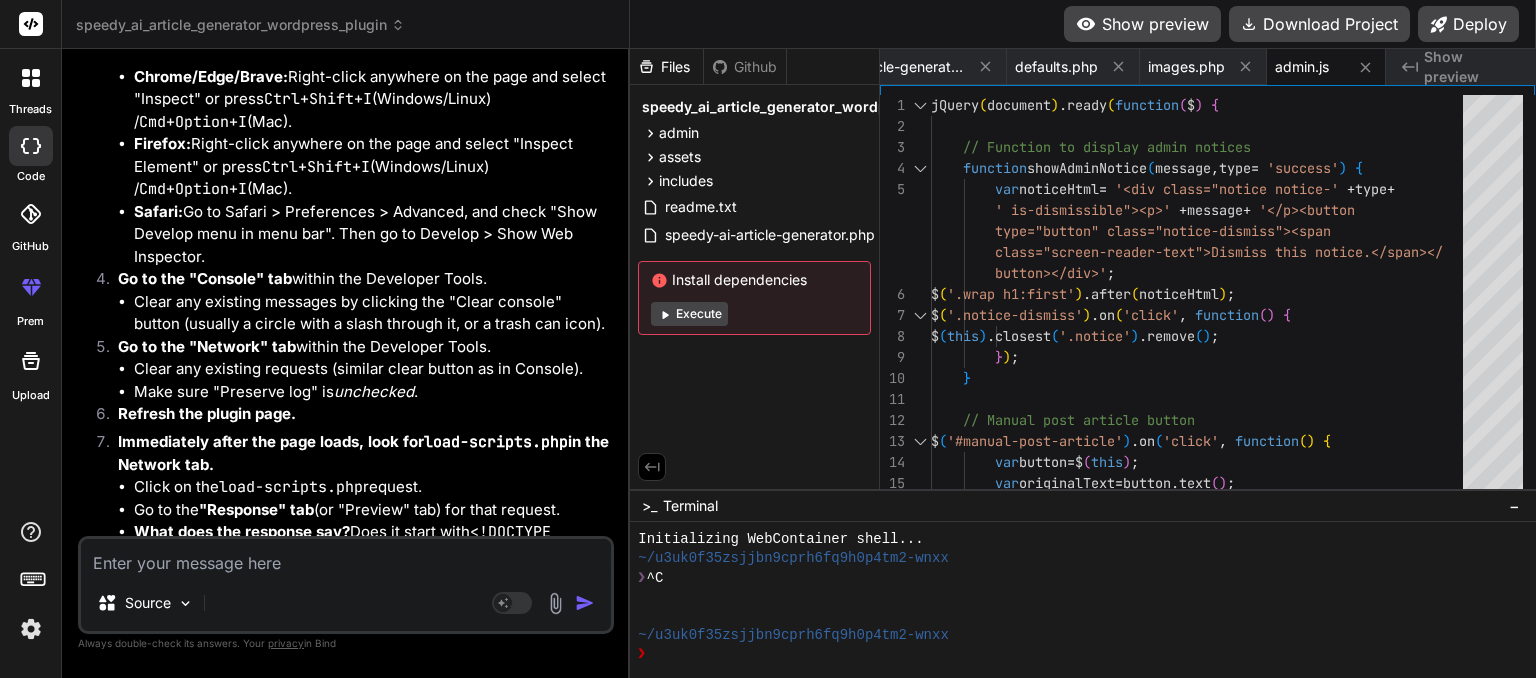 scroll, scrollTop: 36408, scrollLeft: 0, axis: vertical 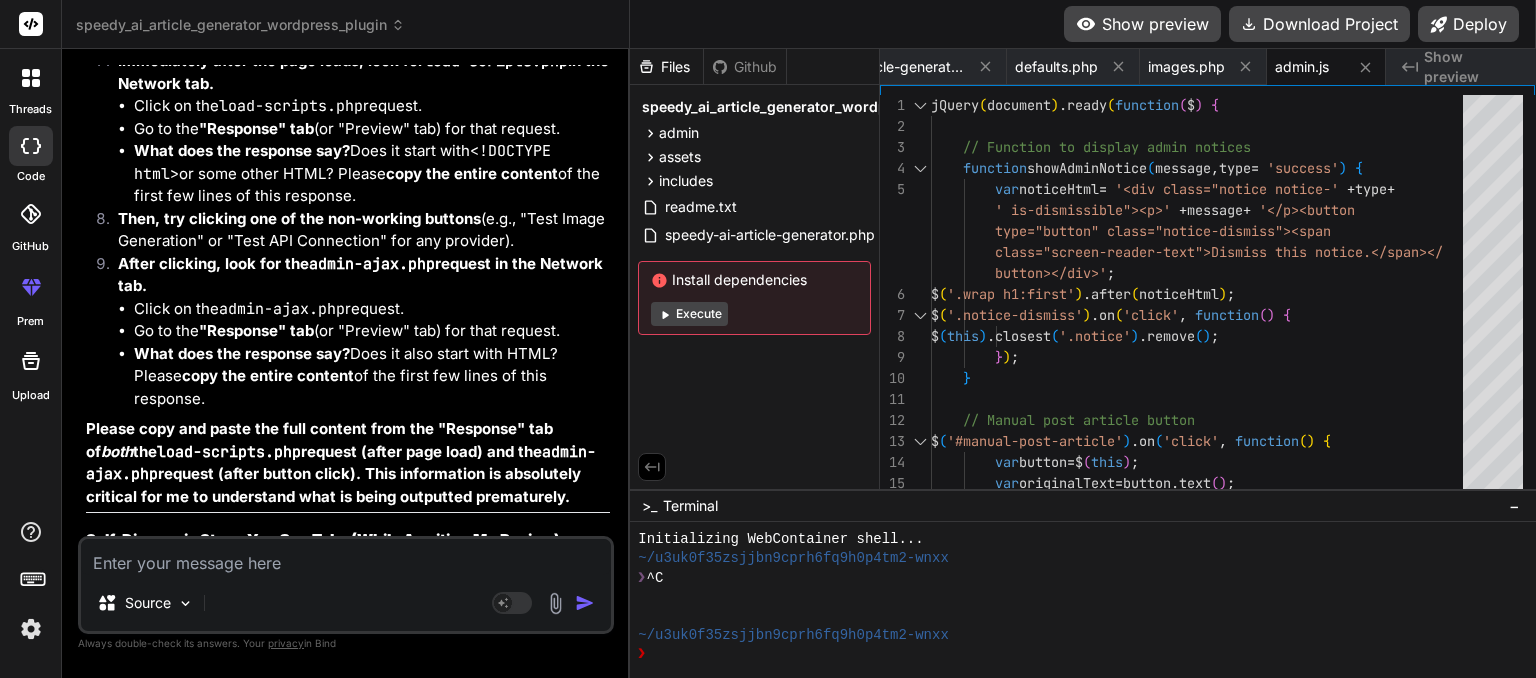 click at bounding box center (346, 557) 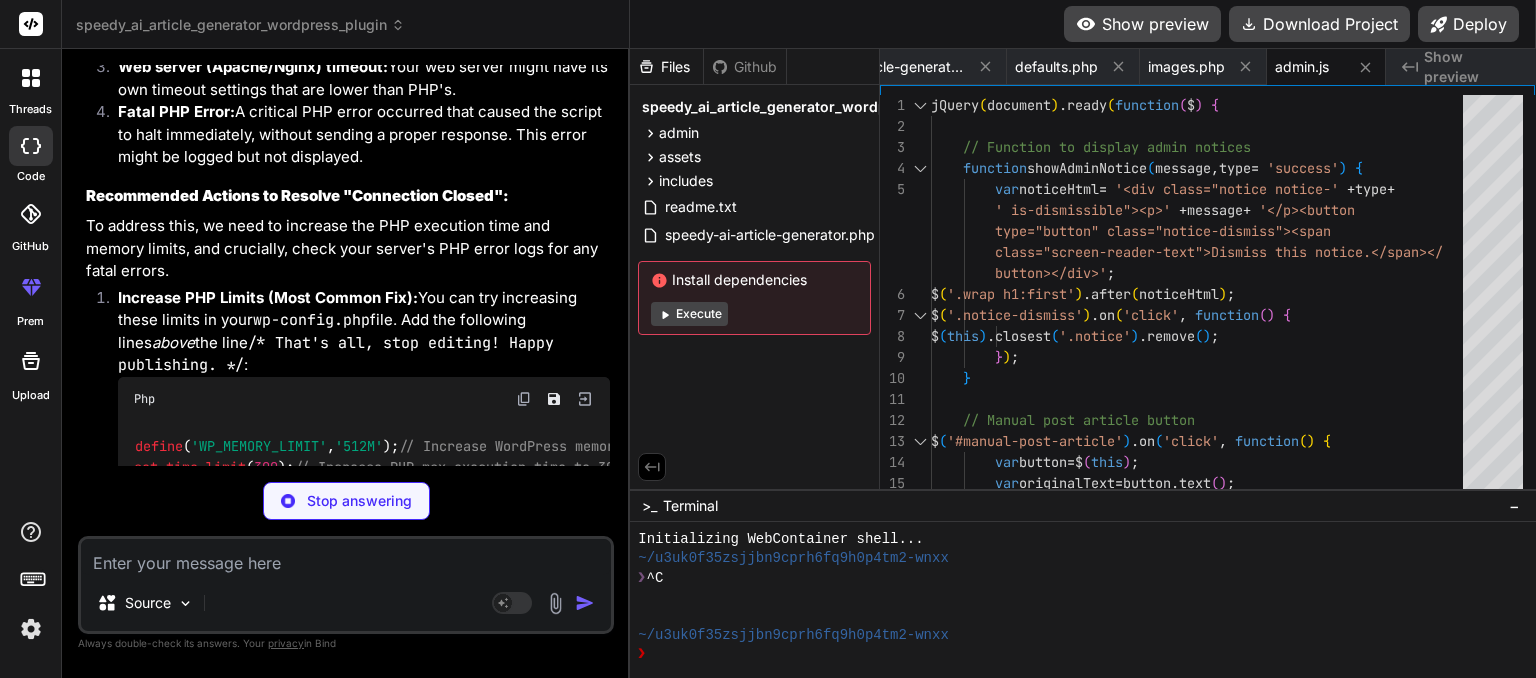 scroll, scrollTop: 38323, scrollLeft: 0, axis: vertical 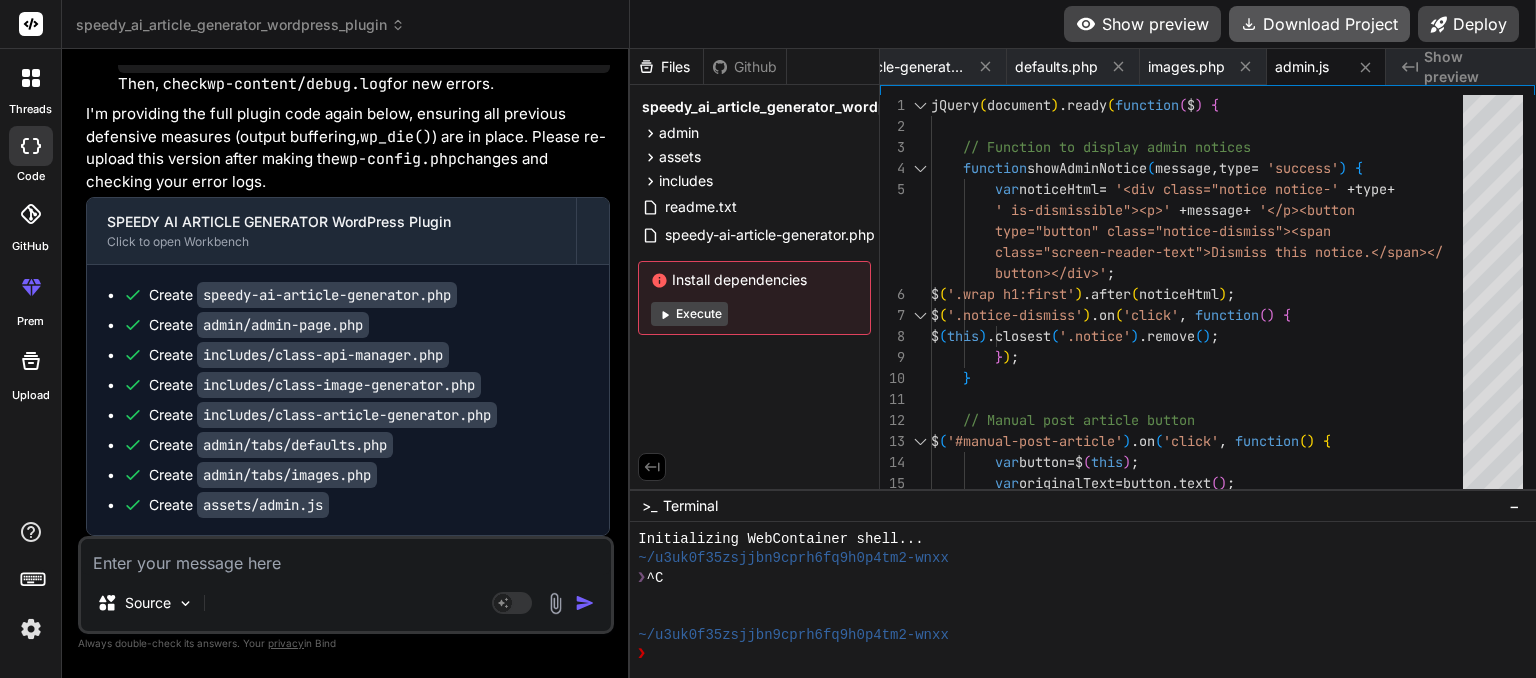 click on "Download Project" at bounding box center (1319, 24) 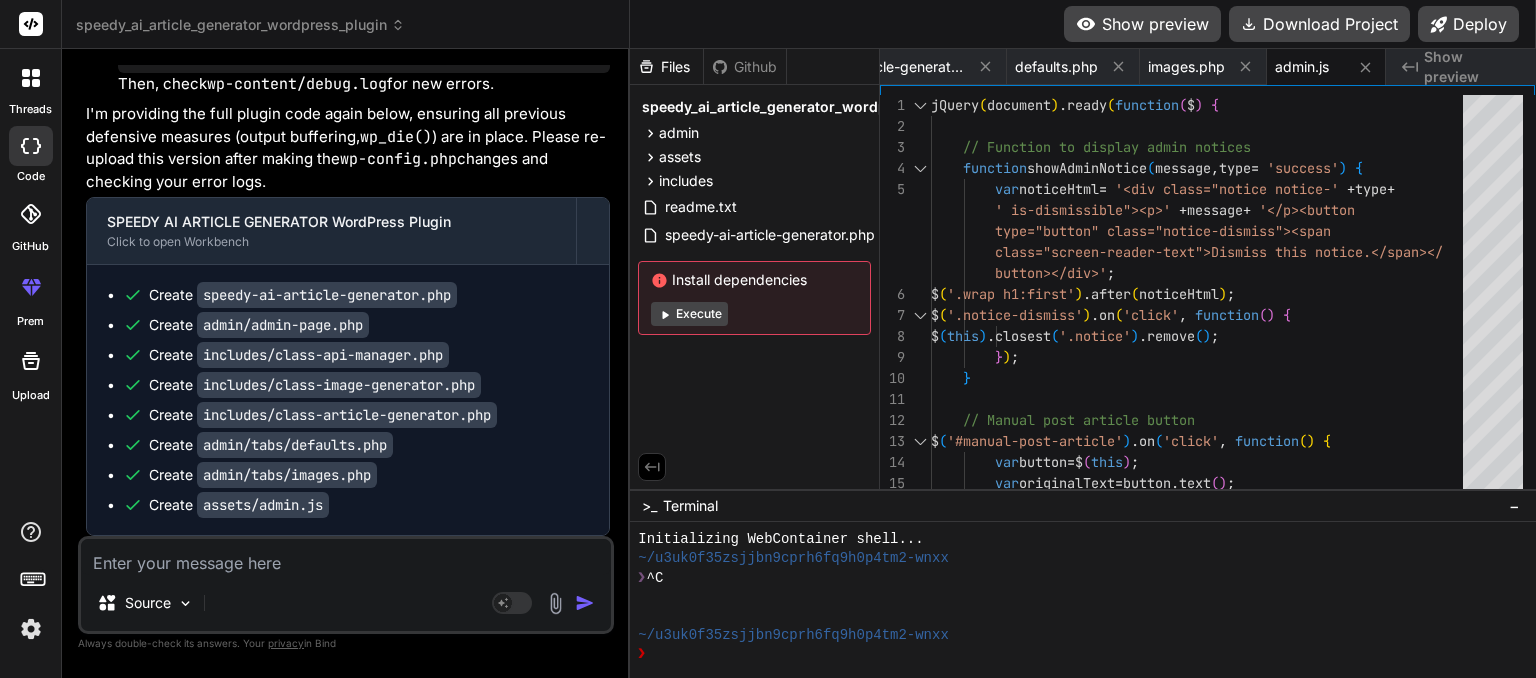 scroll, scrollTop: 0, scrollLeft: 833, axis: horizontal 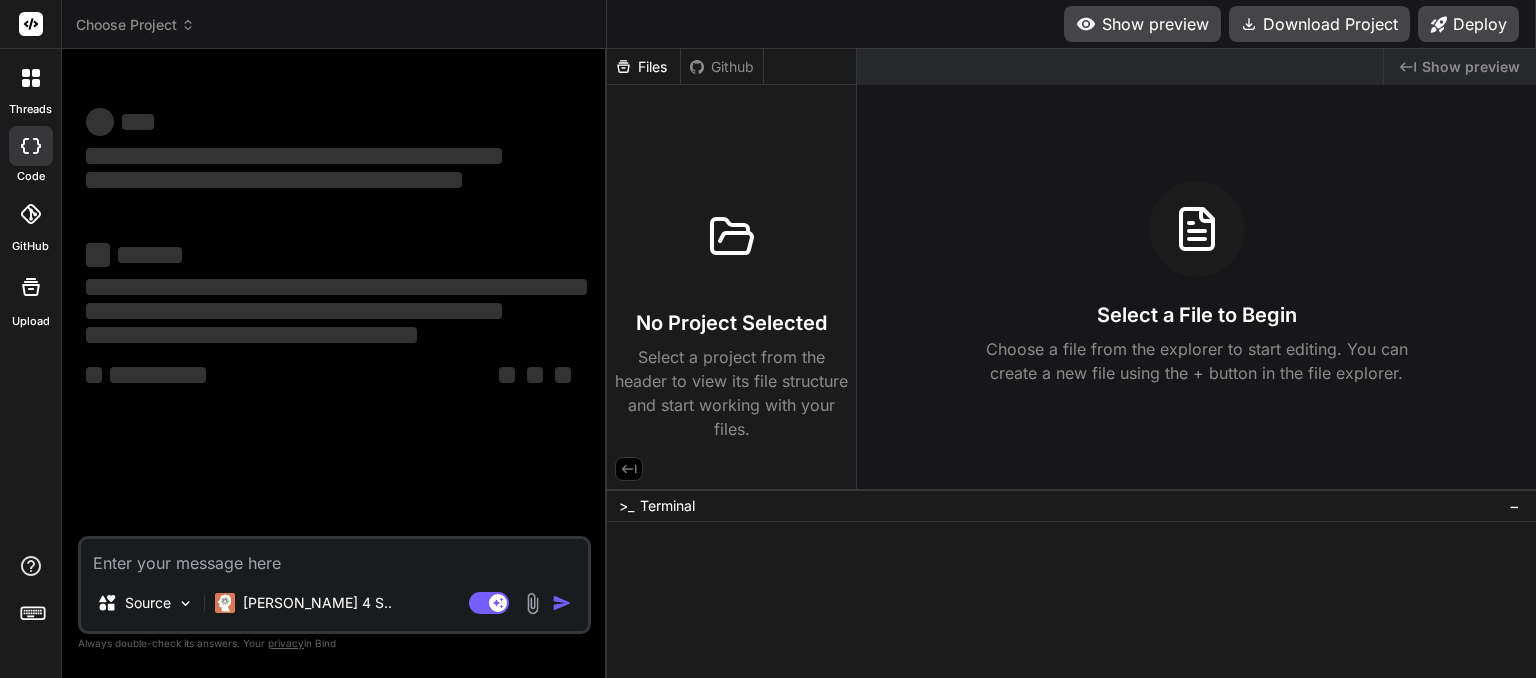 click on "Choose Project" at bounding box center [135, 25] 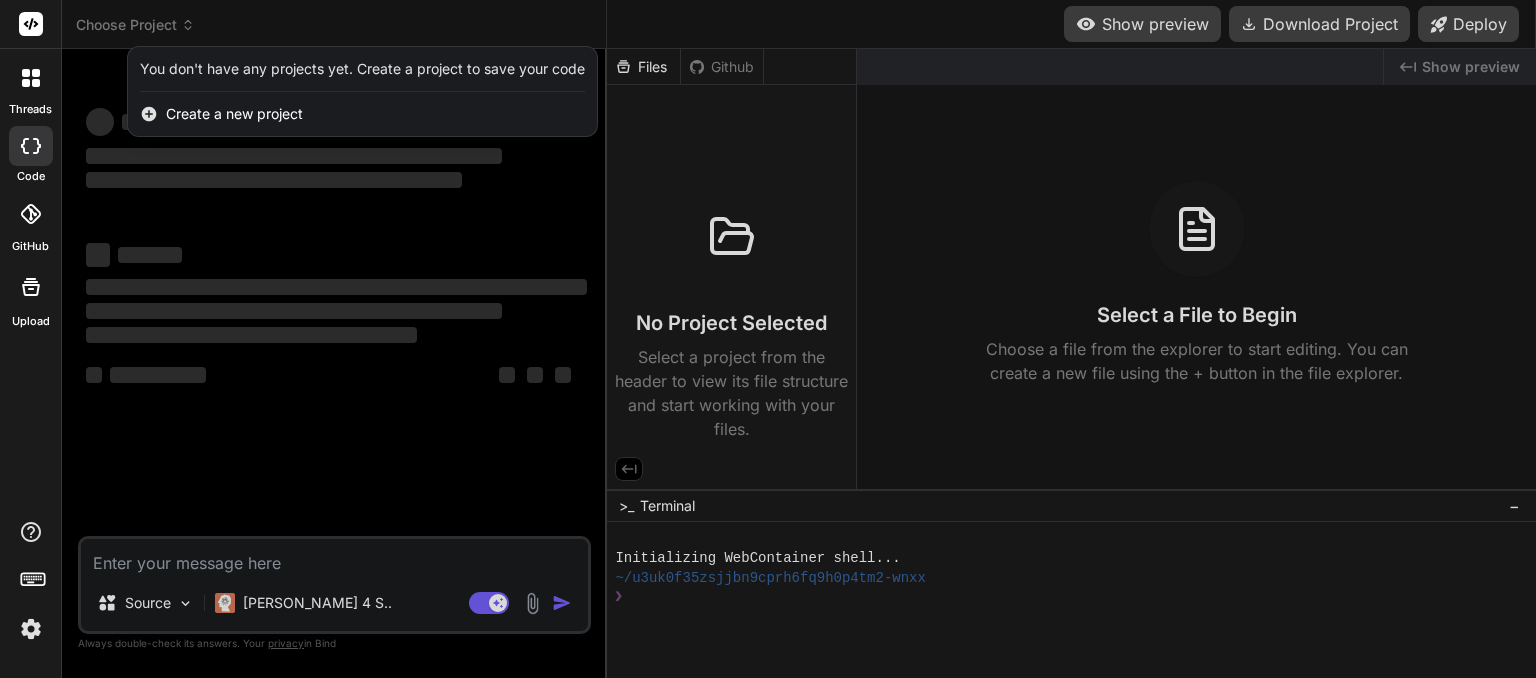 click at bounding box center (768, 339) 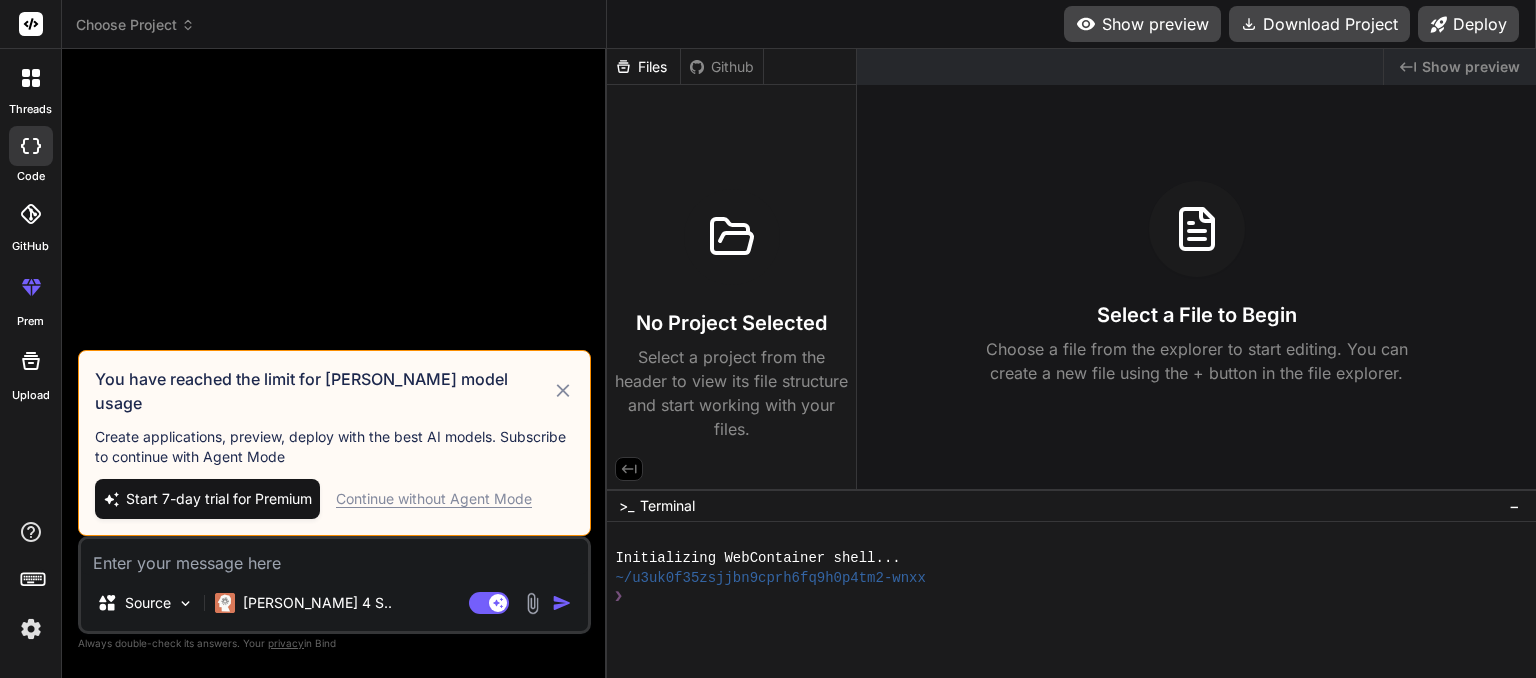click on "Continue without Agent Mode" at bounding box center [434, 499] 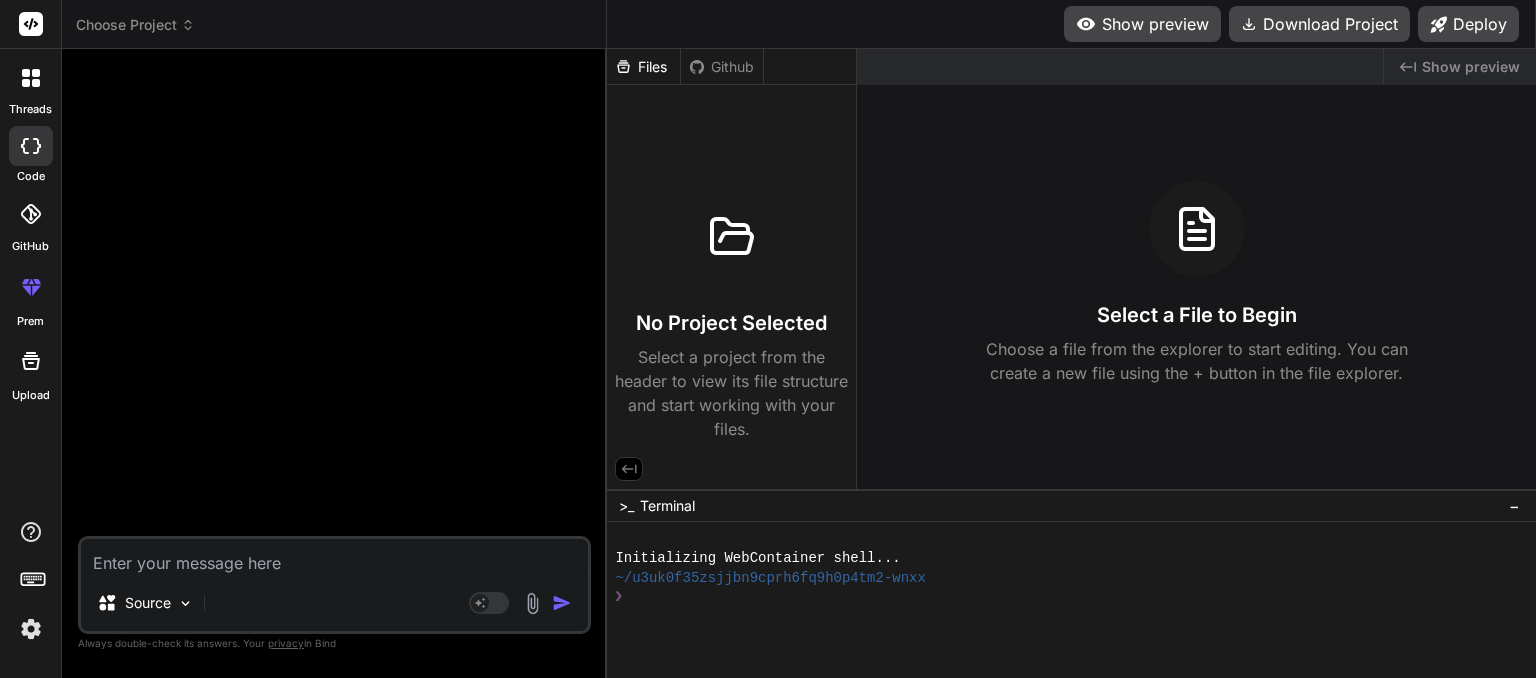 click 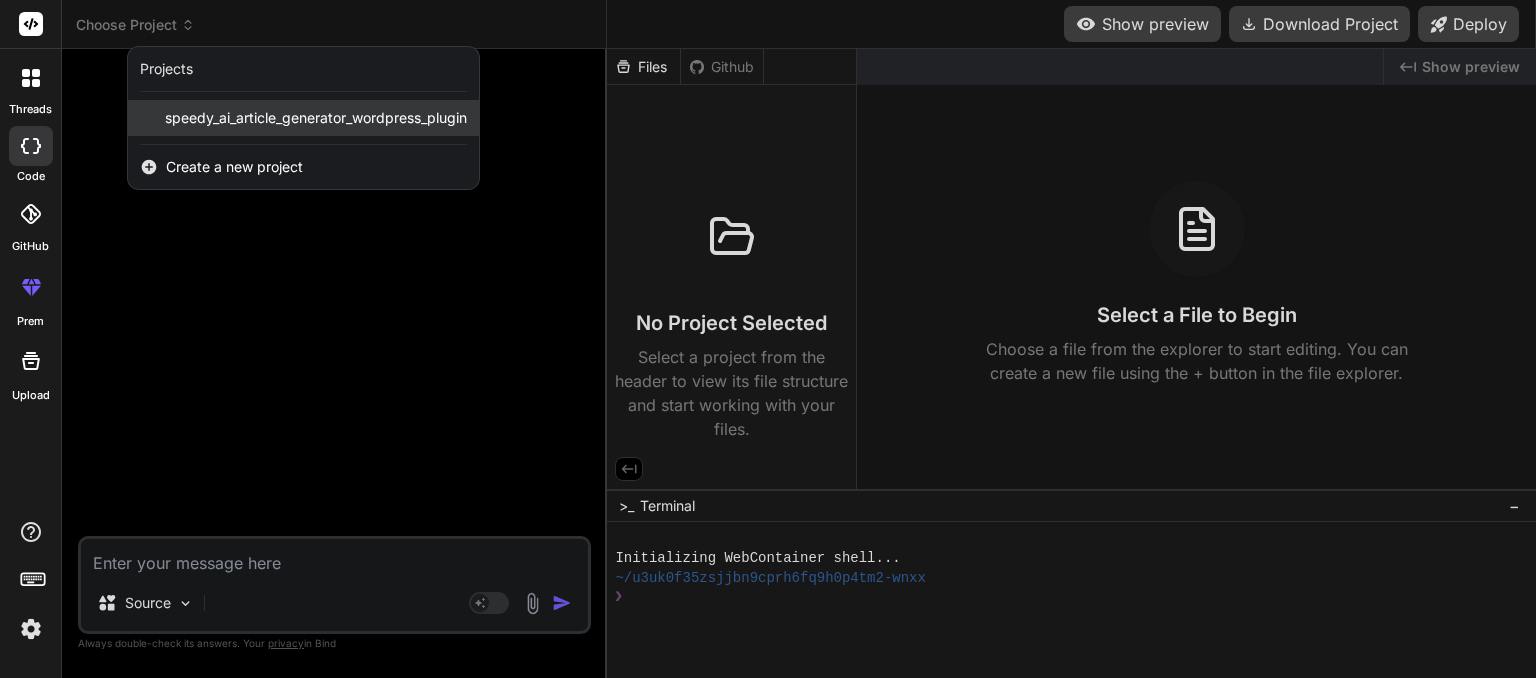 click on "speedy_ai_article_generator_wordpress_plugin" at bounding box center [303, 118] 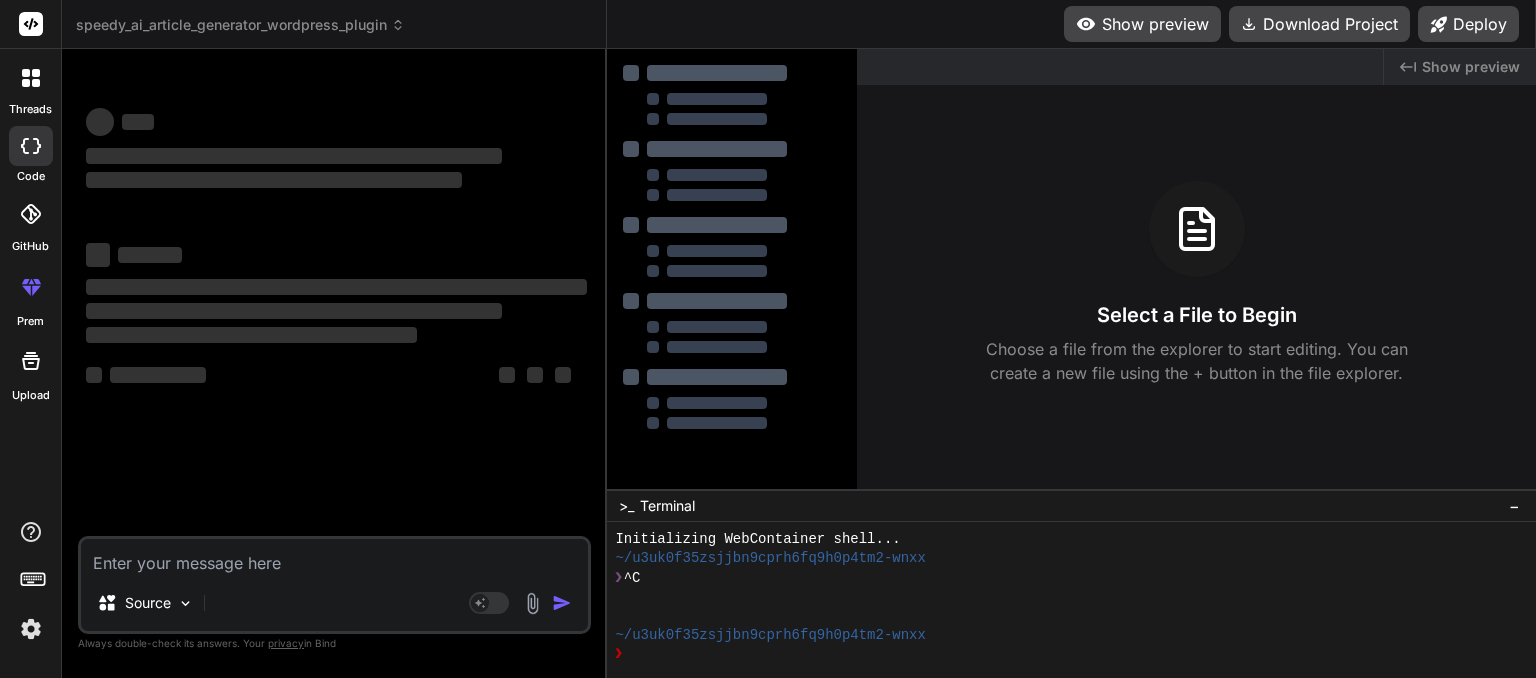 scroll, scrollTop: 19, scrollLeft: 0, axis: vertical 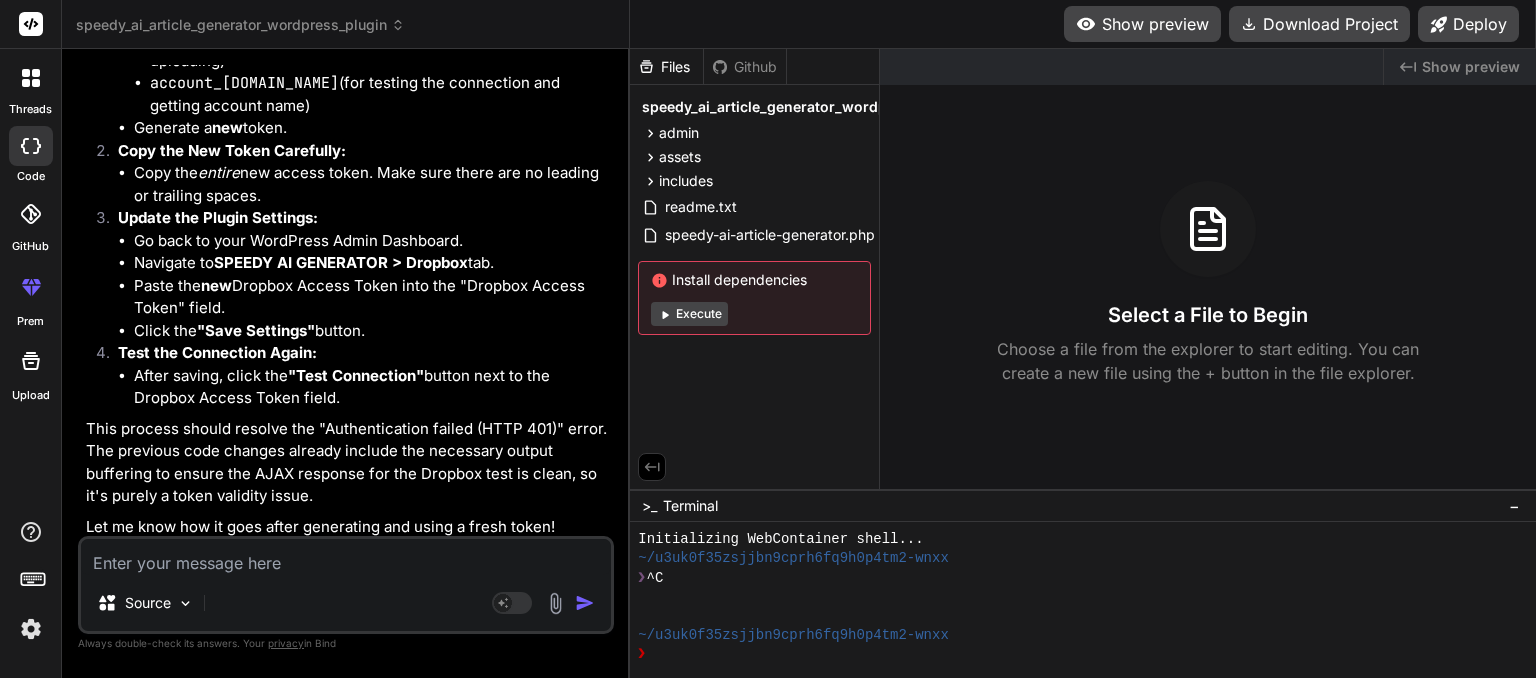 click at bounding box center [346, 557] 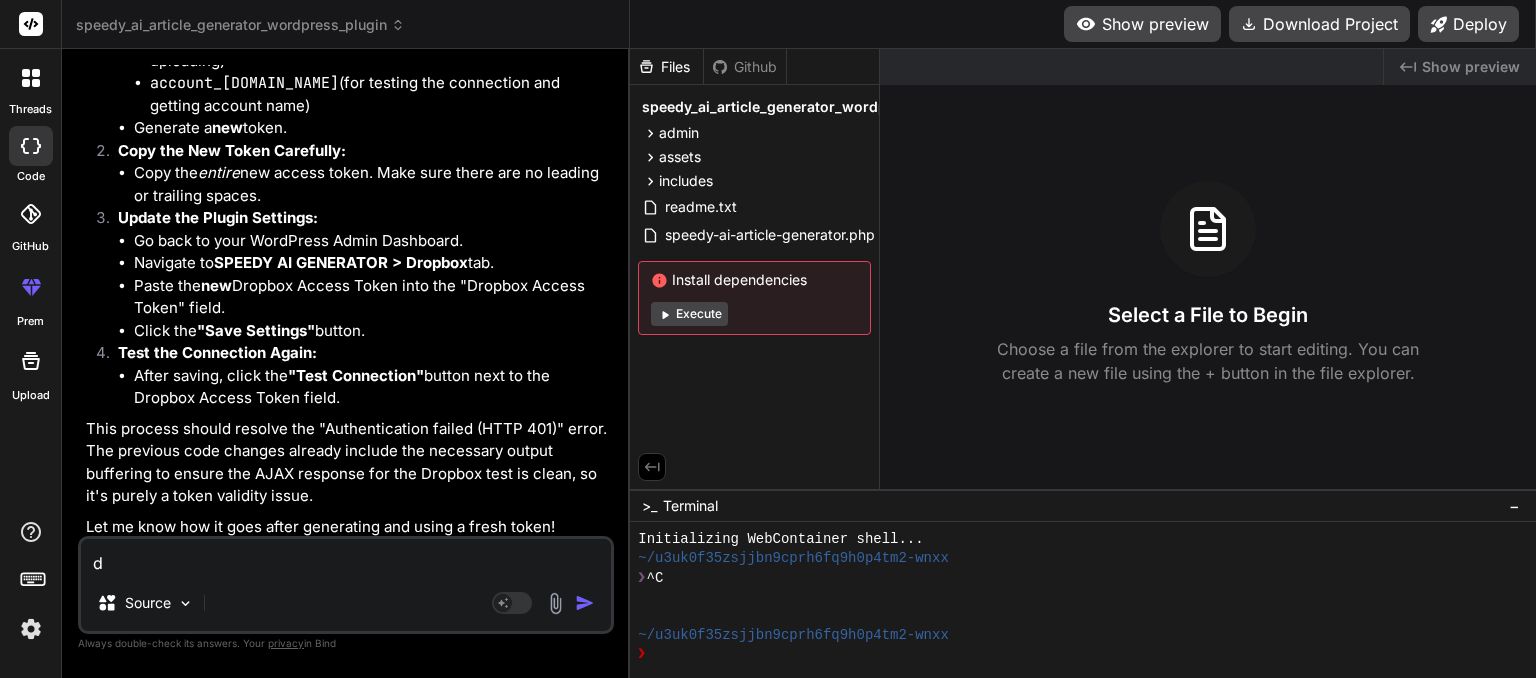 type on "dr" 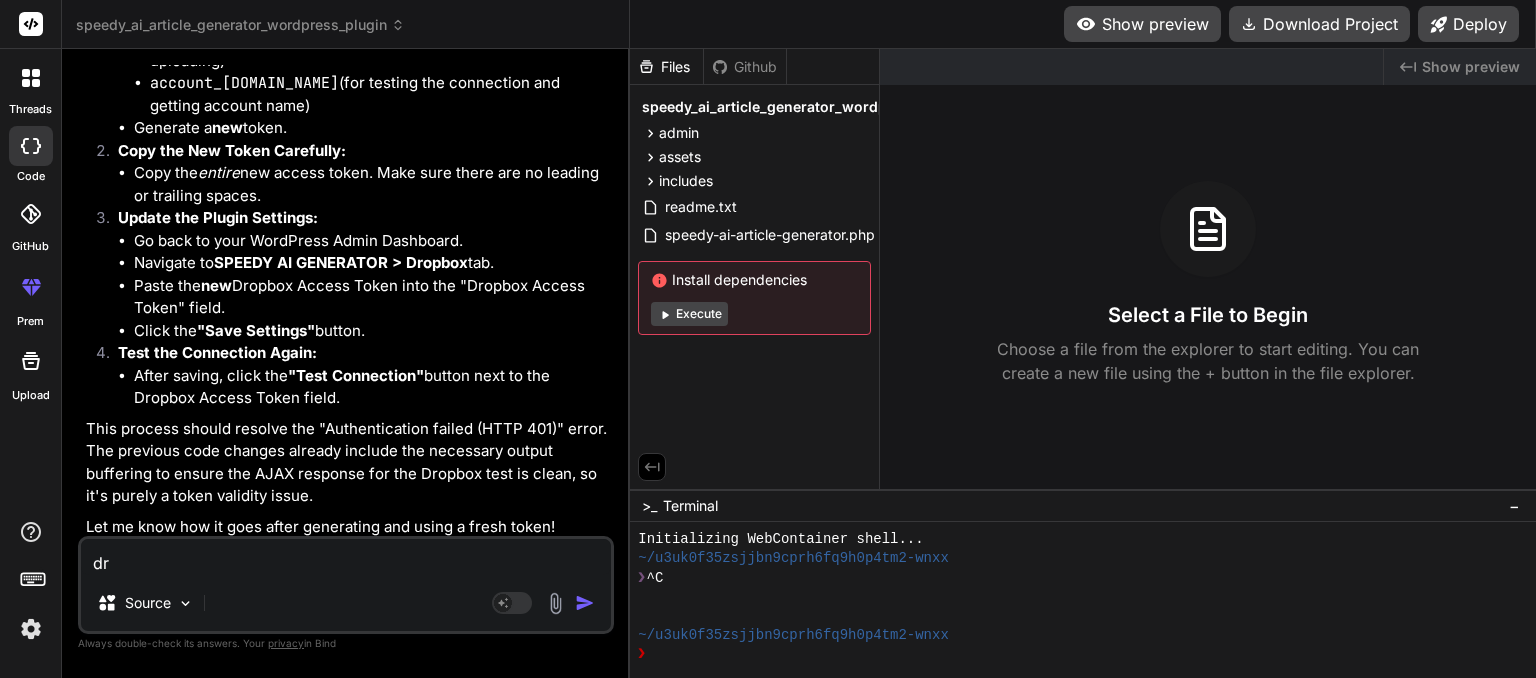 type on "dro" 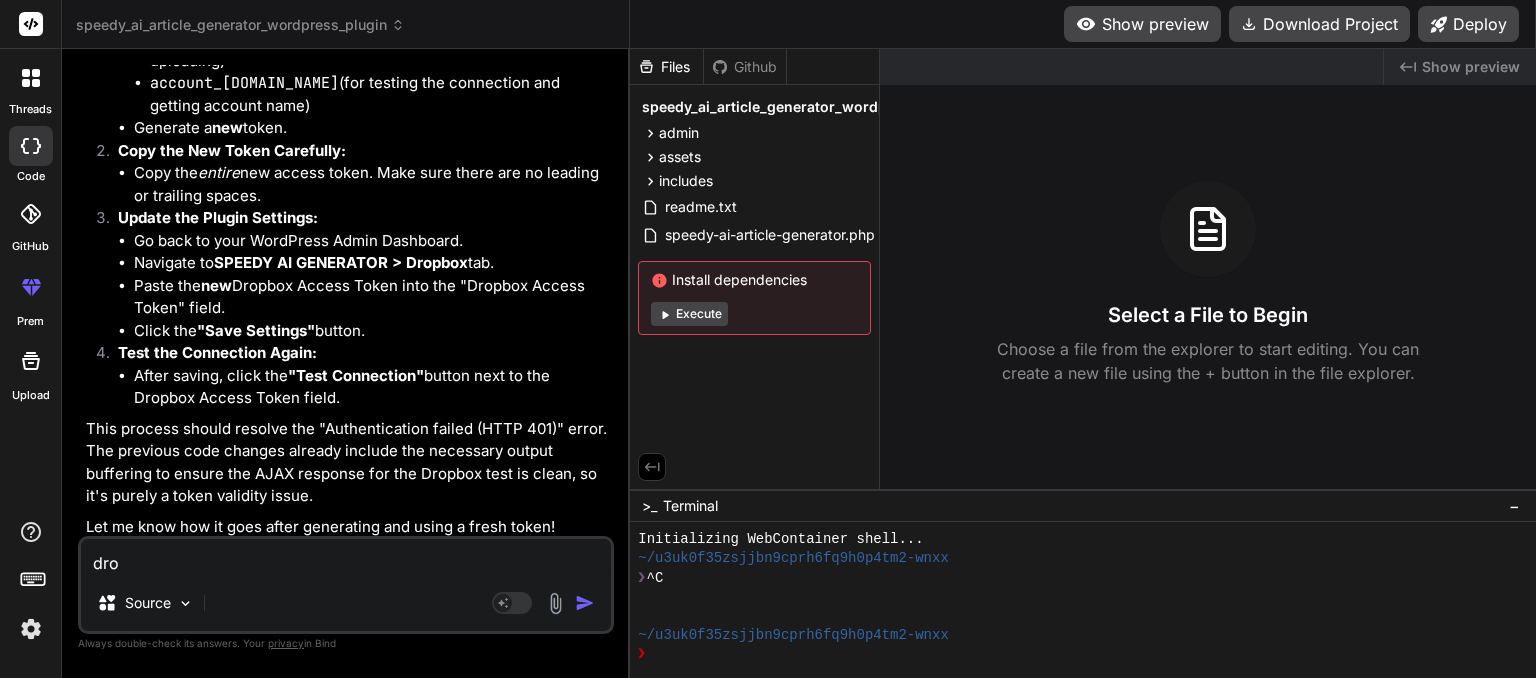 type on "drop" 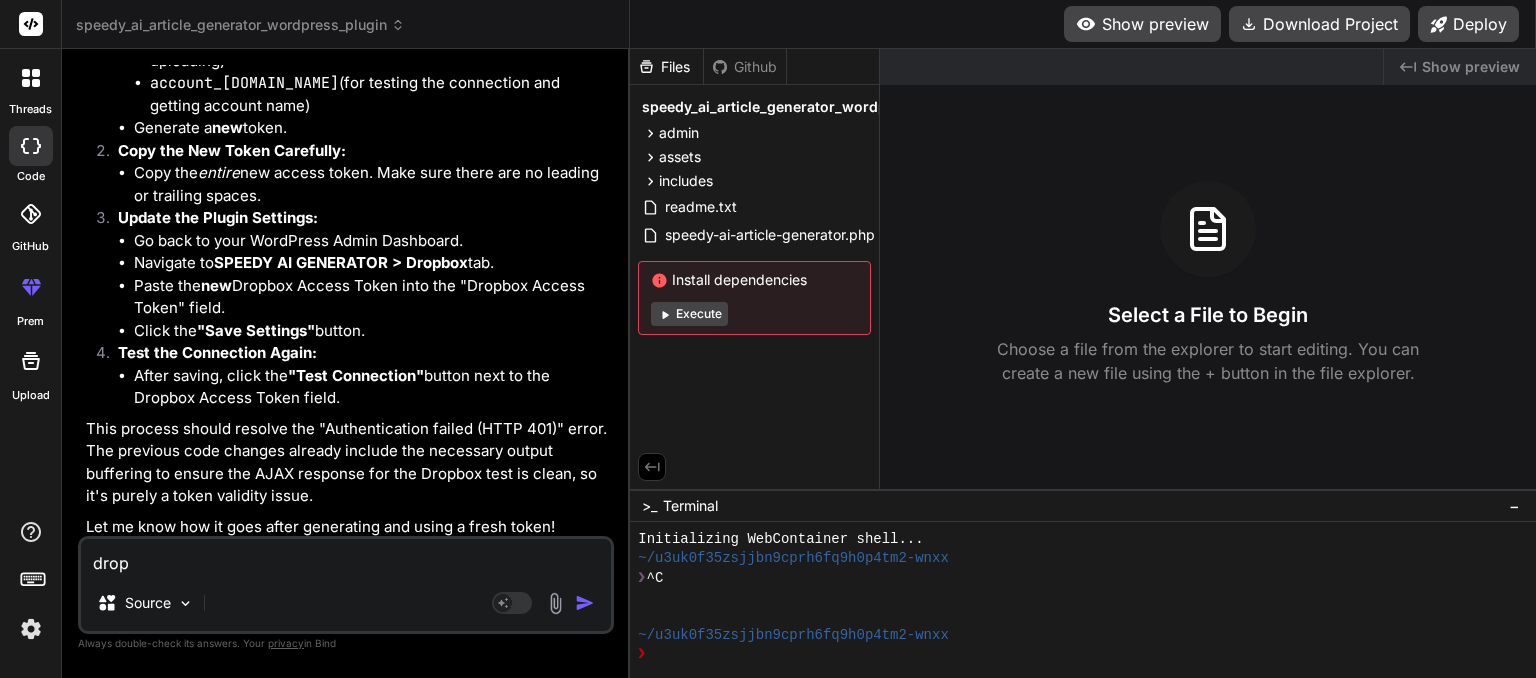type on "dropb" 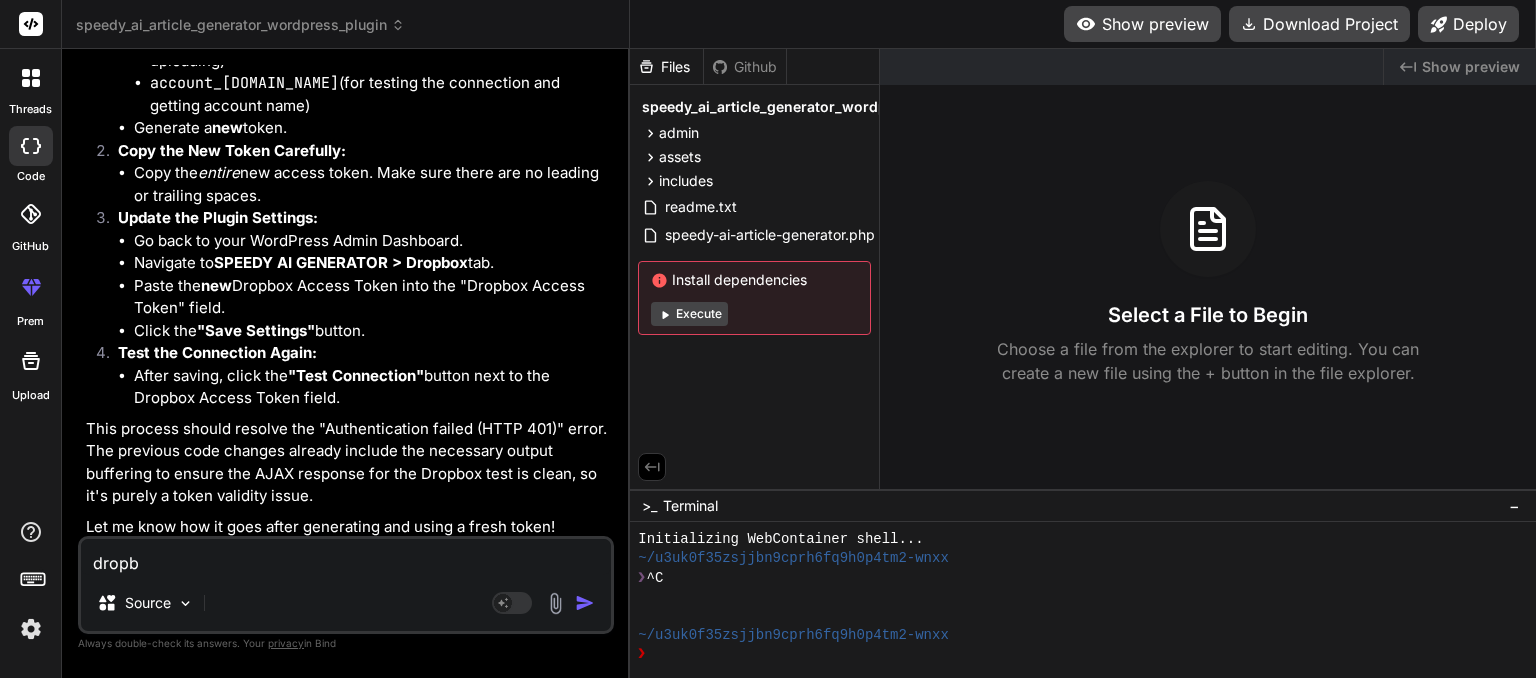 type on "dropbo" 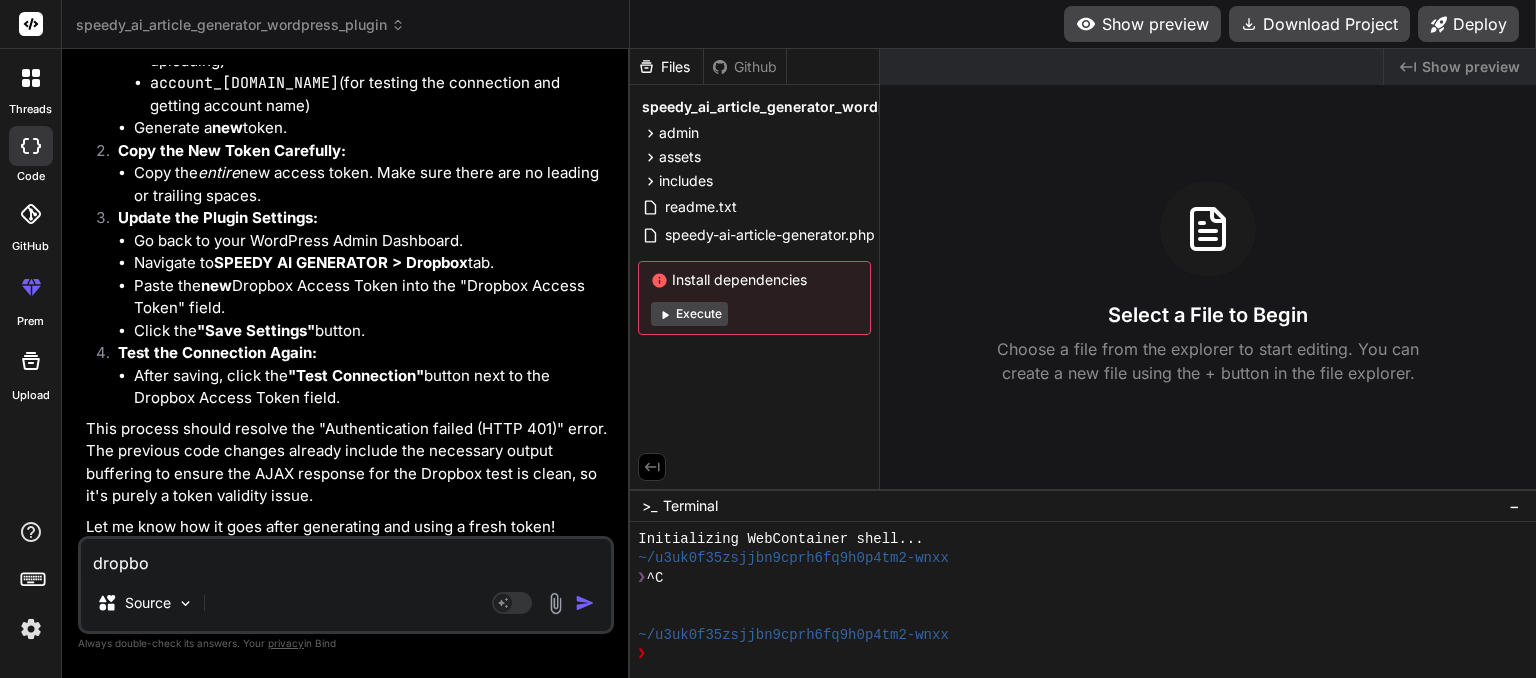 type on "dropbox" 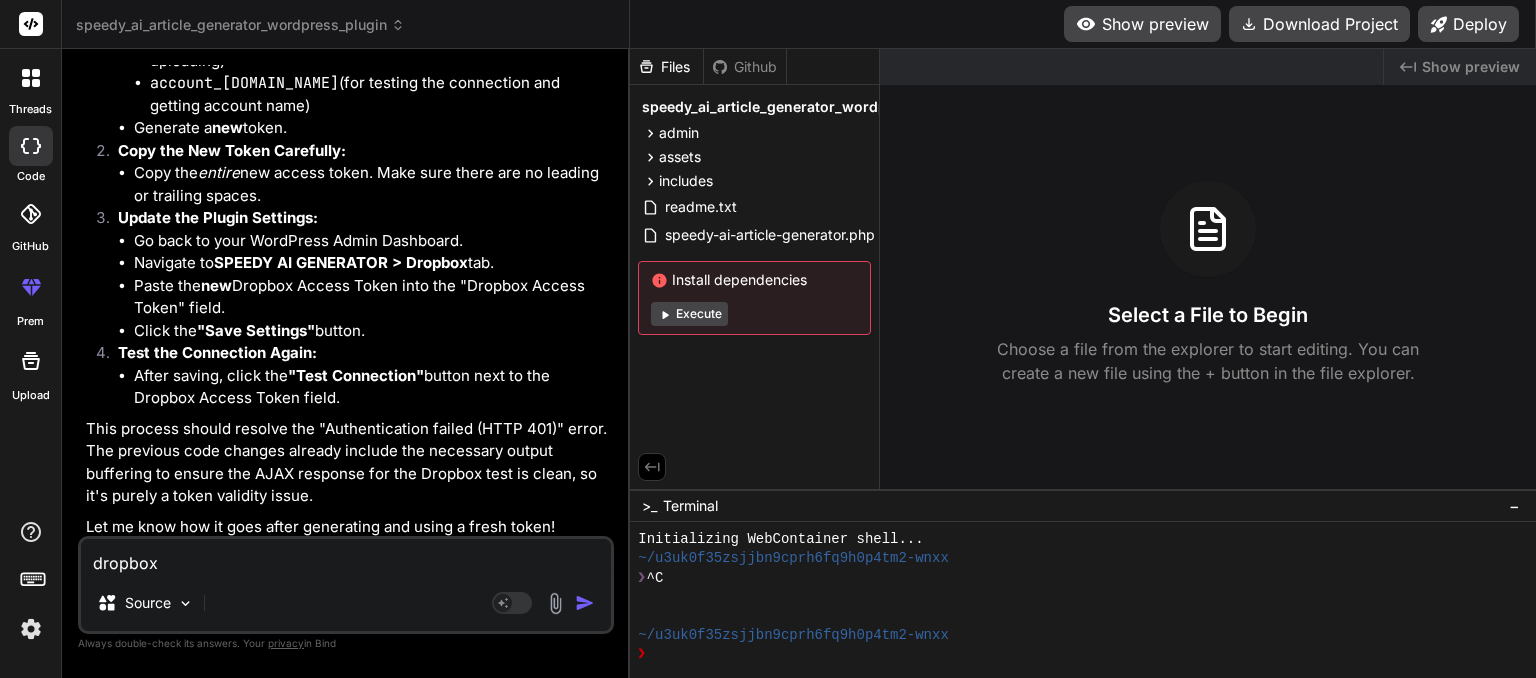 type on "dropbox" 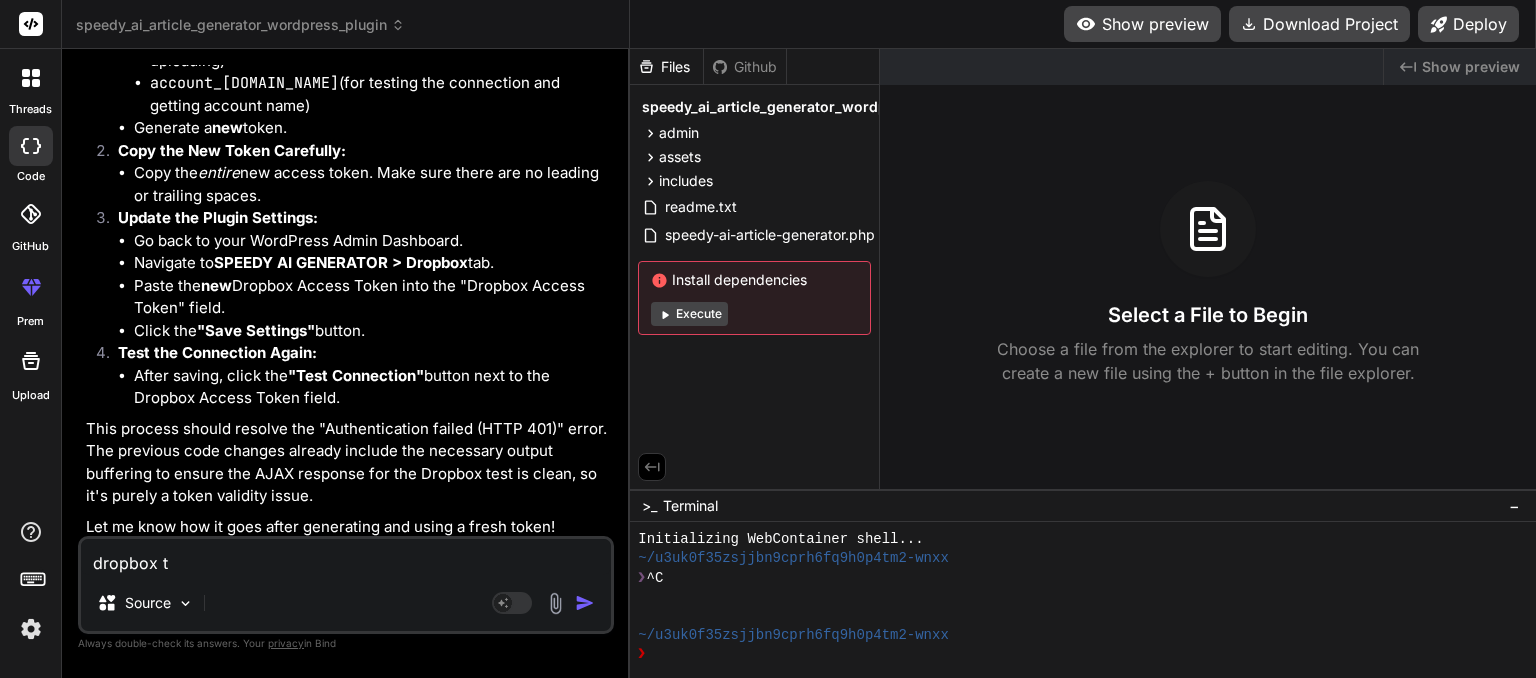 type on "dropbox te" 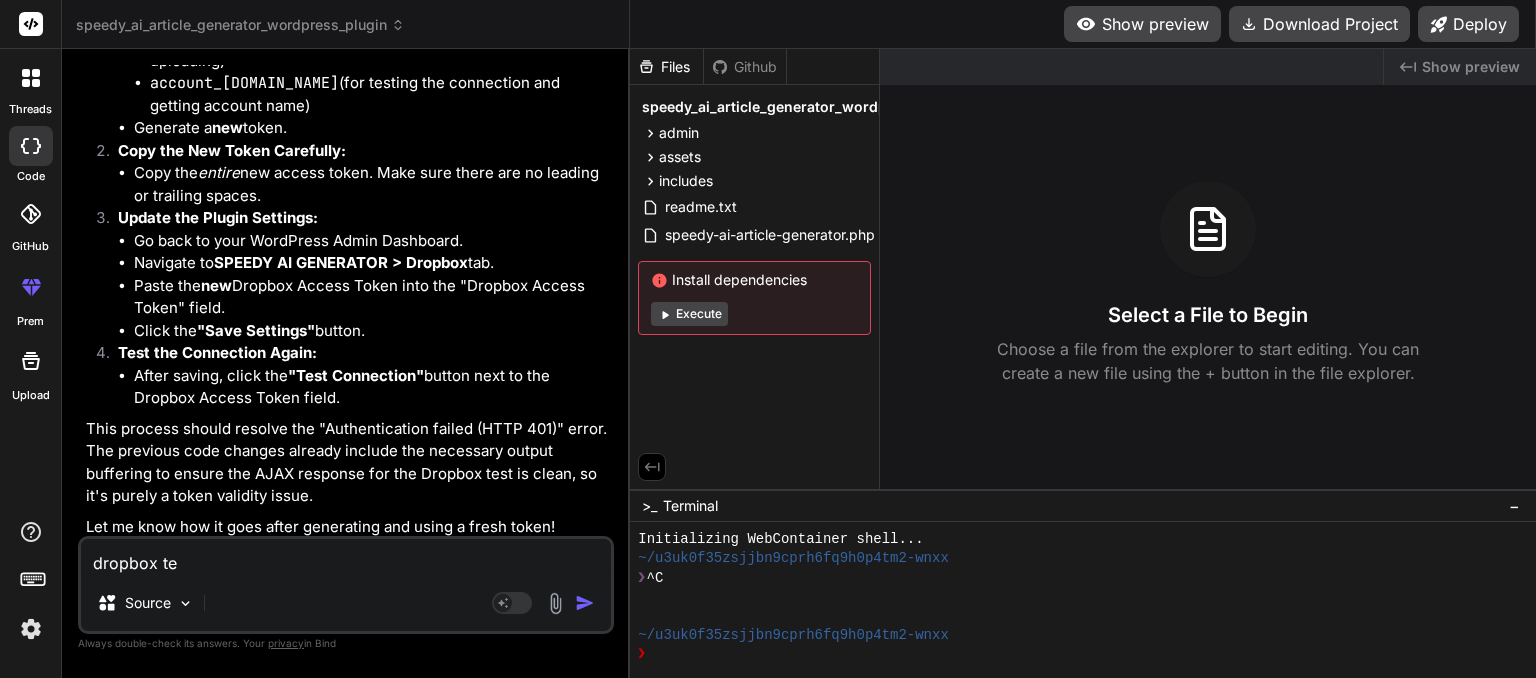 type on "dropbox tes" 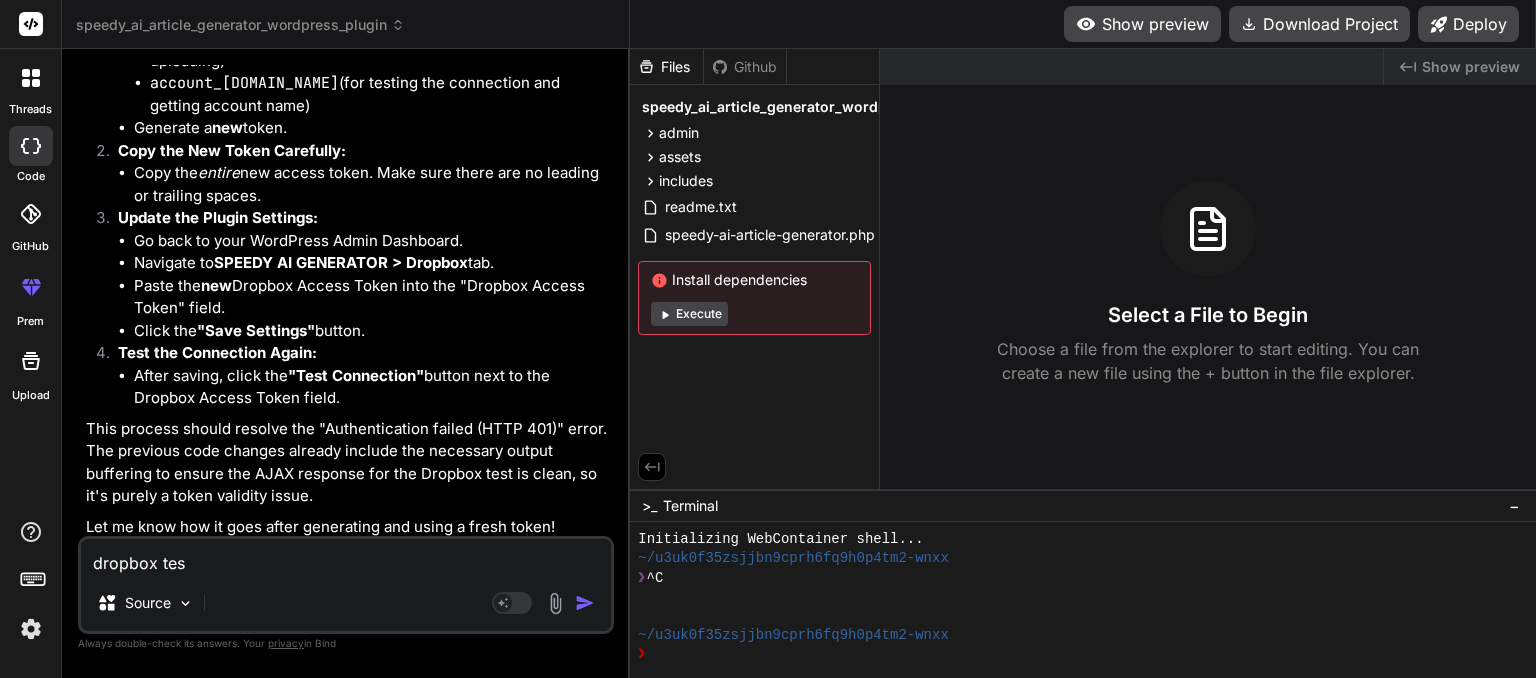 type on "dropbox test" 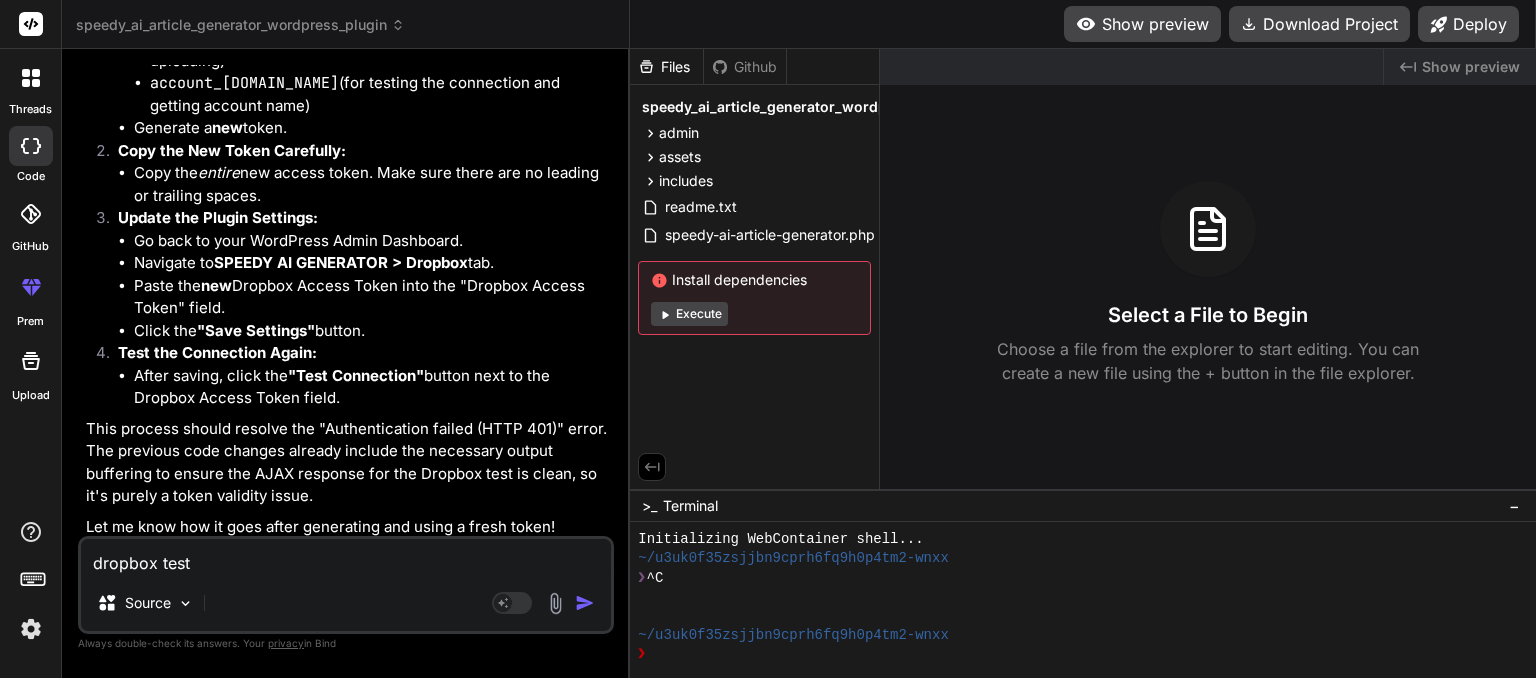 type on "dropbox test" 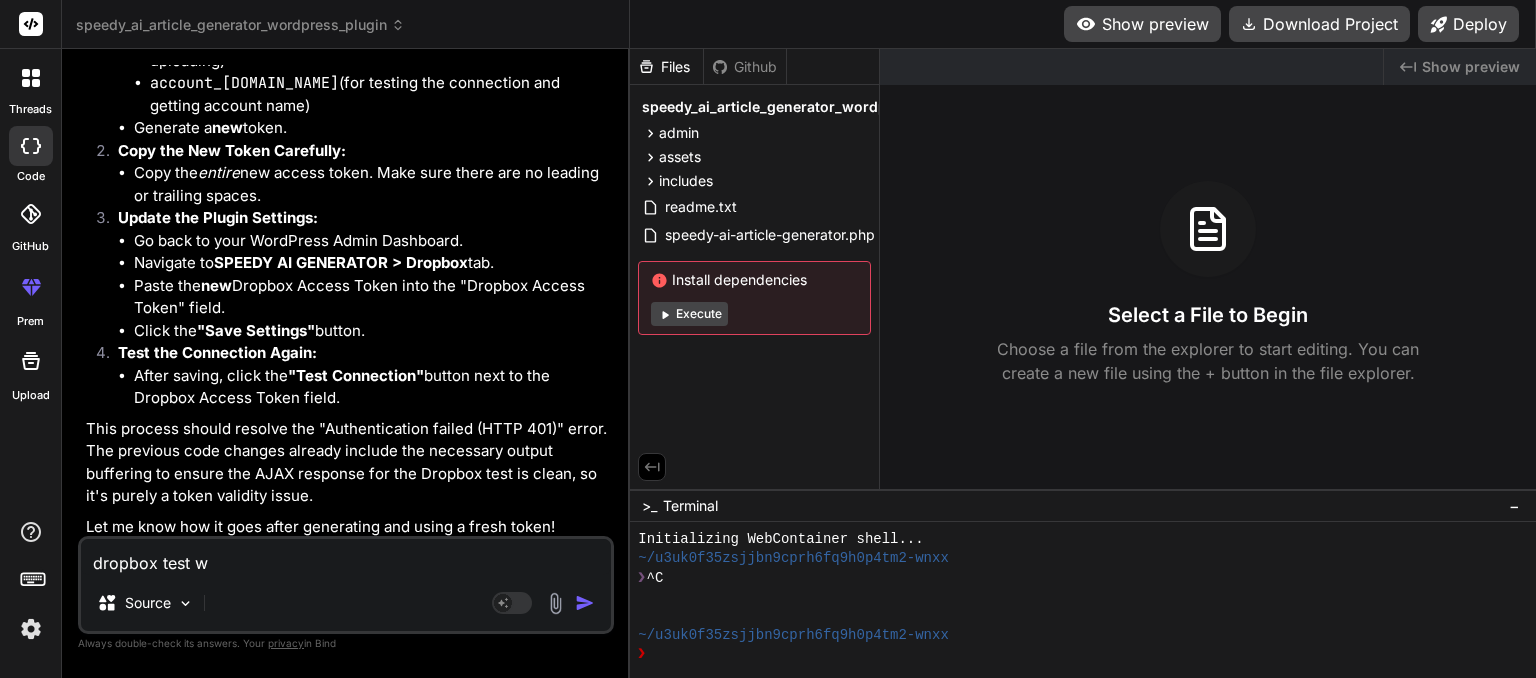 type on "dropbox test wo" 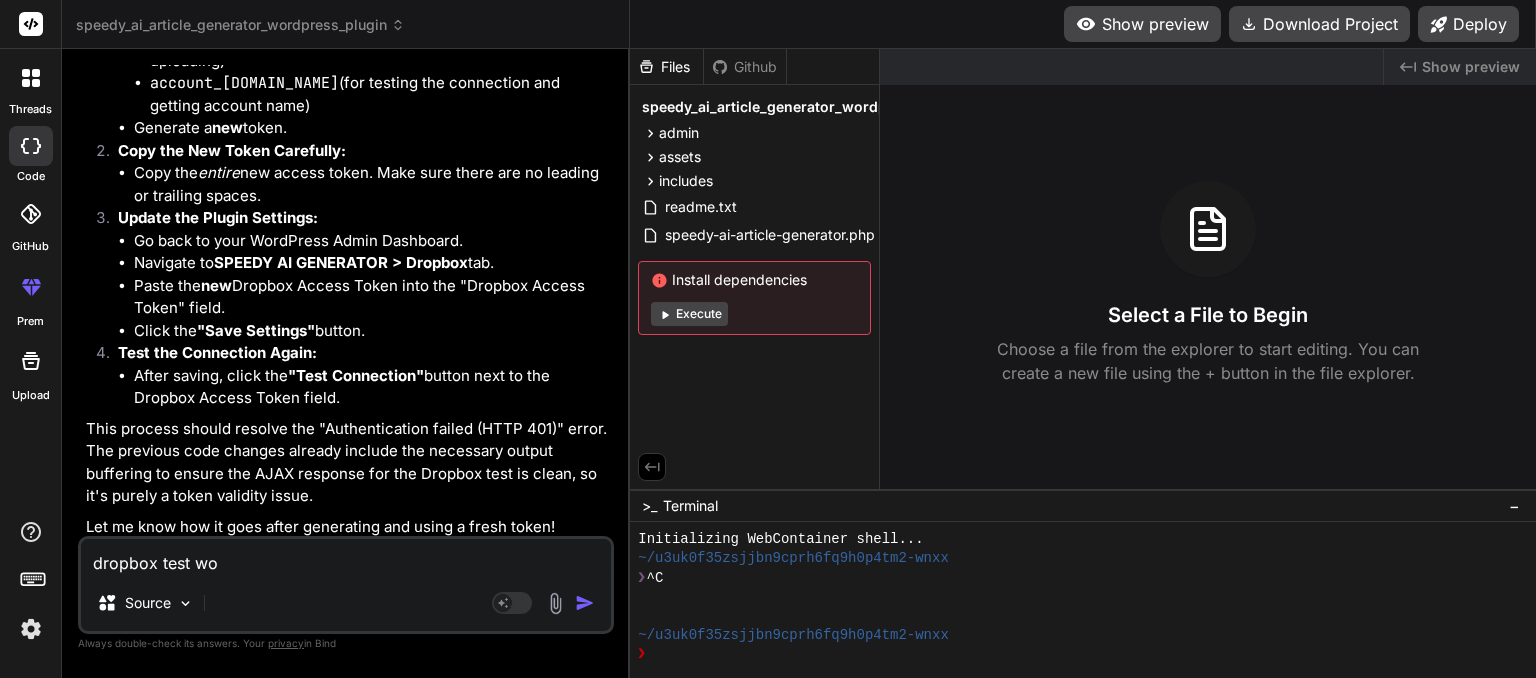 type on "dropbox test wor" 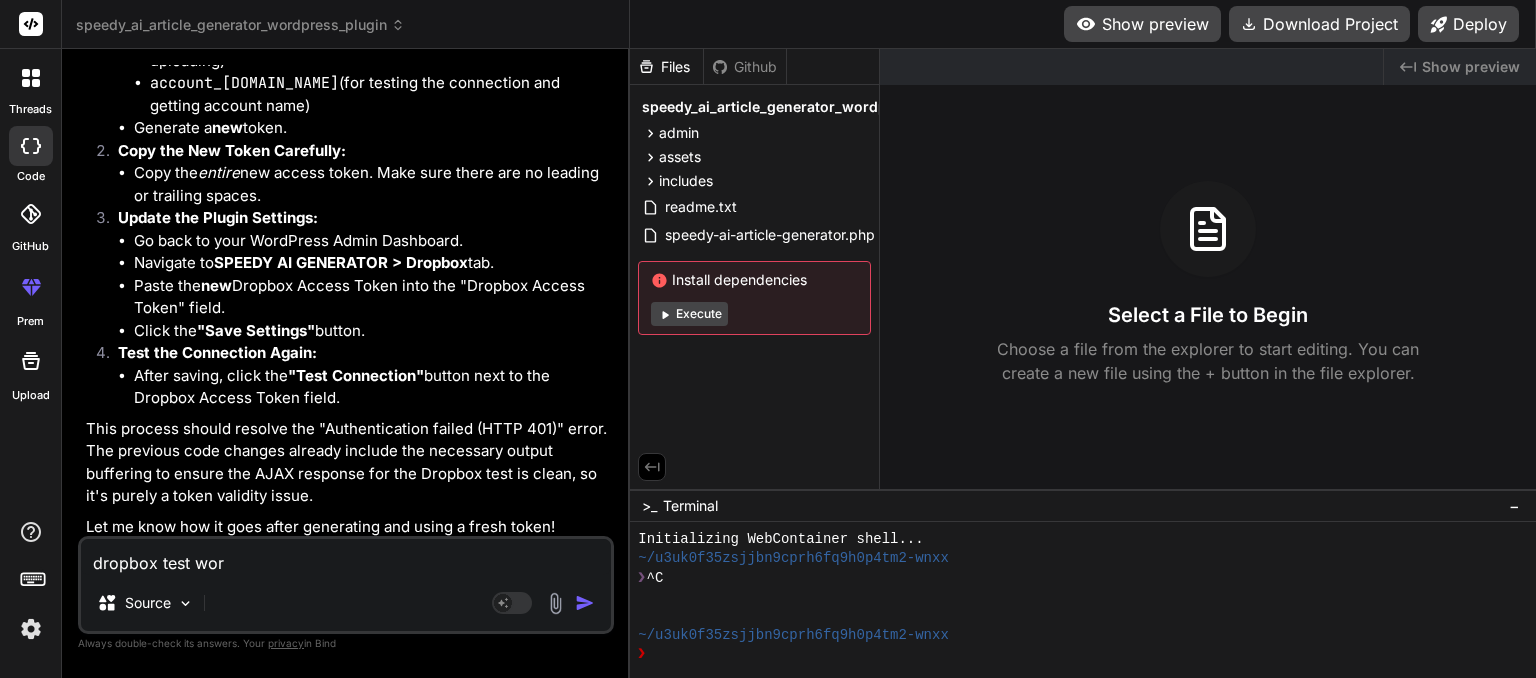type on "dropbox test work" 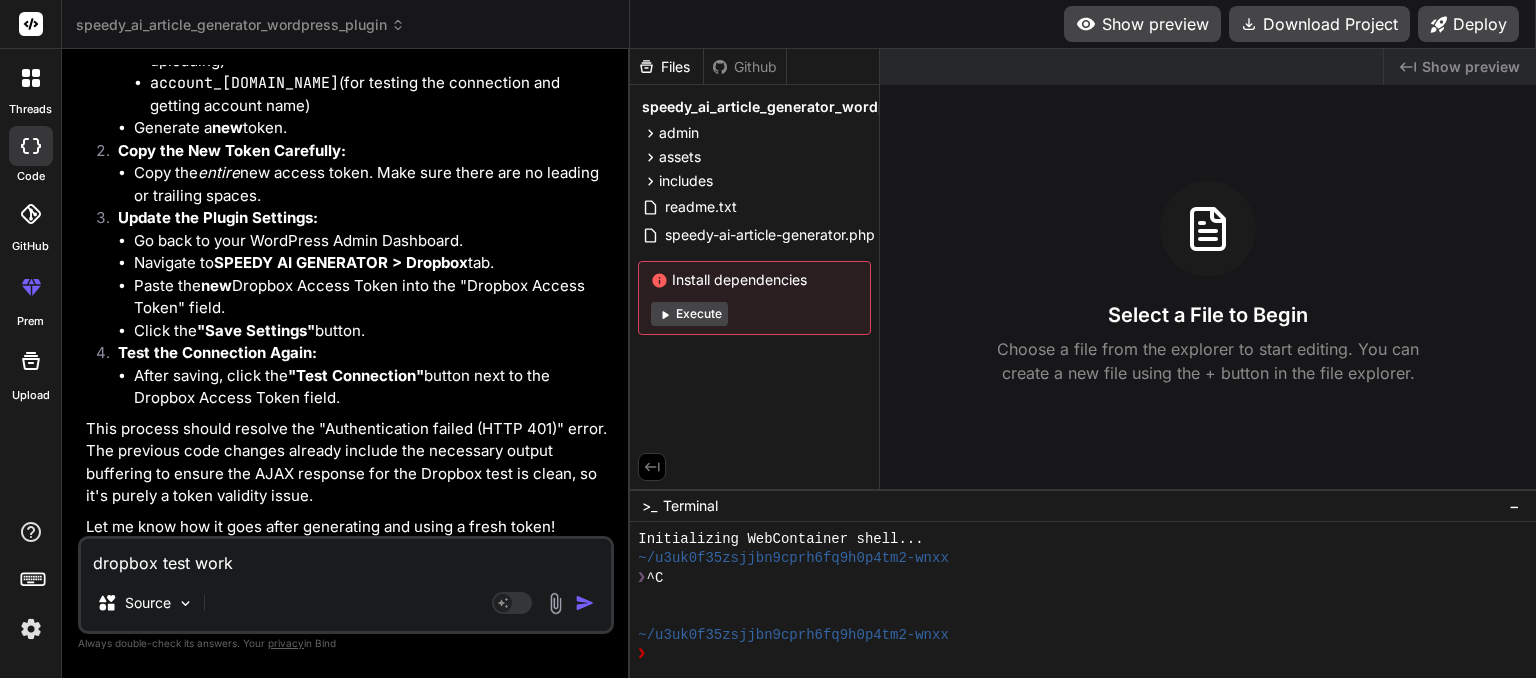 type on "dropbox test worke" 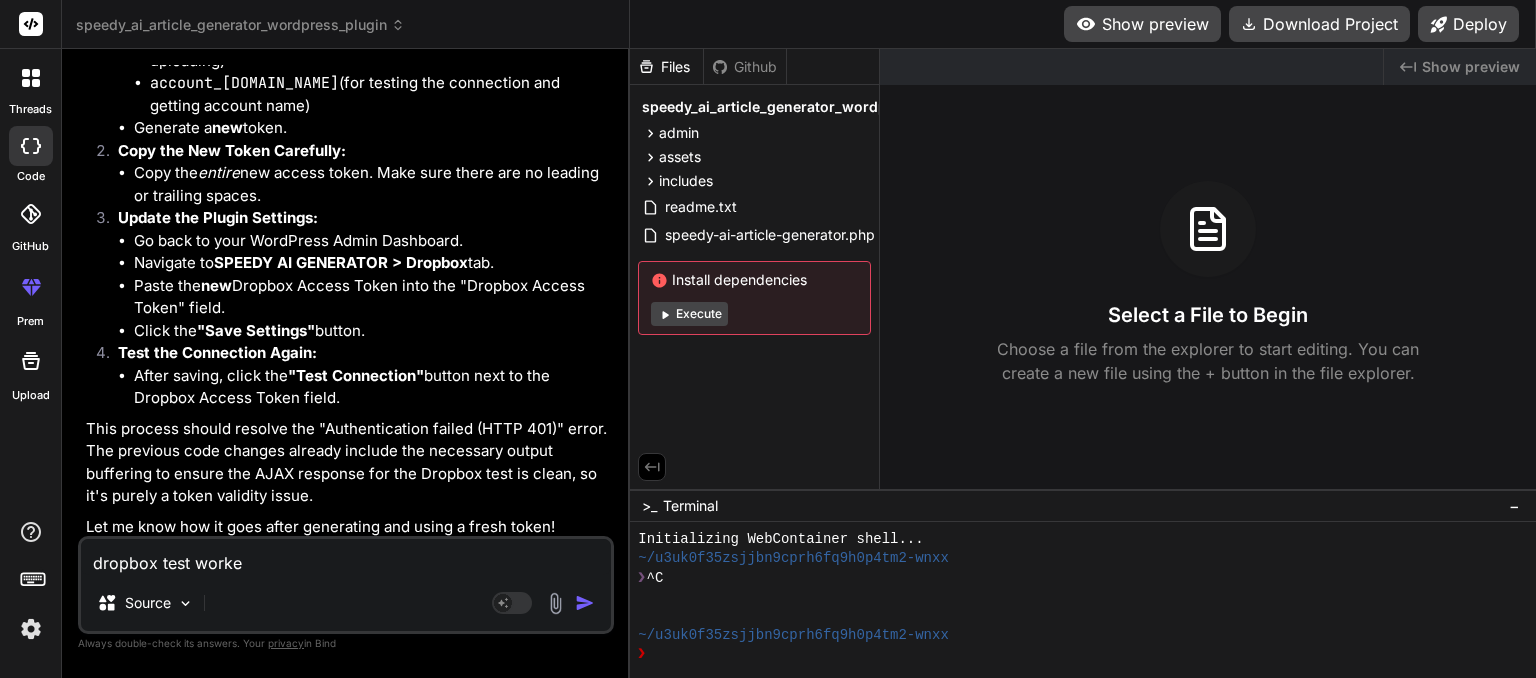 type on "dropbox test worked" 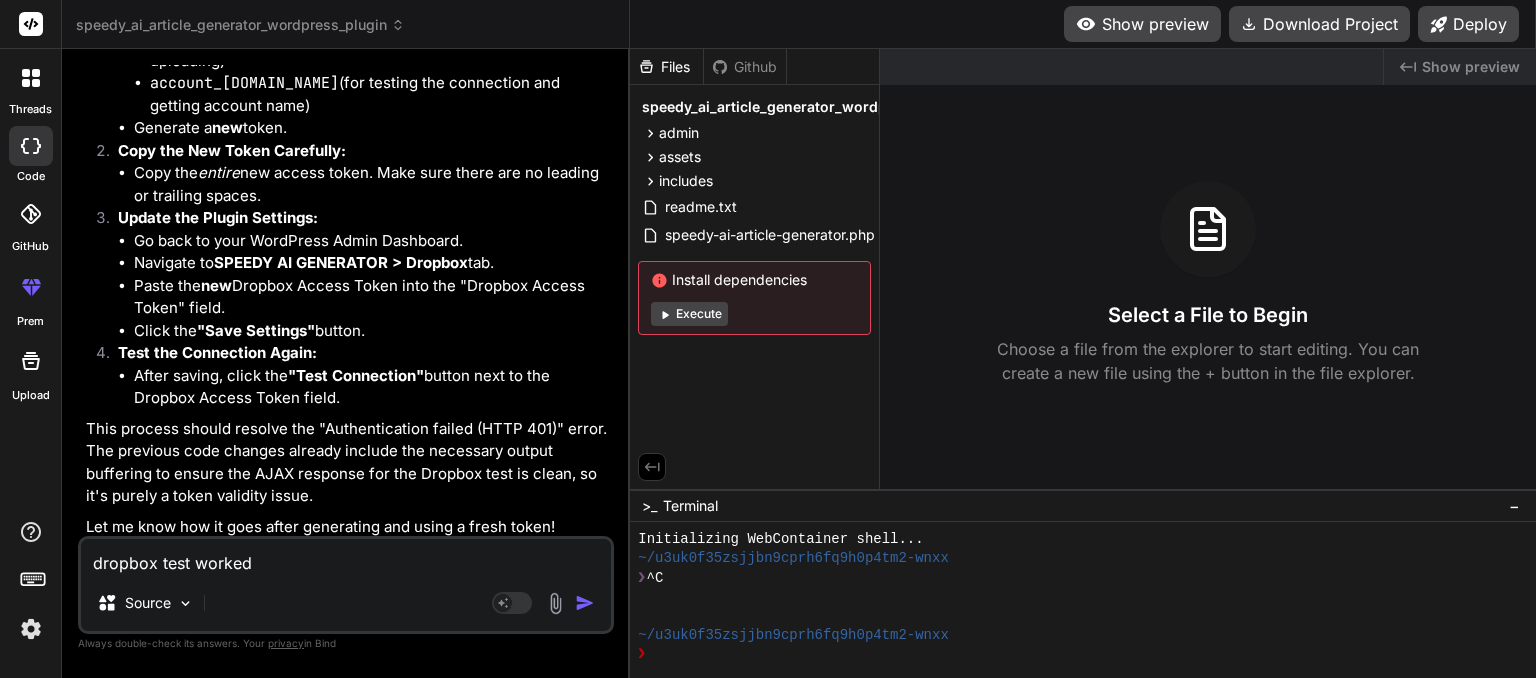 type on "dropbox test worked" 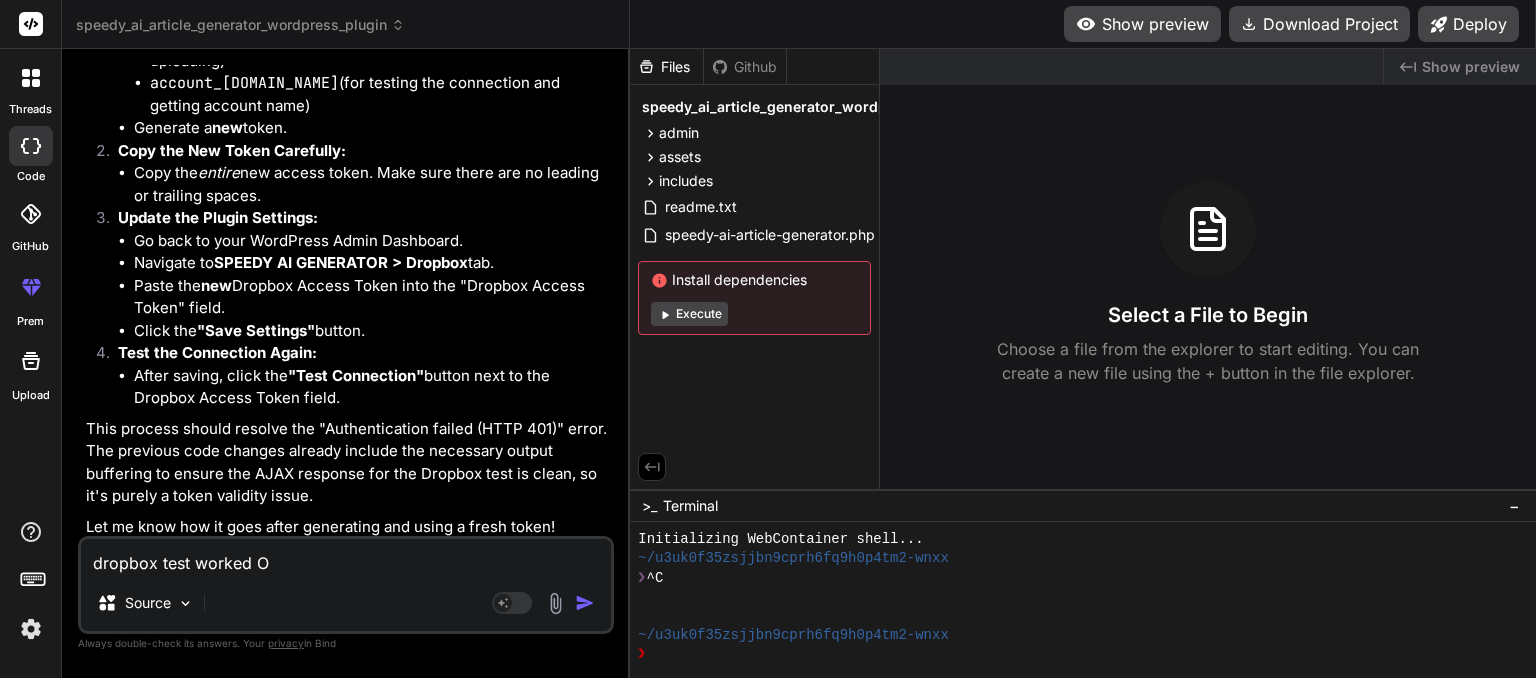 type on "dropbox test worked OK" 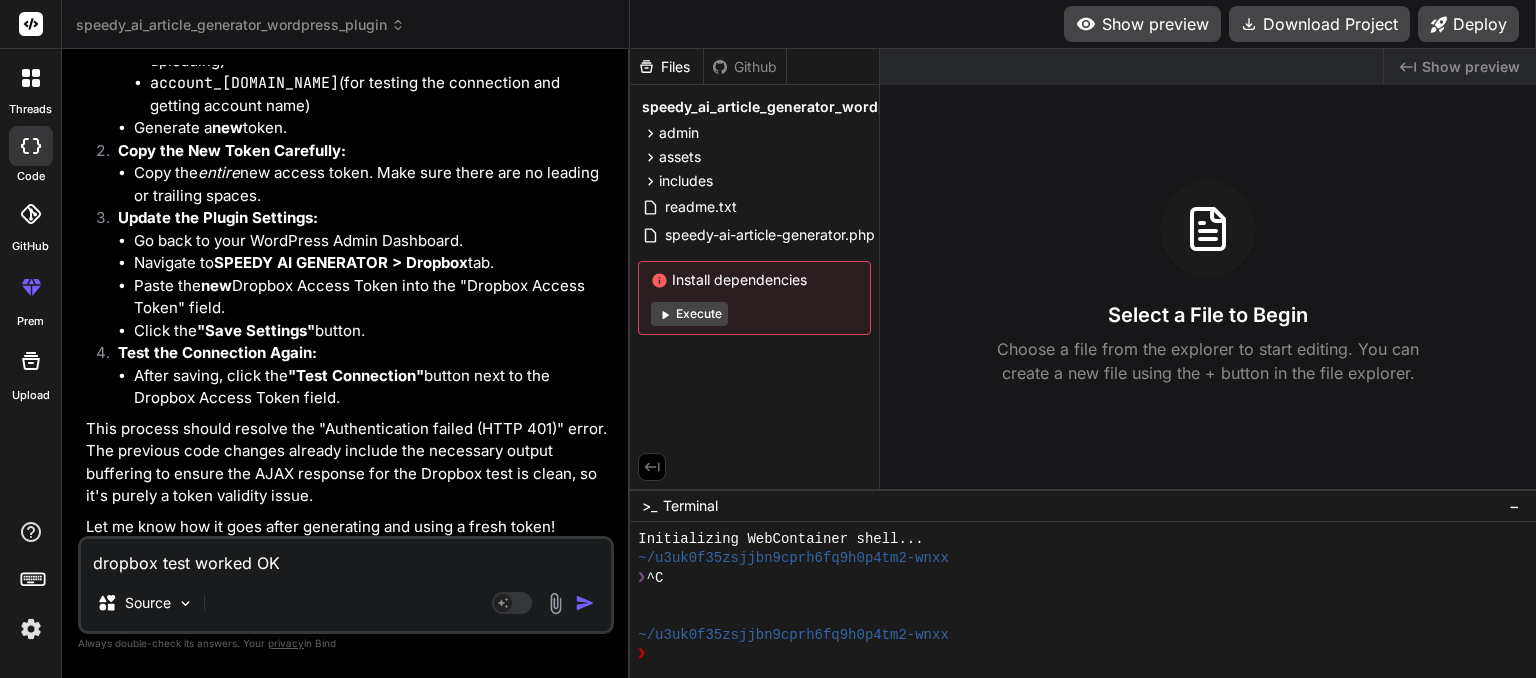 type on "dropbox test worked OK." 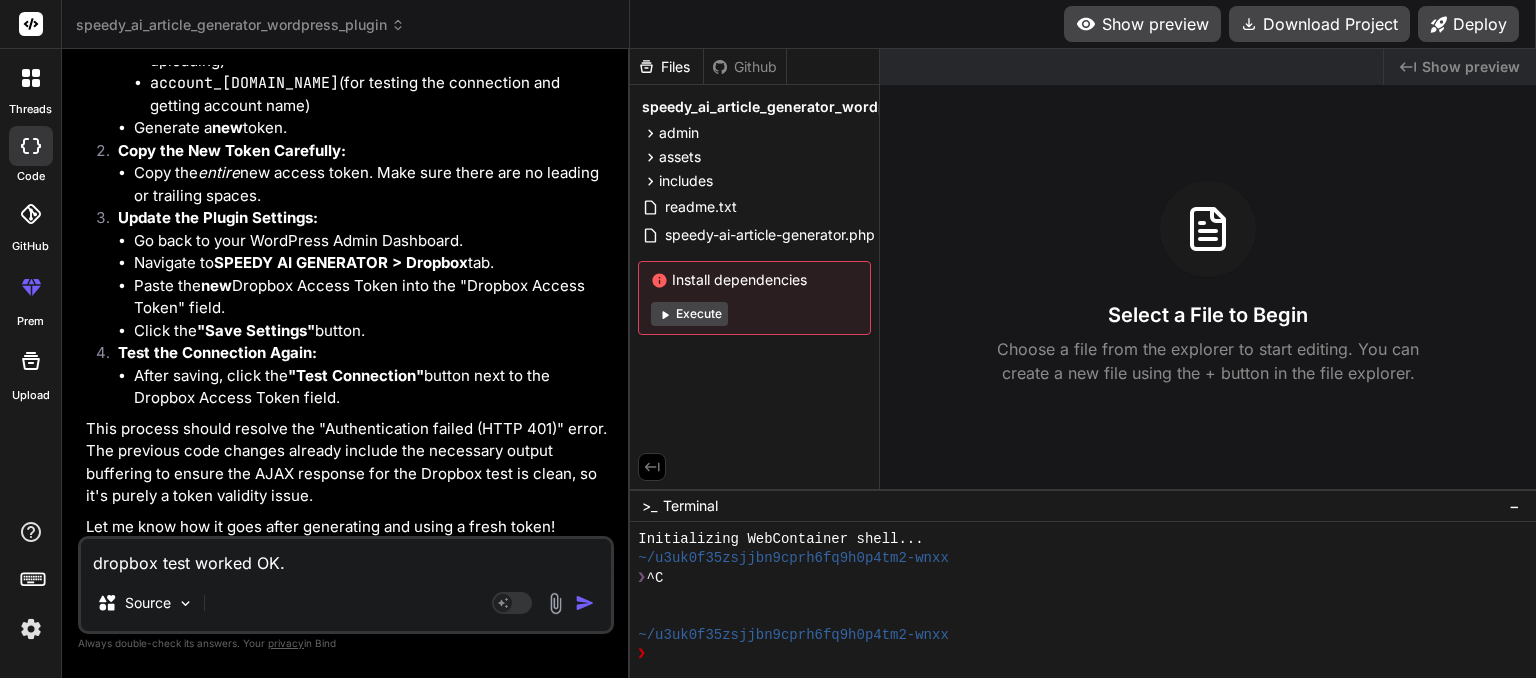type on "x" 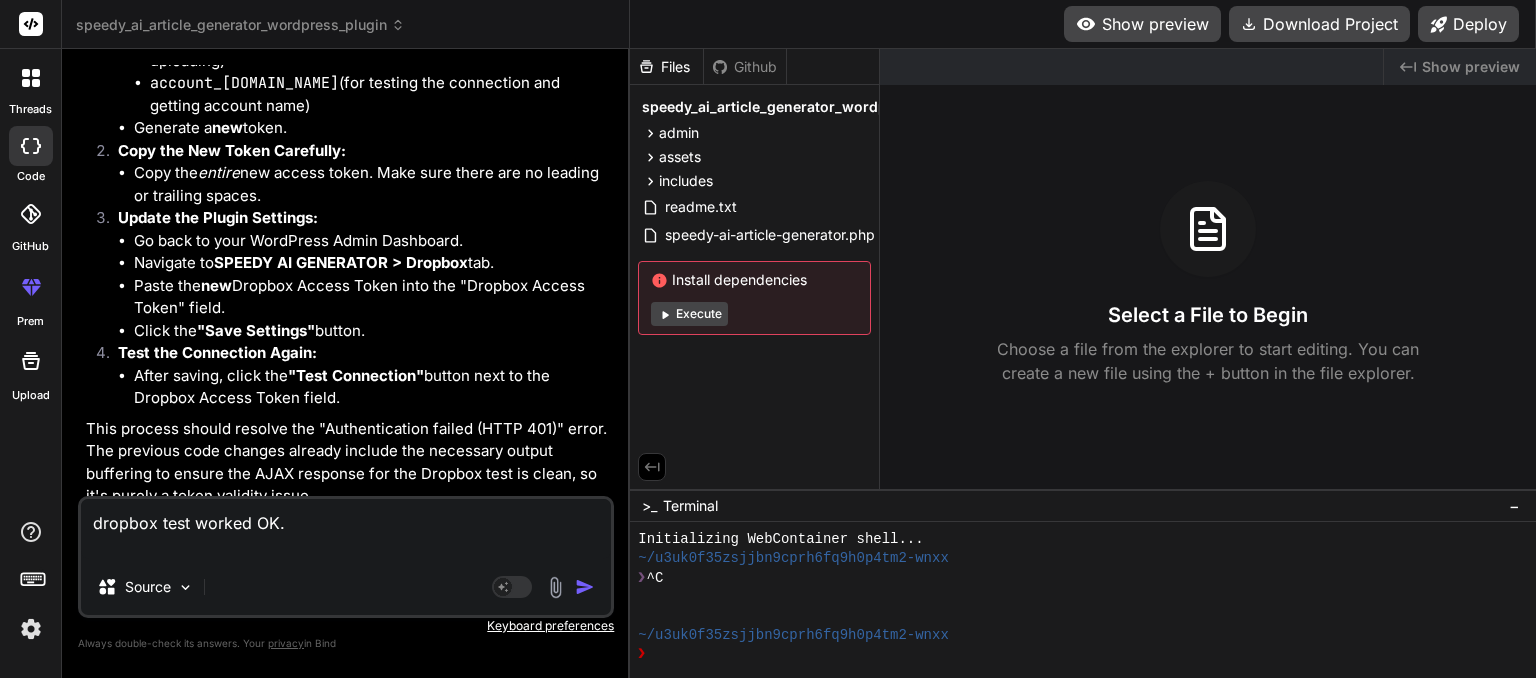 type on "dropbox test worked OK.
O" 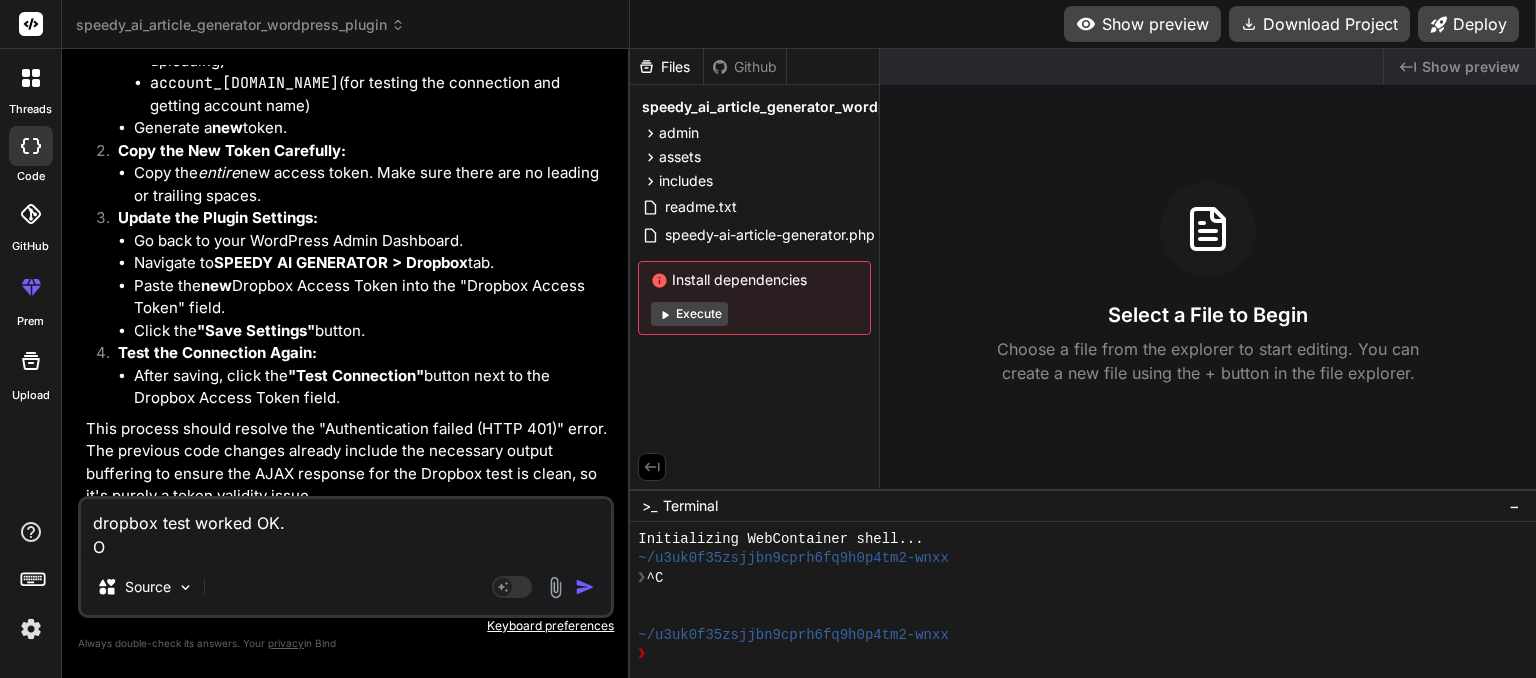 type on "dropbox test worked OK.
Ou" 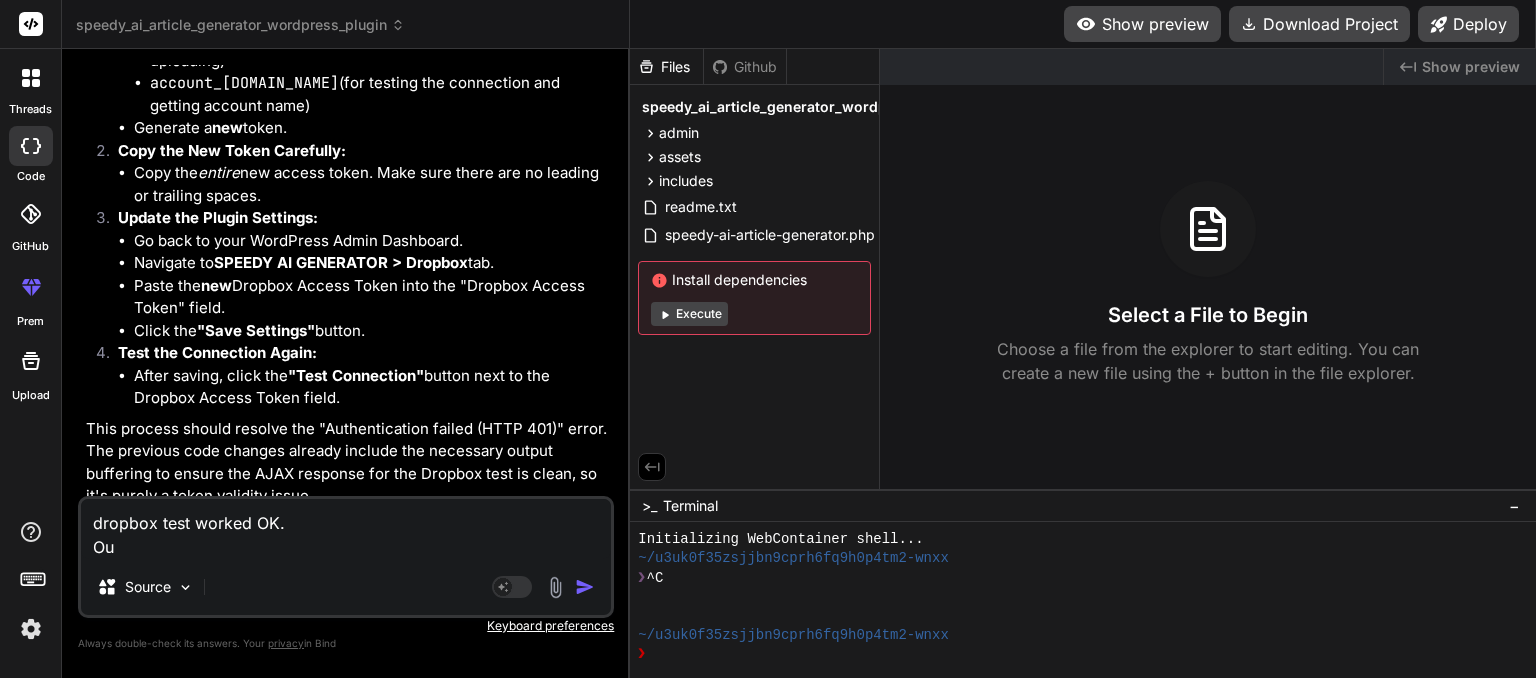 type on "dropbox test worked OK.
Our" 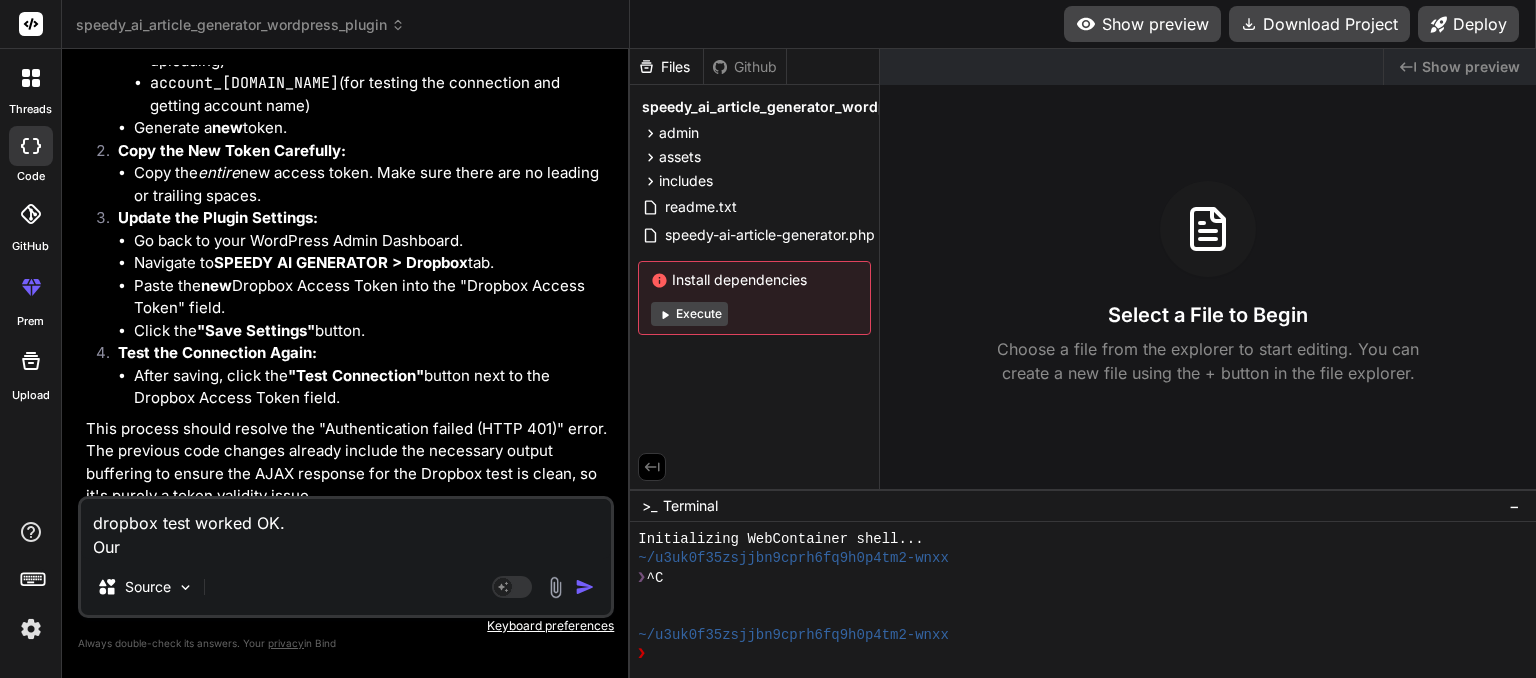 type on "dropbox test worked OK.
Our" 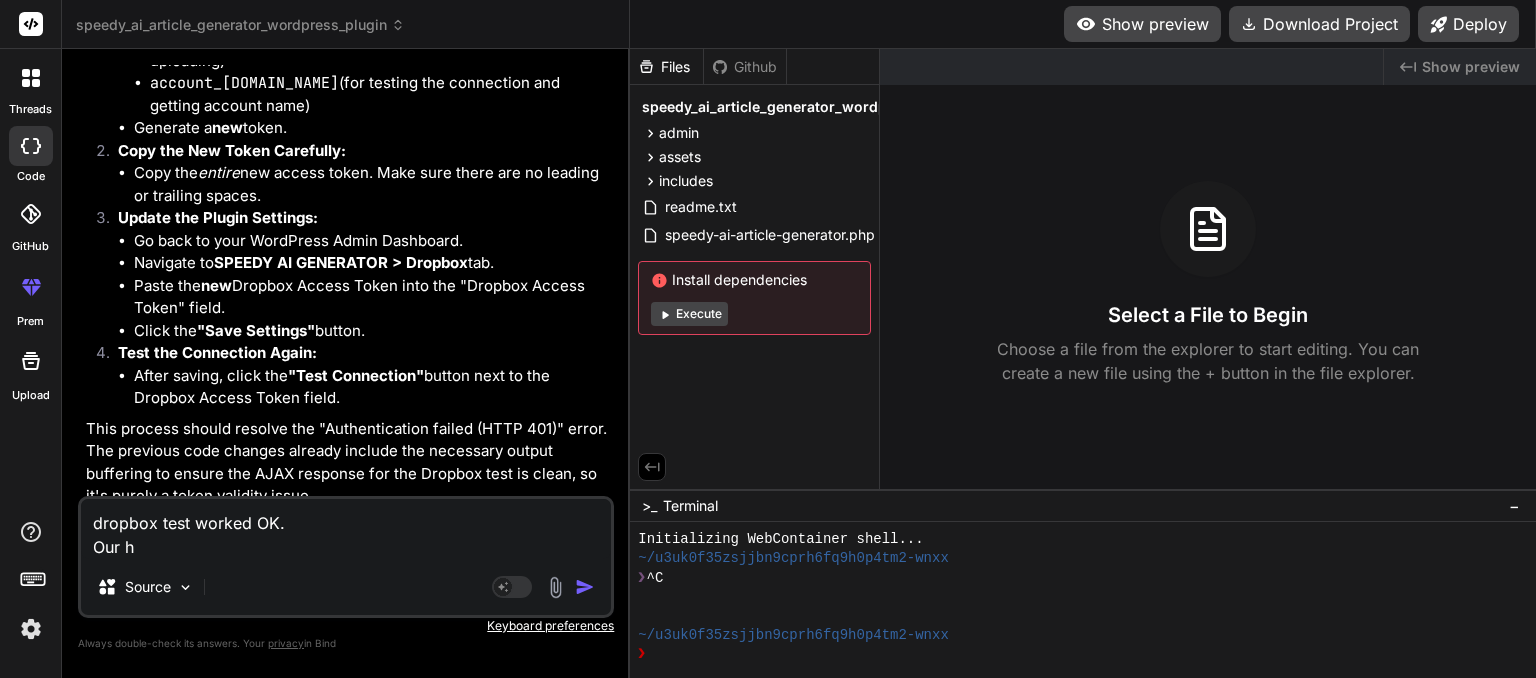 type on "dropbox test worked OK.
Our he" 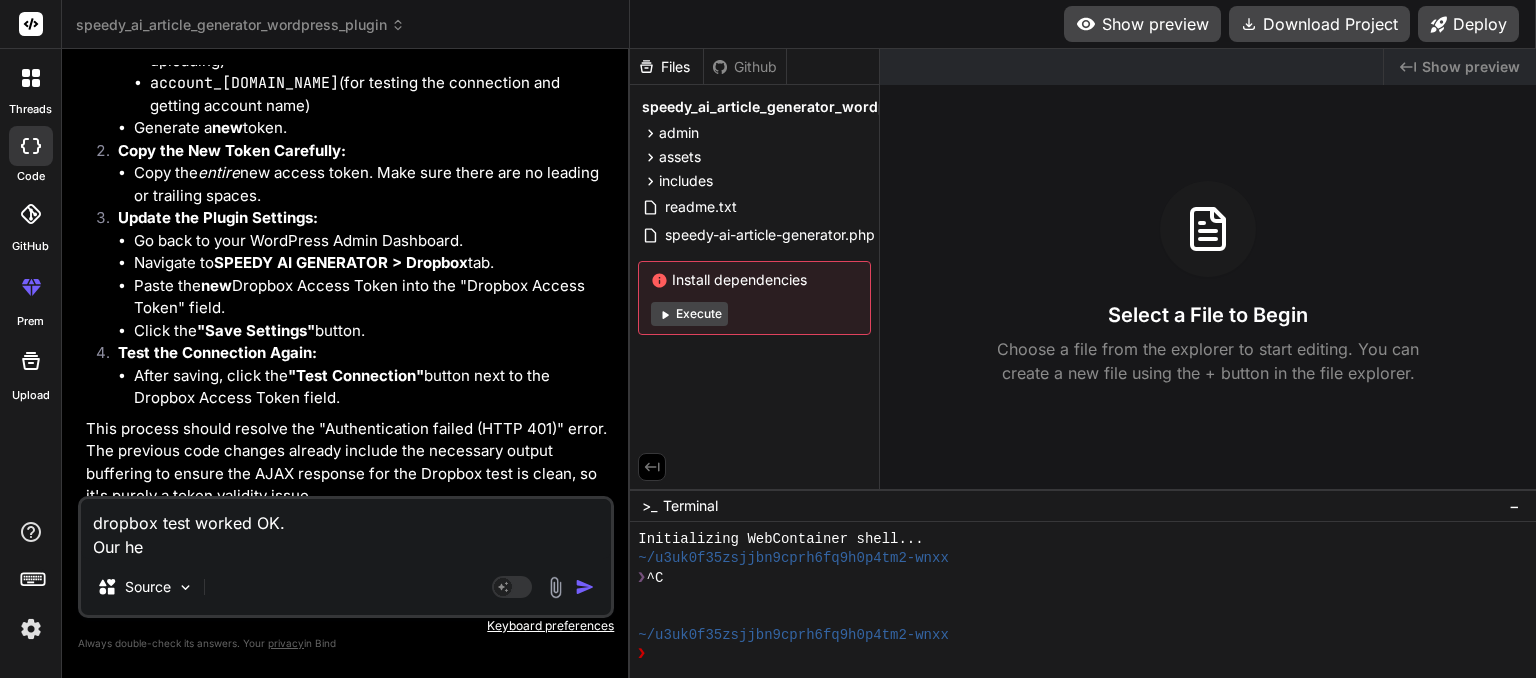 type on "dropbox test worked OK.
Our hea" 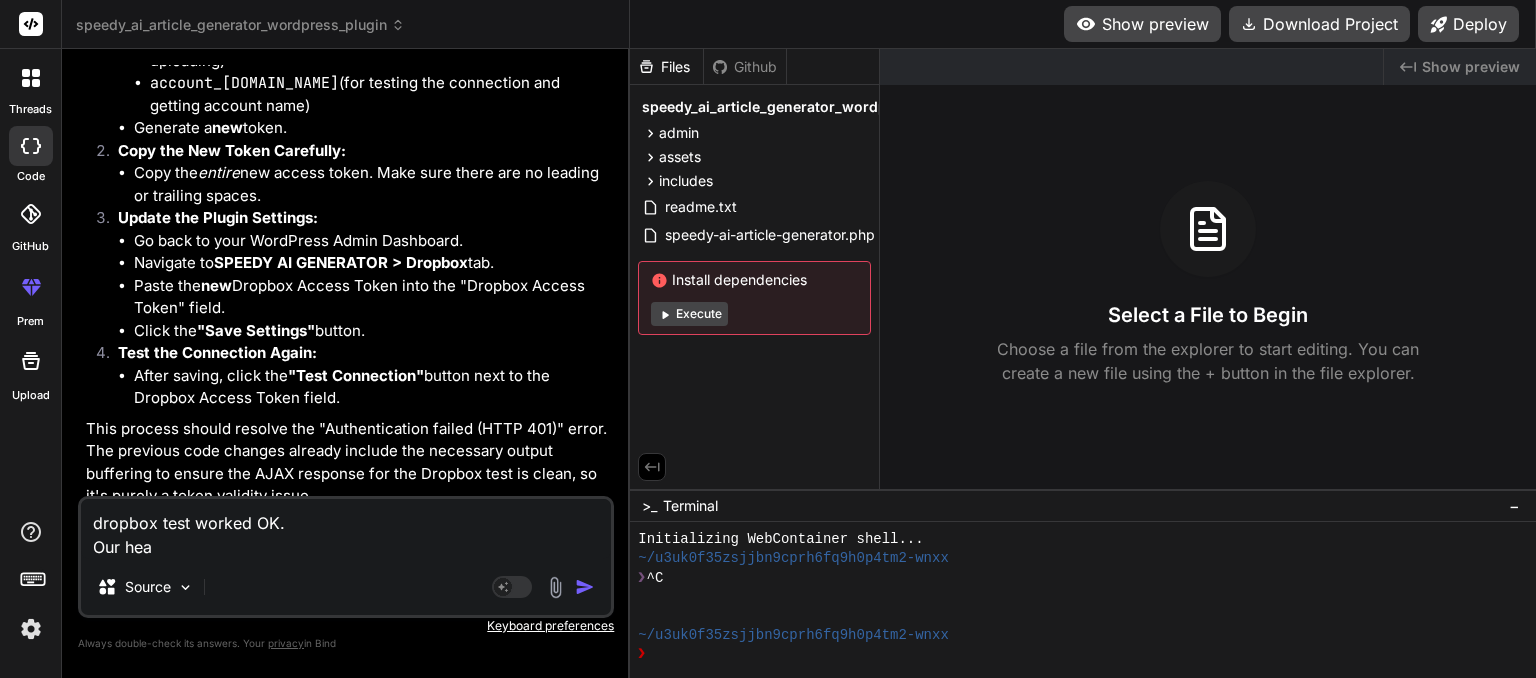 type on "dropbox test worked OK.
Our head" 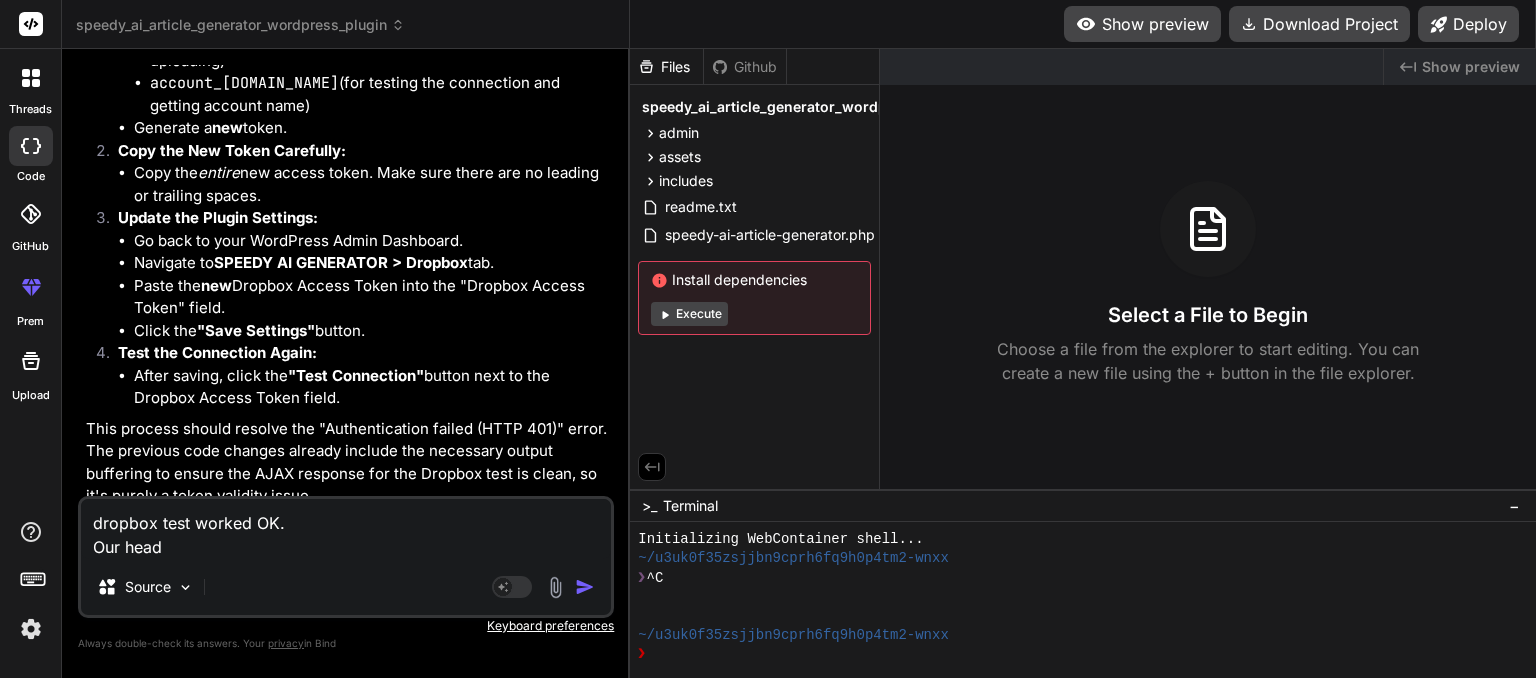 type on "dropbox test worked OK.
Our headi" 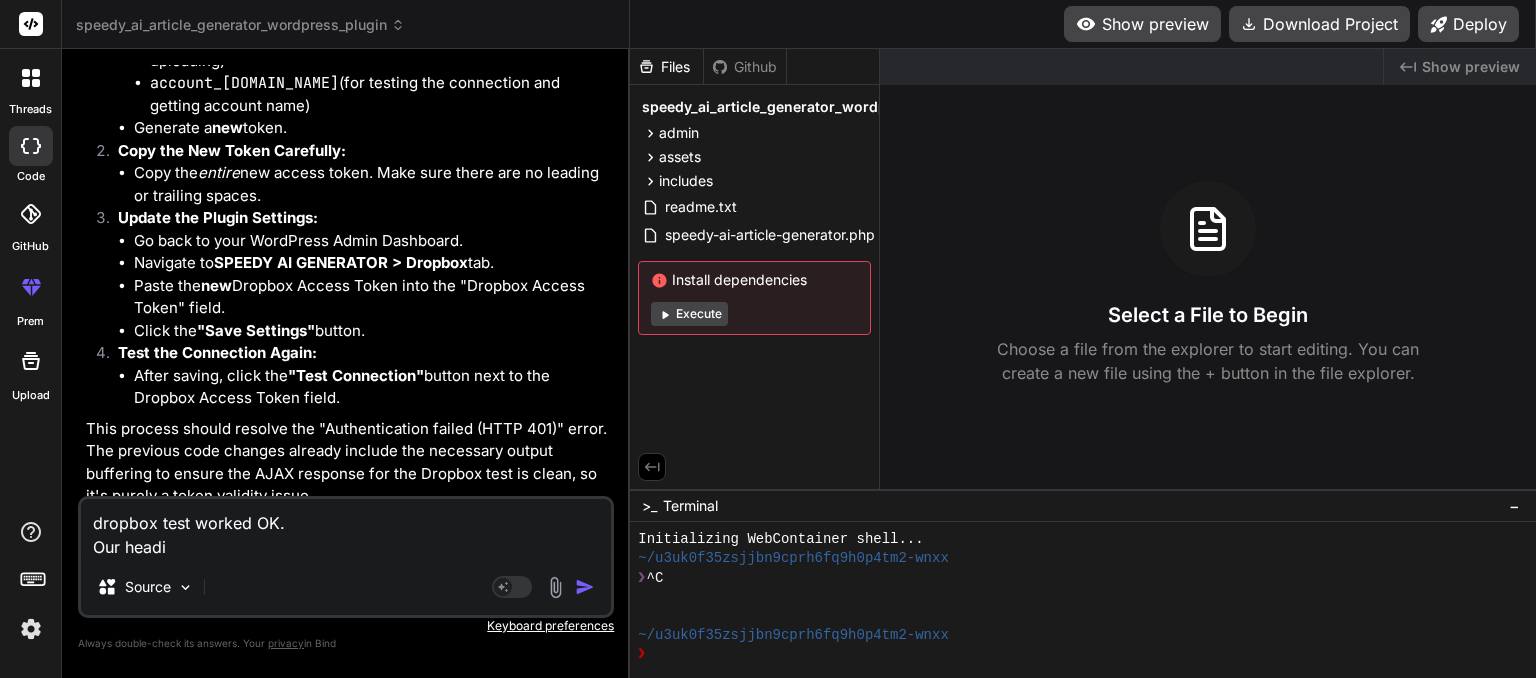 type on "dropbox test worked OK.
Our headin" 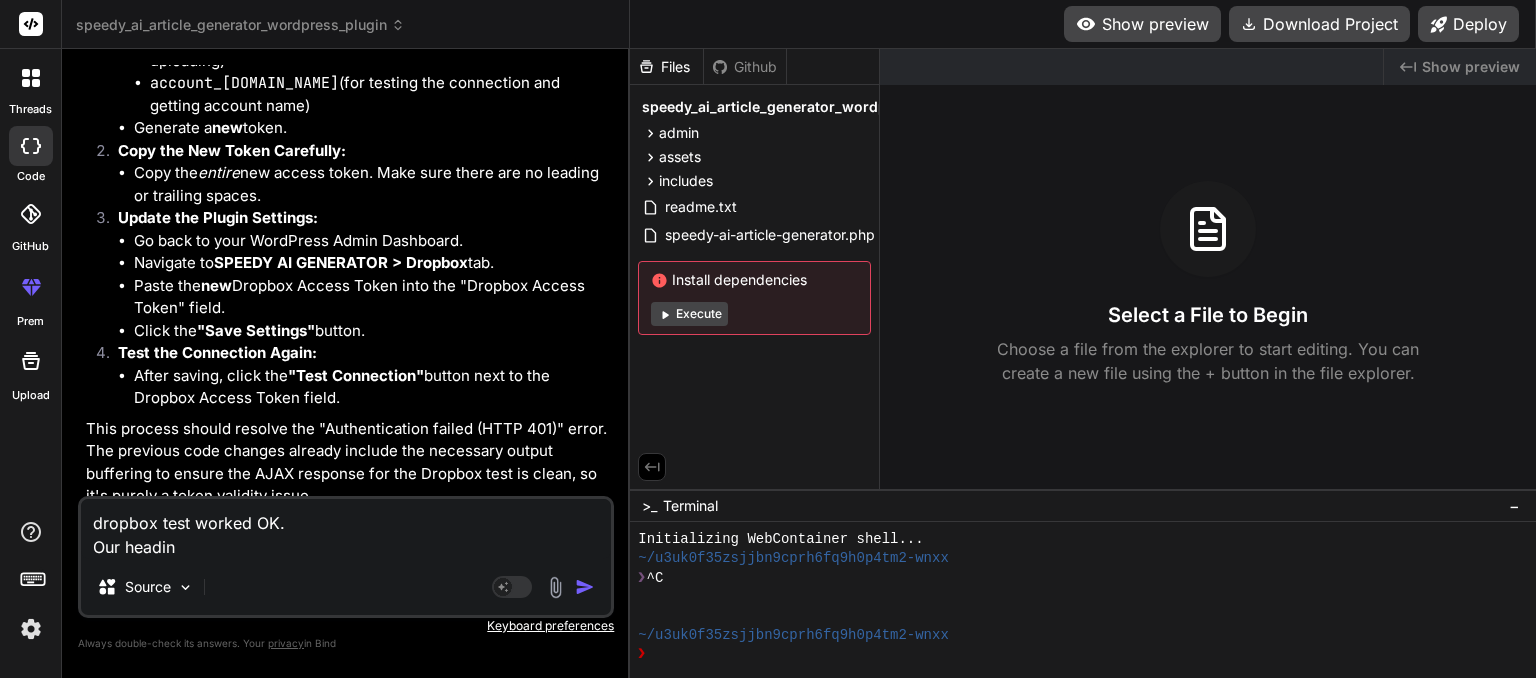 type on "dropbox test worked OK.
Our heading" 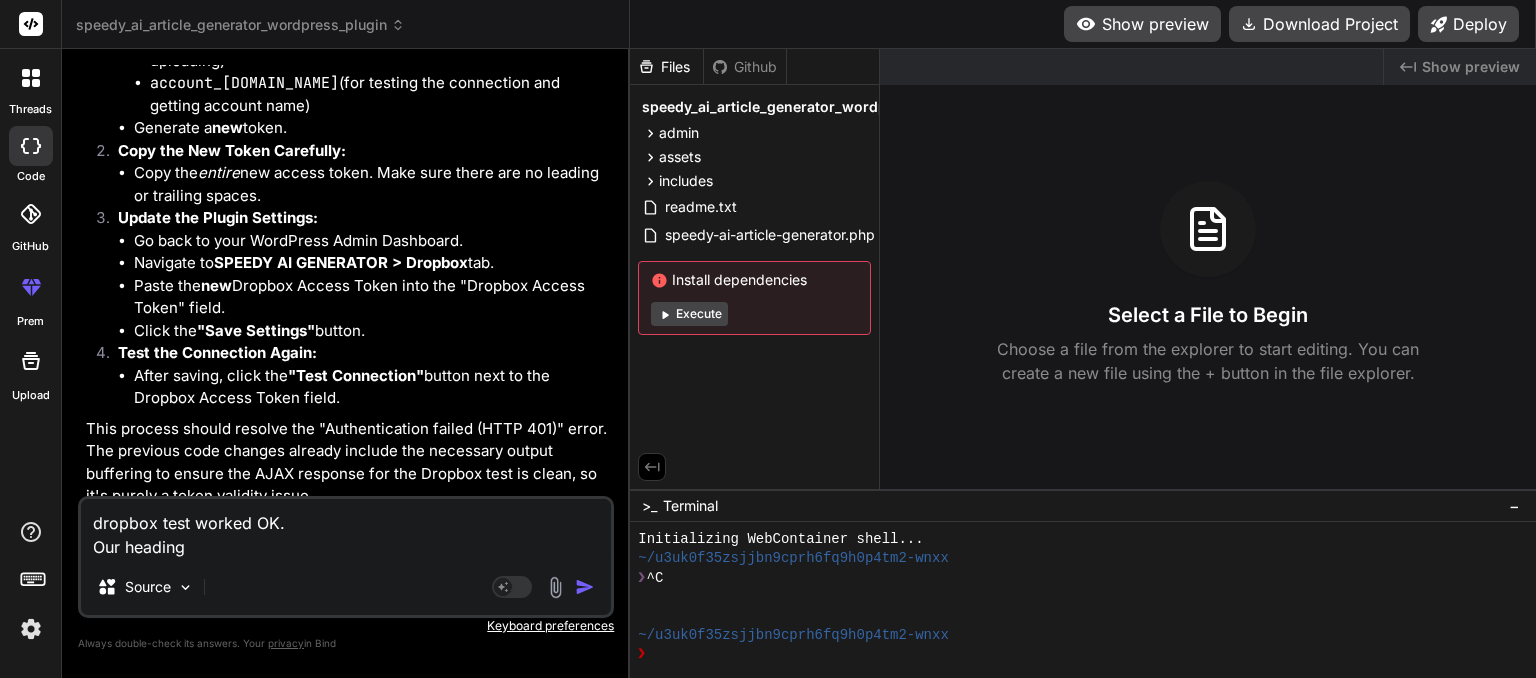 type on "dropbox test worked OK.
Our headings" 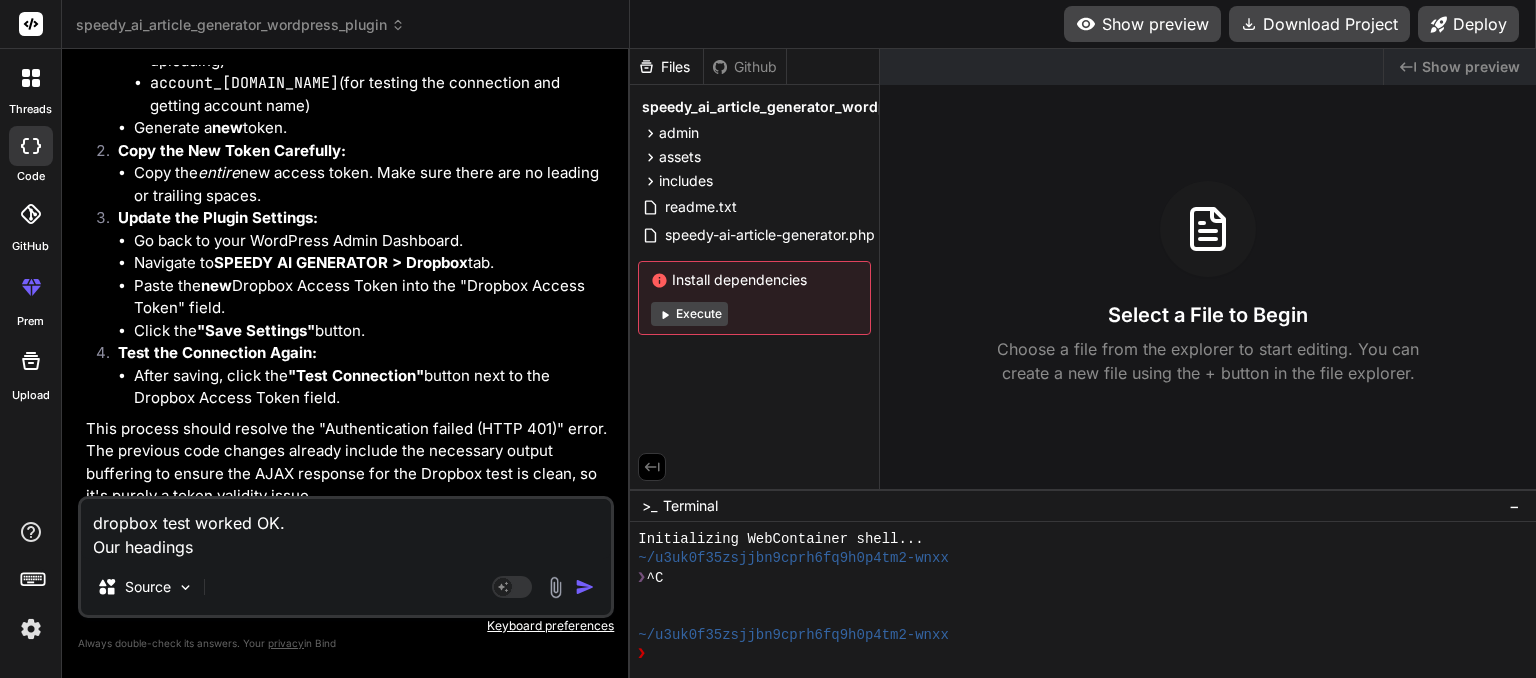 type on "dropbox test worked OK.
Our headings" 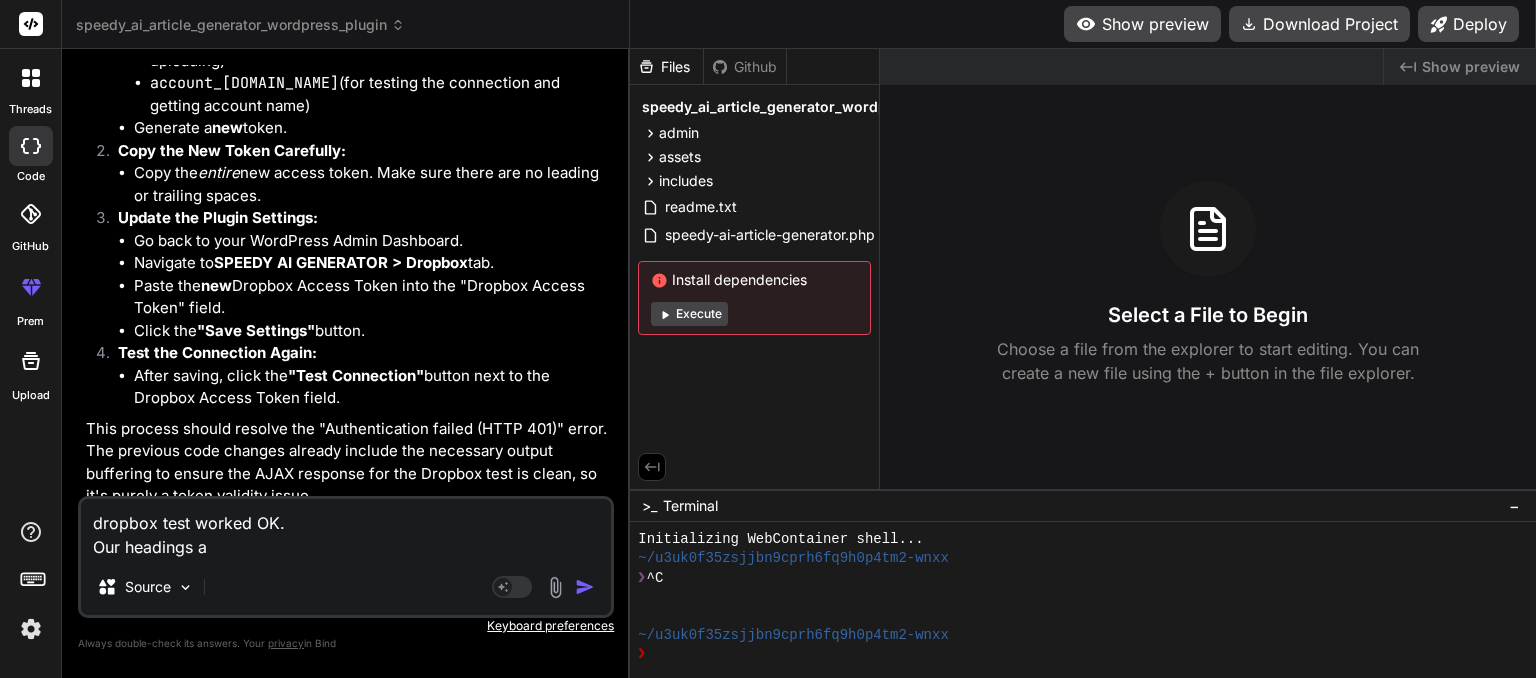 type on "dropbox test worked OK.
Our headings an" 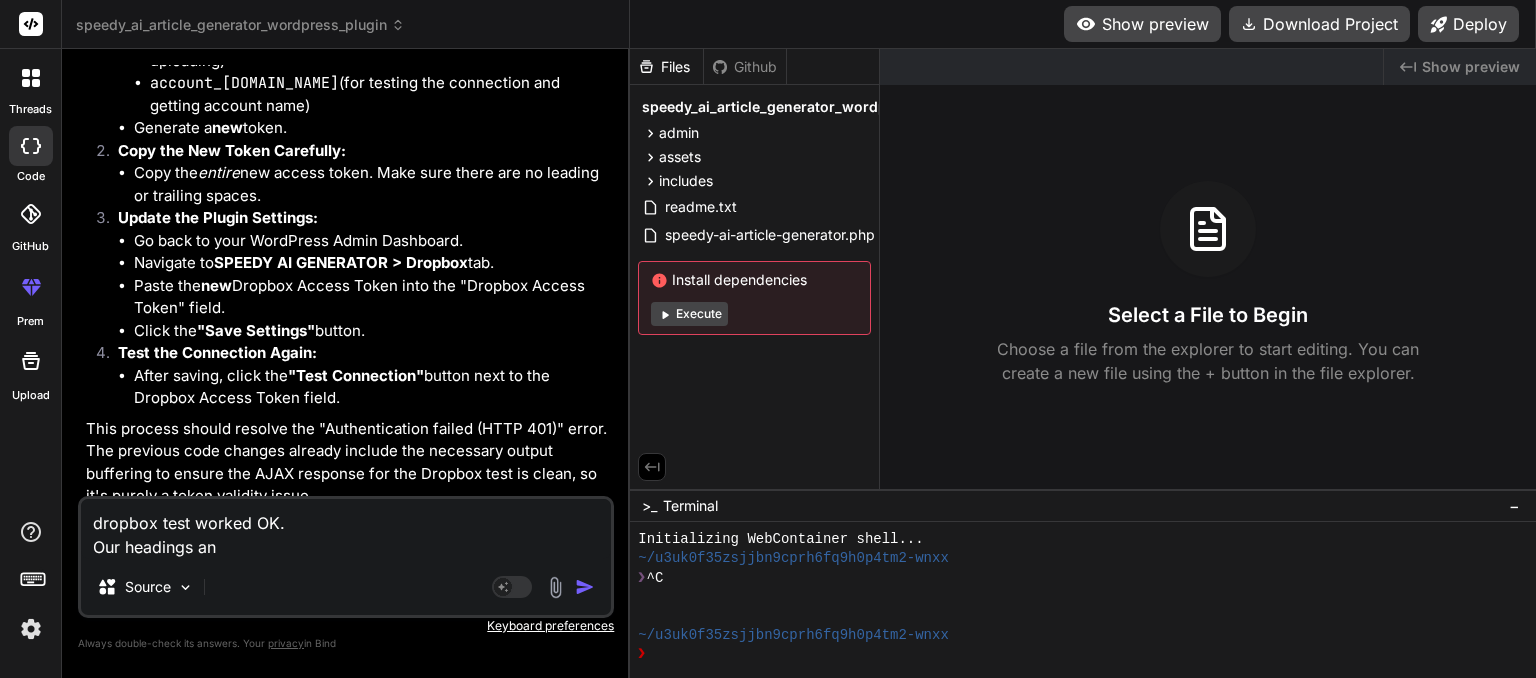type on "dropbox test worked OK.
Our headings and" 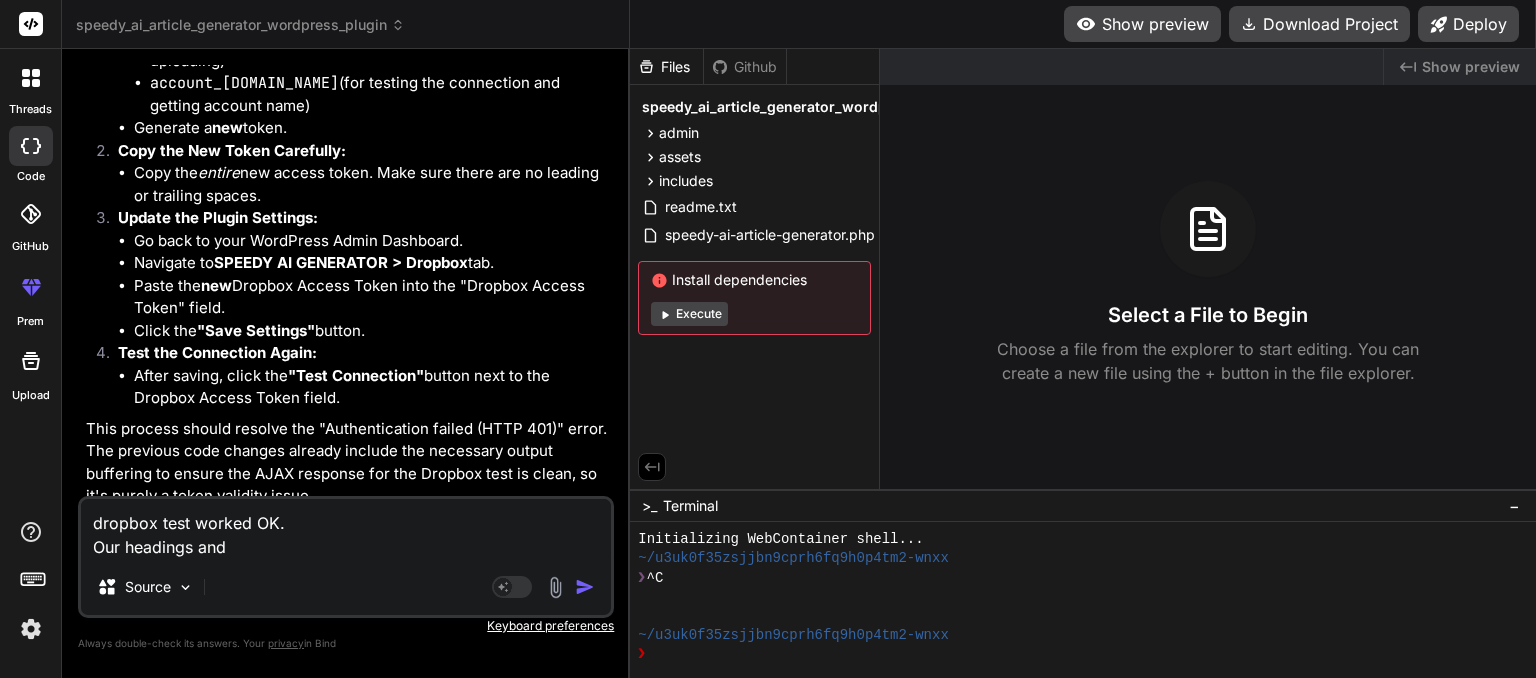type on "dropbox test worked OK.
Our headings and" 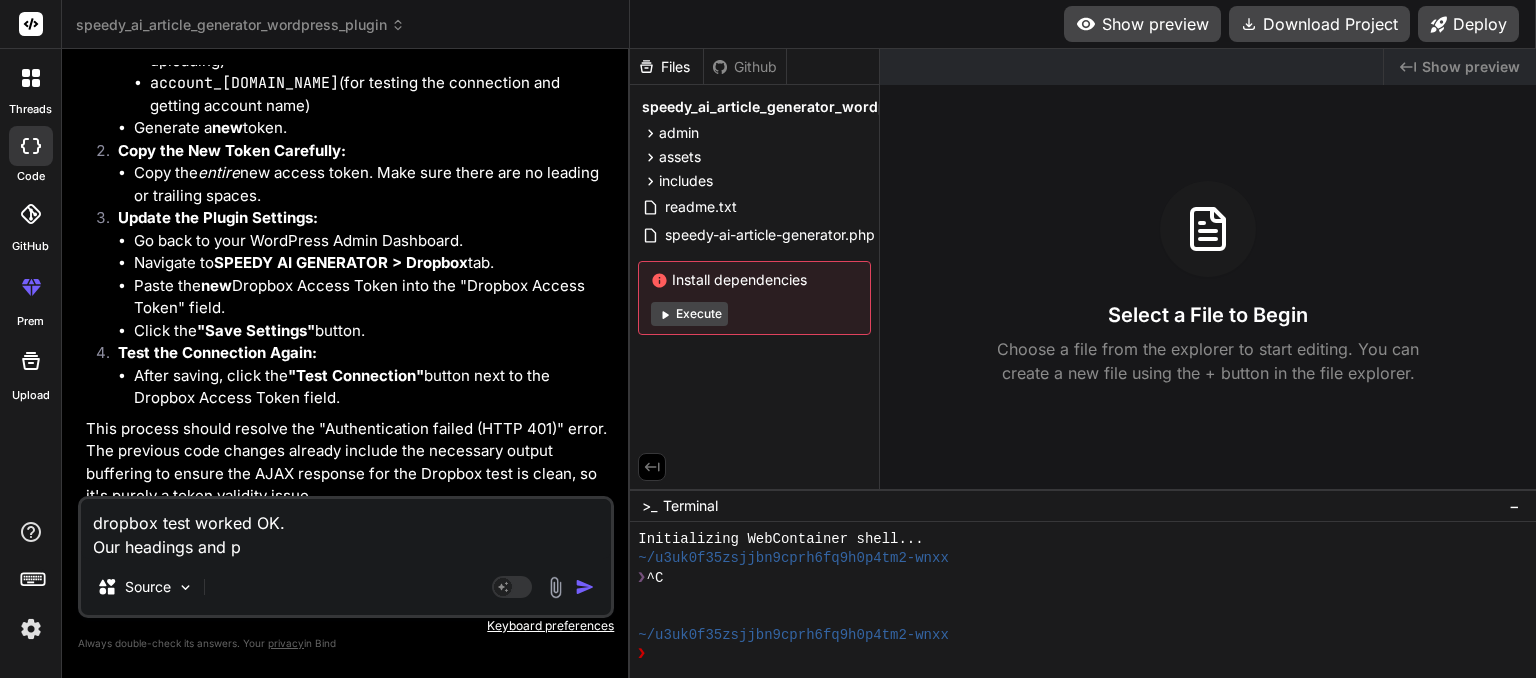 type on "dropbox test worked OK.
Our headings and pa" 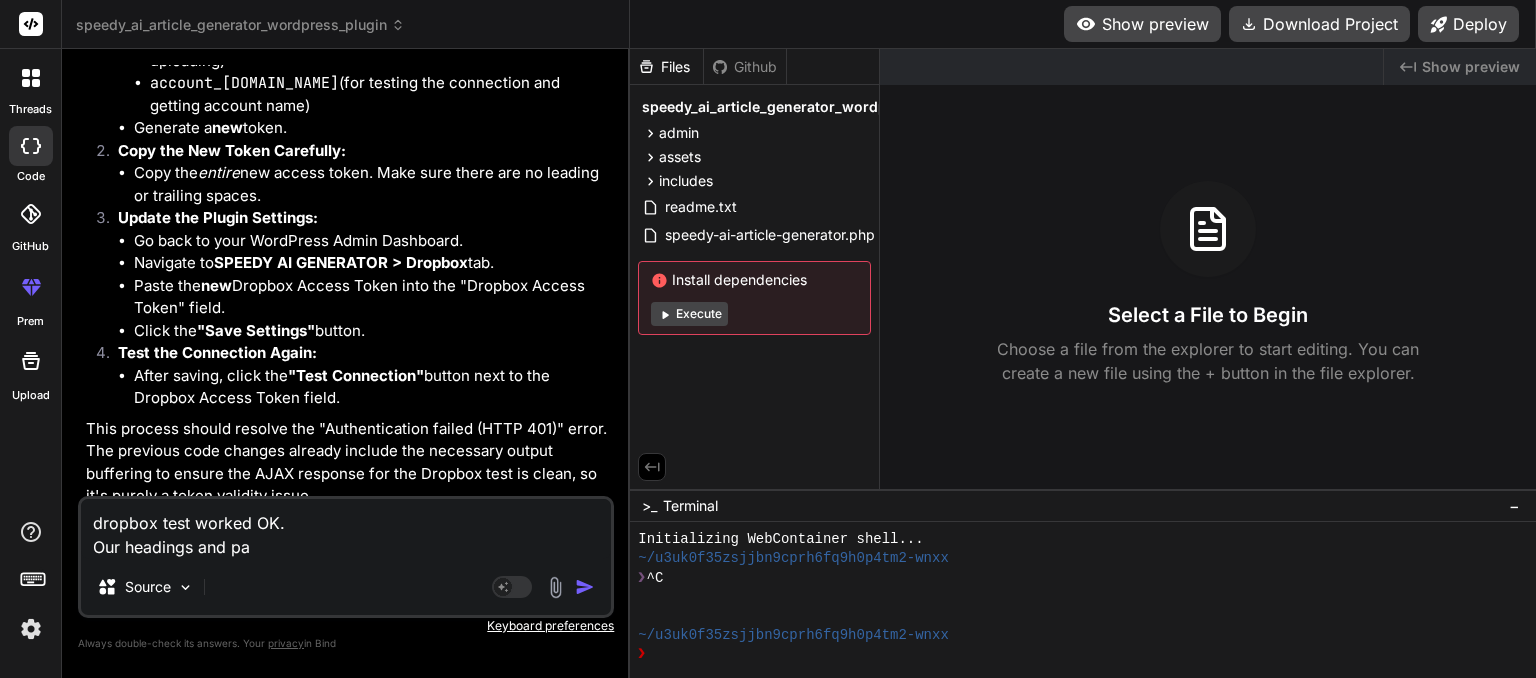 type on "dropbox test worked OK.
Our headings and par" 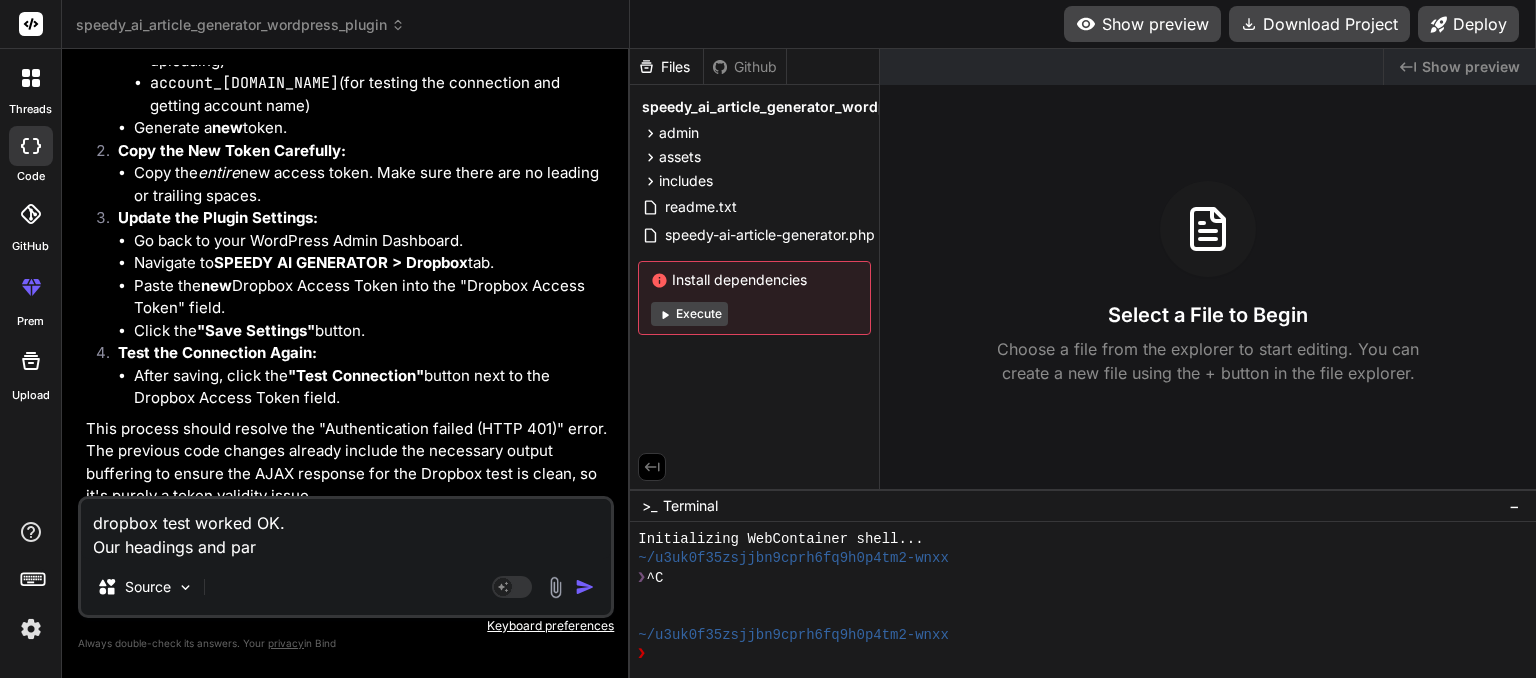 type on "x" 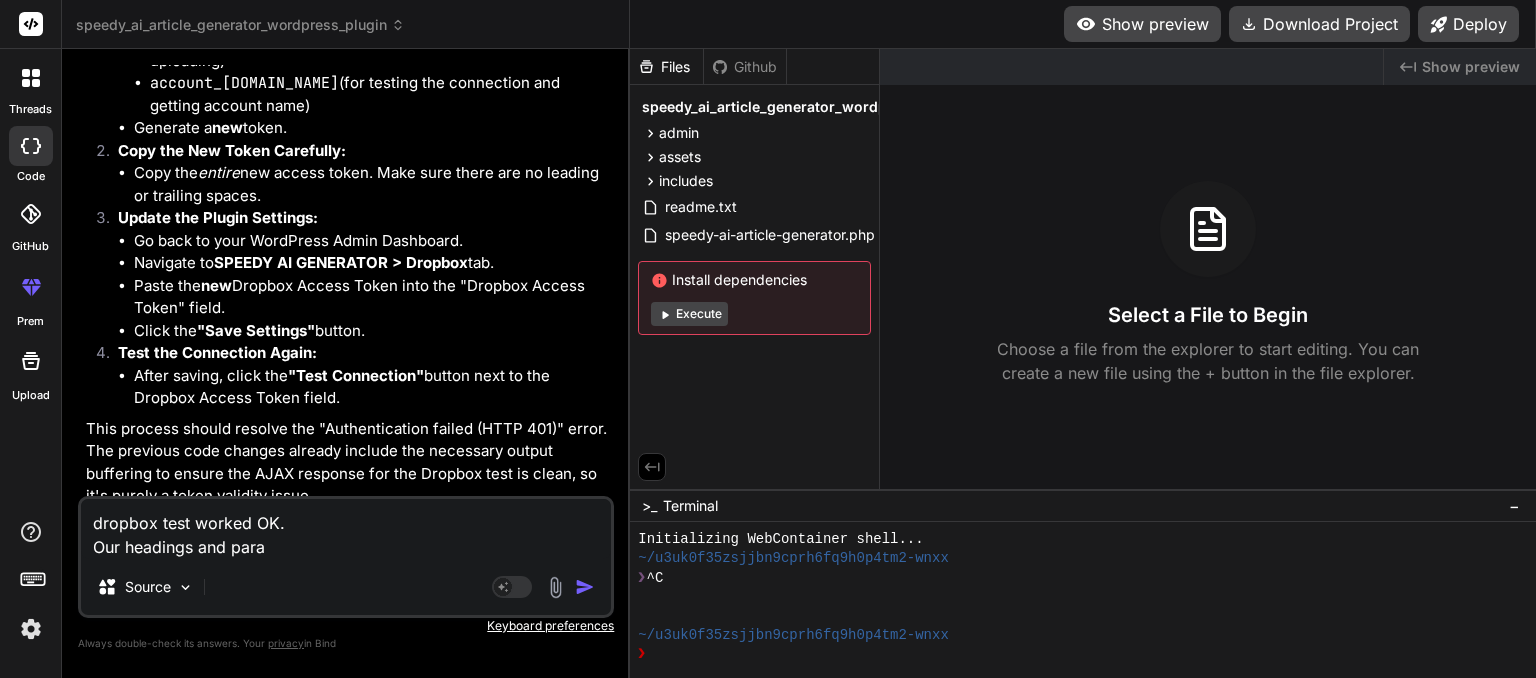 type on "dropbox test worked OK.
Our headings and parag" 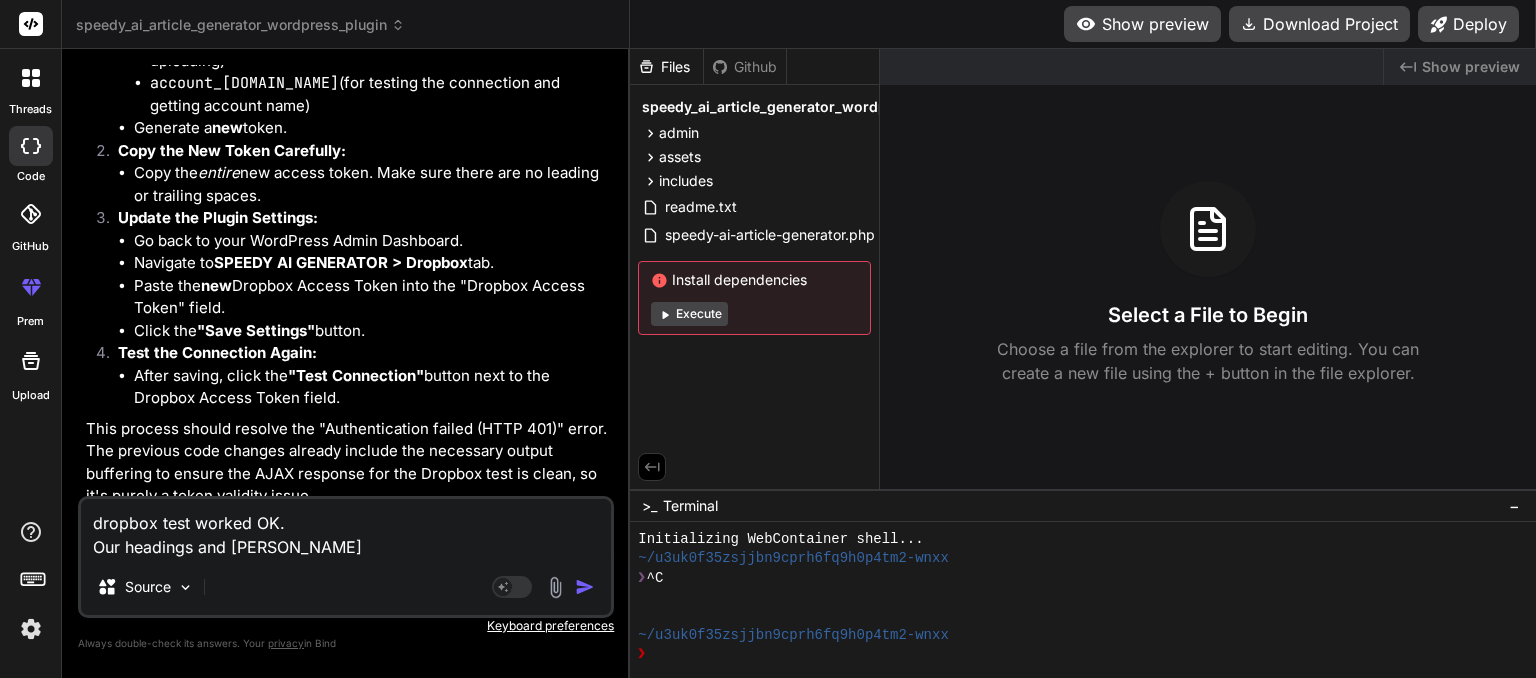 type on "dropbox test worked OK.
Our headings and paragr" 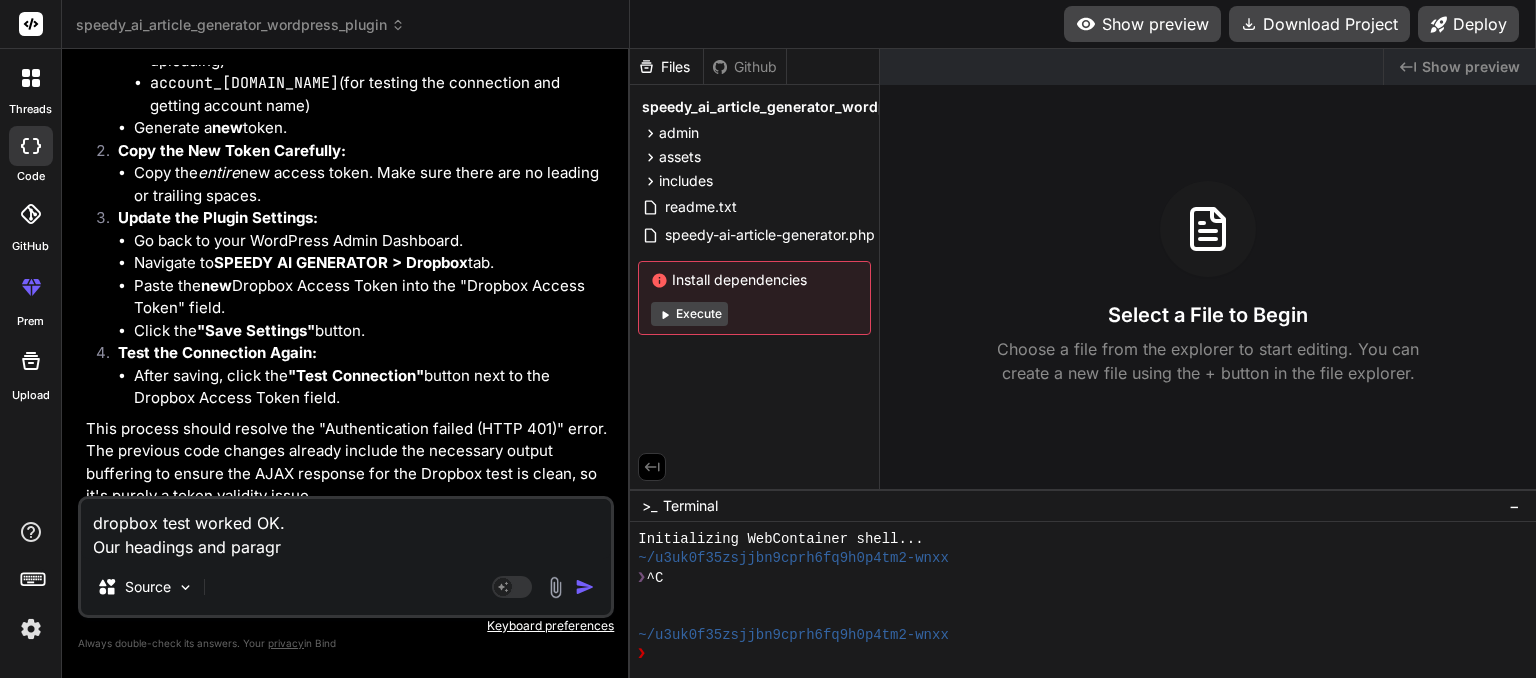 type on "dropbox test worked OK.
Our headings and paragra" 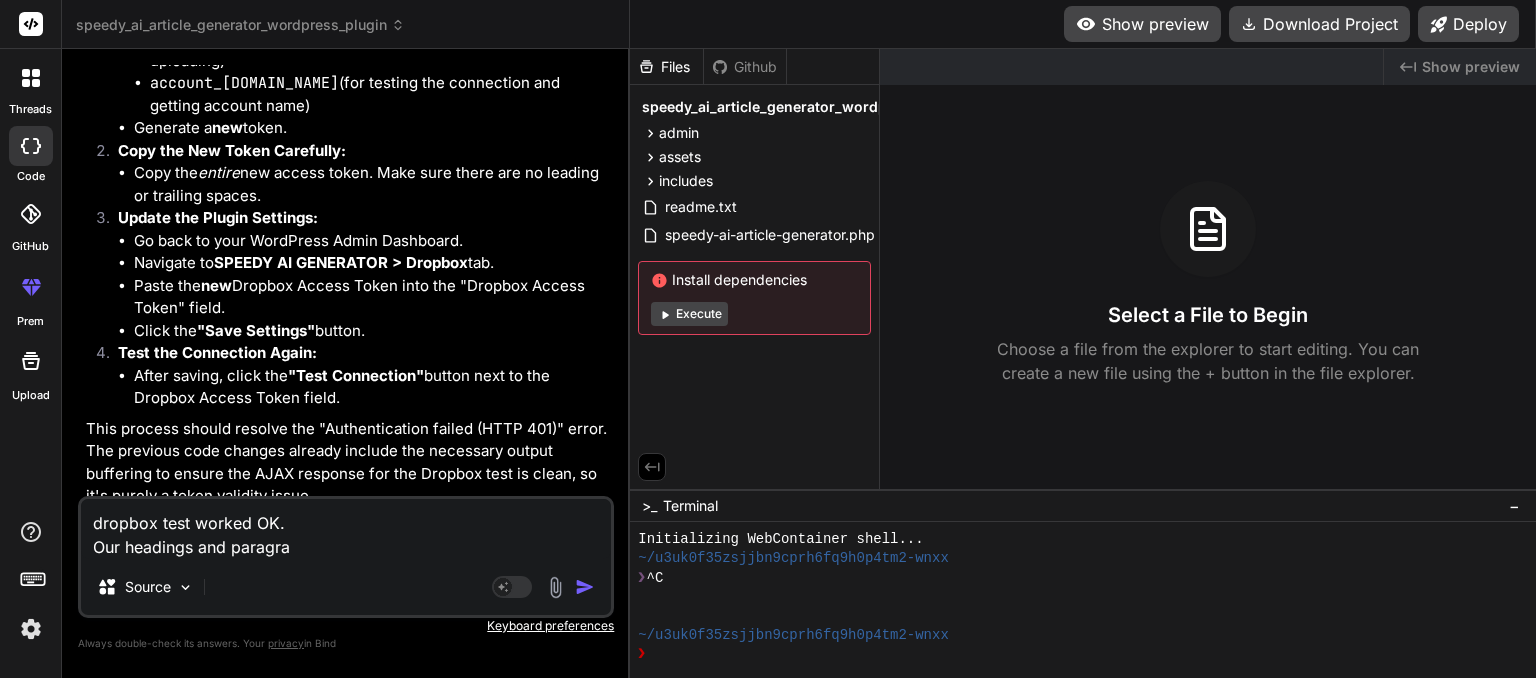 type on "dropbox test worked OK.
Our headings and paragrap" 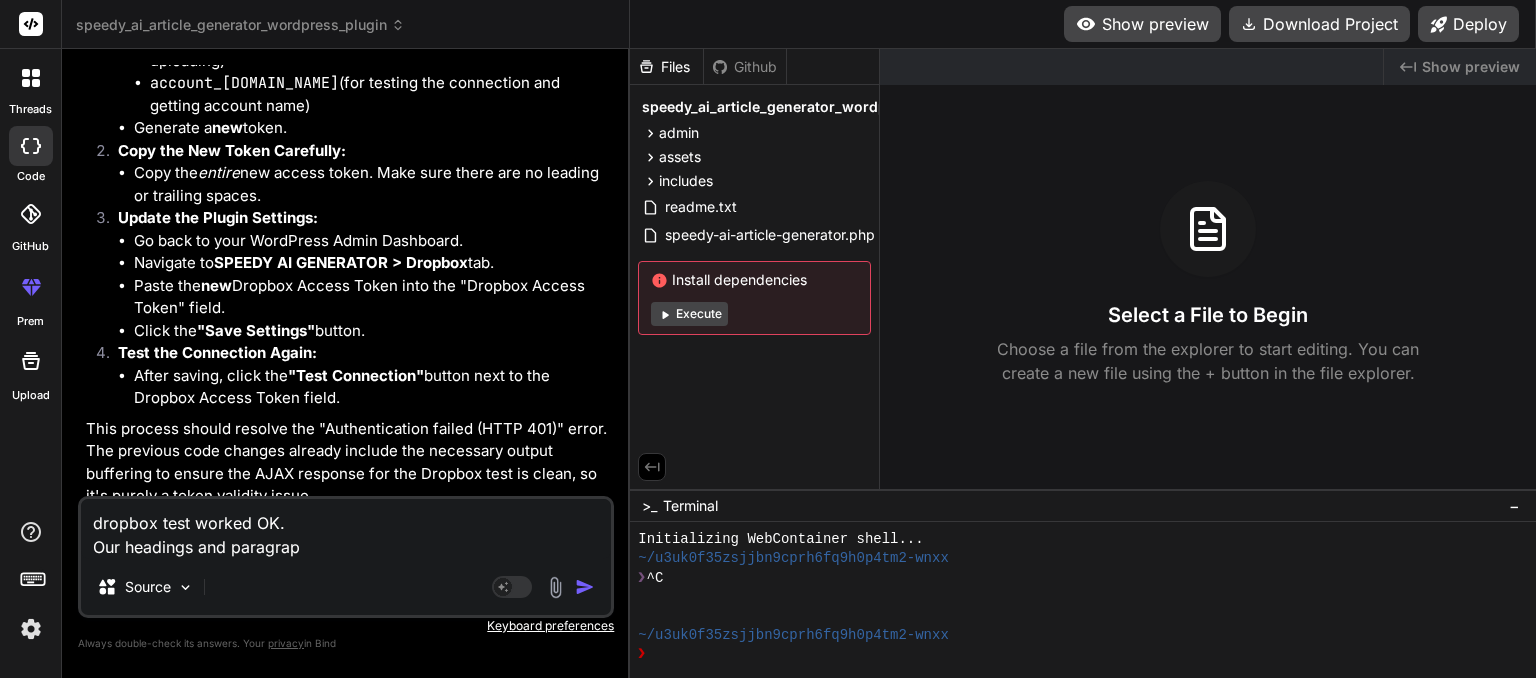 type on "dropbox test worked OK.
Our headings and paragraph" 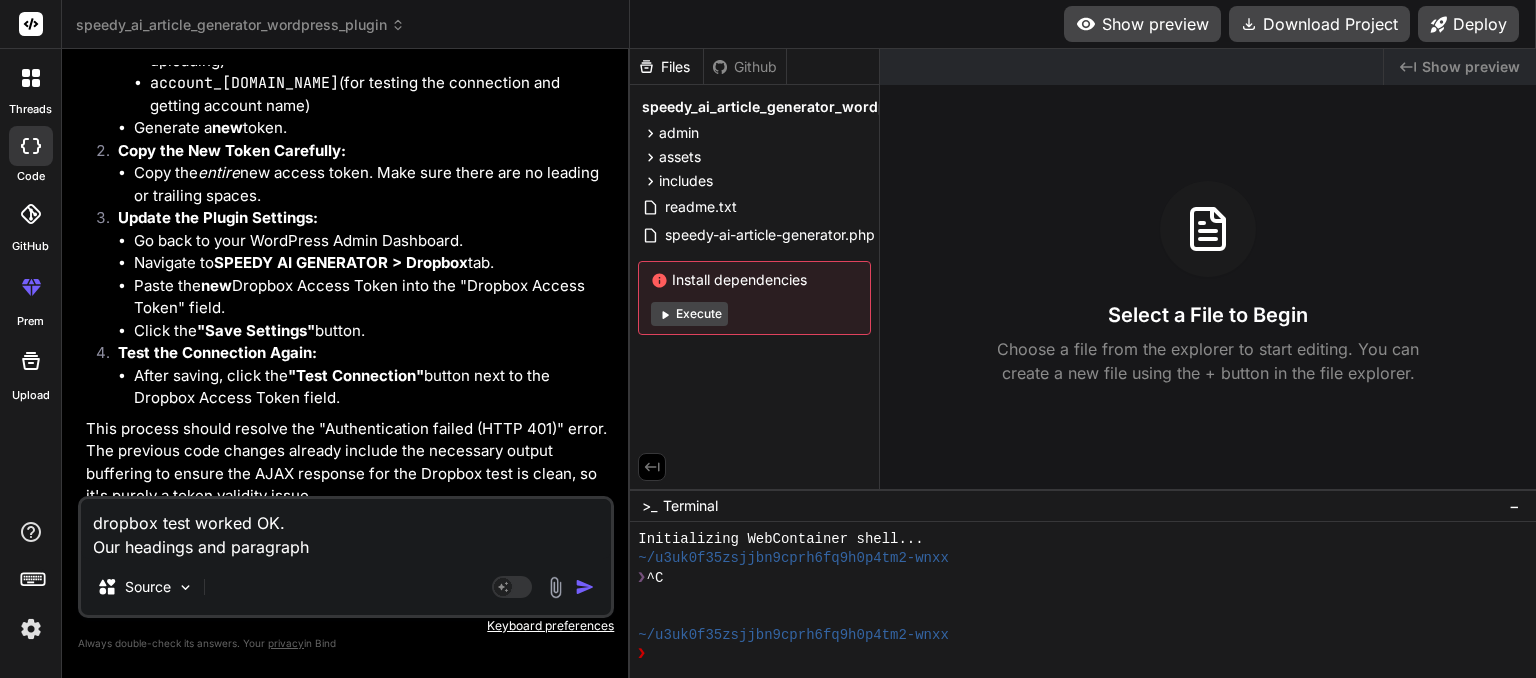 type on "dropbox test worked OK.
Our headings and paragraphs" 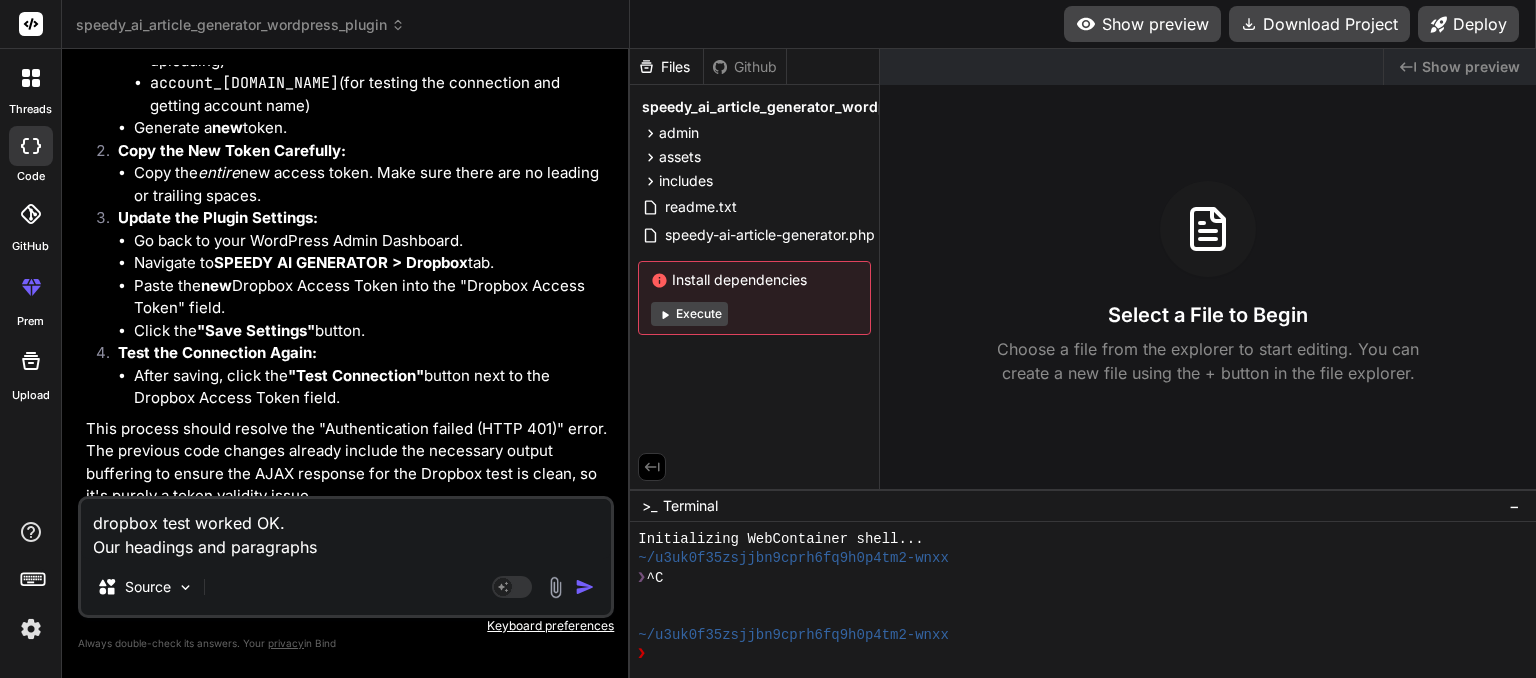 type on "dropbox test worked OK.
Our headings and paragraphs" 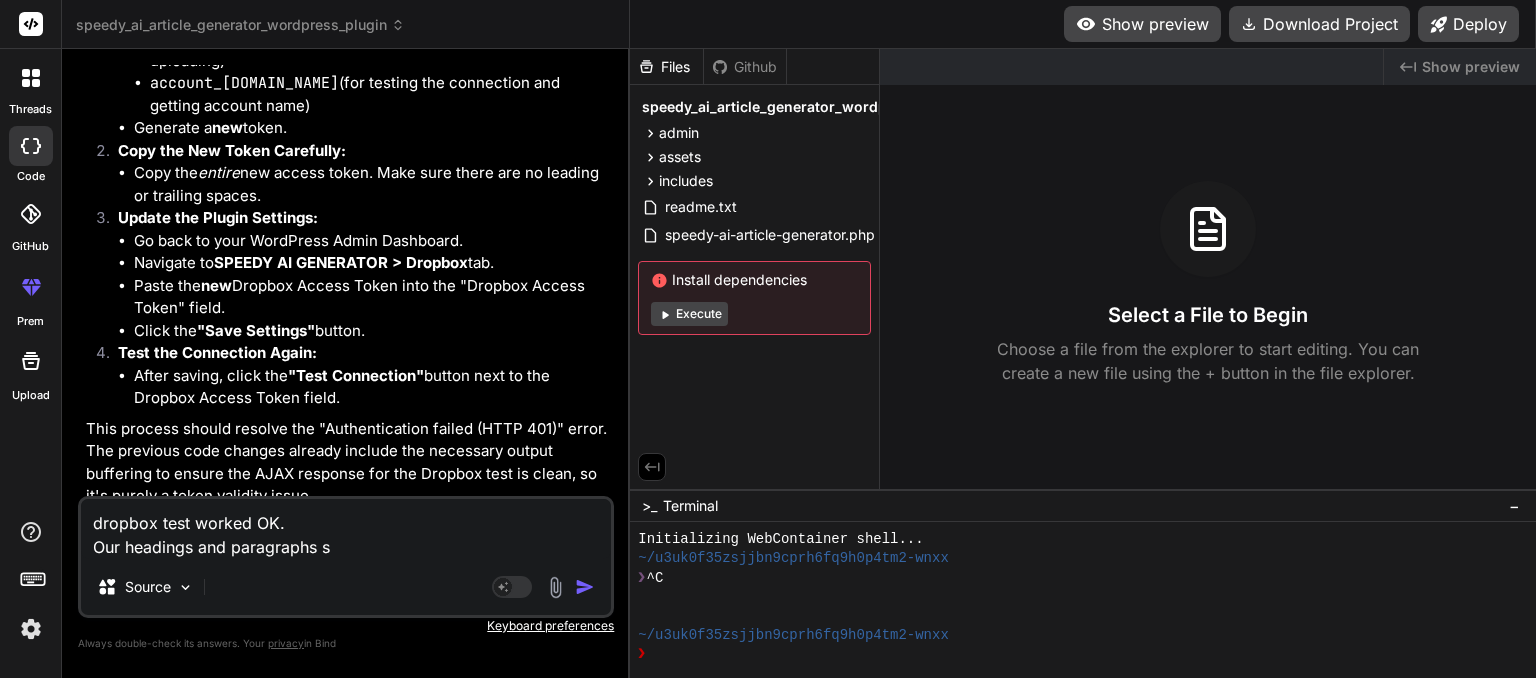 type on "dropbox test worked OK.
Our headings and paragraphs se" 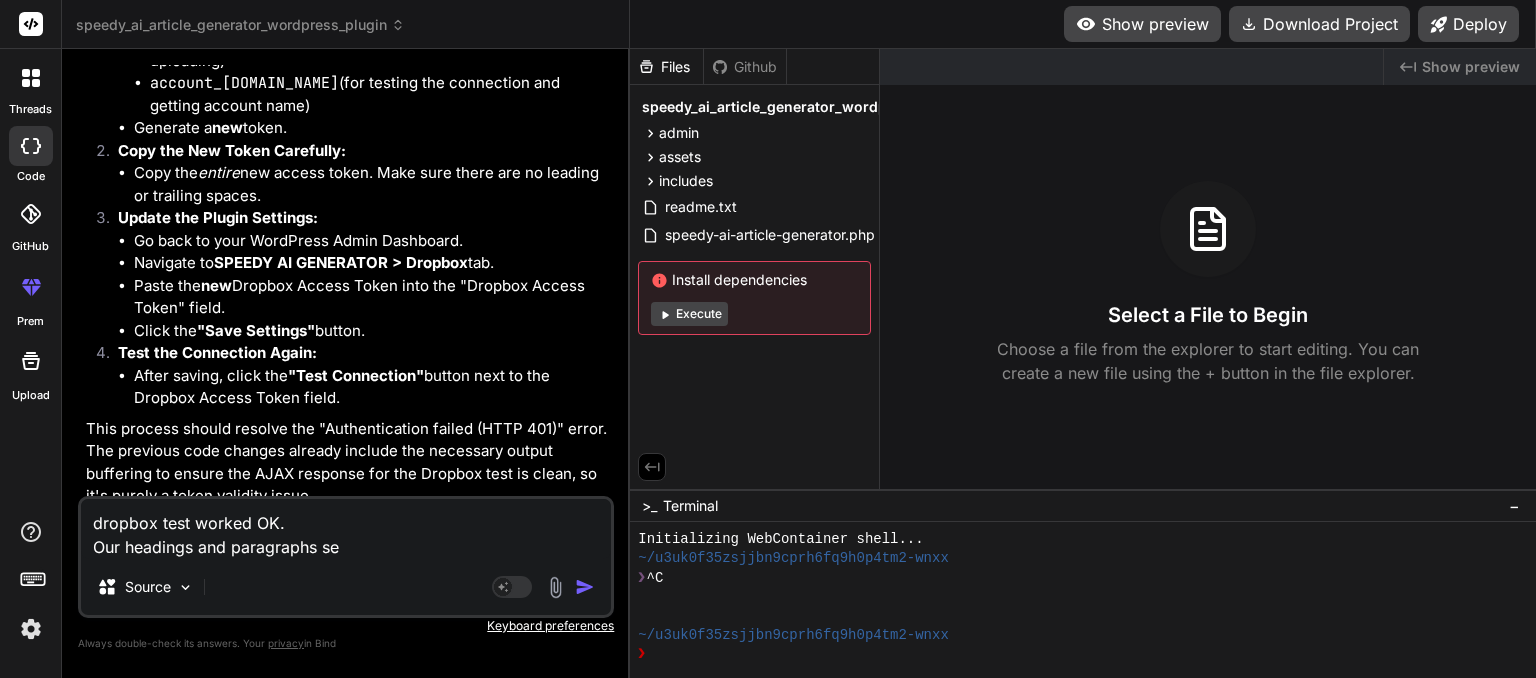 type on "dropbox test worked OK.
Our headings and paragraphs see" 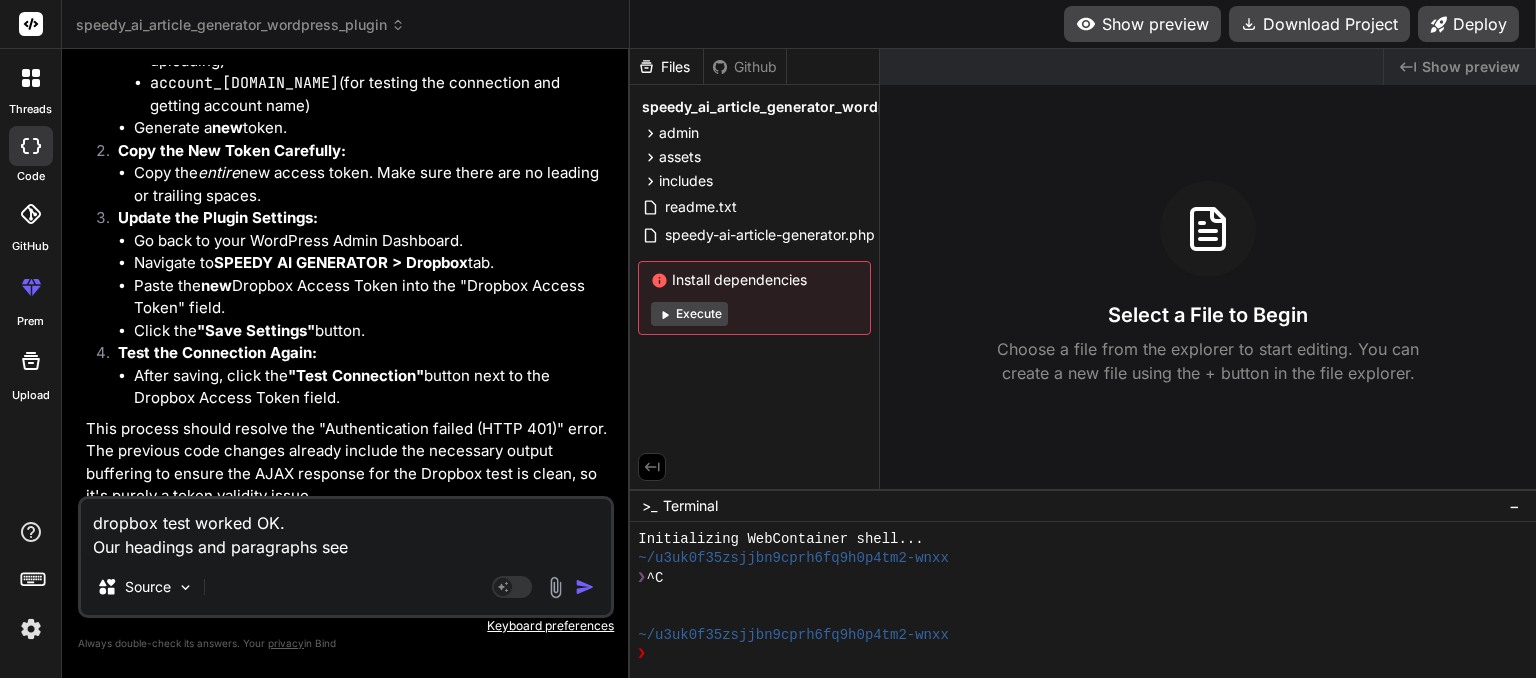 type on "dropbox test worked OK.
Our headings and paragraphs seem" 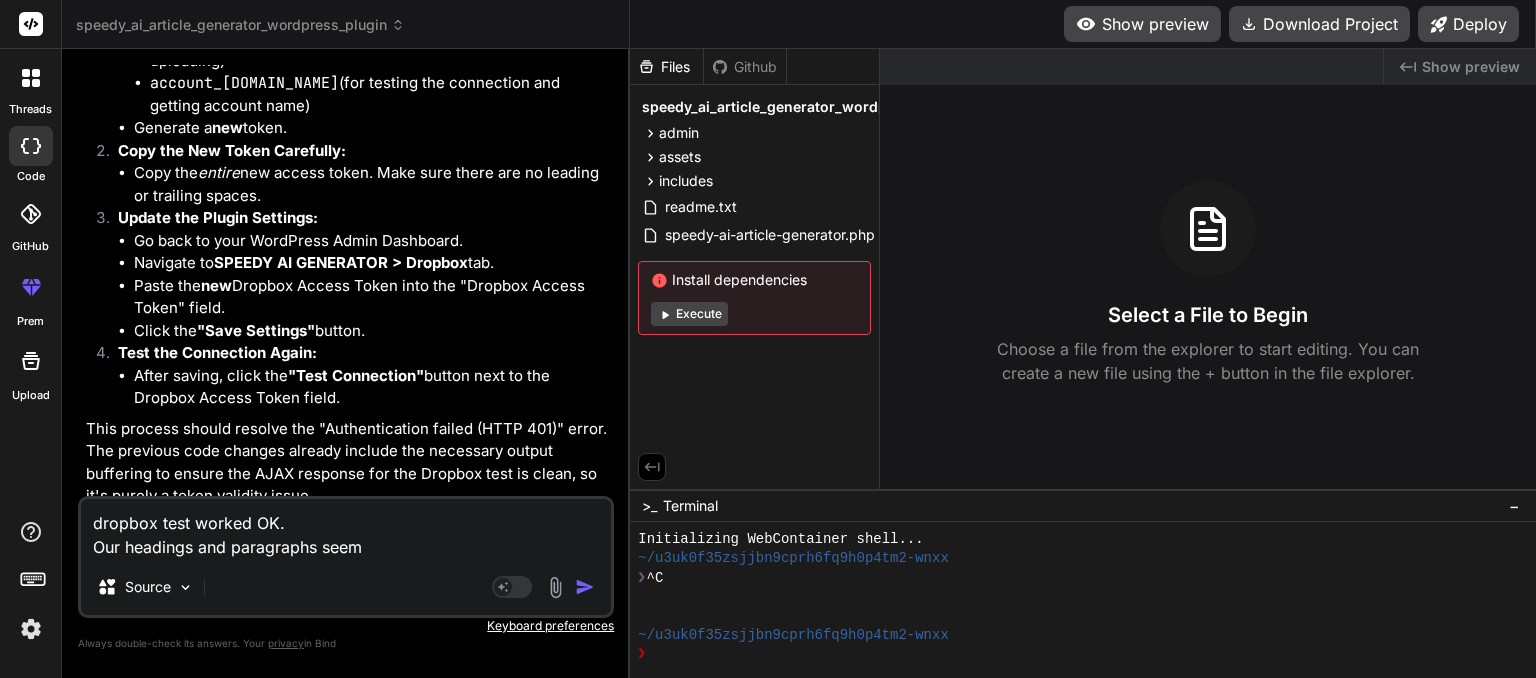 type on "dropbox test worked OK.
Our headings and paragraphs seem" 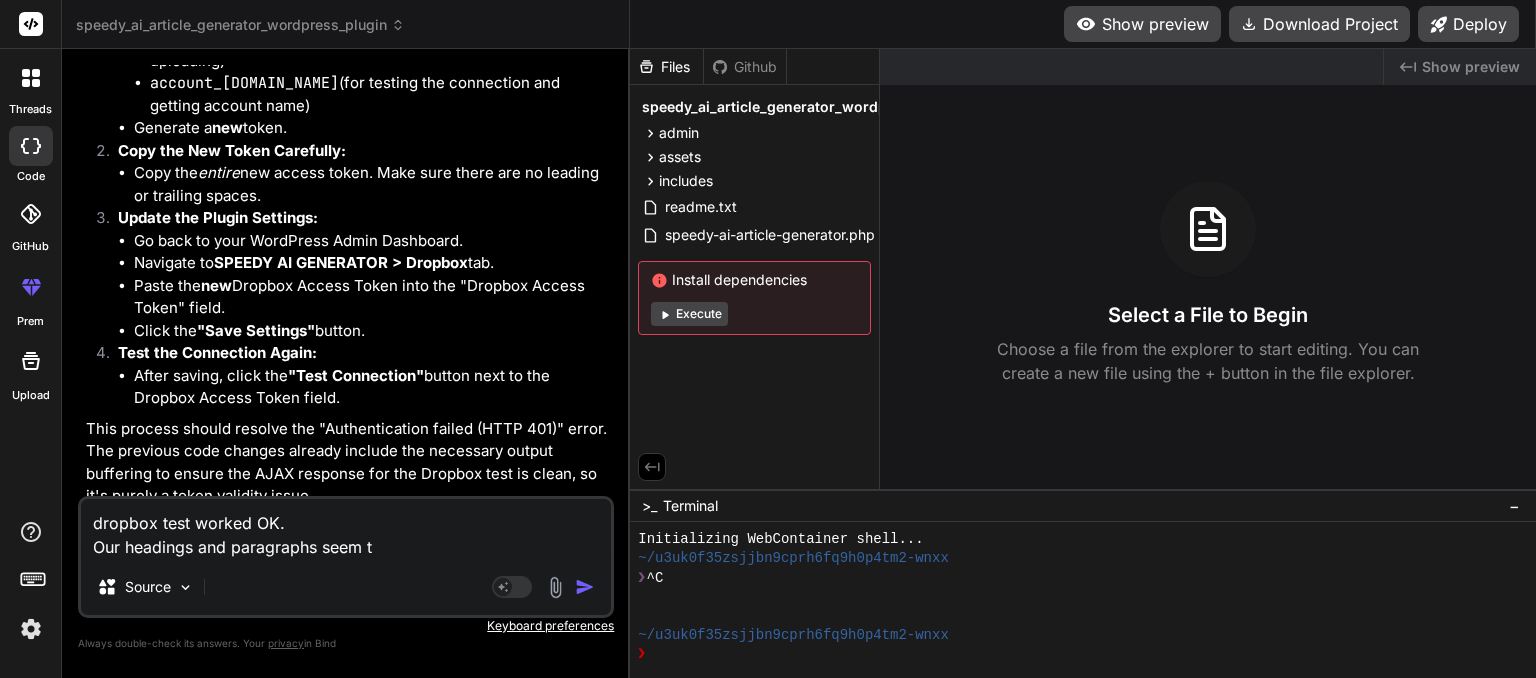 type on "dropbox test worked OK.
Our headings and paragraphs seem to" 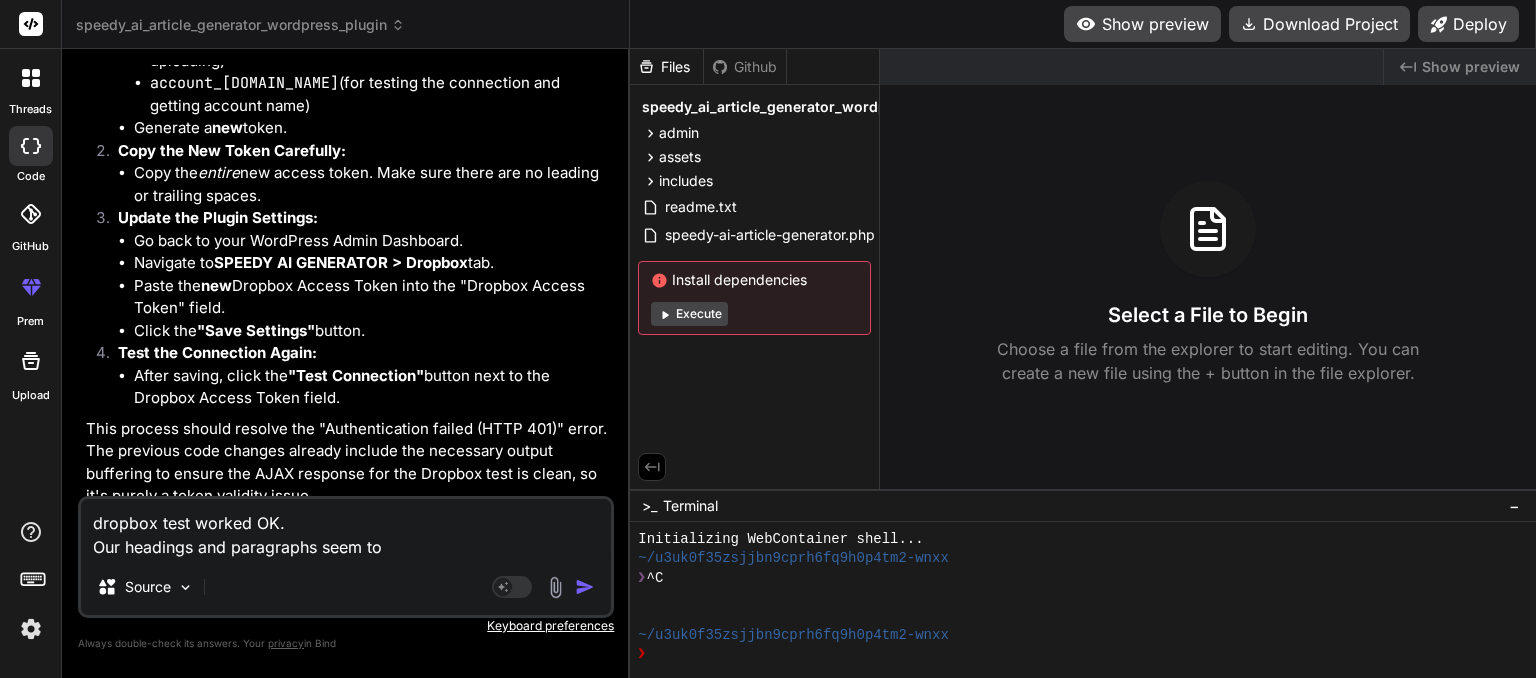 type on "dropbox test worked OK.
Our headings and paragraphs seem to" 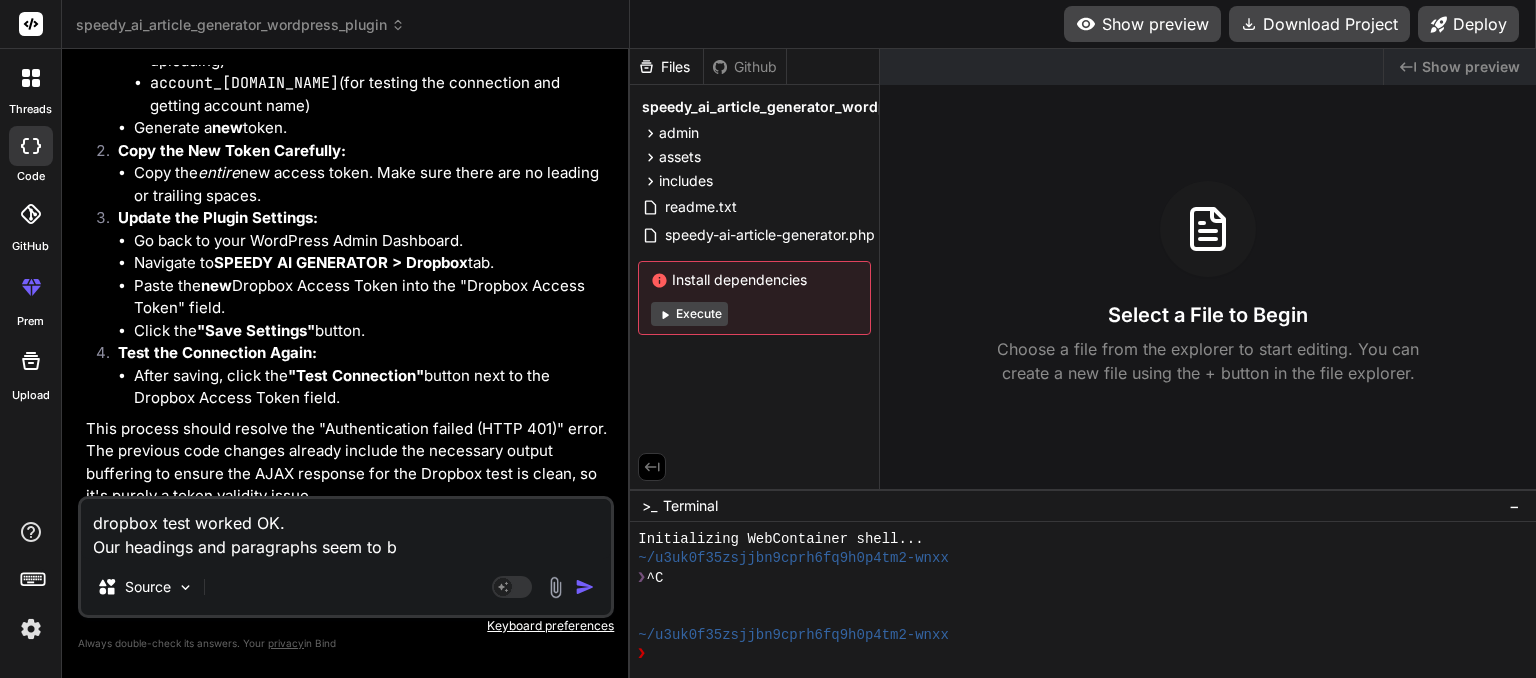 type on "dropbox test worked OK.
Our headings and paragraphs seem to be" 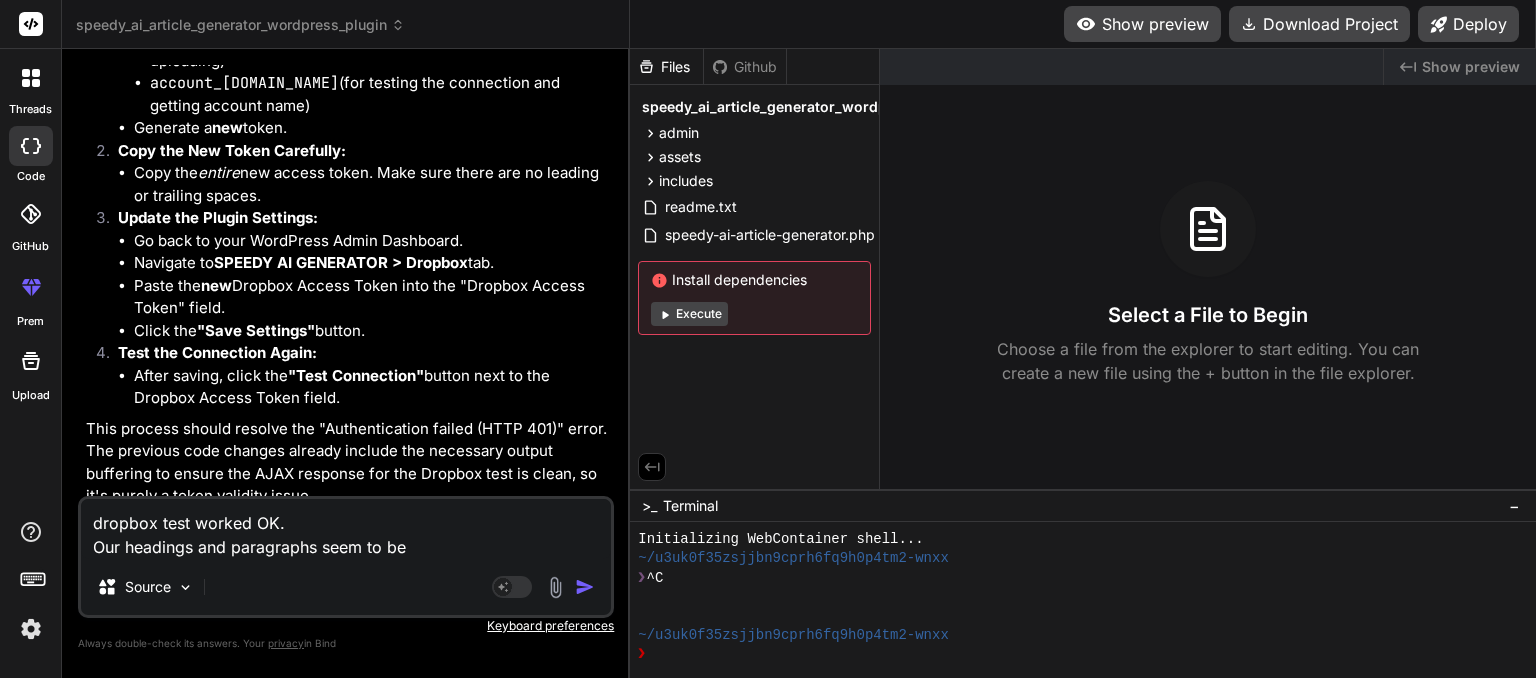 type on "dropbox test worked OK.
Our headings and paragraphs seem to be" 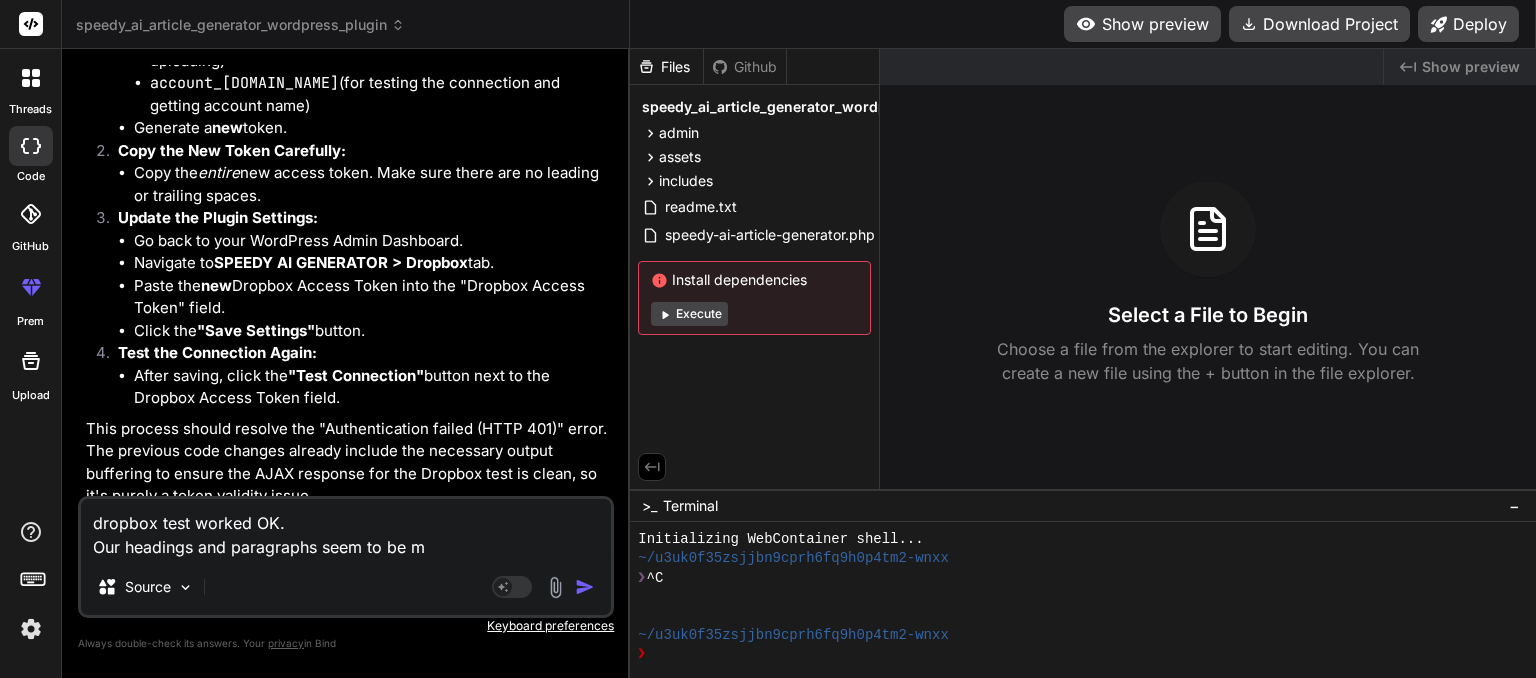 type on "dropbox test worked OK.
Our headings and paragraphs seem to be mi" 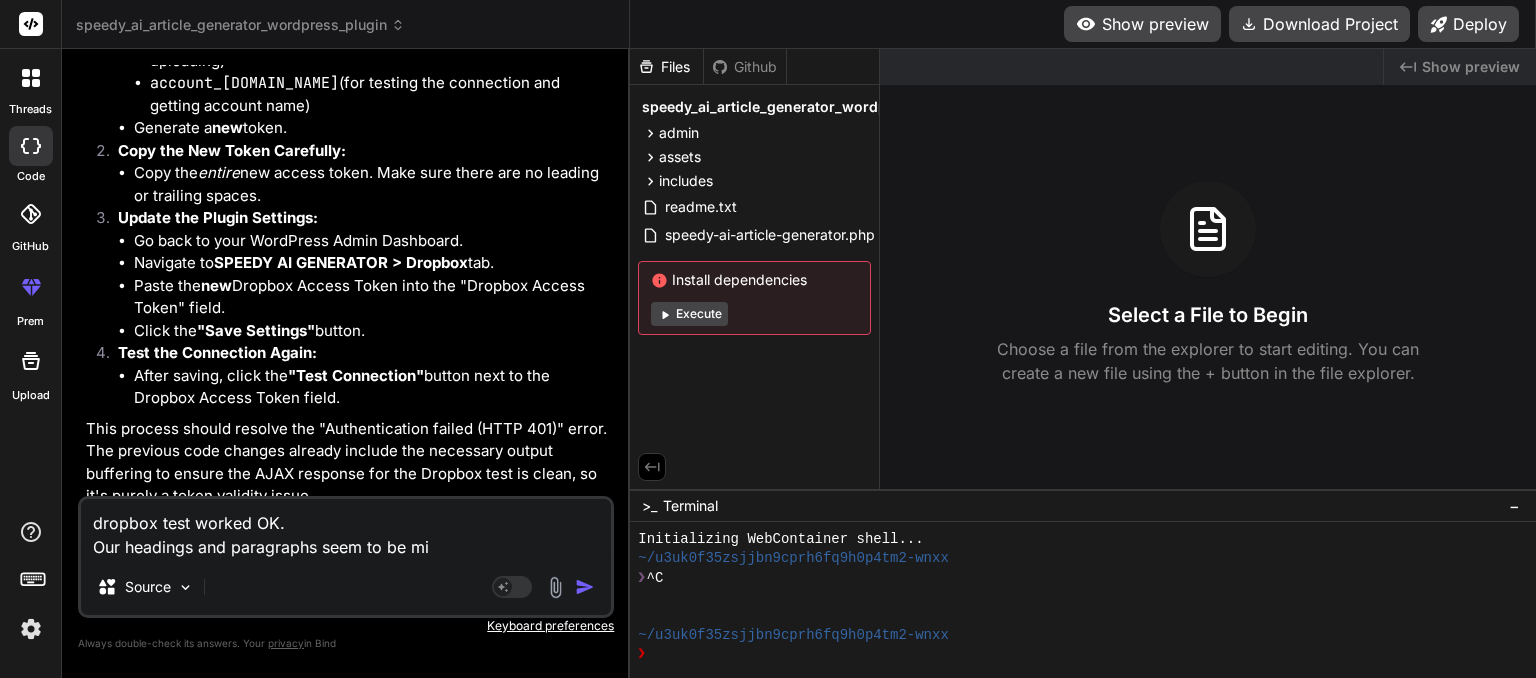 type on "dropbox test worked OK.
Our headings and paragraphs seem to be mix" 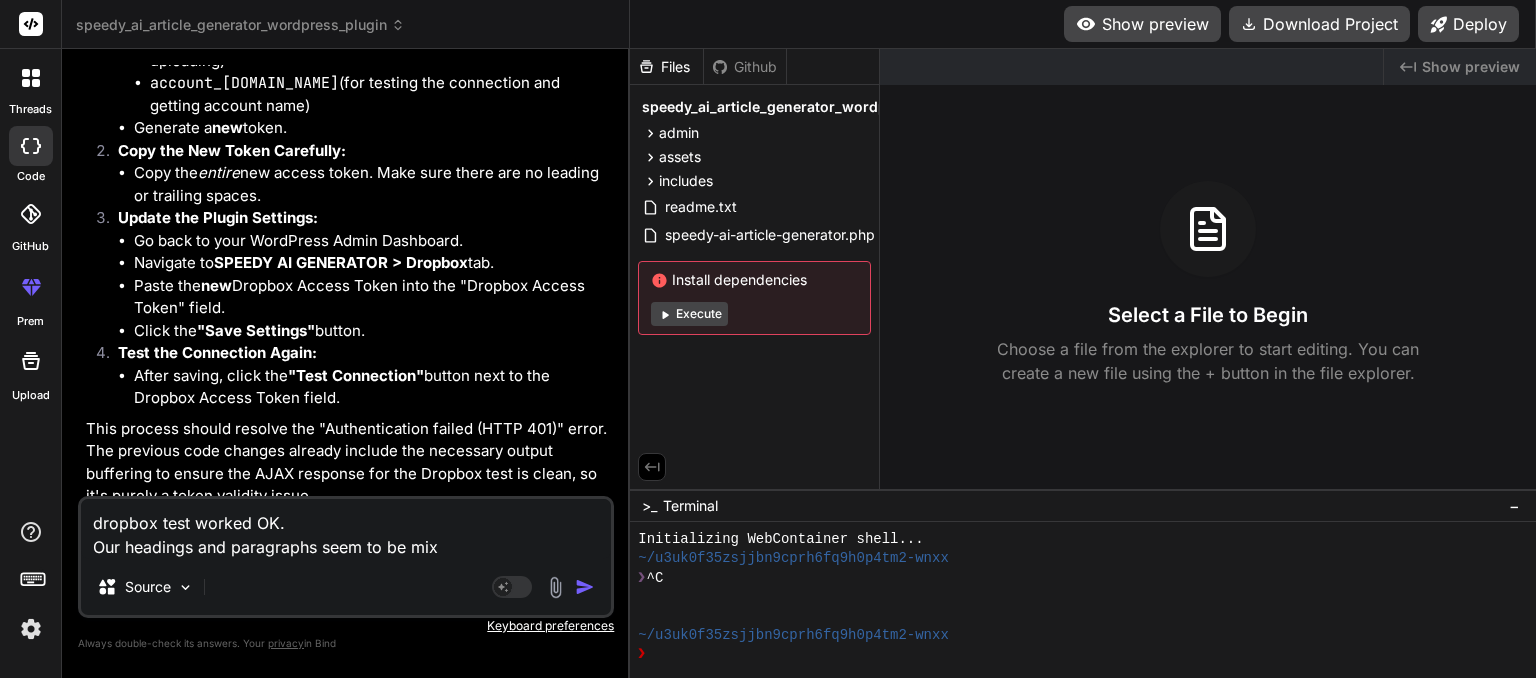 type on "dropbox test worked OK.
Our headings and paragraphs seem to be mixe" 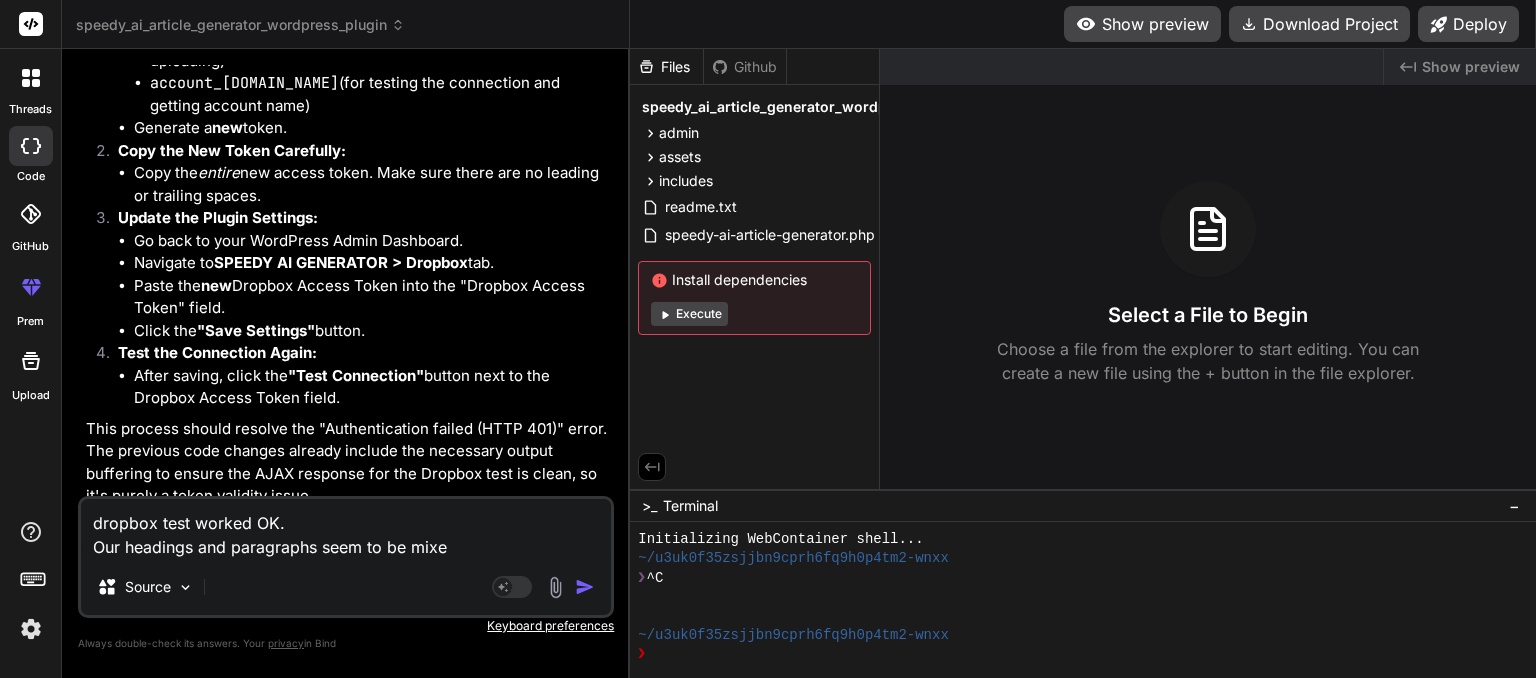 type on "dropbox test worked OK.
Our headings and paragraphs seem to be mixed" 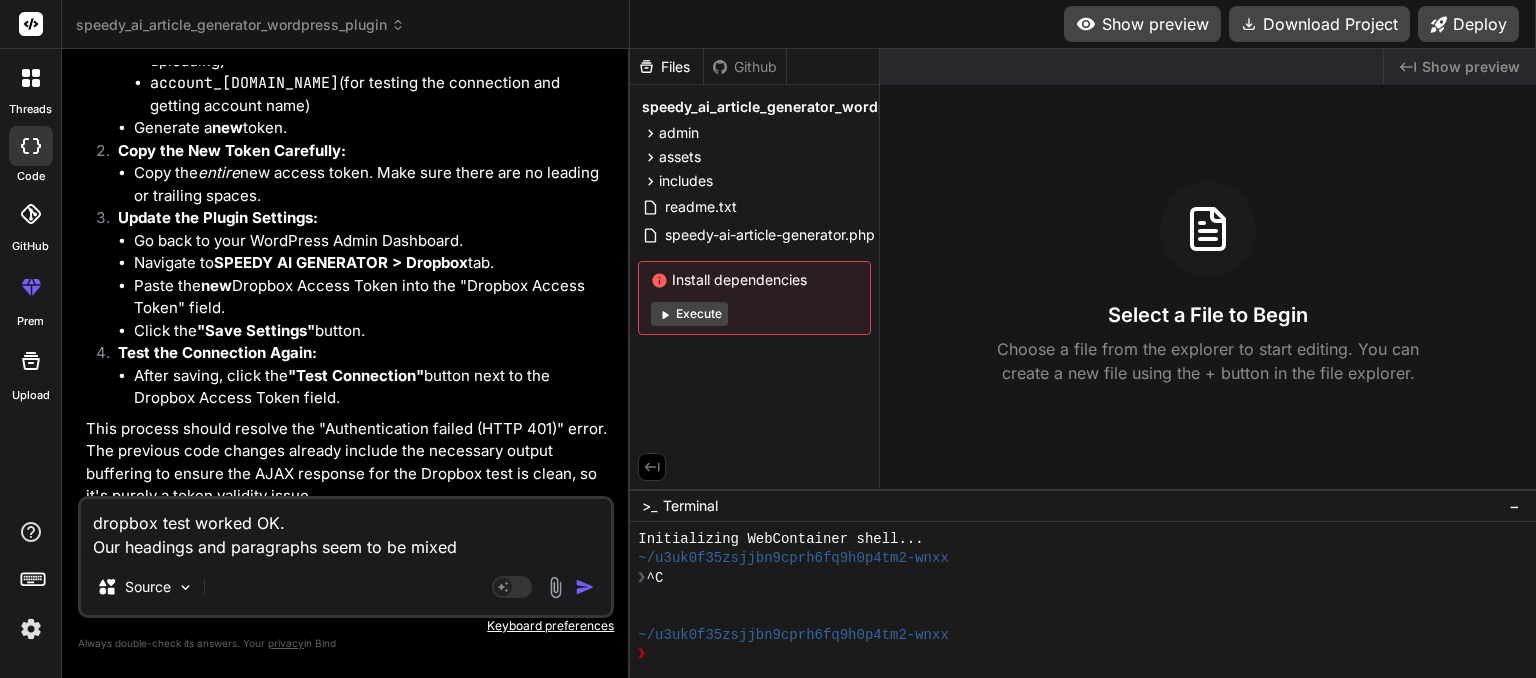 type on "dropbox test worked OK.
Our headings and paragraphs seem to be mixed" 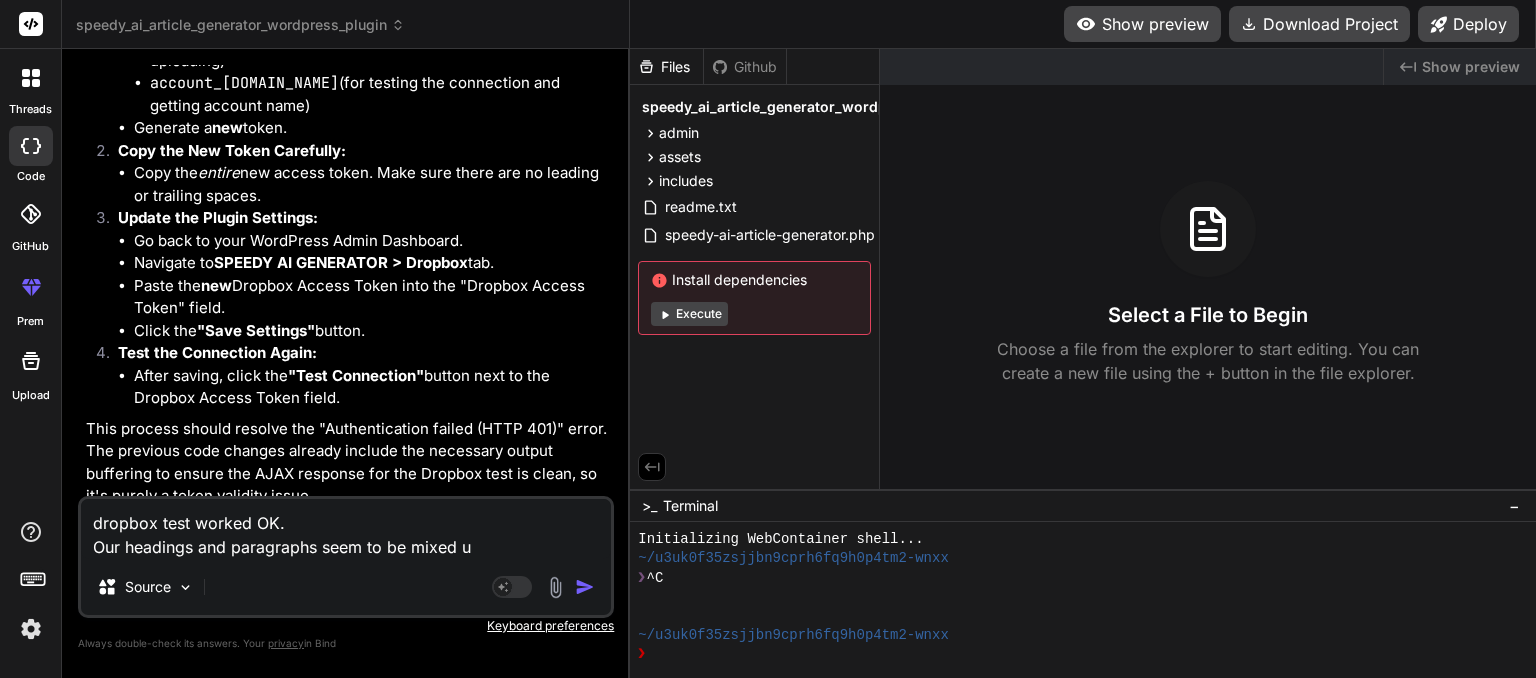 type on "dropbox test worked OK.
Our headings and paragraphs seem to be mixed up" 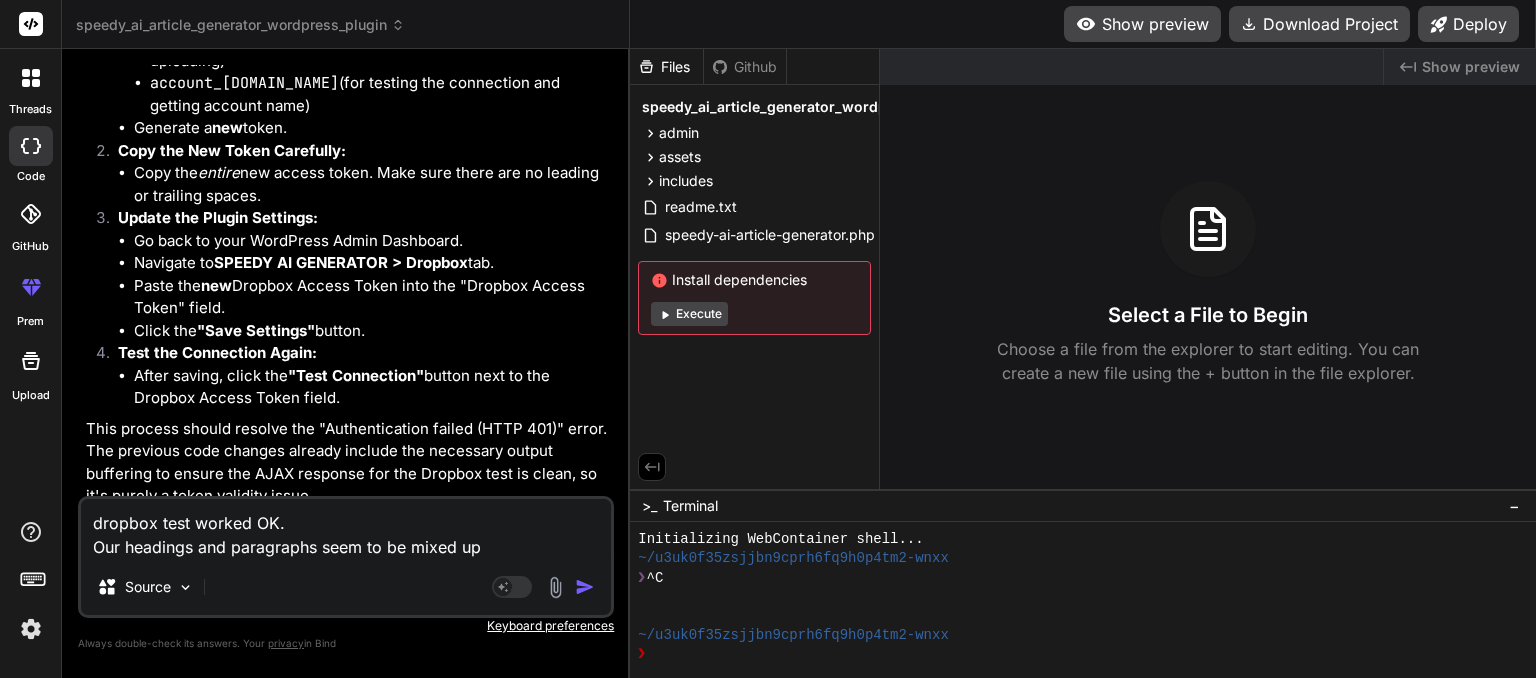 type on "dropbox test worked OK.
Our headings and paragraphs seem to be mixed up" 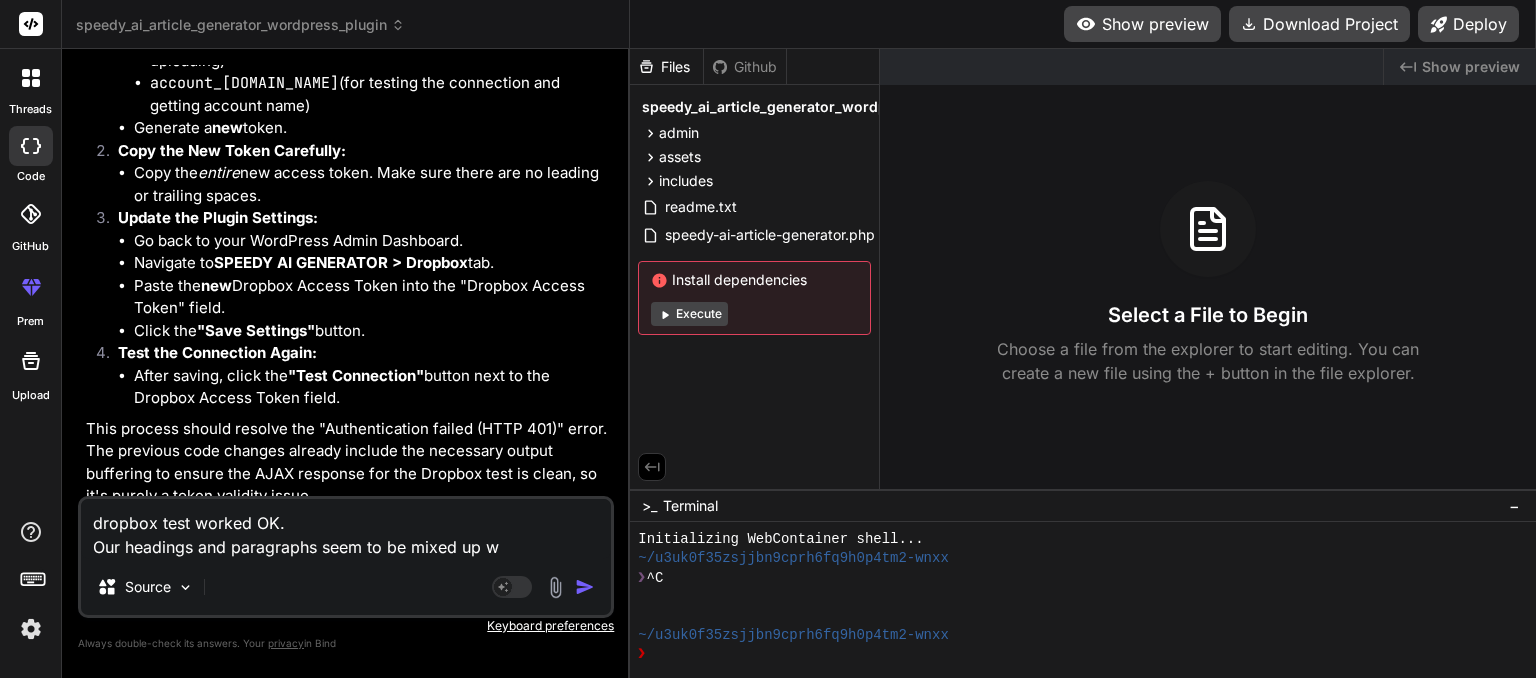 type on "dropbox test worked OK.
Our headings and paragraphs seem to be mixed up wi" 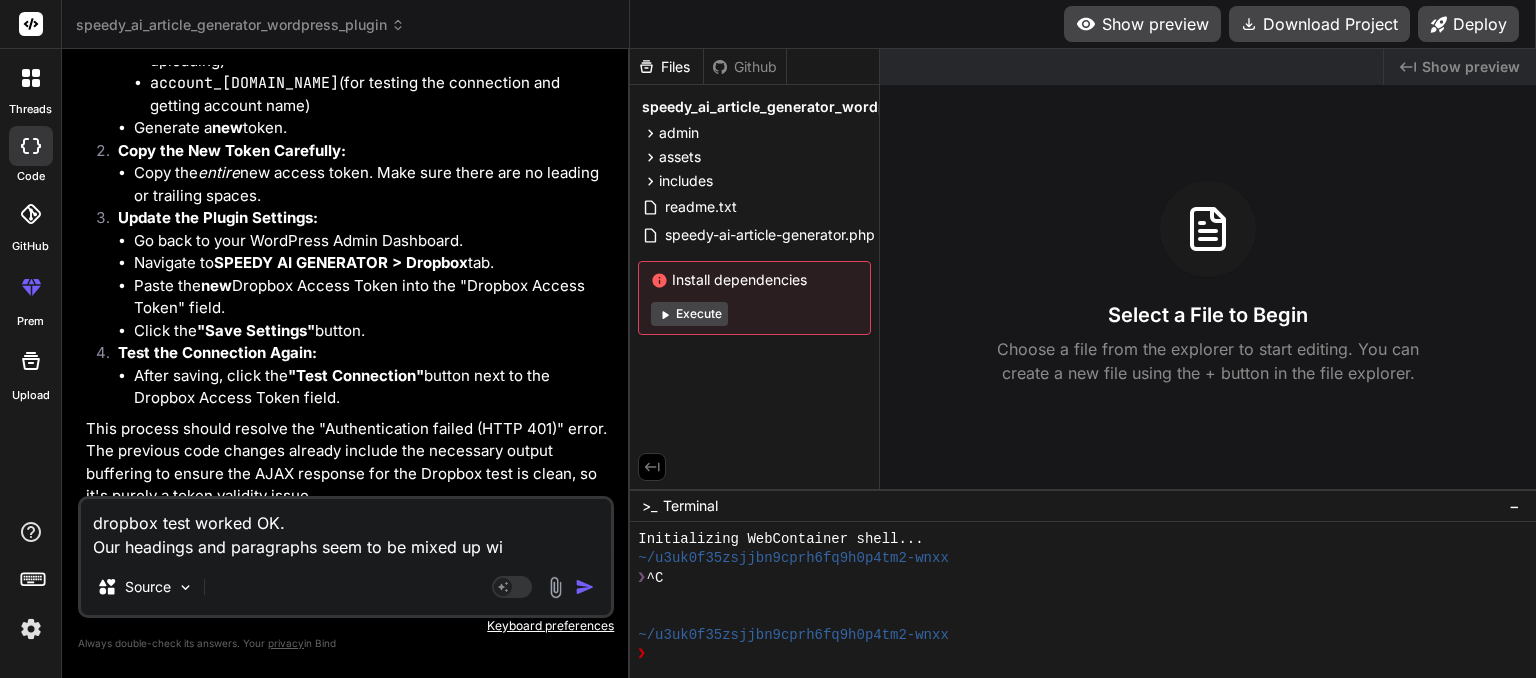 type on "dropbox test worked OK.
Our headings and paragraphs seem to be mixed up wit" 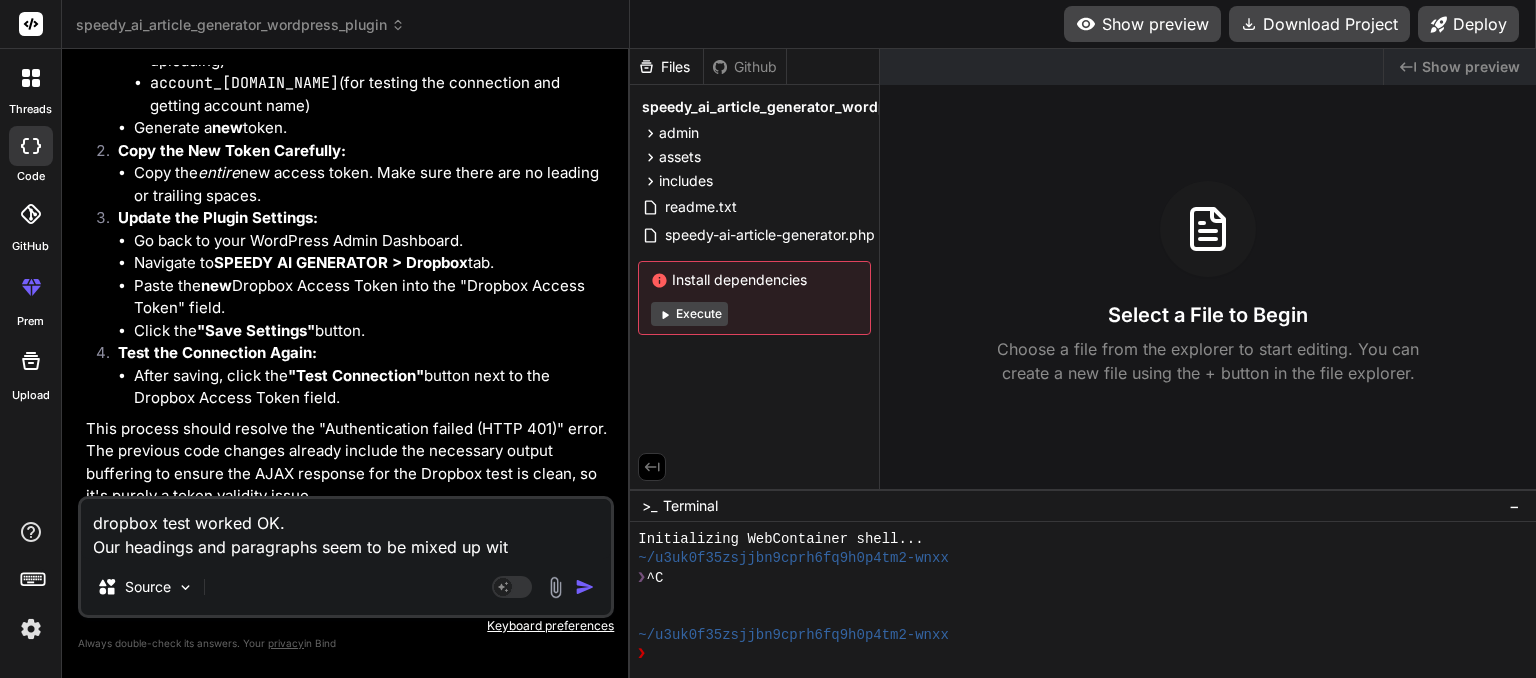 type on "dropbox test worked OK.
Our headings and paragraphs seem to be mixed up with" 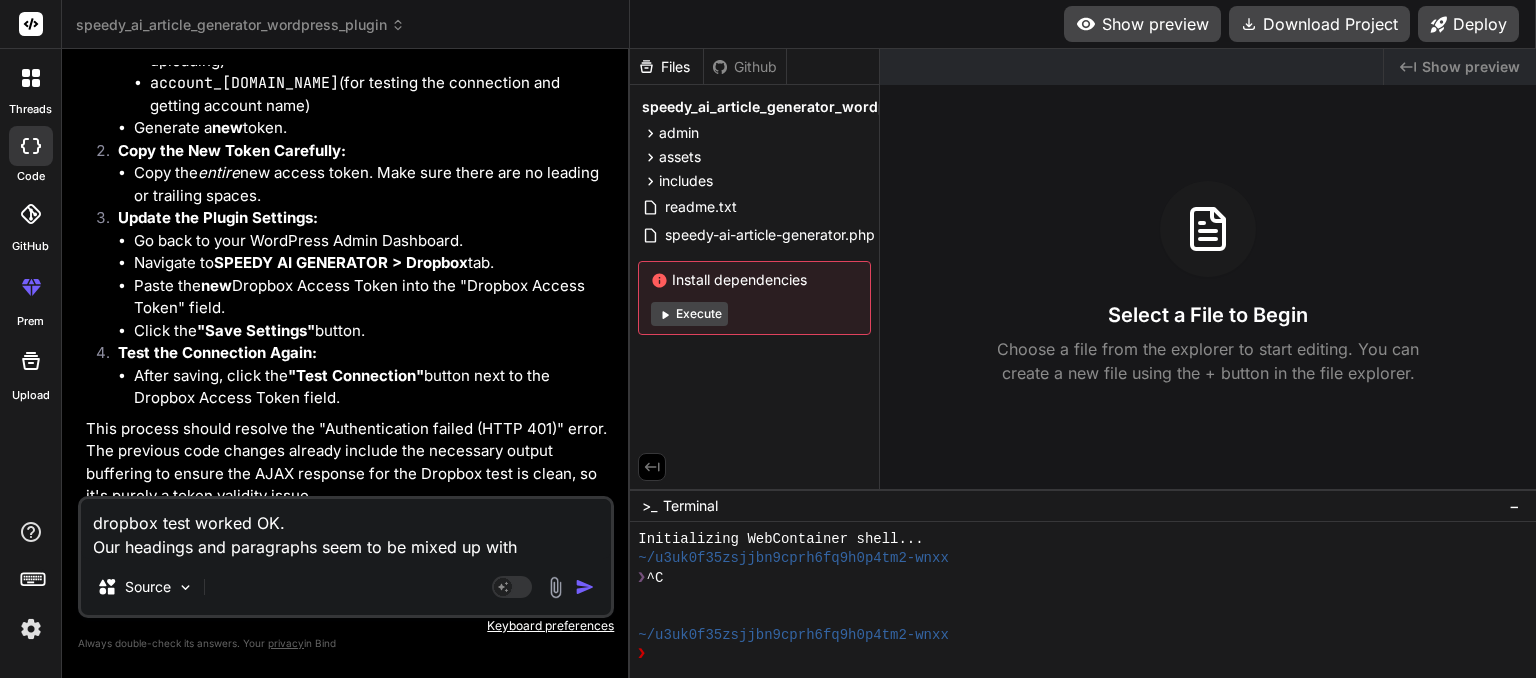 type on "dropbox test worked OK.
Our headings and paragraphs seem to be mixed up with" 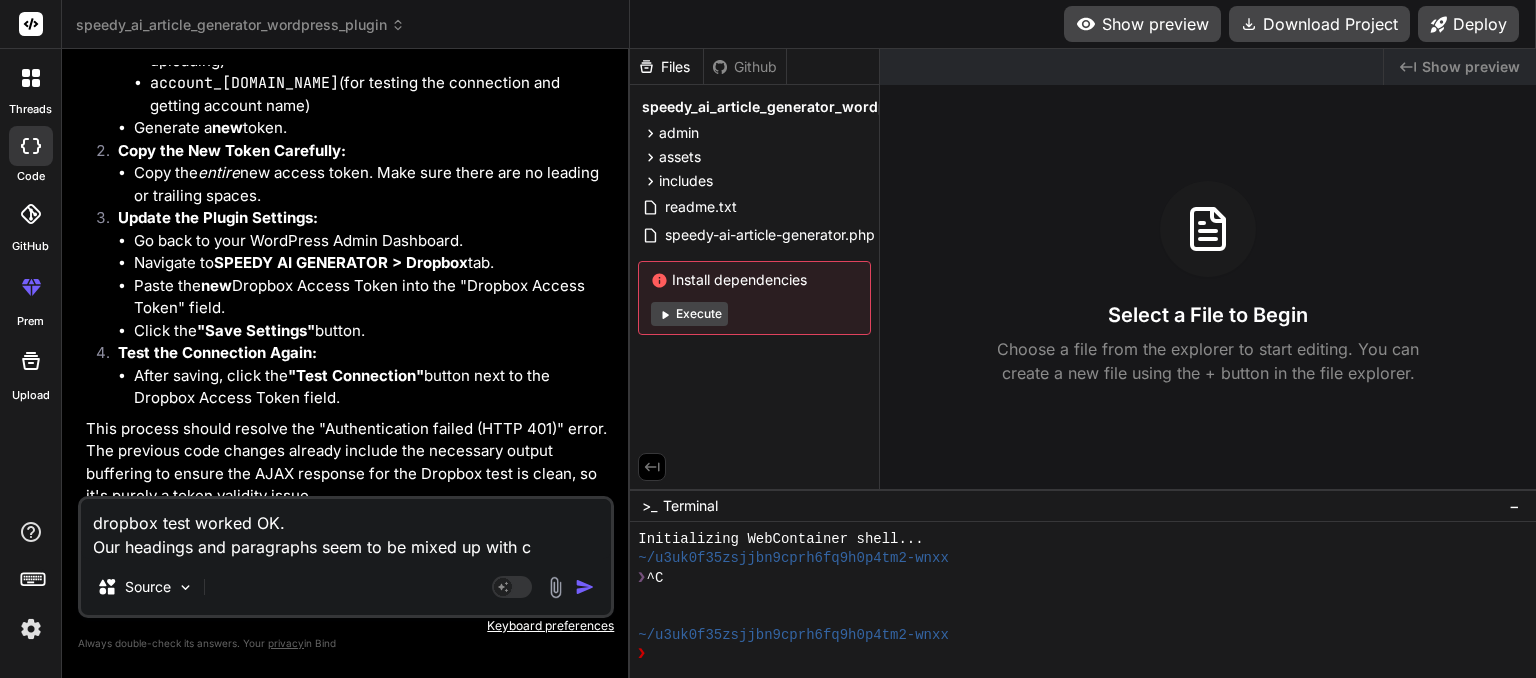 type on "dropbox test worked OK.
Our headings and paragraphs seem to be mixed up with ca" 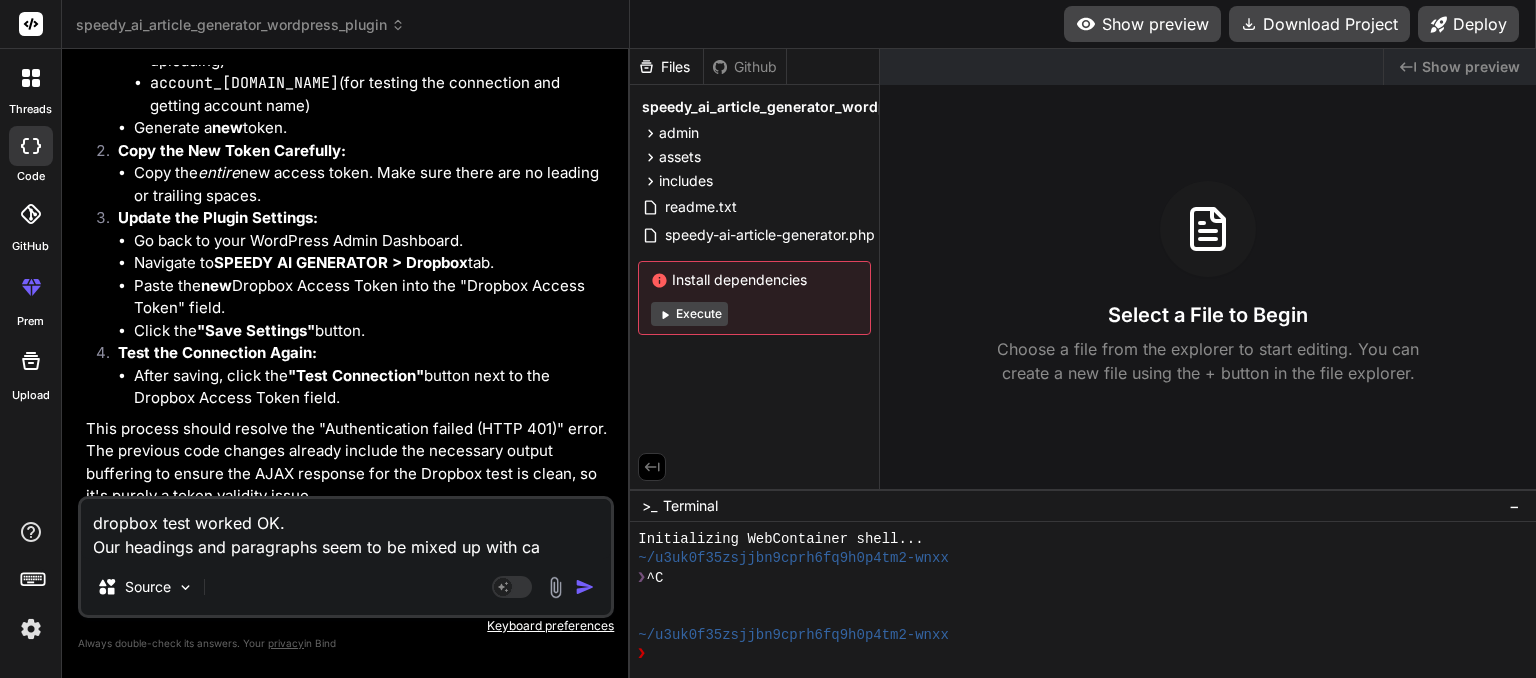 type on "dropbox test worked OK.
Our headings and paragraphs seem to be mixed up with cal" 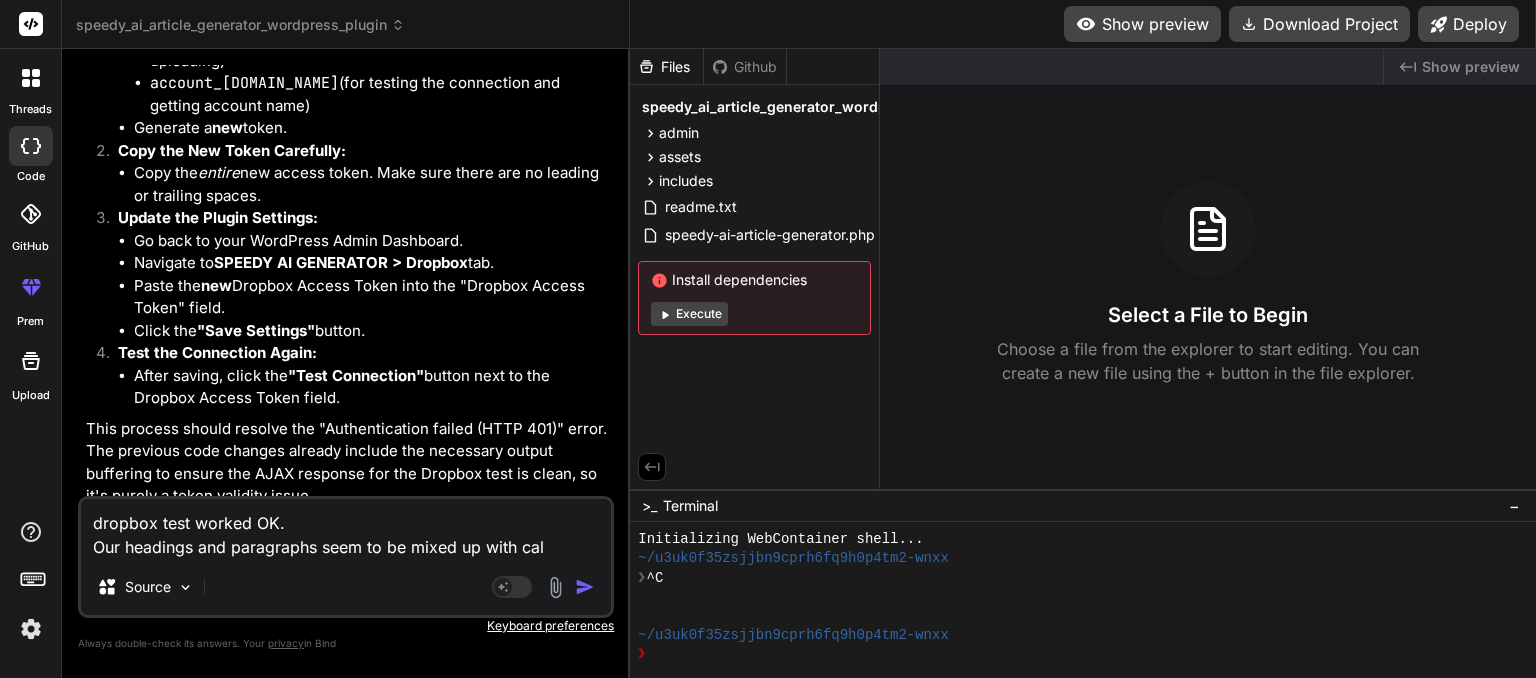 type on "dropbox test worked OK.
Our headings and paragraphs seem to be mixed up with call" 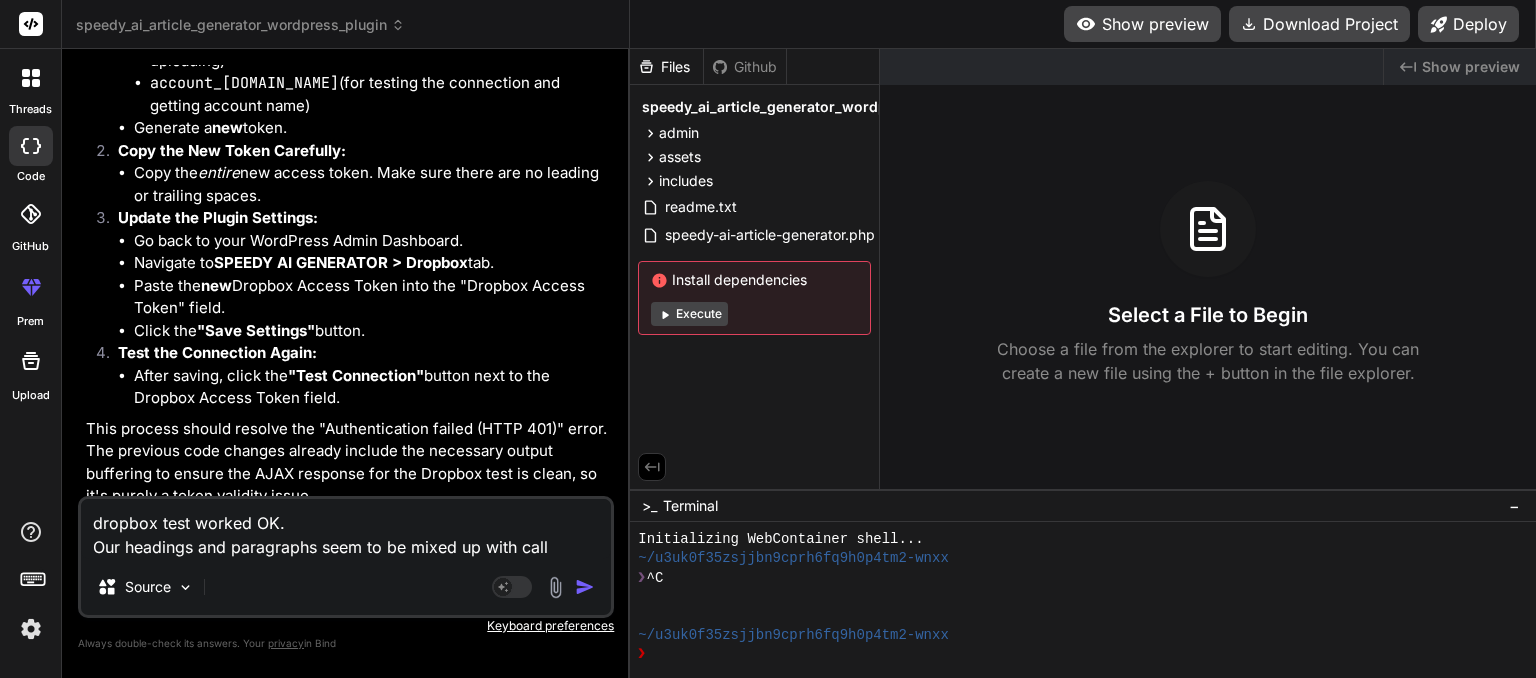 type on "dropbox test worked OK.
Our headings and paragraphs seem to be mixed up with call" 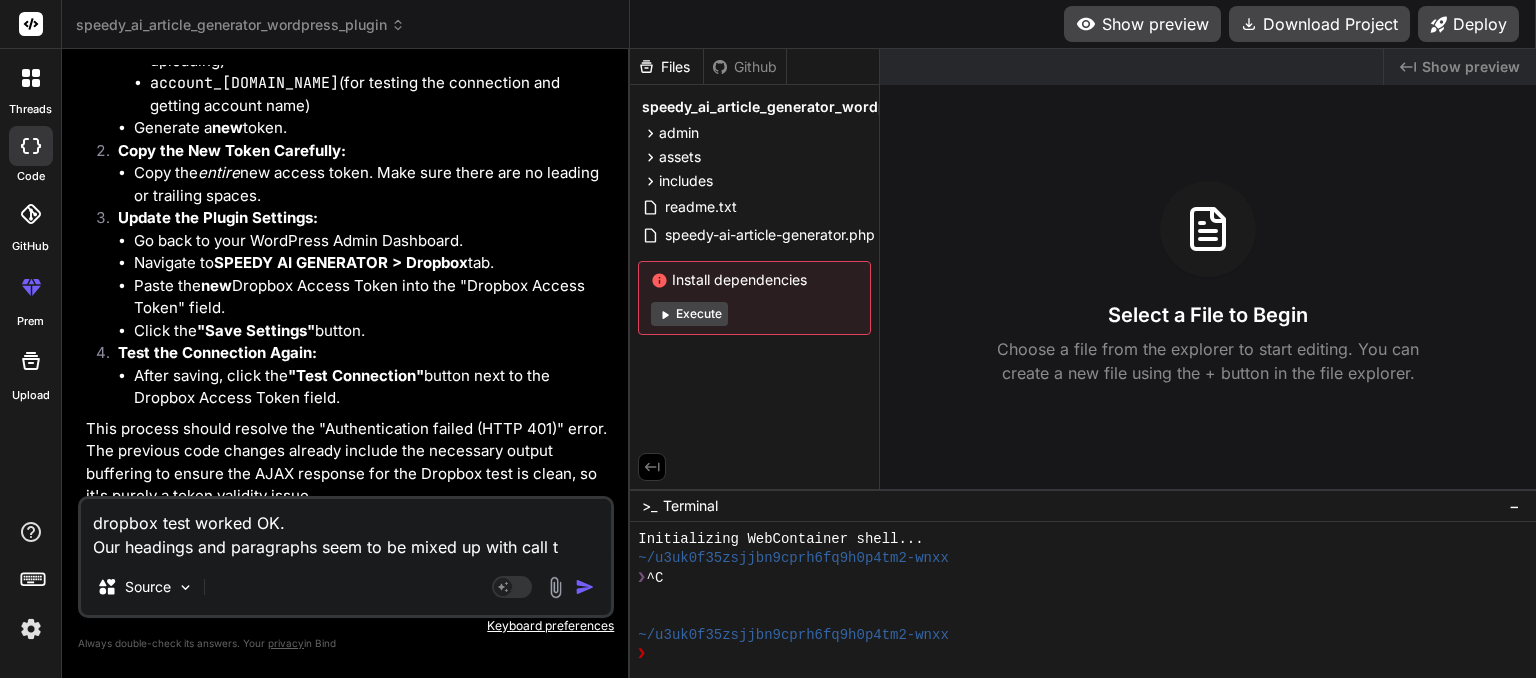 type on "dropbox test worked OK.
Our headings and paragraphs seem to be mixed up with call to" 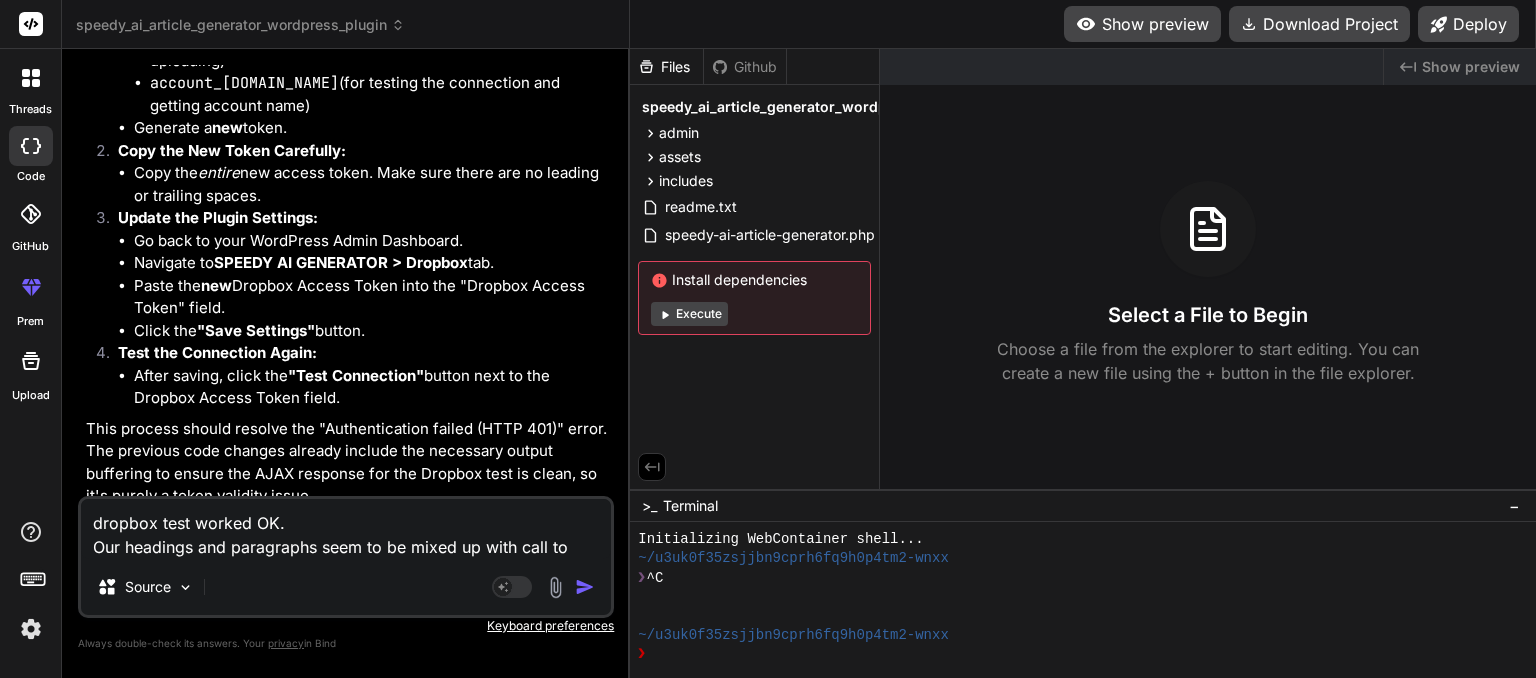 type on "dropbox test worked OK.
Our headings and paragraphs seem to be mixed up with call to" 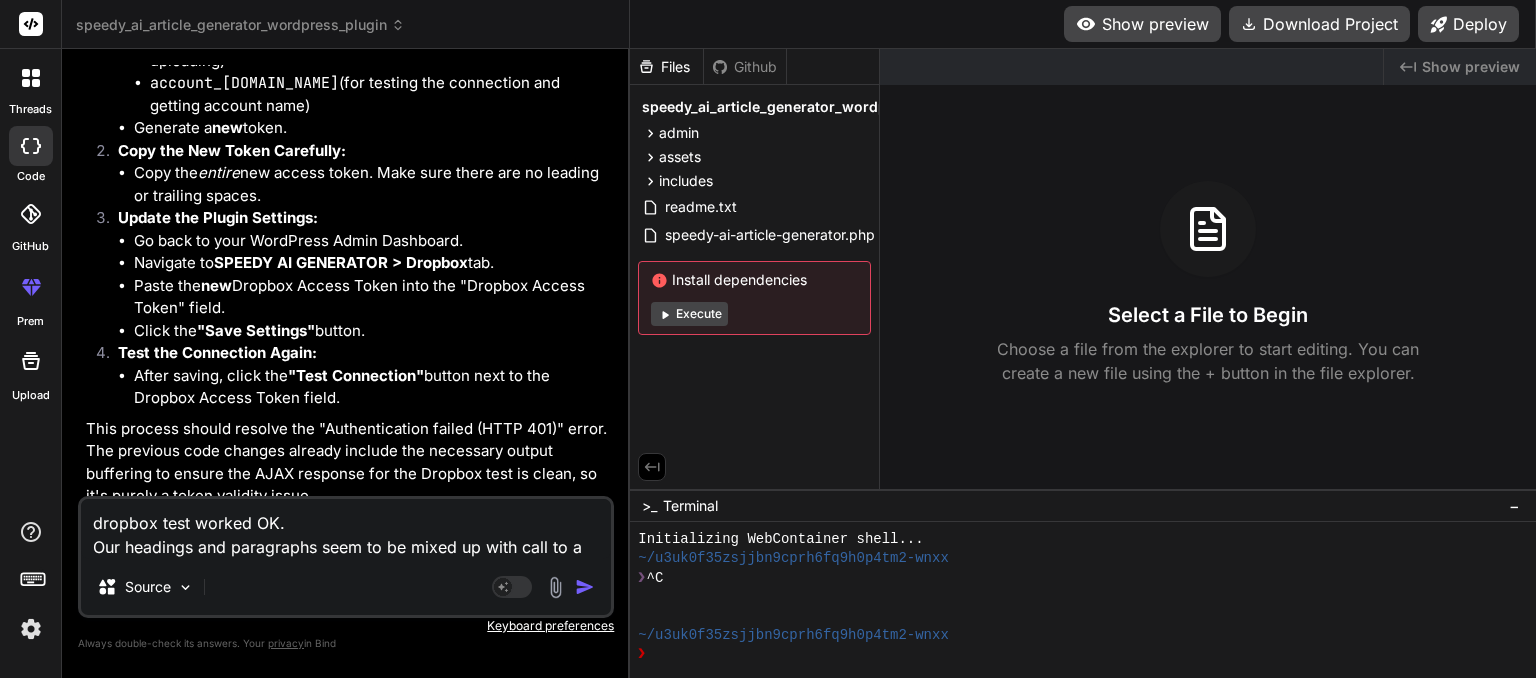 type on "dropbox test worked OK.
Our headings and paragraphs seem to be mixed up with call to ac" 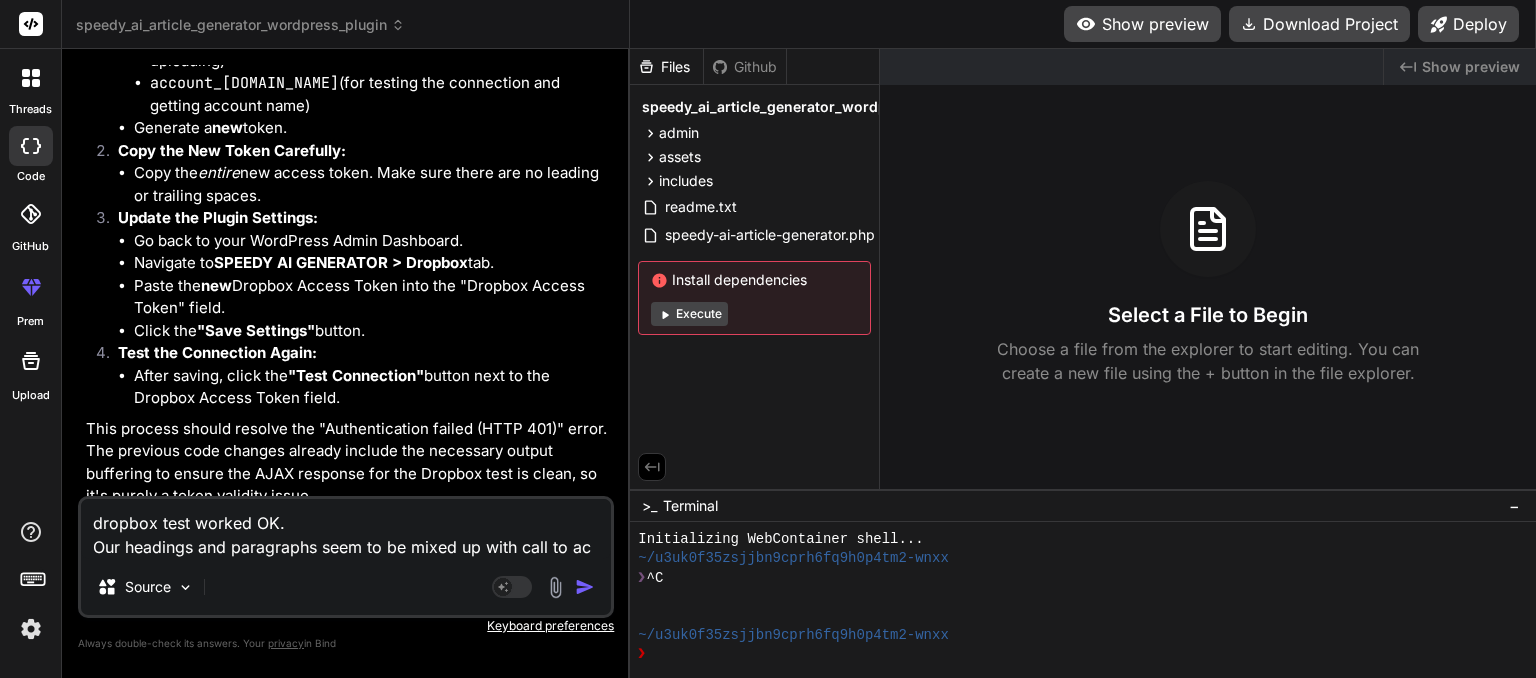 type on "dropbox test worked OK.
Our headings and paragraphs seem to be mixed up with call to act" 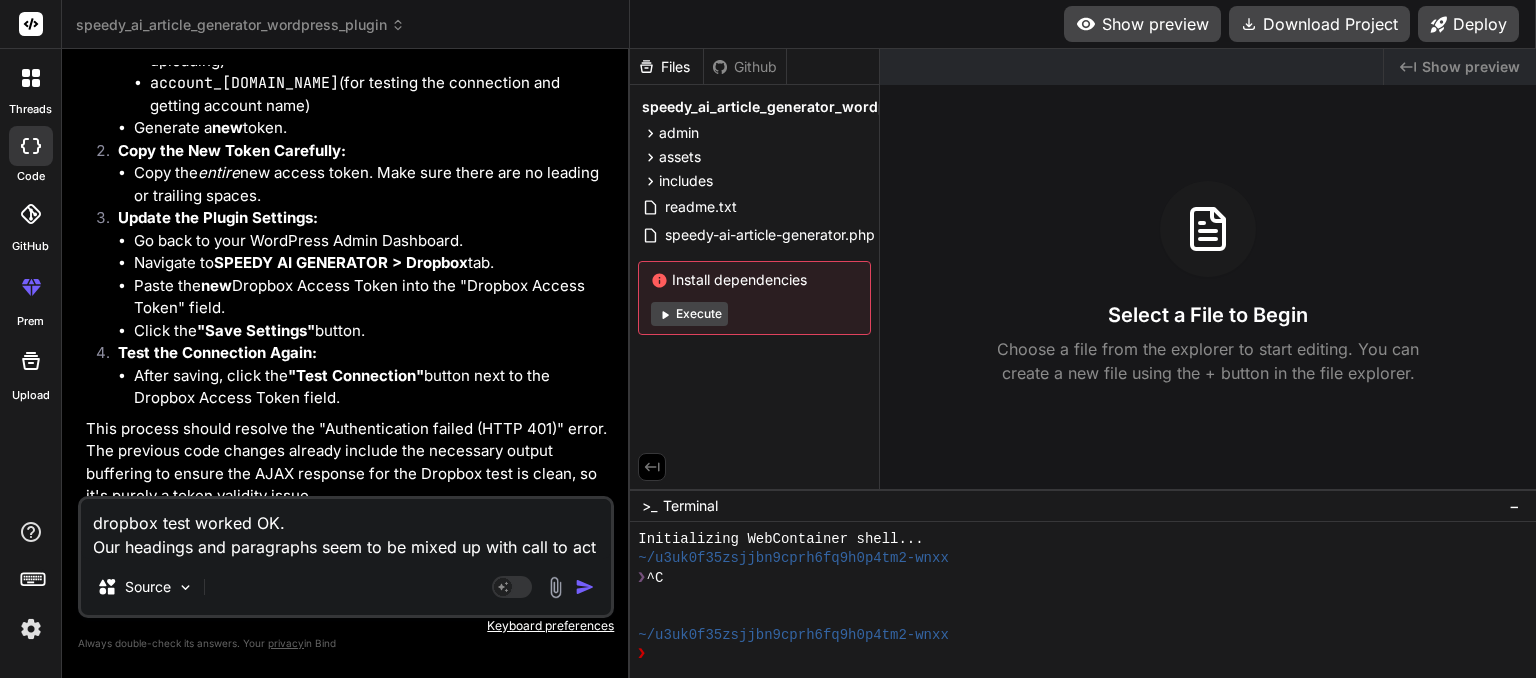 type on "x" 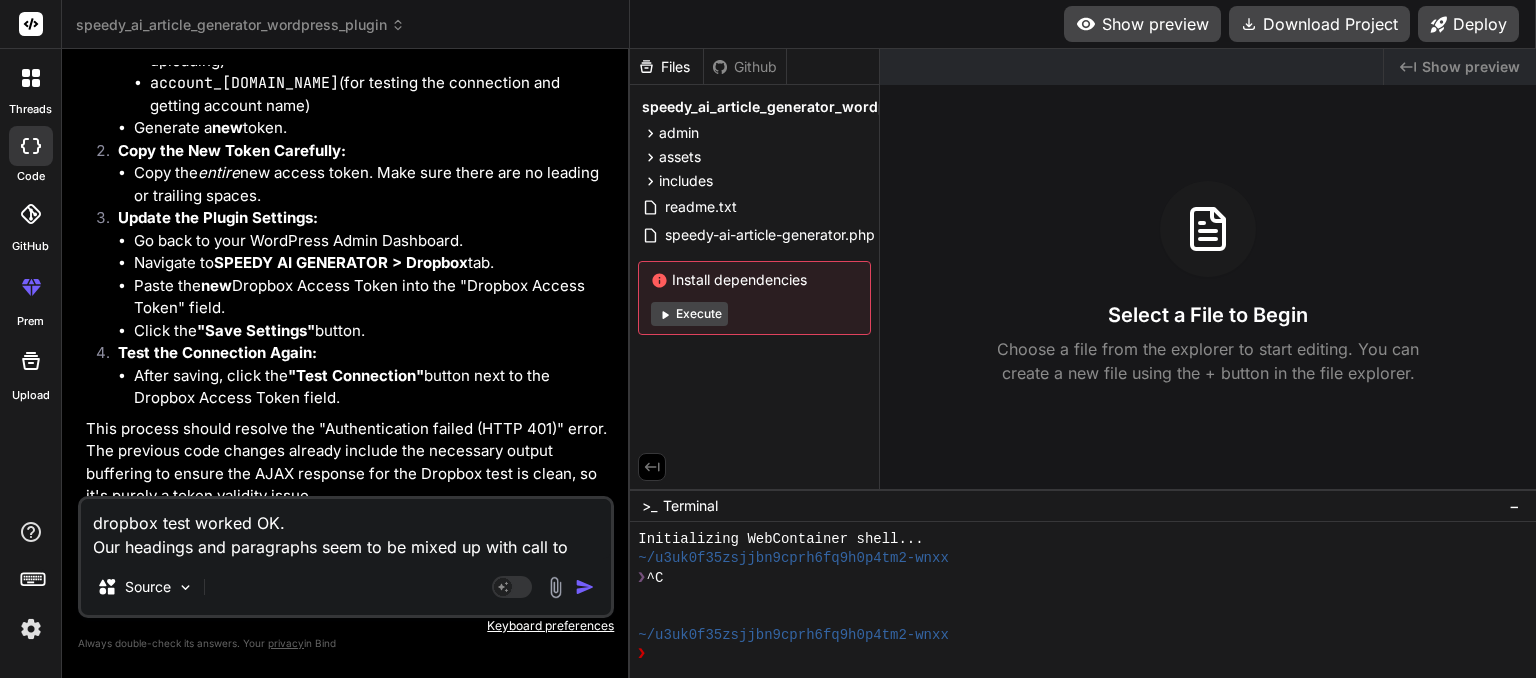type on "dropbox test worked OK.
Our headings and paragraphs seem to be mixed up with call to actio" 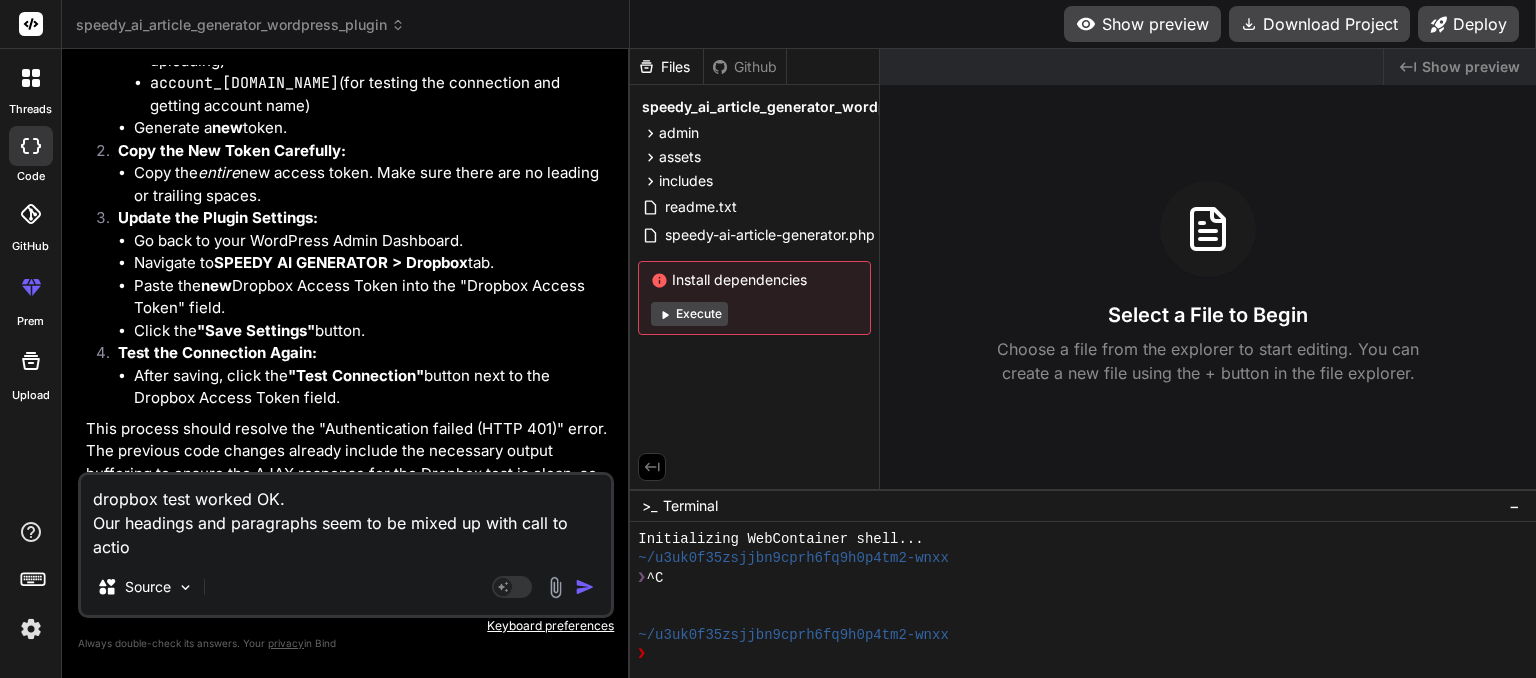 type on "dropbox test worked OK.
Our headings and paragraphs seem to be mixed up with call to action" 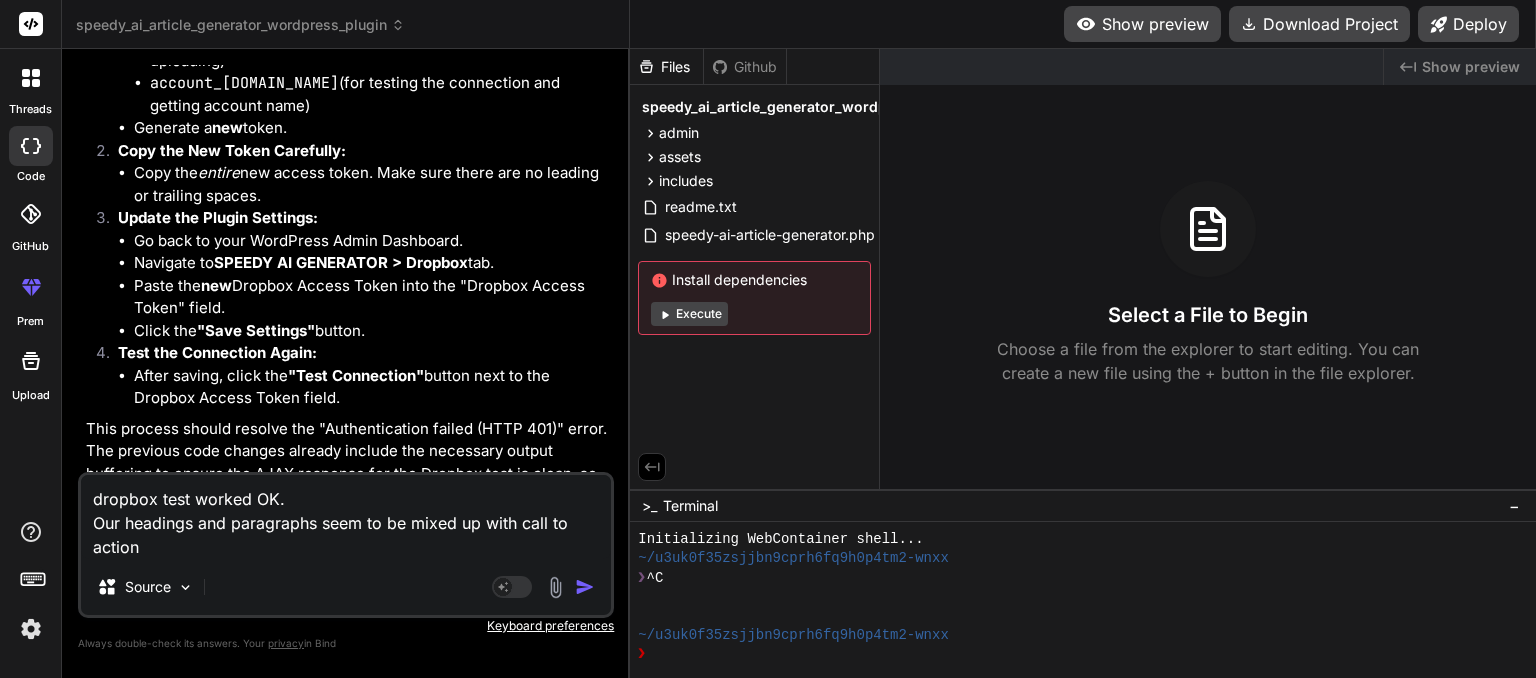 type on "dropbox test worked OK.
Our headings and paragraphs seem to be mixed up with call to action" 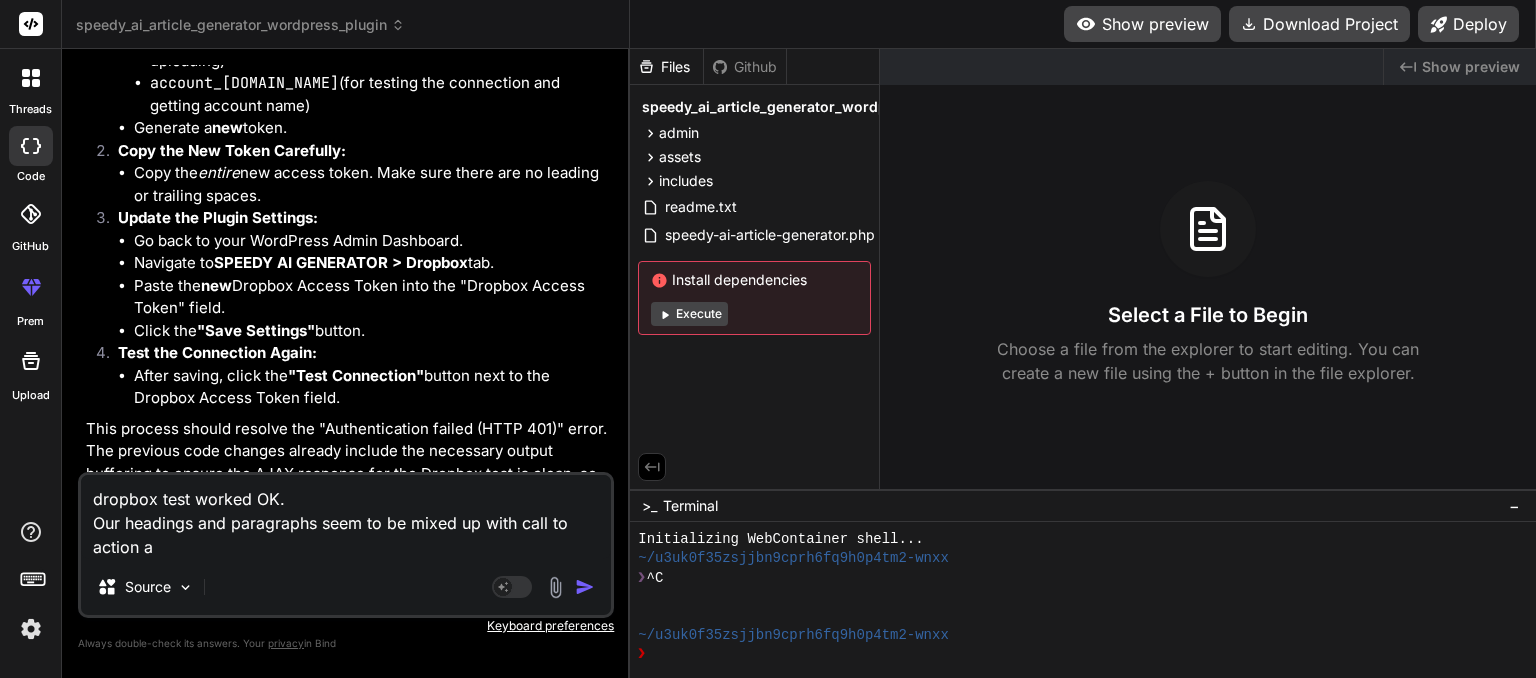 type on "dropbox test worked OK.
Our headings and paragraphs seem to be mixed up with call to action an" 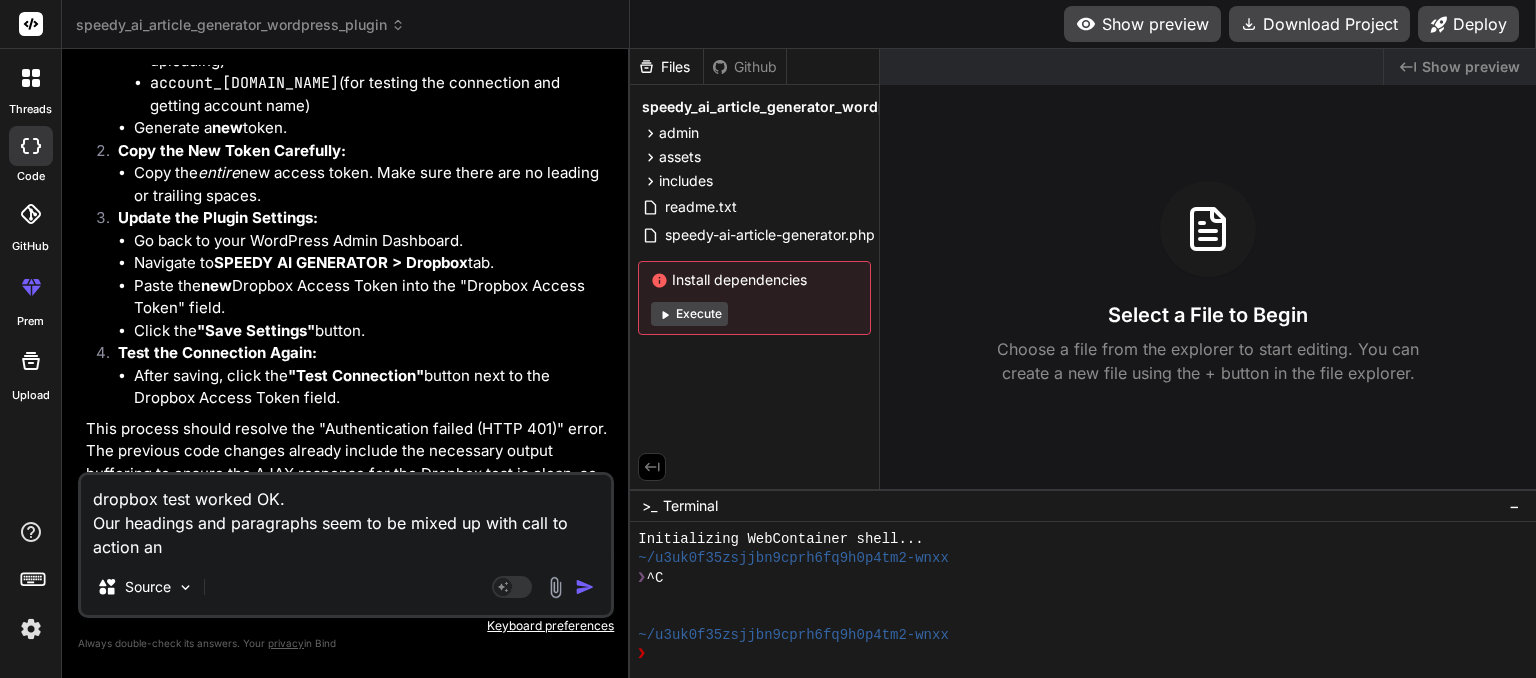 type on "dropbox test worked OK.
Our headings and paragraphs seem to be mixed up with call to action and" 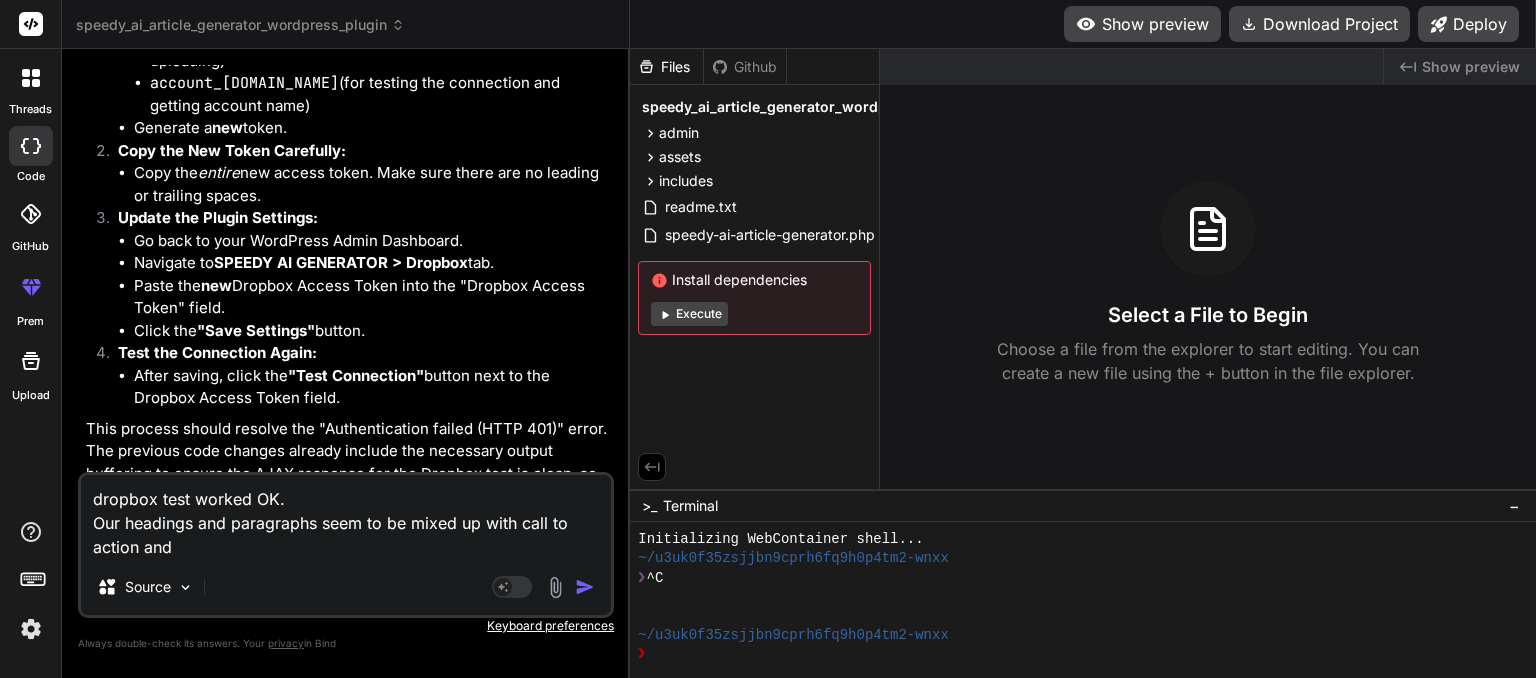 type on "dropbox test worked OK.
Our headings and paragraphs seem to be mixed up with call to action and" 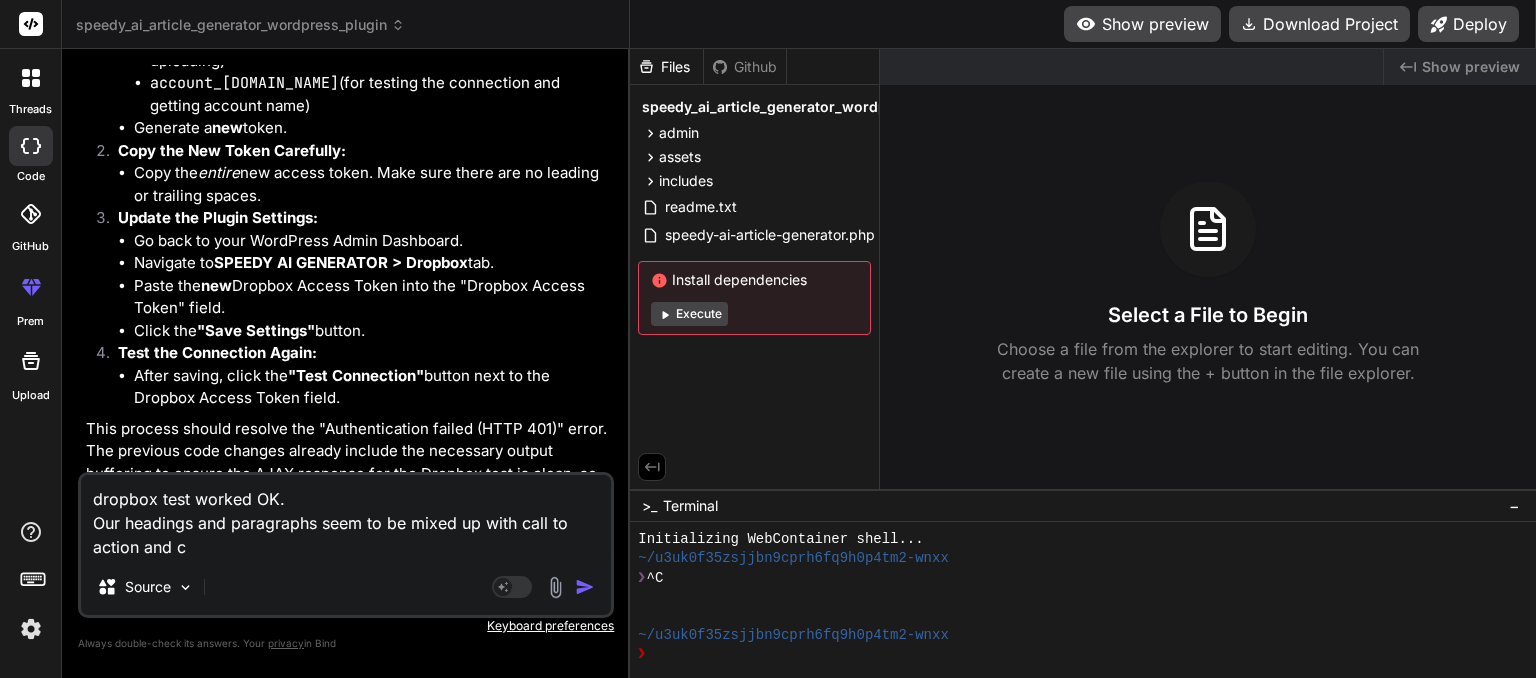 type on "dropbox test worked OK.
Our headings and paragraphs seem to be mixed up with call to action and co" 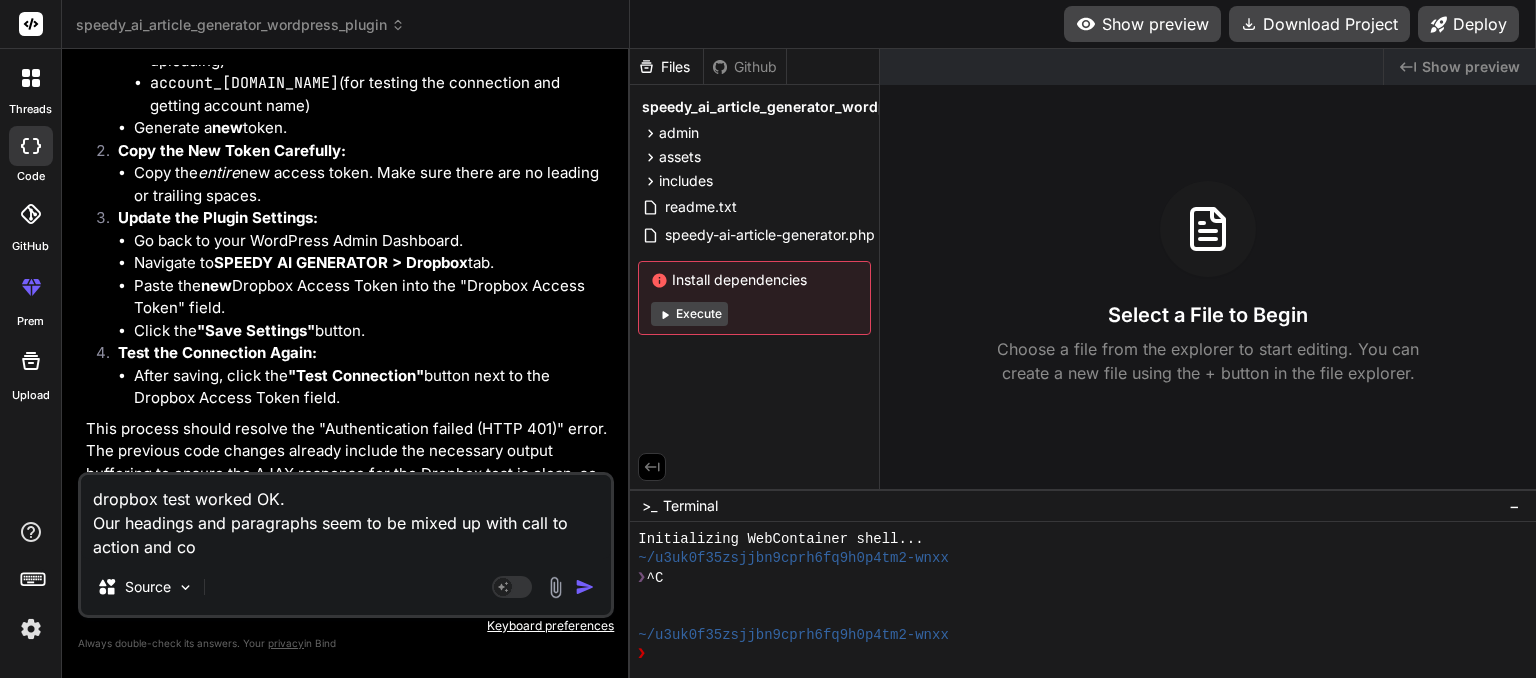 type on "dropbox test worked OK.
Our headings and paragraphs seem to be mixed up with call to action and con" 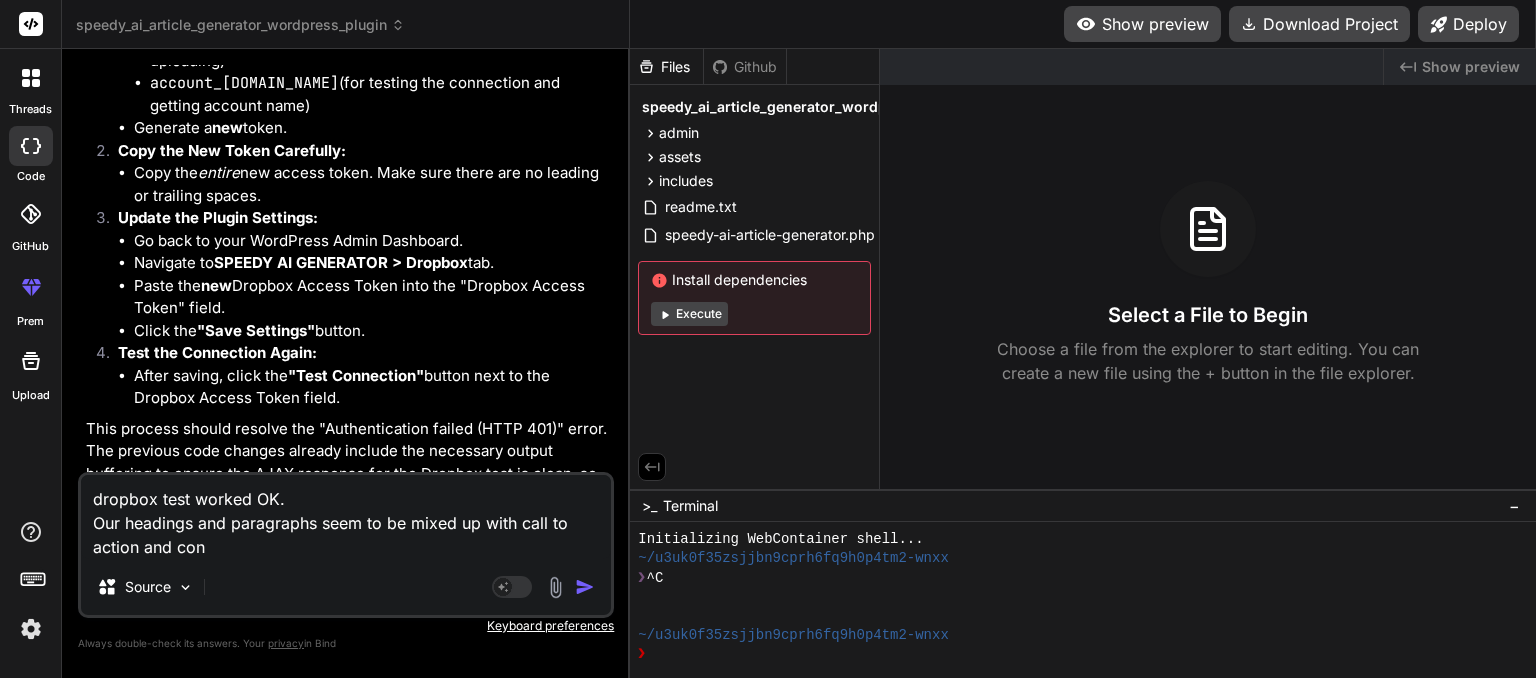 type on "dropbox test worked OK.
Our headings and paragraphs seem to be mixed up with call to action and conc" 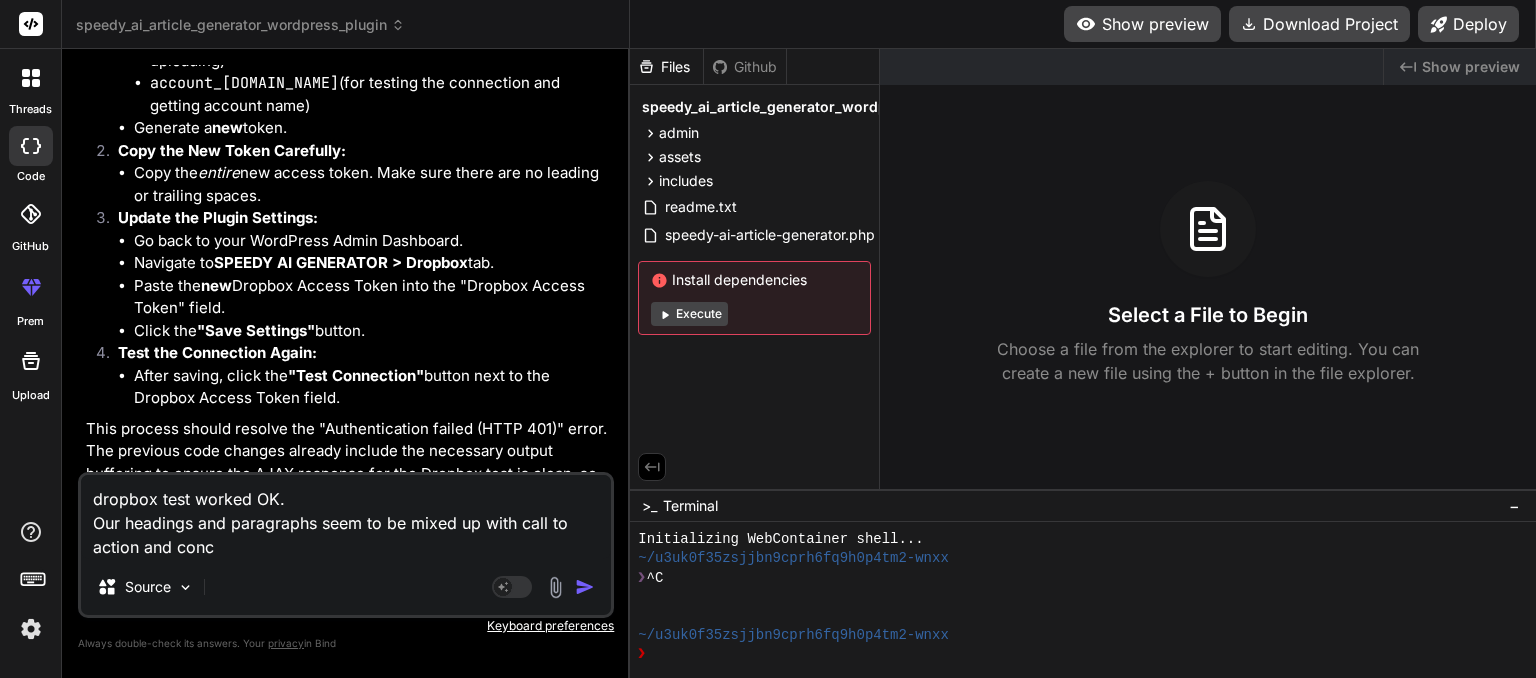 type on "dropbox test worked OK.
Our headings and paragraphs seem to be mixed up with call to action and concl" 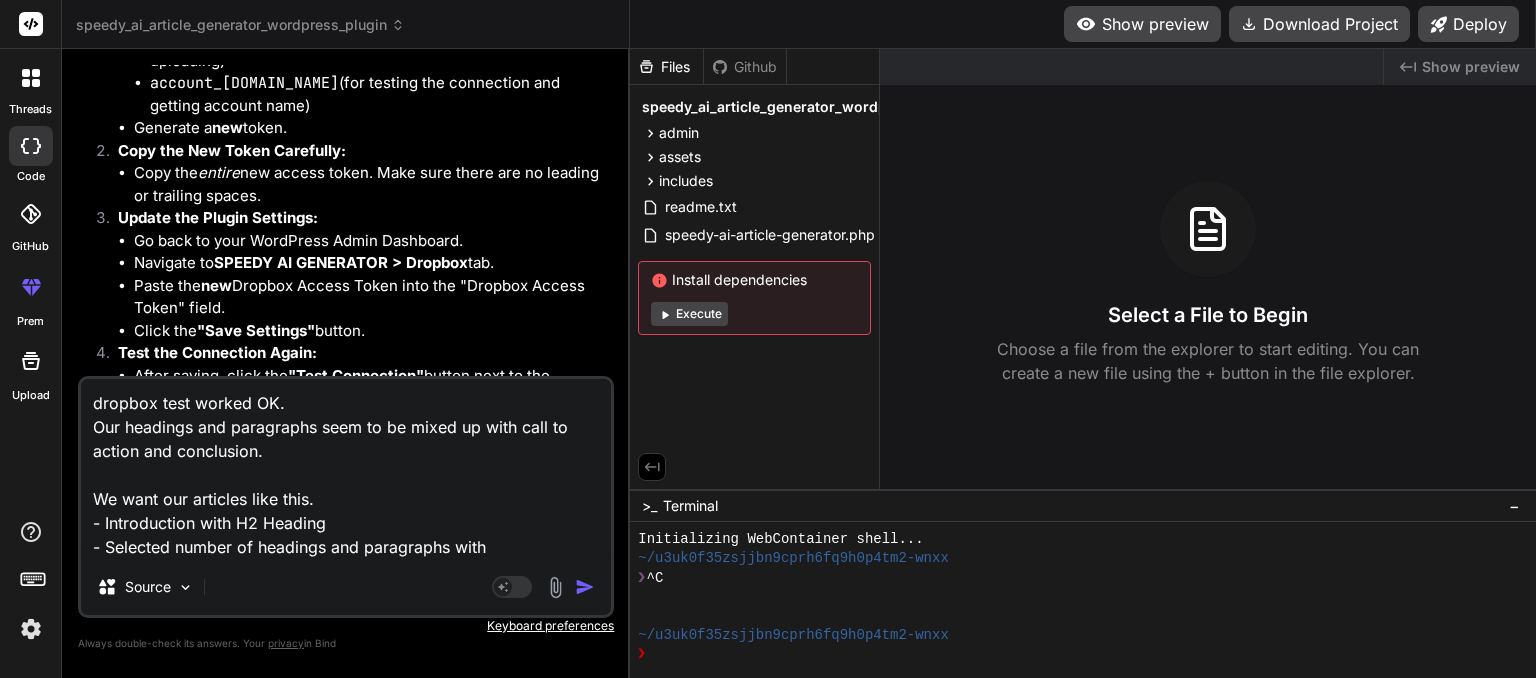 click on "dropbox test worked OK.
Our headings and paragraphs seem to be mixed up with call to action and conclusion.
We want our articles like this.
- Introduction with H2 Heading
- Selected number of headings and paragraphs with" at bounding box center (346, 469) 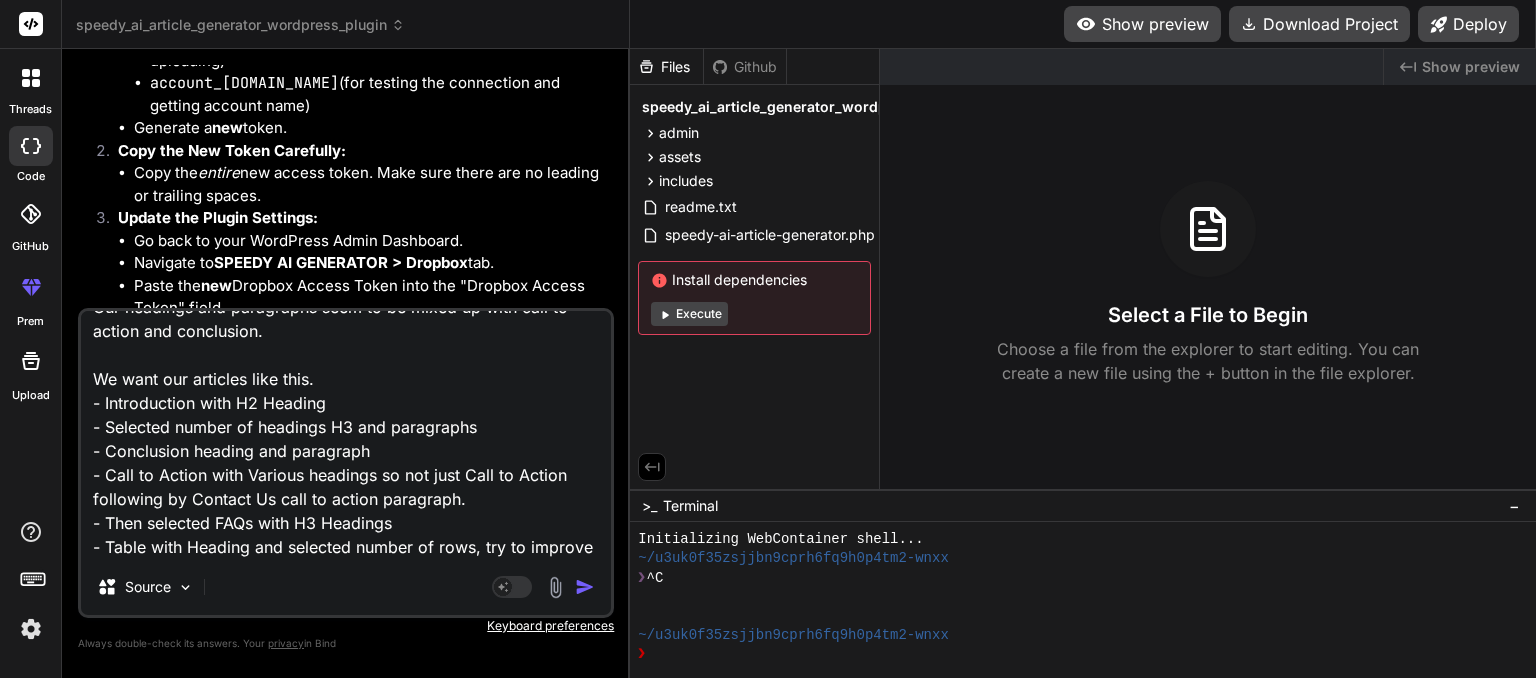 scroll, scrollTop: 73, scrollLeft: 0, axis: vertical 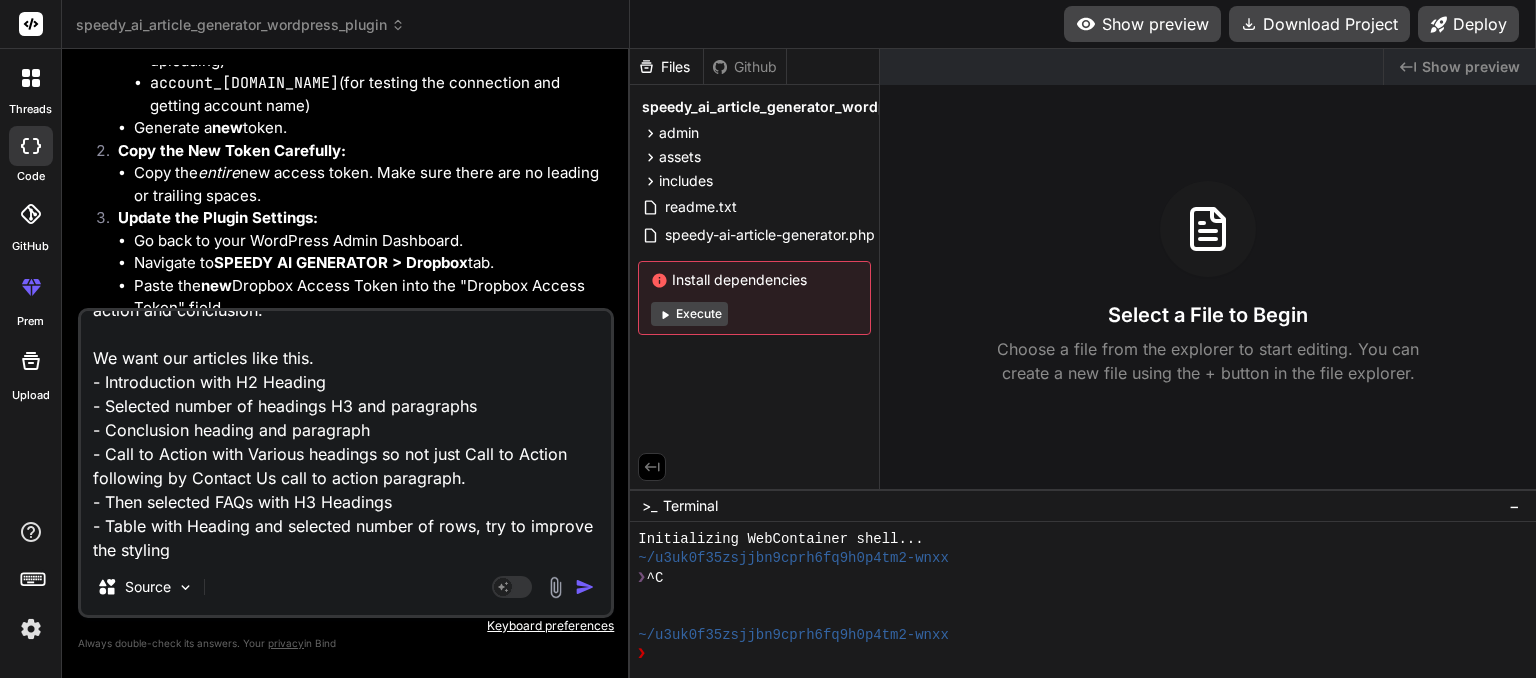 click at bounding box center (585, 587) 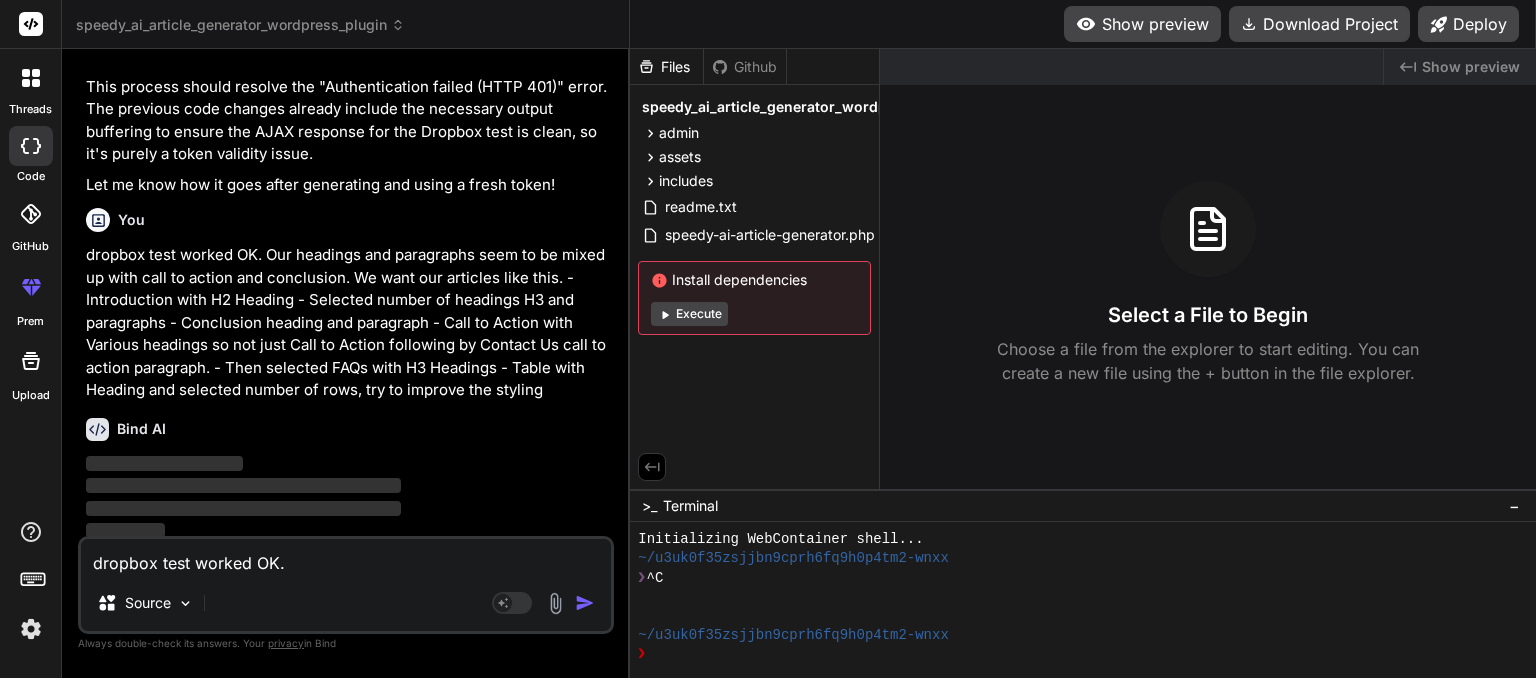 scroll, scrollTop: 10031, scrollLeft: 0, axis: vertical 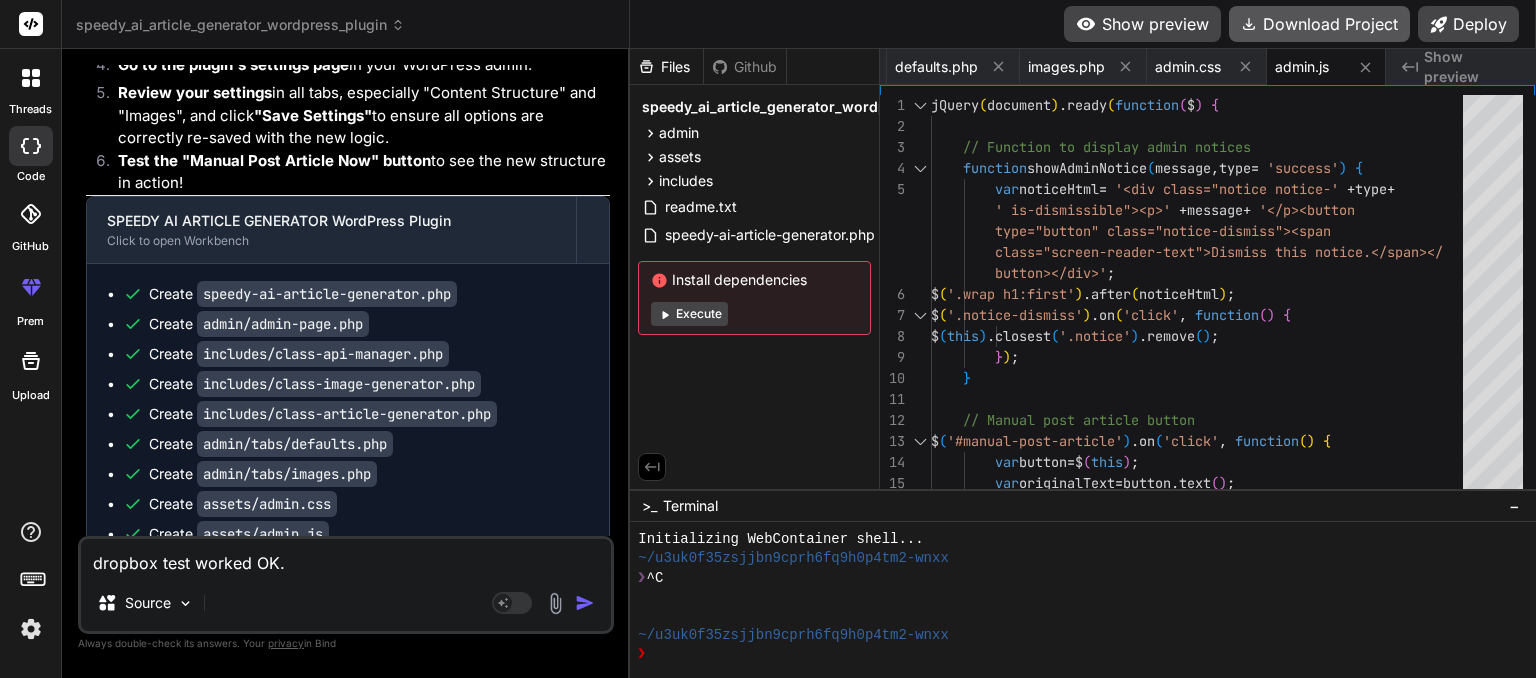 click on "Download Project" at bounding box center [1319, 24] 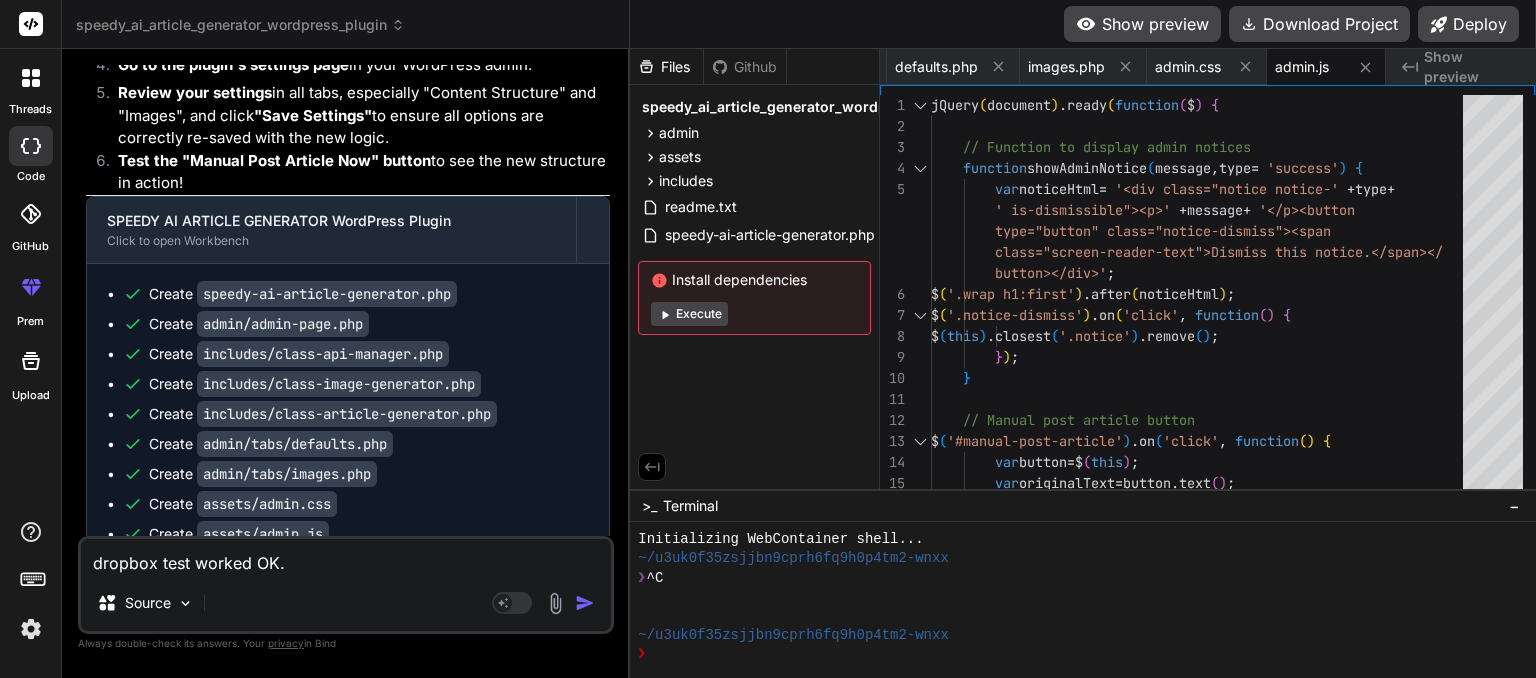 scroll, scrollTop: 0, scrollLeft: 953, axis: horizontal 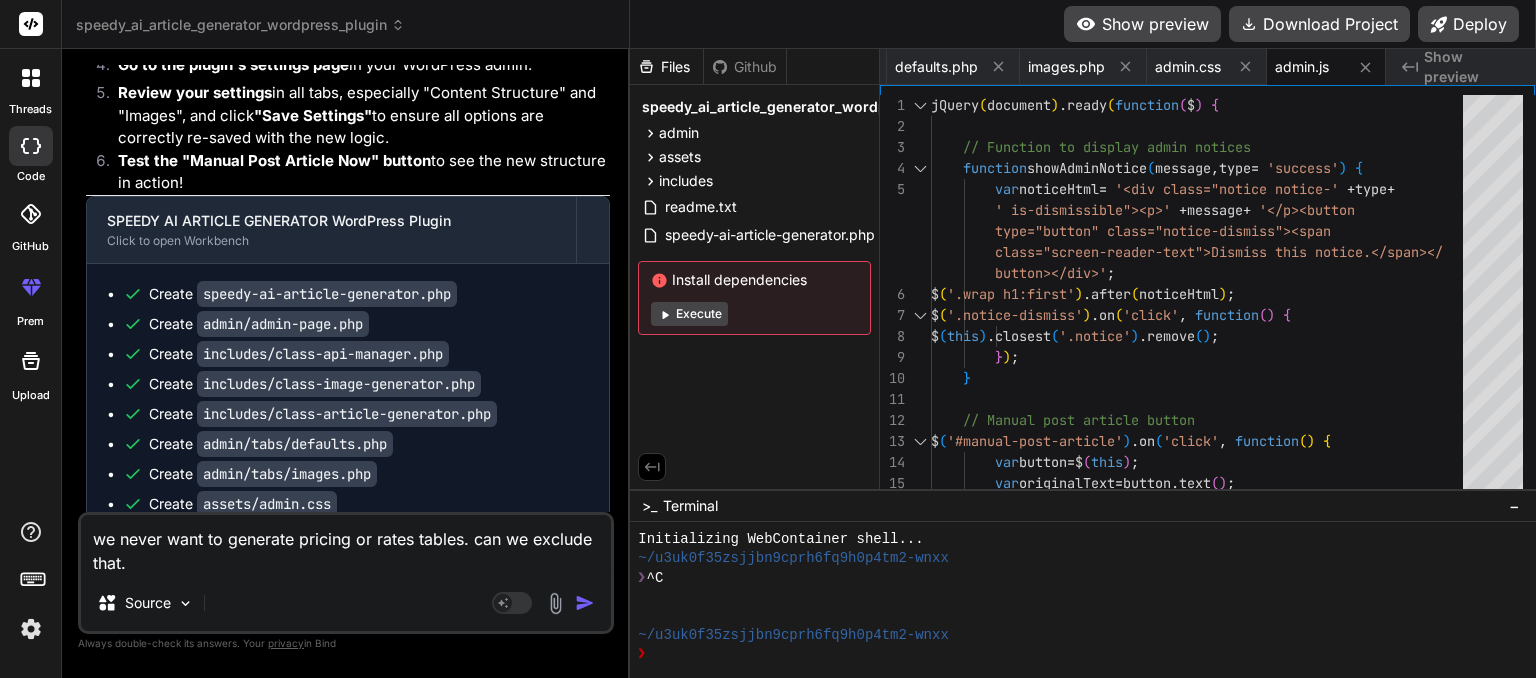 click at bounding box center [585, 603] 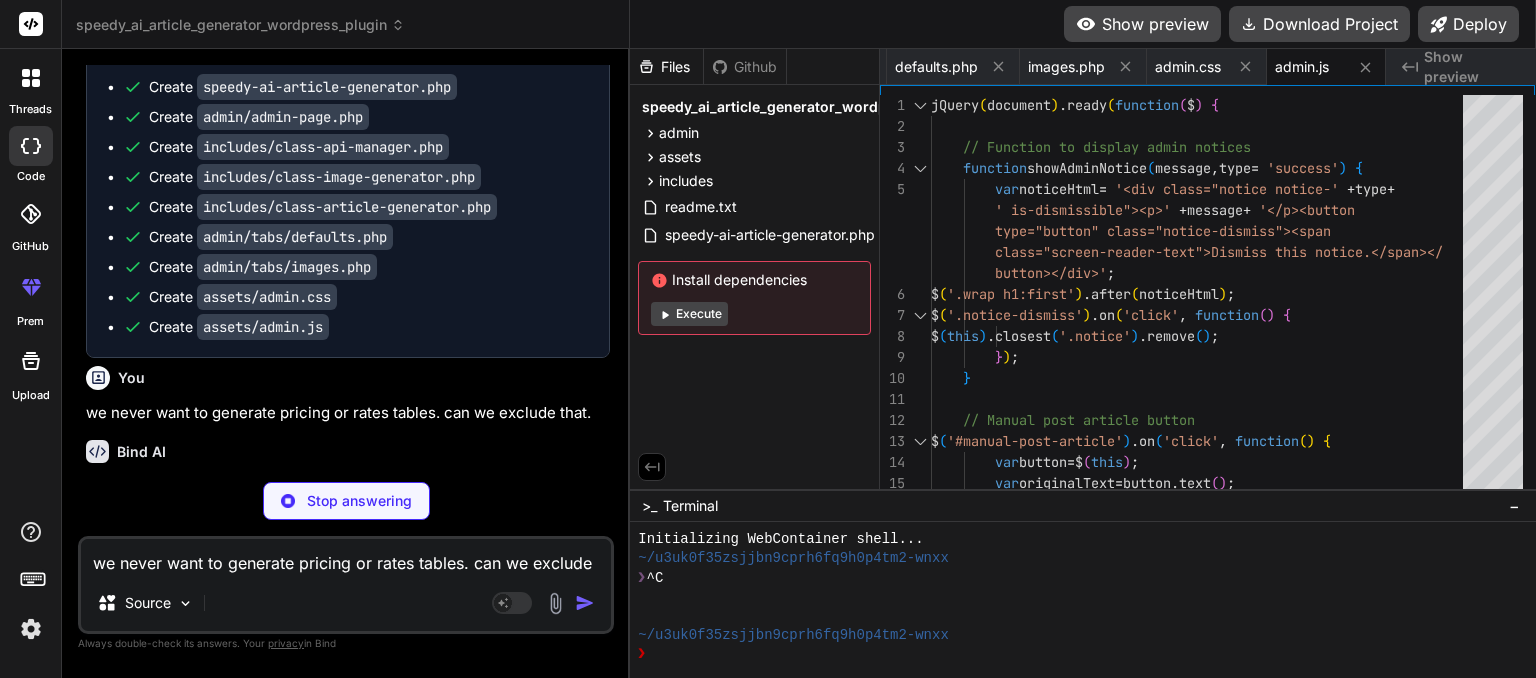 scroll, scrollTop: 11963, scrollLeft: 0, axis: vertical 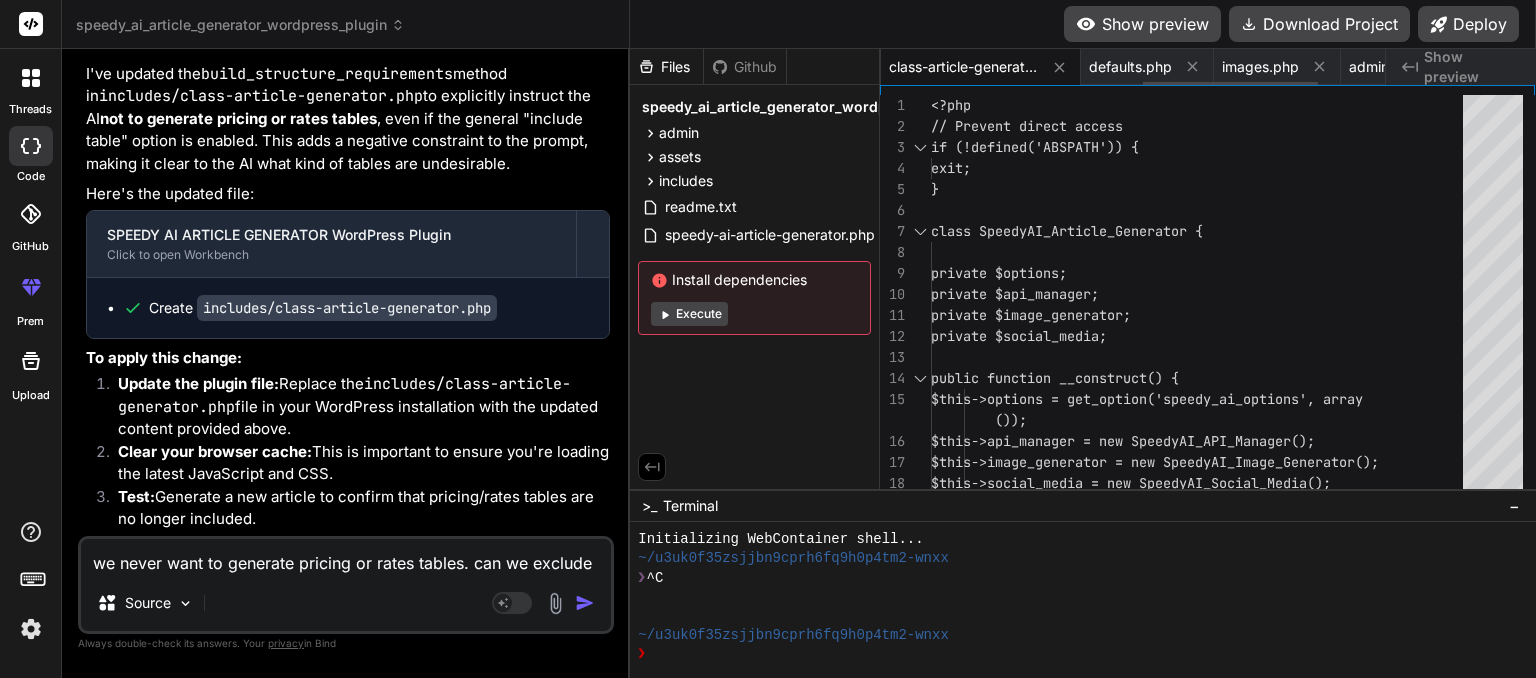 click on "class-article-generator.php" at bounding box center (964, 67) 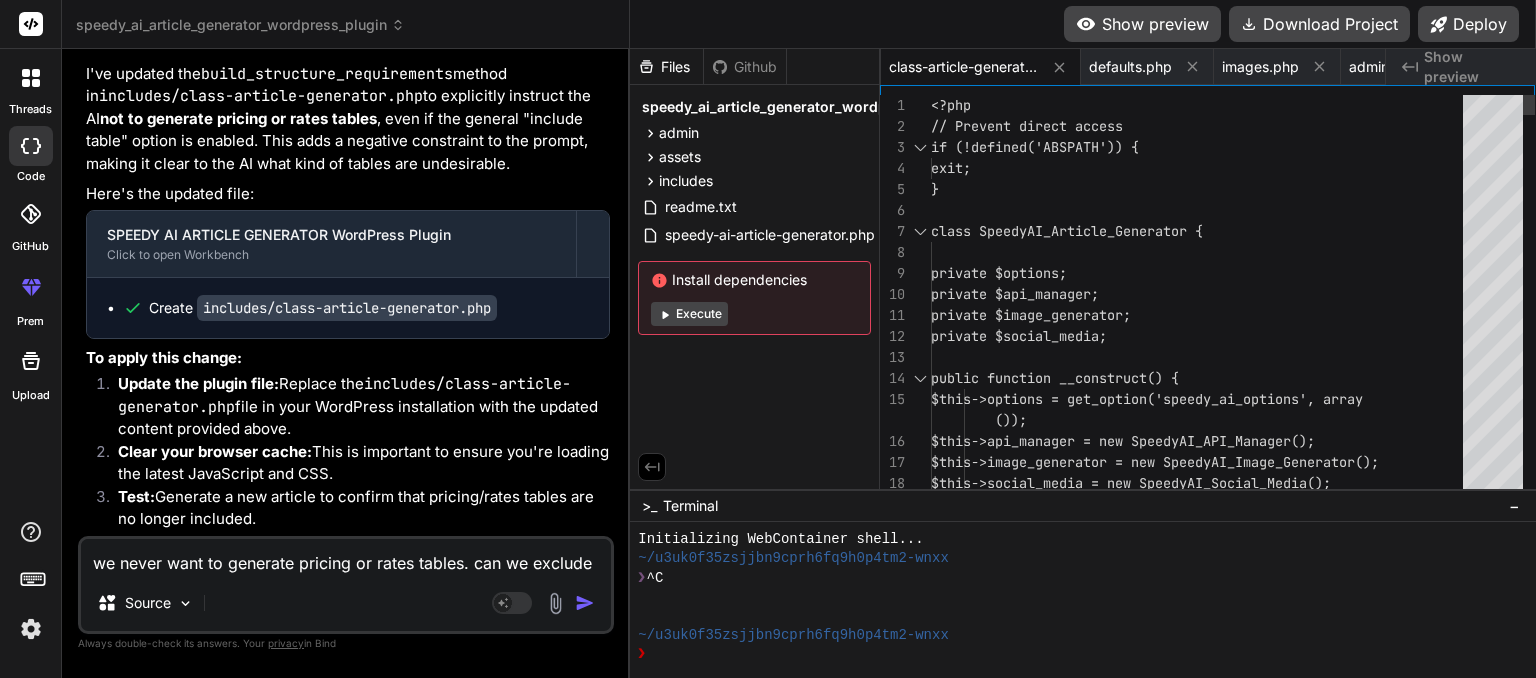 scroll, scrollTop: 0, scrollLeft: 759, axis: horizontal 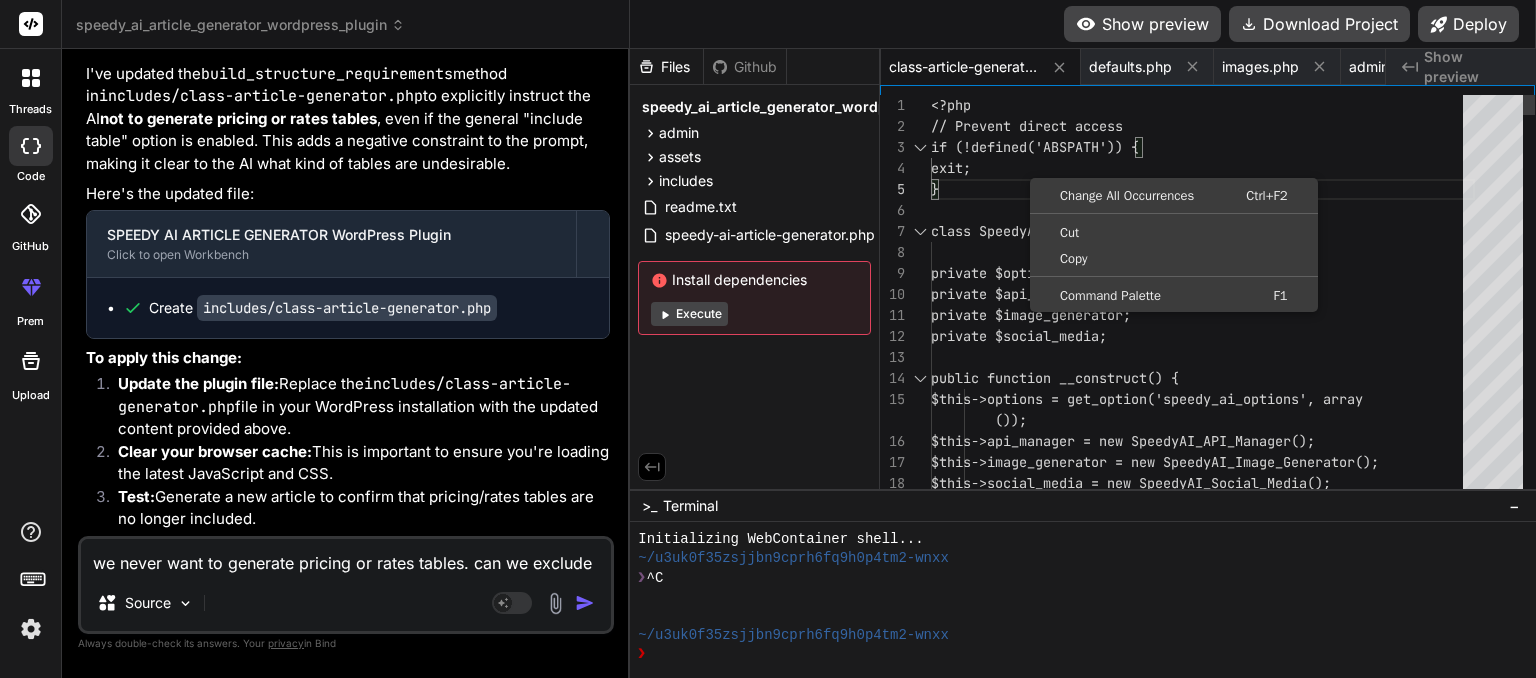 click on "<?php // Prevent direct access if (!defined('ABSPATH')) {     exit; } class SpeedyAI_Article_Generator {          private $options;     private $api_manager;     private $image_generator;     private $social_media;          public function __construct() {         $this->options = get_option('speedy_ai_opt ions', array          ());         $this->api_manager = new SpeedyAI_API_Mana ger();         $this->image_generator = new SpeedyAI_Imag e_Generator();         $this->social_media = new SpeedyAI_Social_ Media();     }" at bounding box center (1203, 8474) 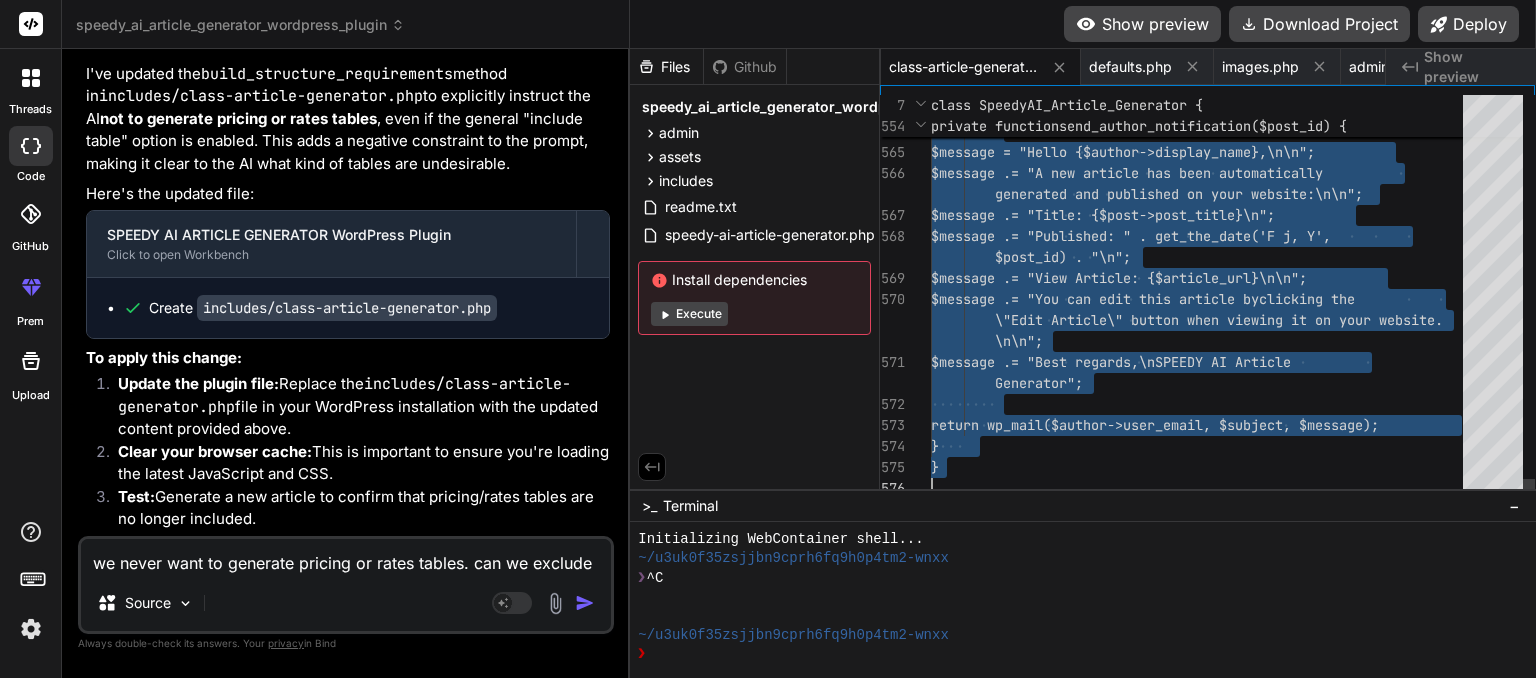 drag, startPoint x: 935, startPoint y: 105, endPoint x: 1093, endPoint y: 725, distance: 639.8156 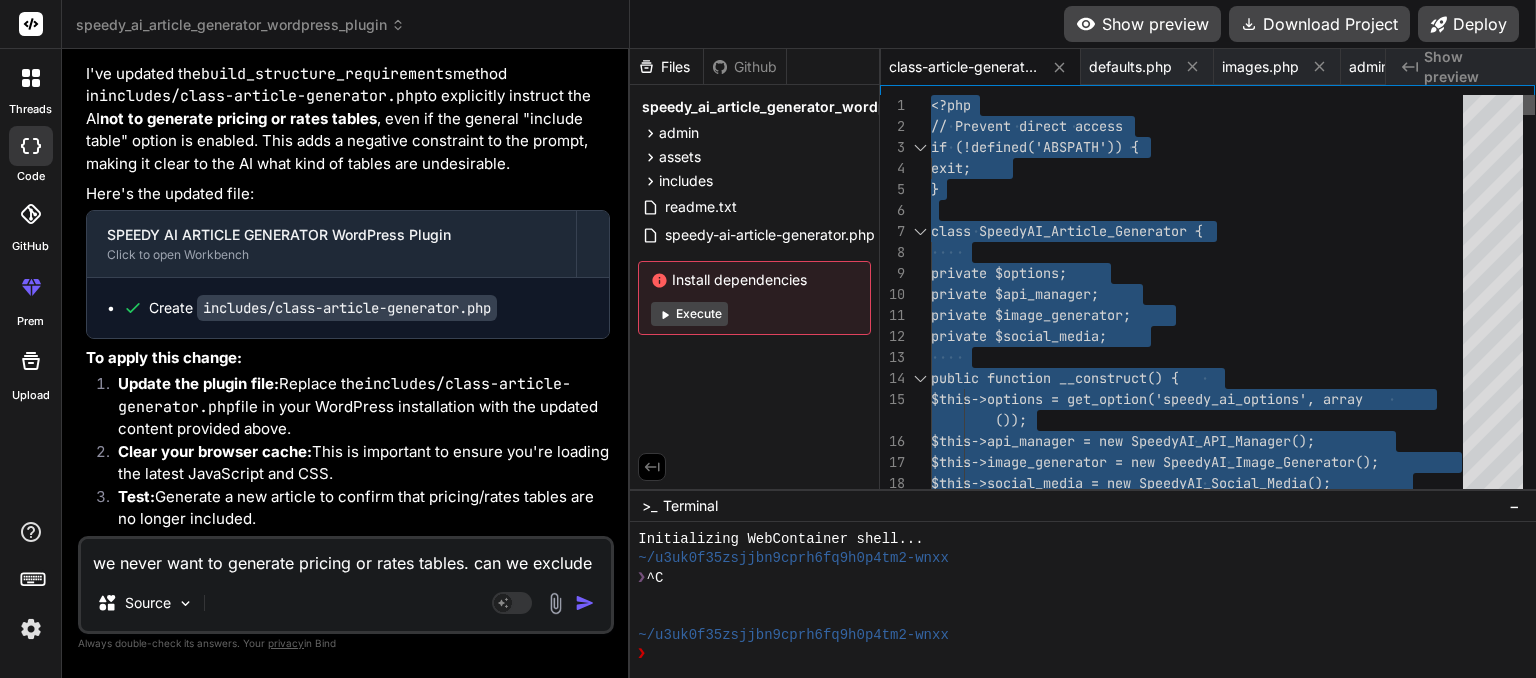 click at bounding box center (1529, 105) 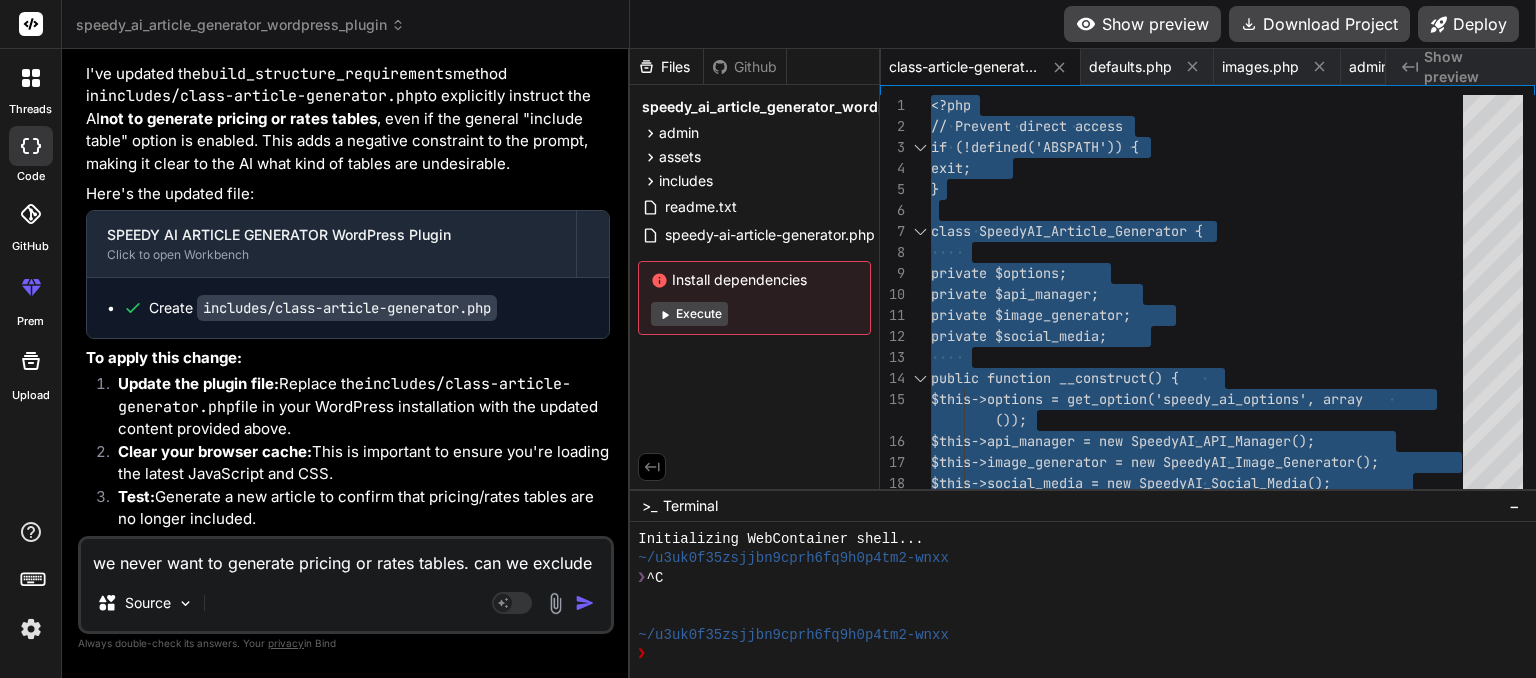 scroll, scrollTop: 0, scrollLeft: 759, axis: horizontal 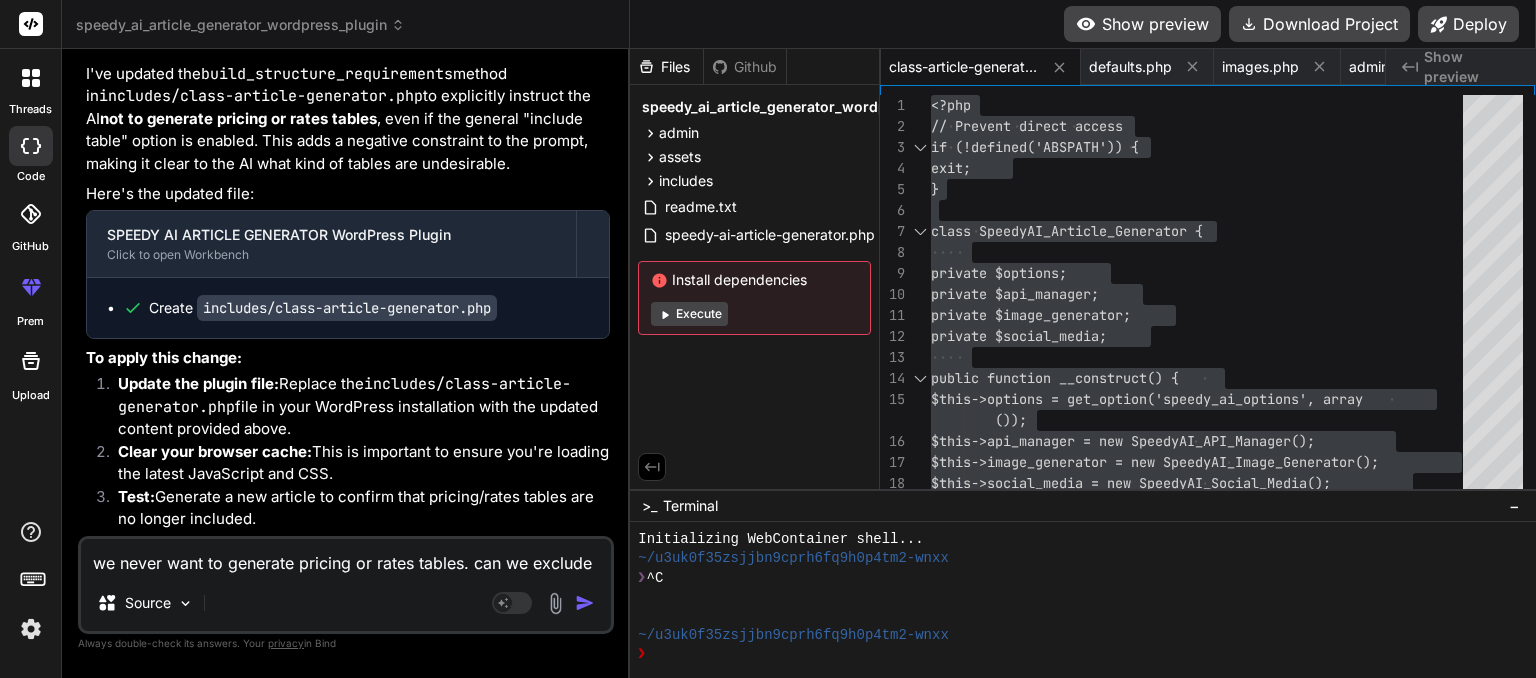 click on "we never want to generate pricing or rates tables. can we exclude that." at bounding box center [346, 557] 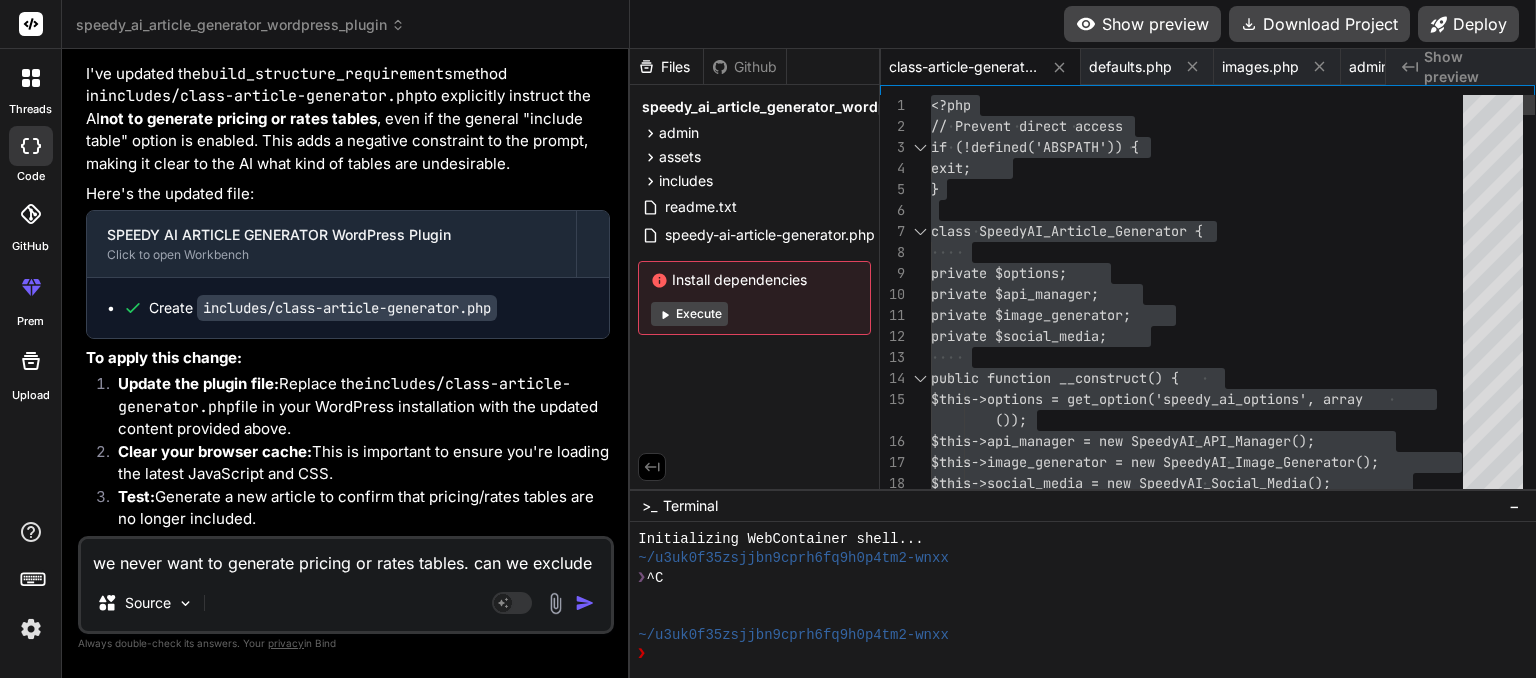 scroll, scrollTop: 0, scrollLeft: 759, axis: horizontal 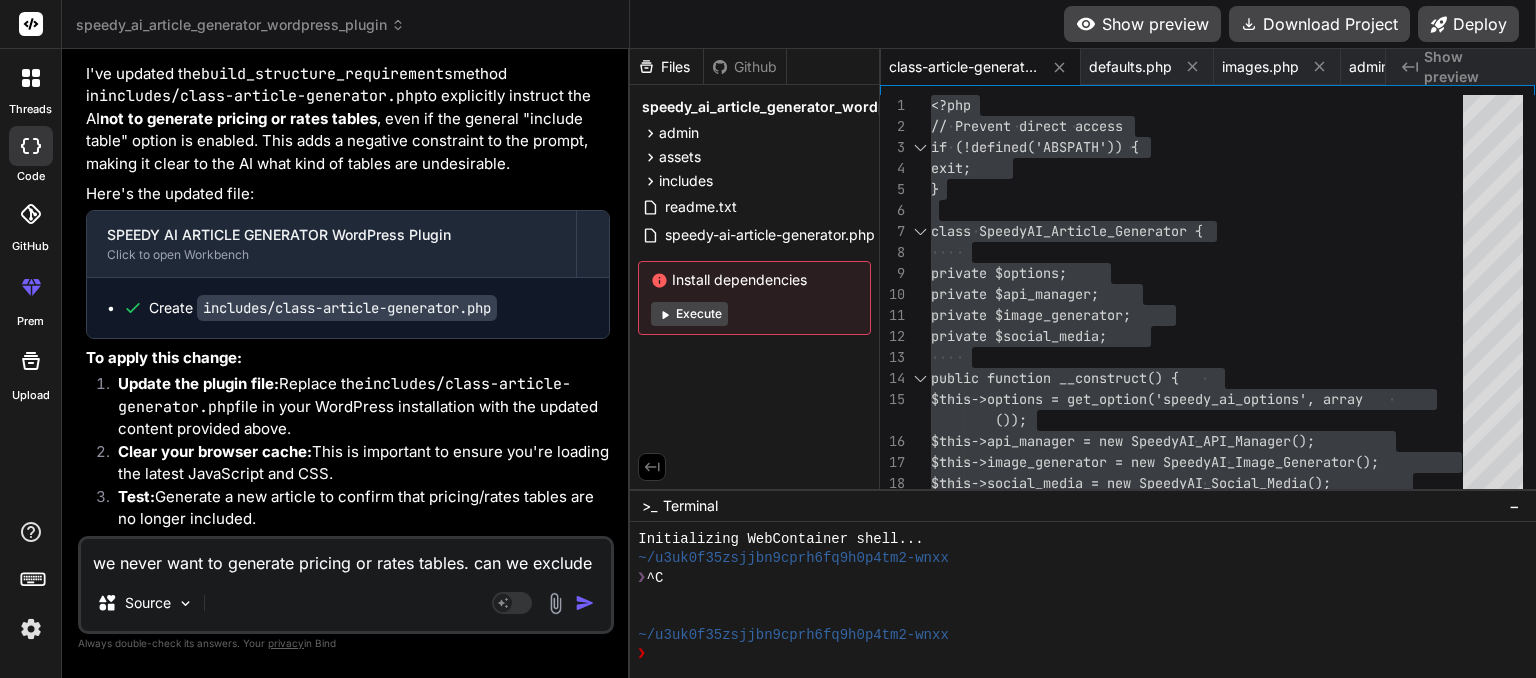 click on "we never want to generate pricing or rates tables. can we exclude that." at bounding box center (346, 557) 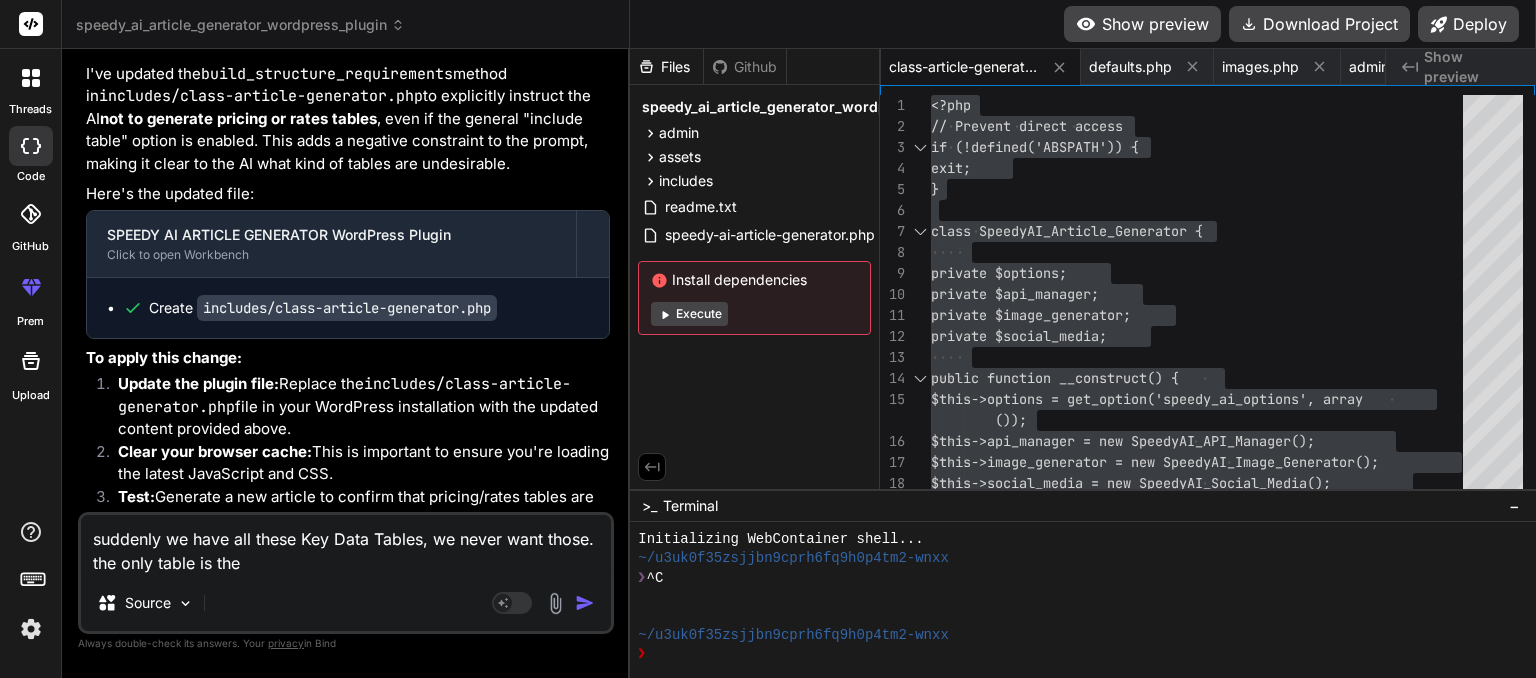 scroll, scrollTop: 0, scrollLeft: 759, axis: horizontal 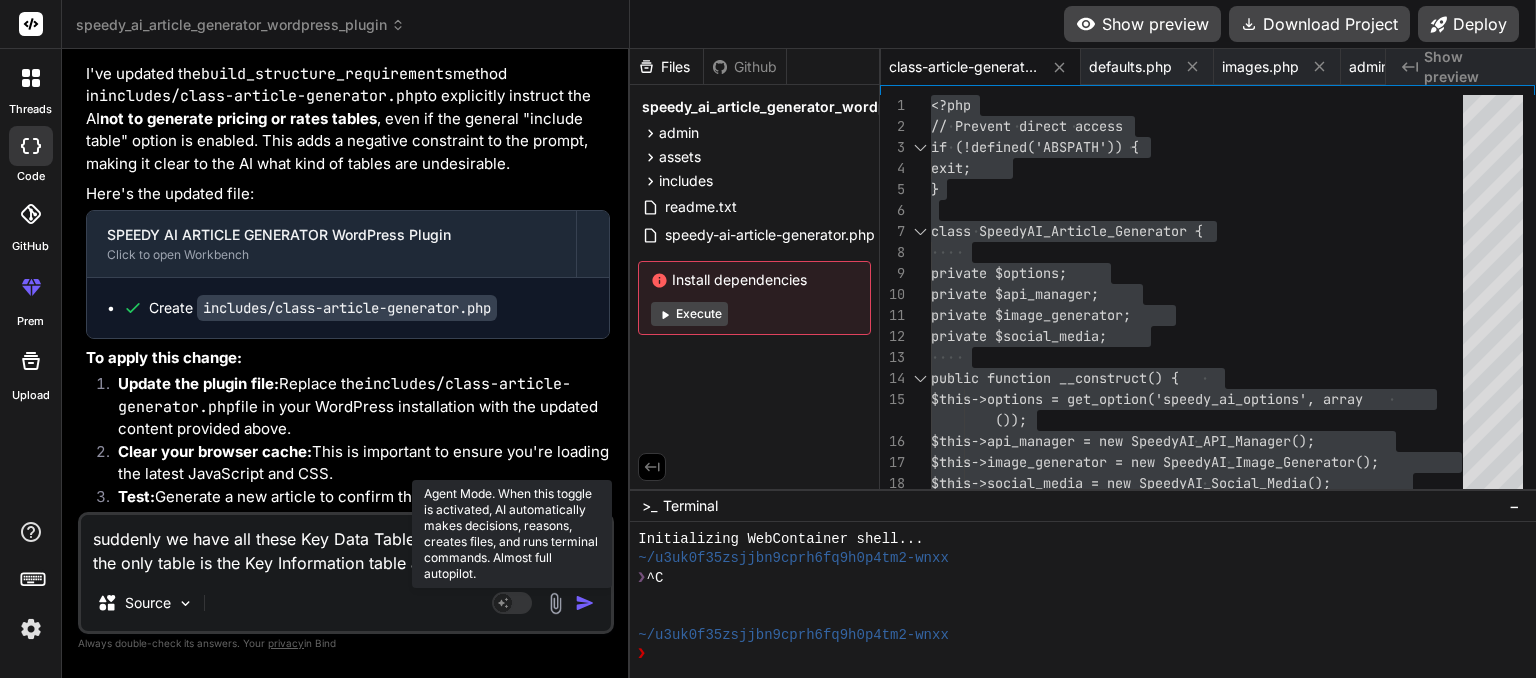 click 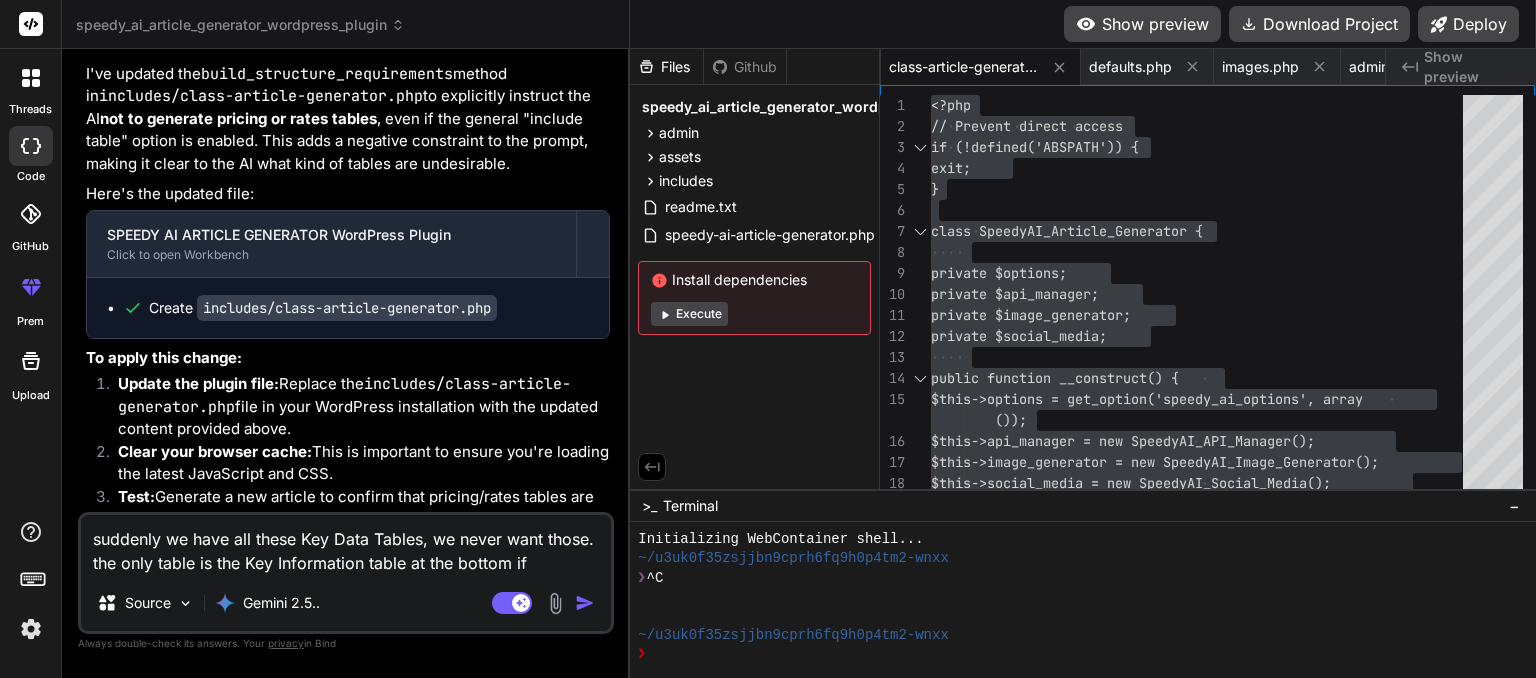drag, startPoint x: 598, startPoint y: 562, endPoint x: 615, endPoint y: 566, distance: 17.464249 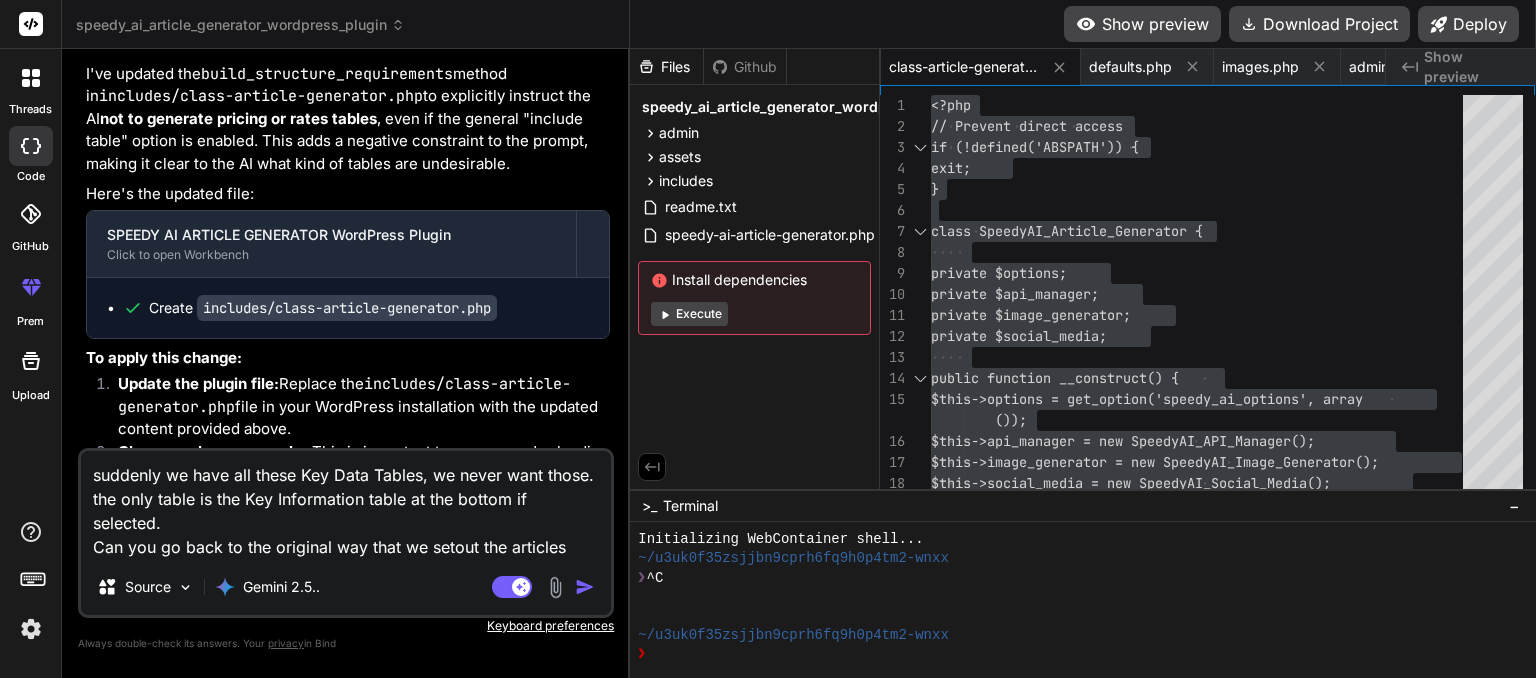 click at bounding box center [585, 587] 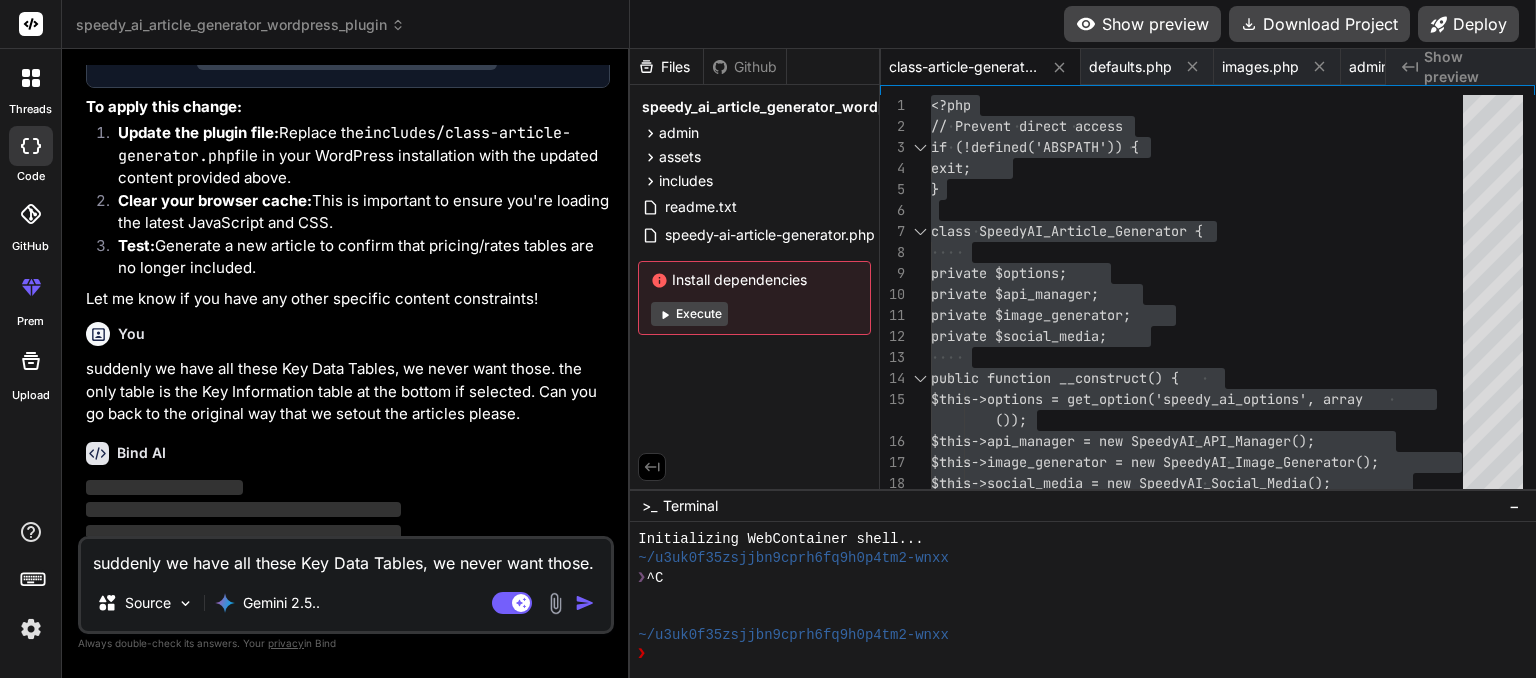 scroll, scrollTop: 12724, scrollLeft: 0, axis: vertical 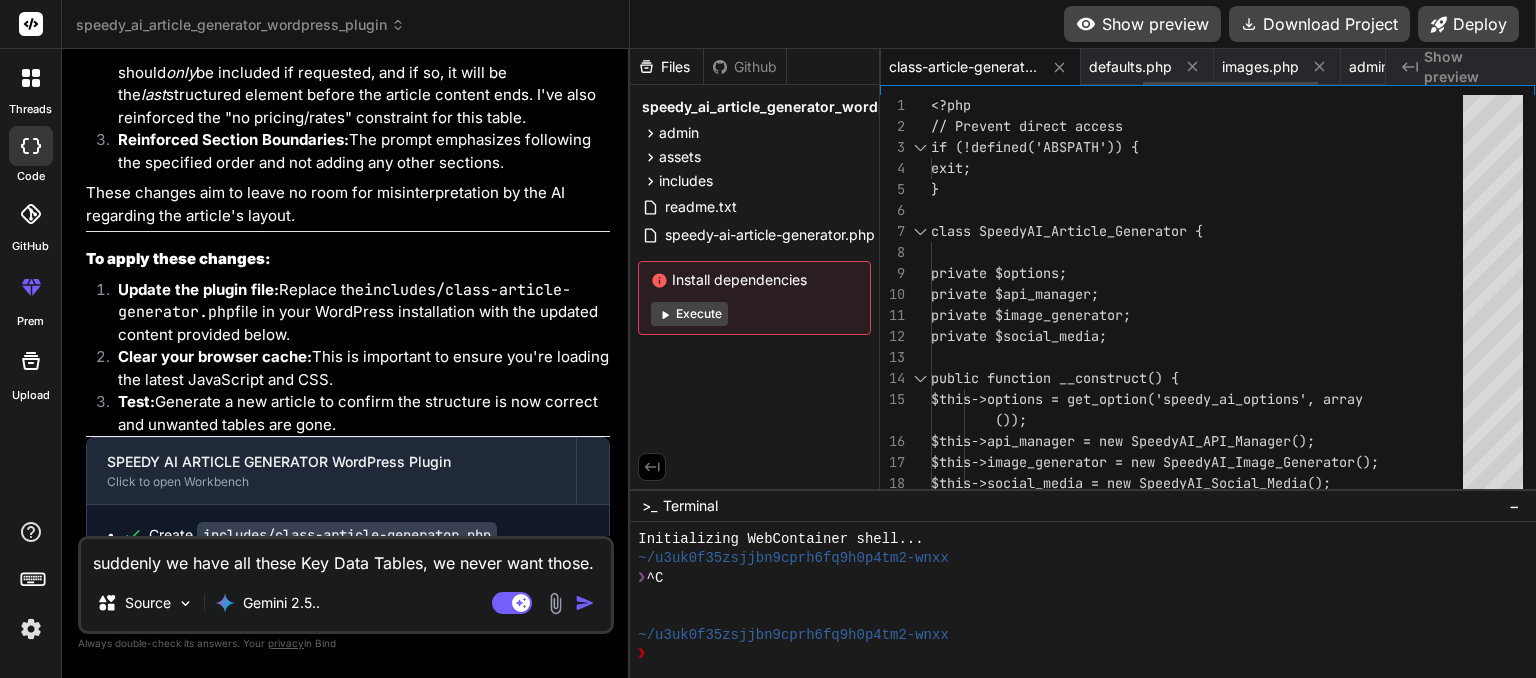 click on "class-article-generator.php" at bounding box center [964, 67] 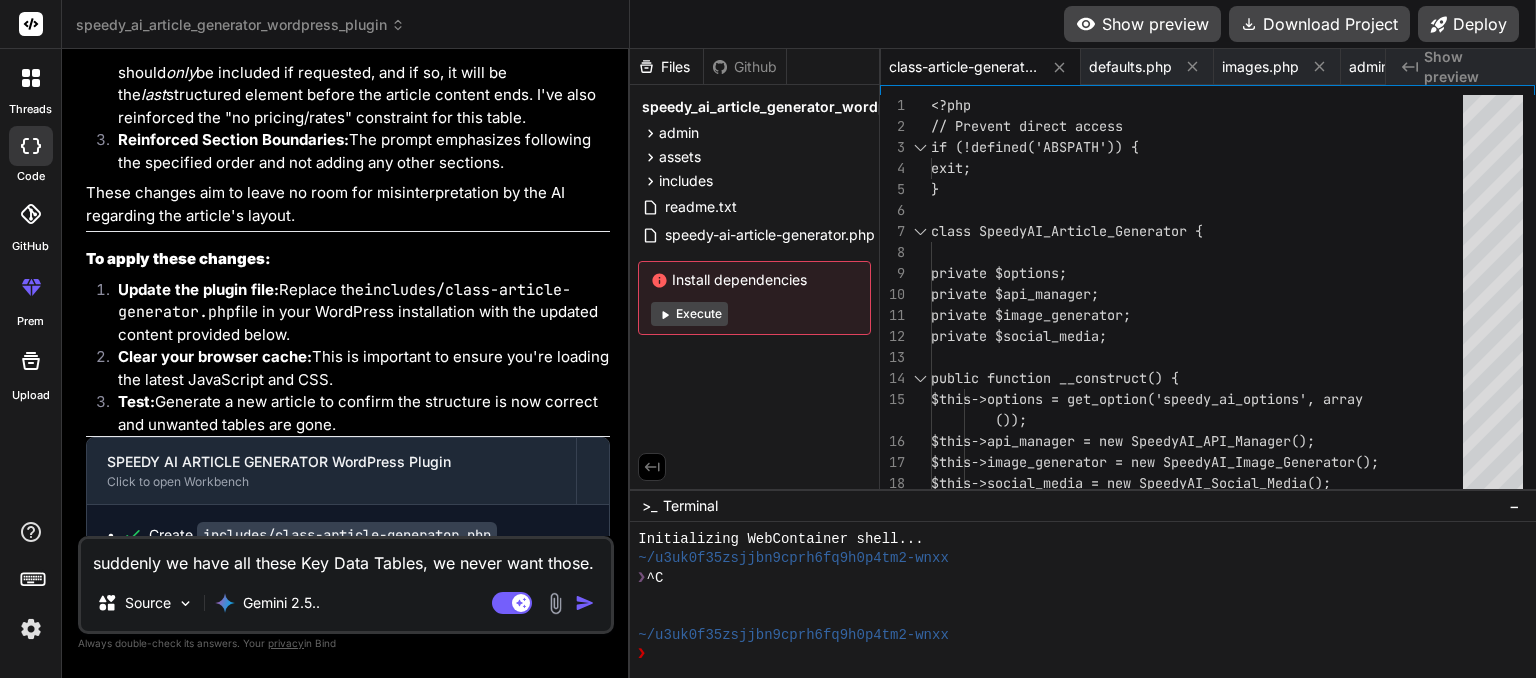 scroll, scrollTop: 0, scrollLeft: 759, axis: horizontal 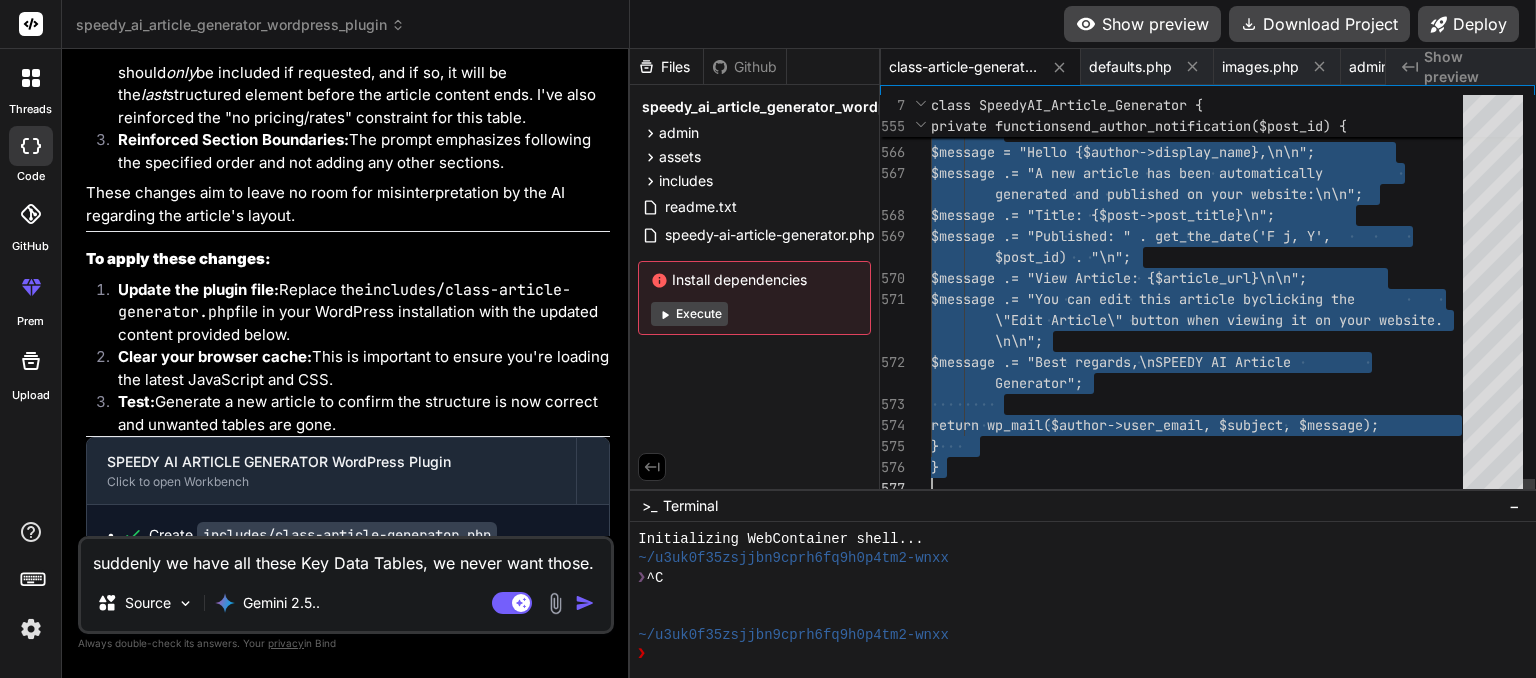 drag, startPoint x: 935, startPoint y: 106, endPoint x: 1054, endPoint y: 576, distance: 484.8309 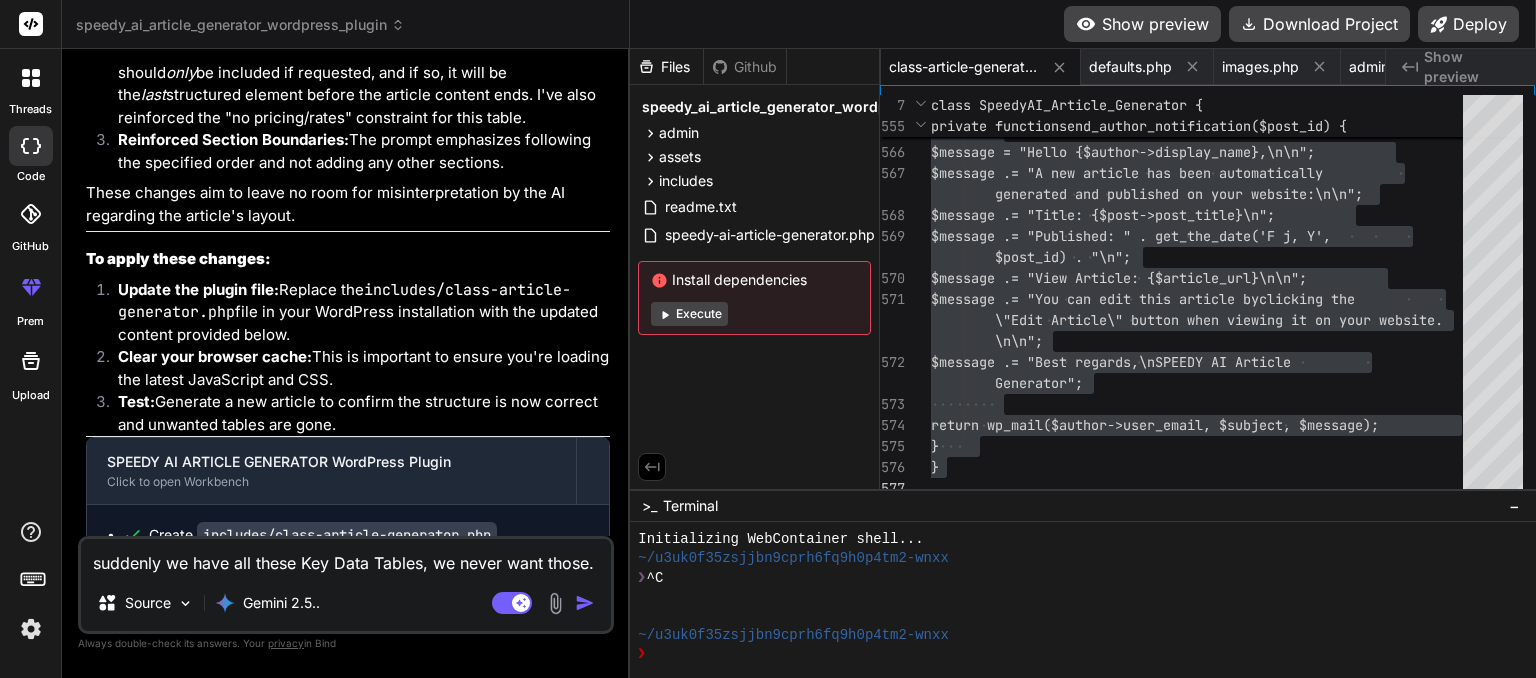 click on "suddenly we have all these Key Data Tables, we never want those. the only table is the Key Information table at the bottom if selected.
Can you go back to the original way that we setout the articles please." at bounding box center (346, 557) 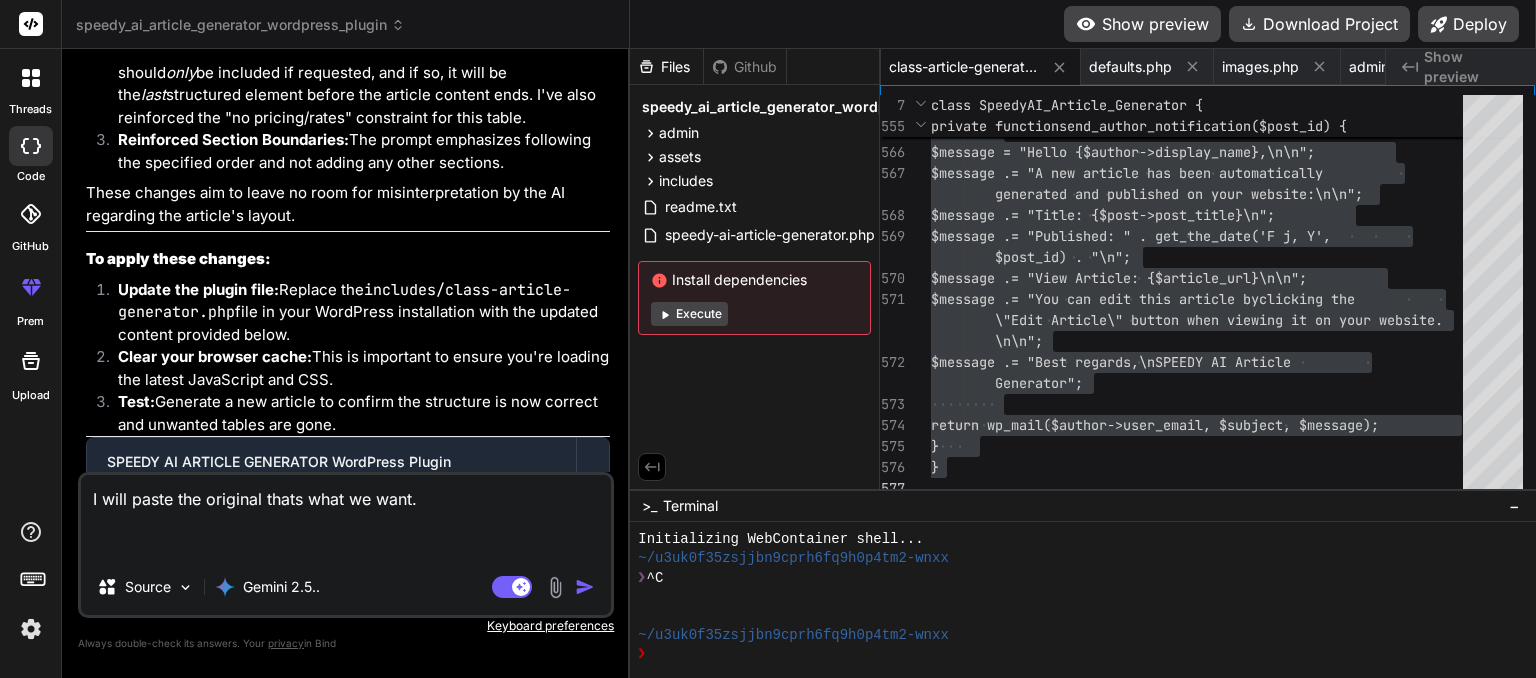 paste on "<?php
// Prevent direct access
if (!defined('ABSPATH')) {
exit;
}
class SpeedyAI_Article_Generator {
private $options;
private $api_manager;
private $image_generator;
private $social_media;
public function __construct() {
$this->options = get_option('speedy_ai_options', array());
$this->api_manager = new SpeedyAI_API_Manager();
$this->image_generator = new SpeedyAI_Image_Generator();
$this->social_media = new SpeedyAI_Social_Media();
}
public function generate_article() {
try {
// Get random content elements
$business_name = $this->get_random_line($this->options['business_name'] ?? '');
$main_focus = $this->get_random_line($this->options['main_business_focus'] ?? '');
$ideal_client = $this->get_random_line($this->options['ideal_client'] ?? '');
$industry_niche = $this->get_random_line($this->options['industry_niche'] ?? '');
$how_help = $this->get_r..." 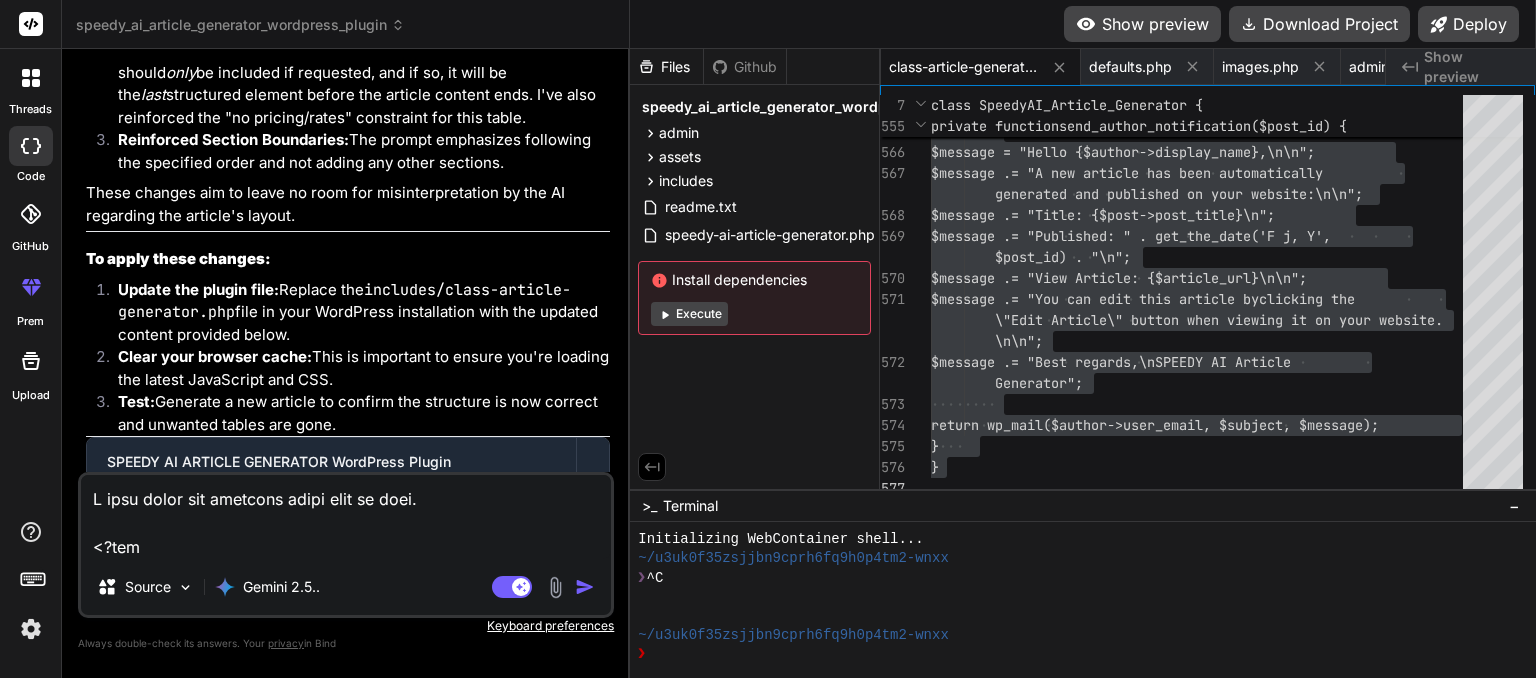 scroll, scrollTop: 17569, scrollLeft: 0, axis: vertical 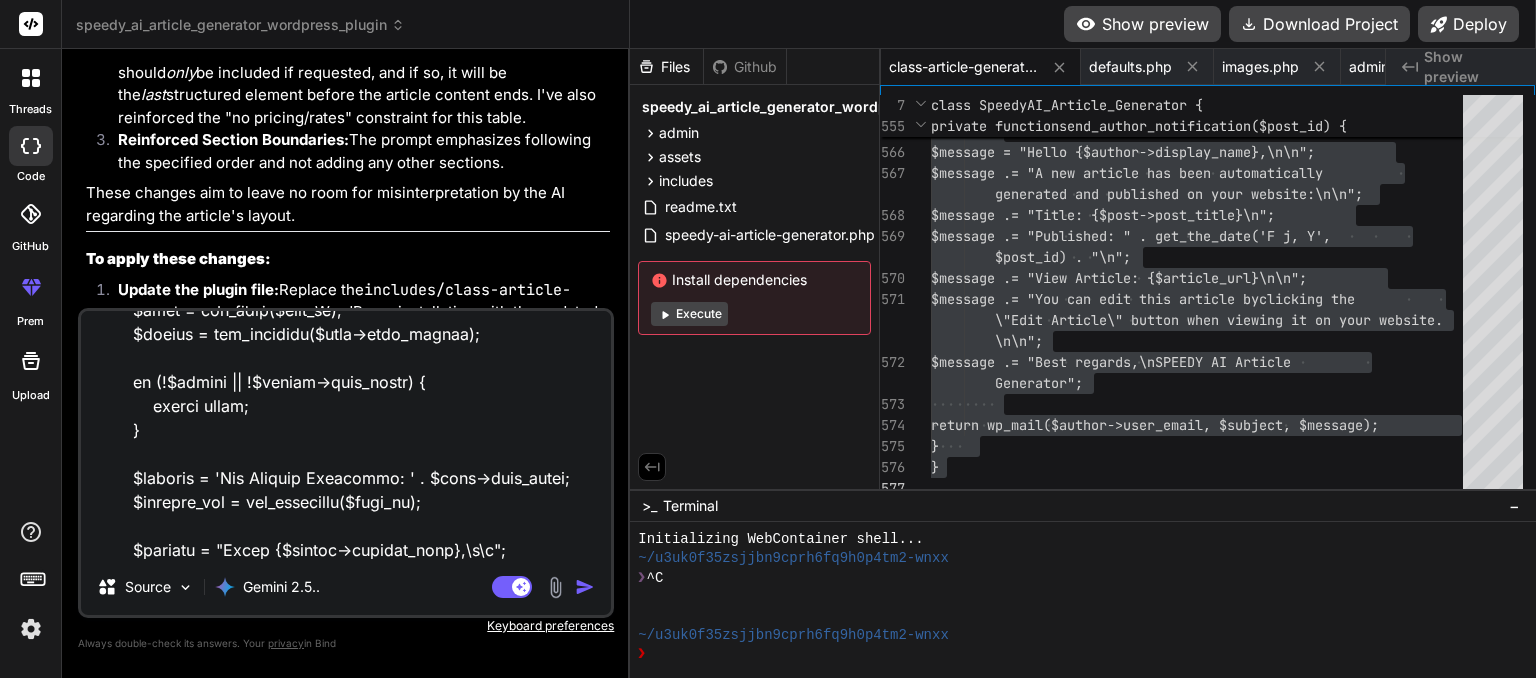 click at bounding box center [585, 587] 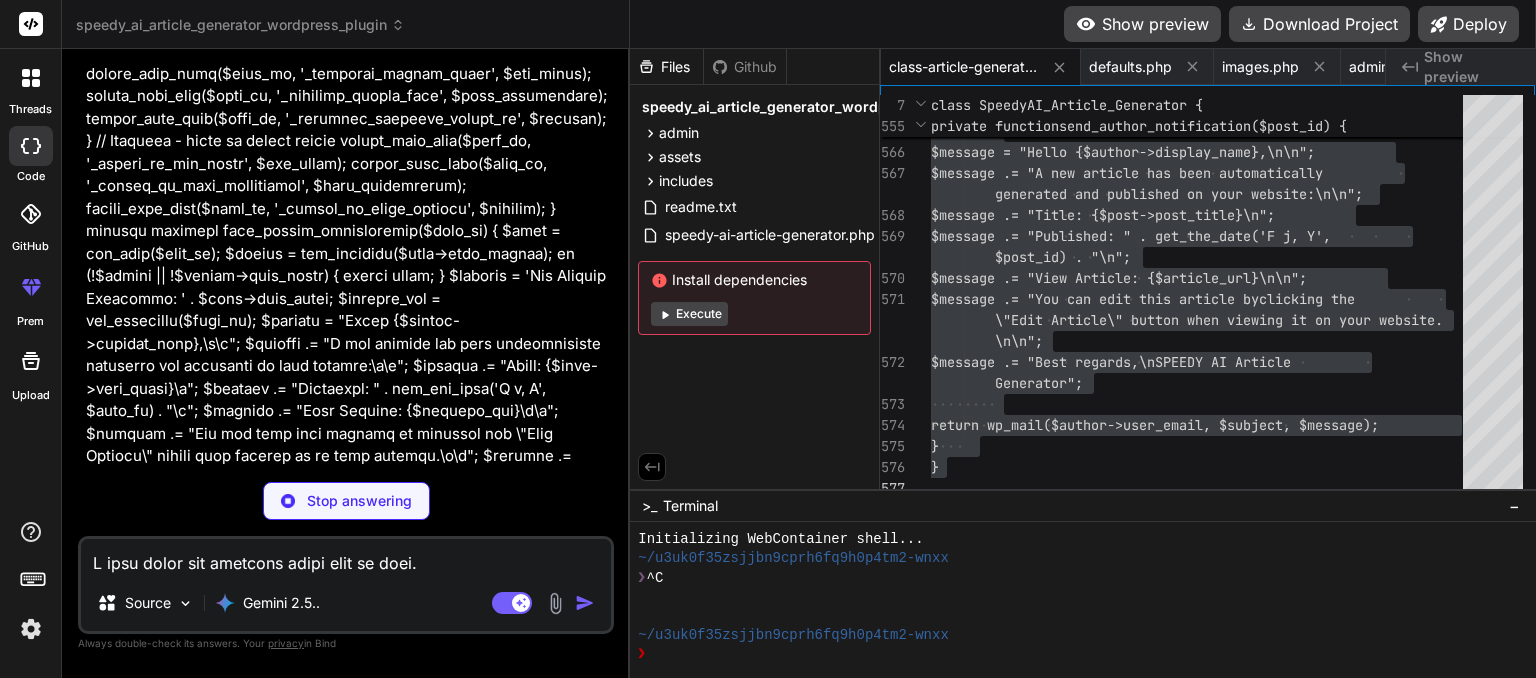 scroll, scrollTop: 21022, scrollLeft: 0, axis: vertical 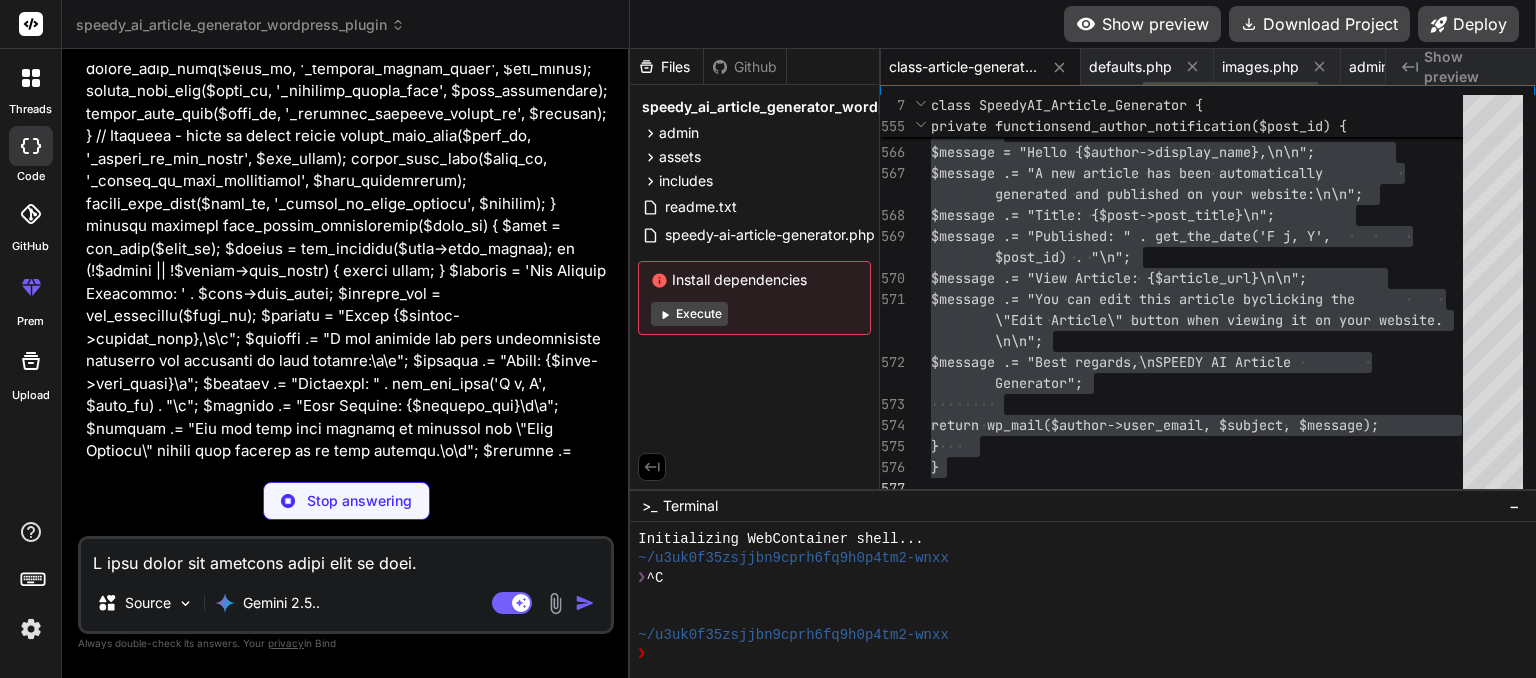 click on "class-article-generator.php" at bounding box center (964, 67) 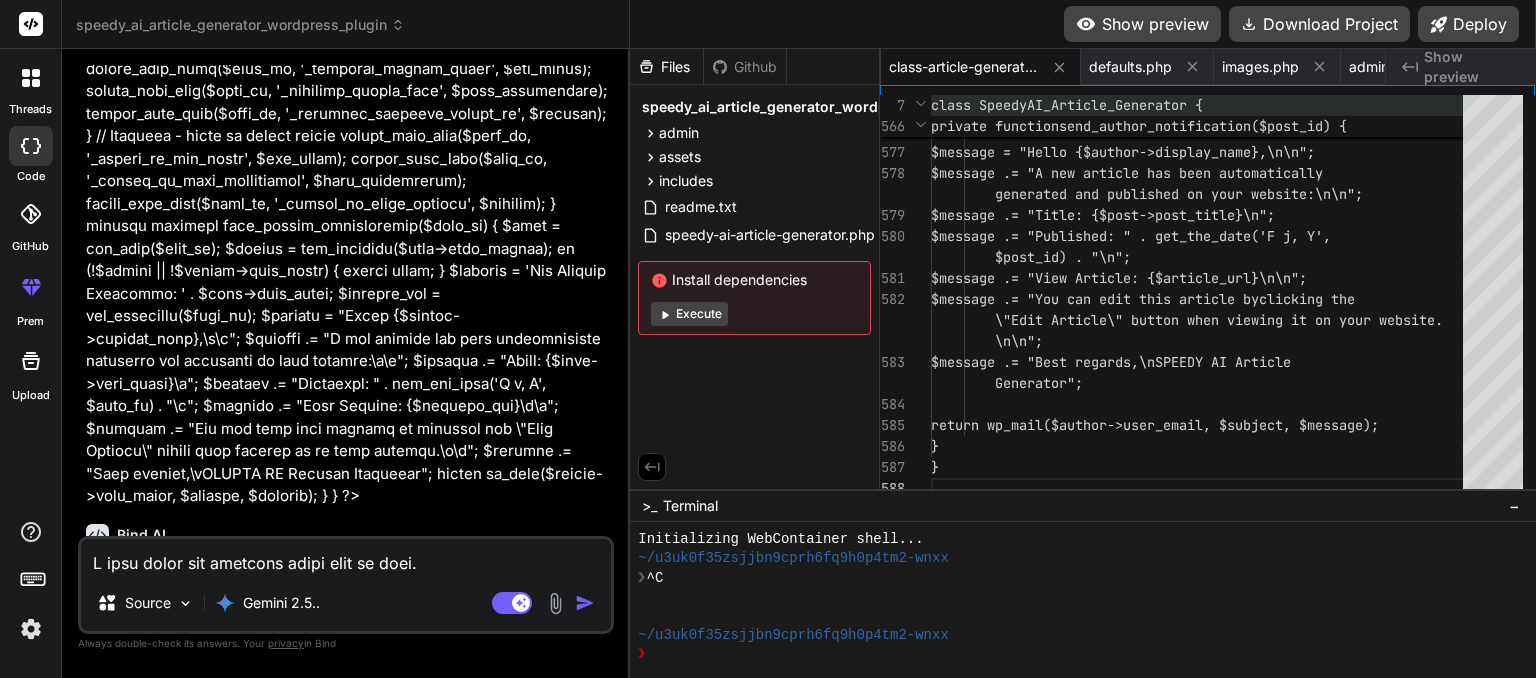 scroll, scrollTop: 0, scrollLeft: 759, axis: horizontal 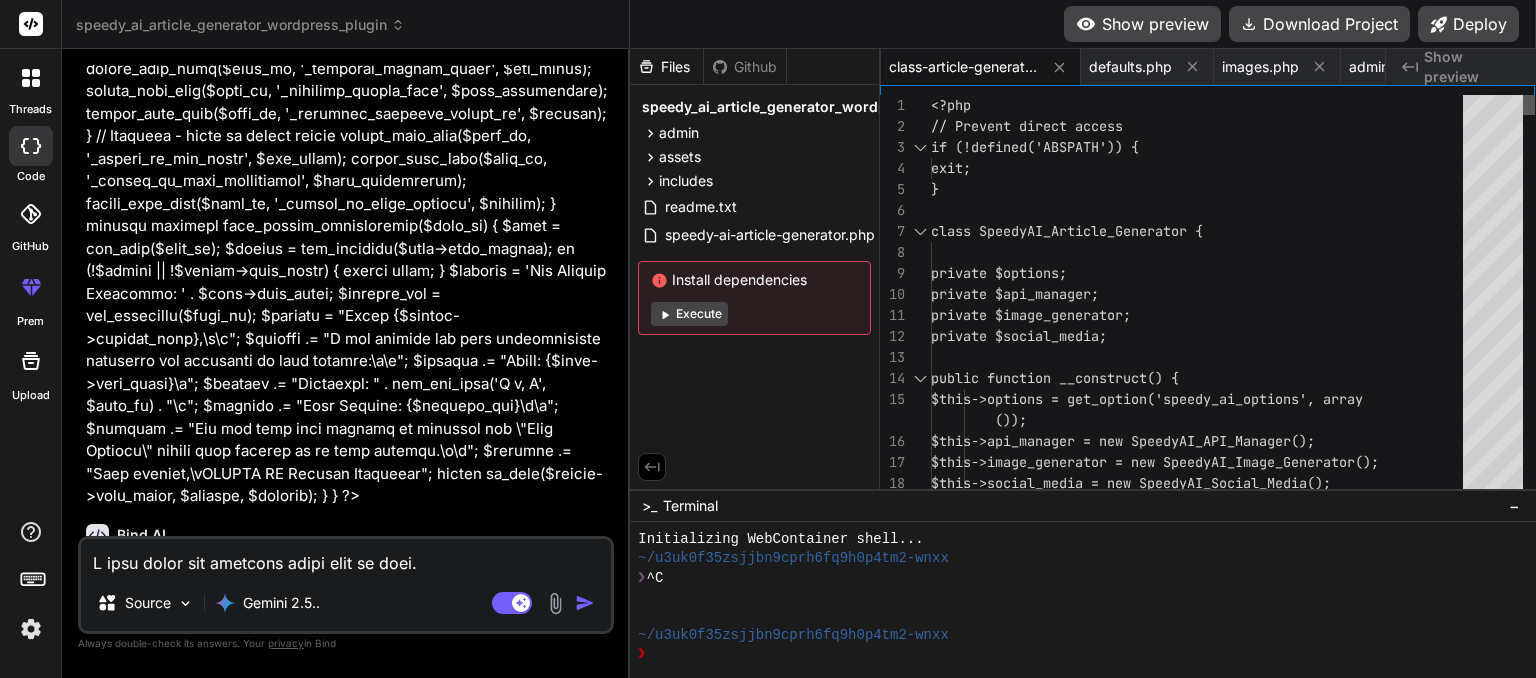 click at bounding box center [1529, 105] 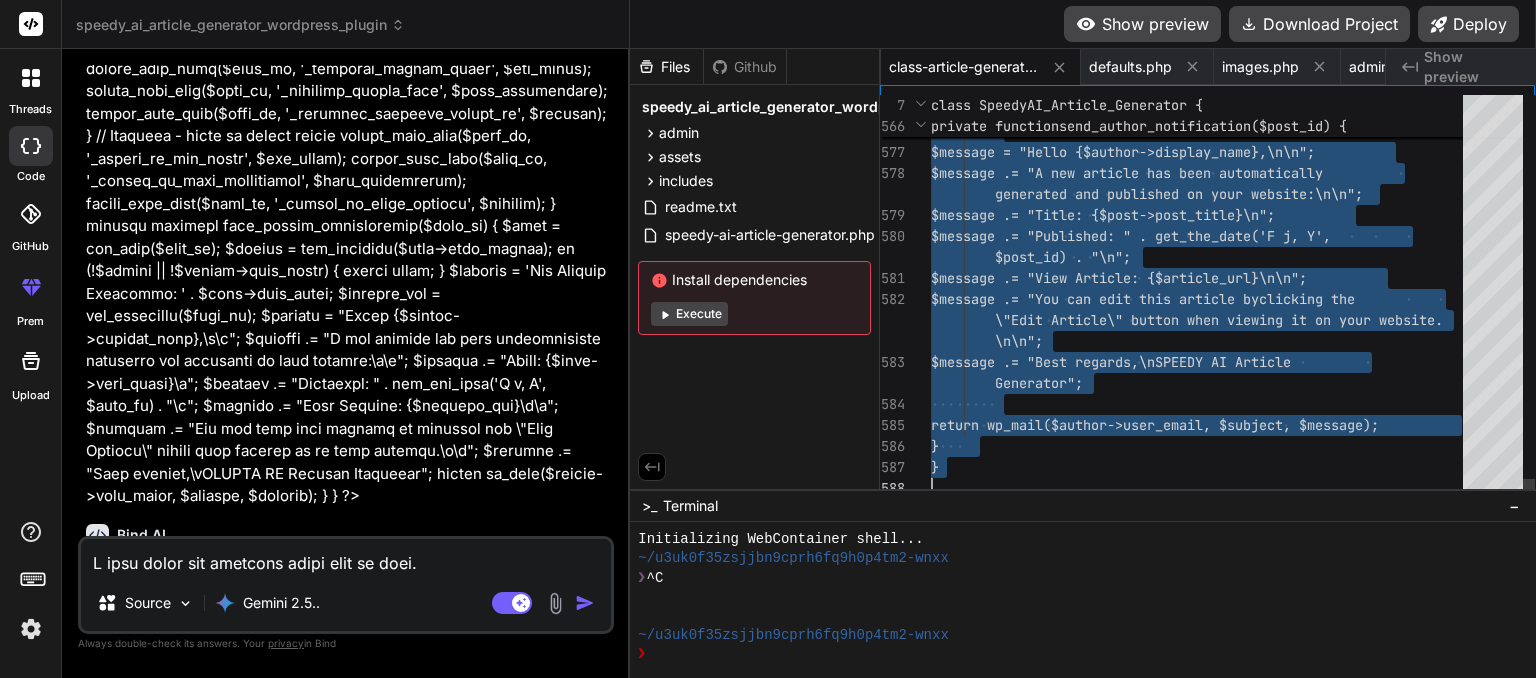drag, startPoint x: 933, startPoint y: 106, endPoint x: 1122, endPoint y: 571, distance: 501.94223 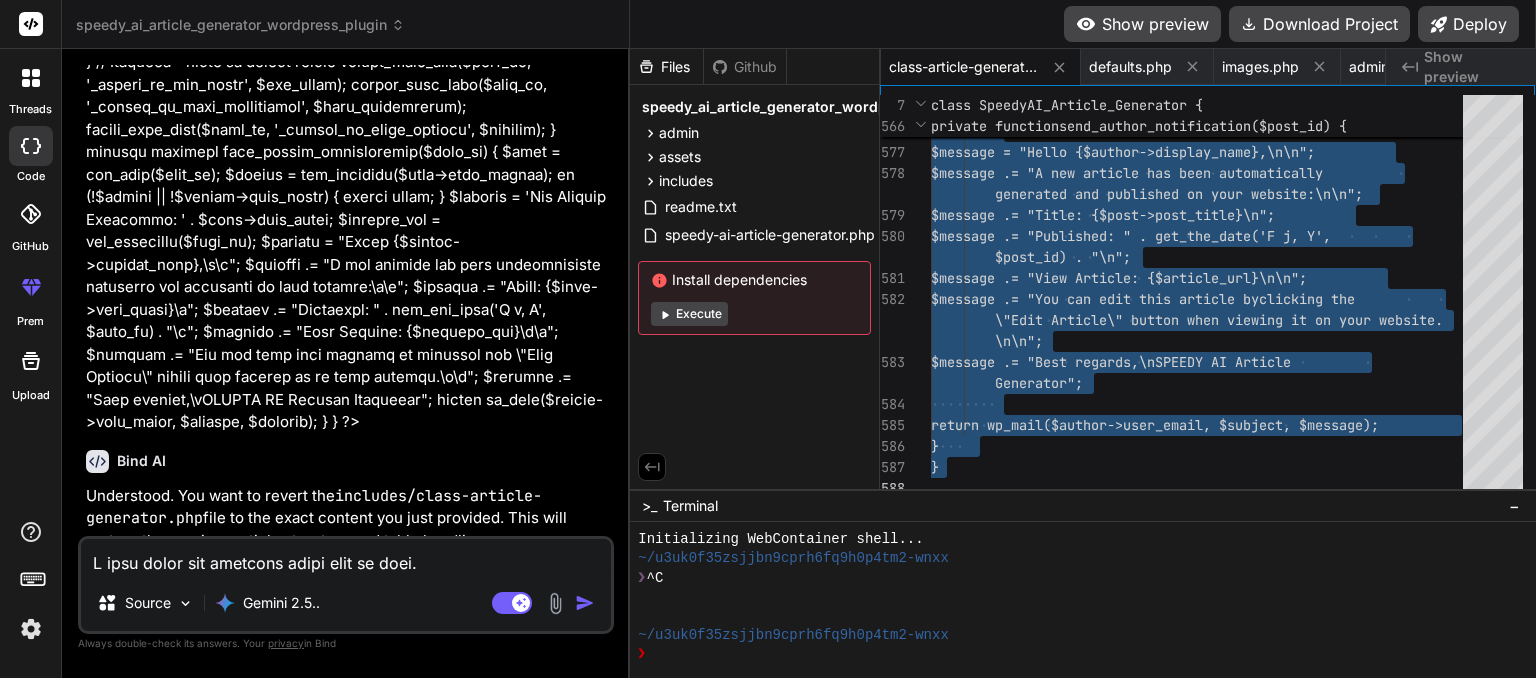 scroll, scrollTop: 21144, scrollLeft: 0, axis: vertical 